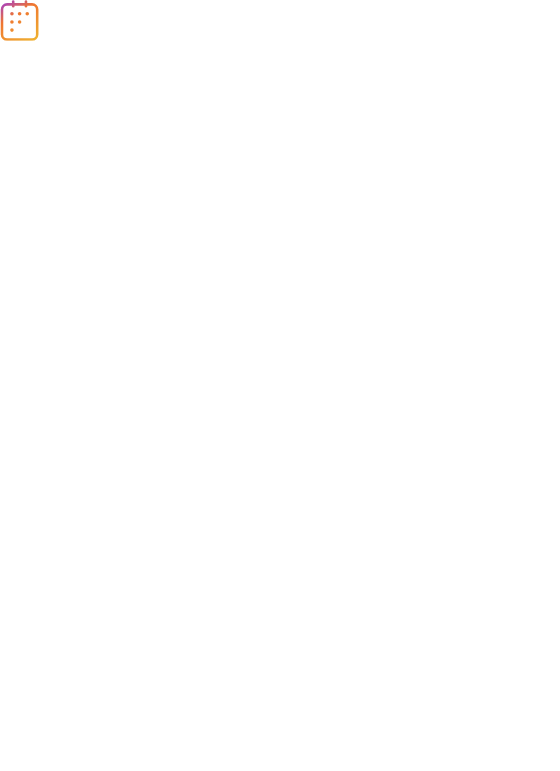 scroll, scrollTop: 0, scrollLeft: 0, axis: both 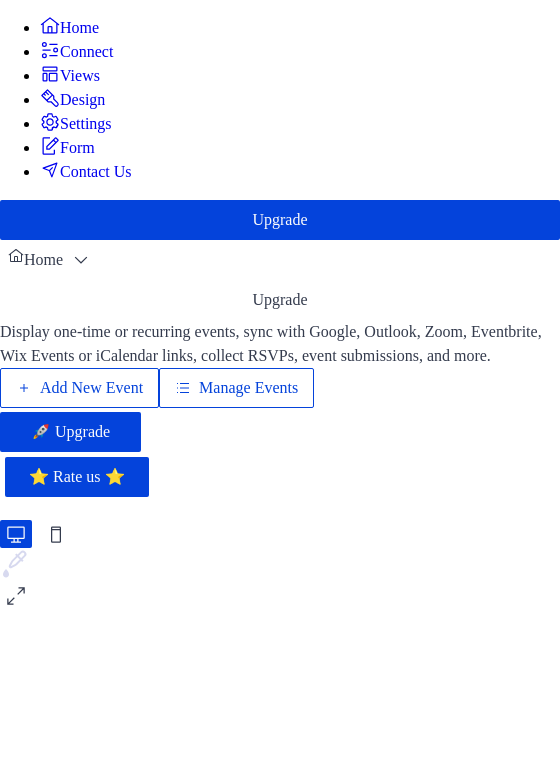 click on "Manage Events" at bounding box center [248, 388] 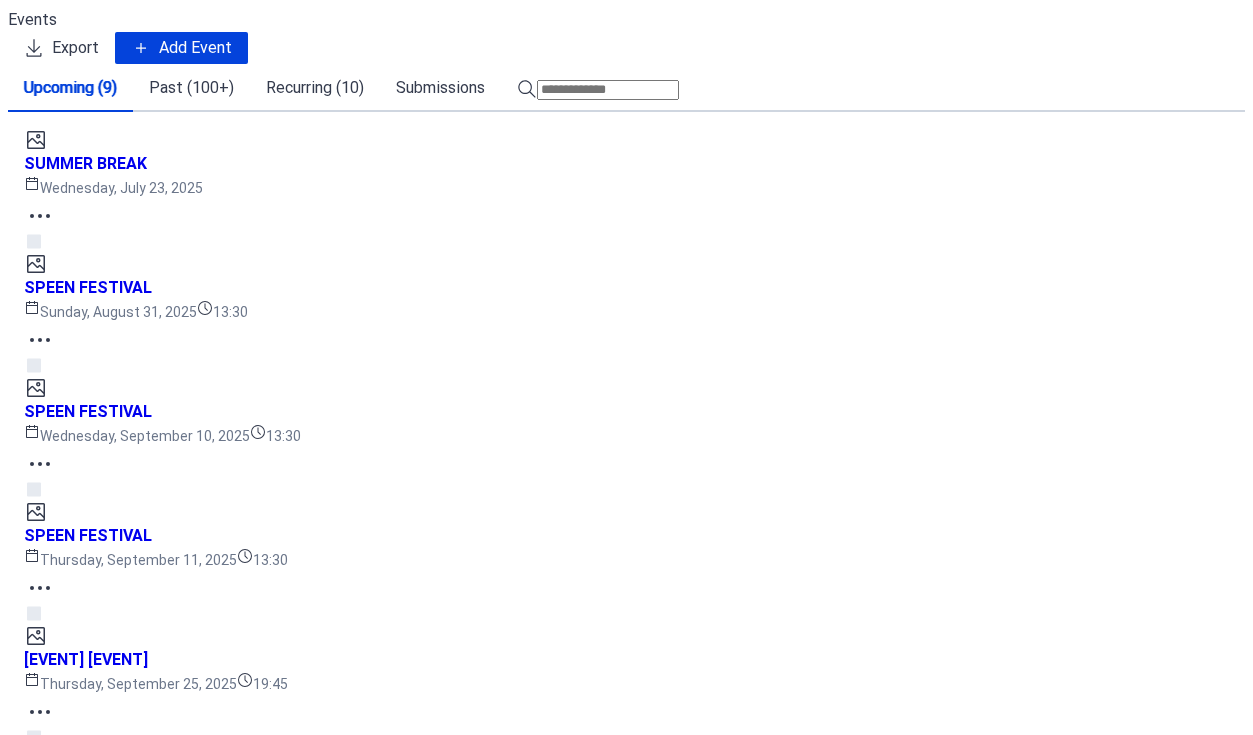scroll, scrollTop: 0, scrollLeft: 0, axis: both 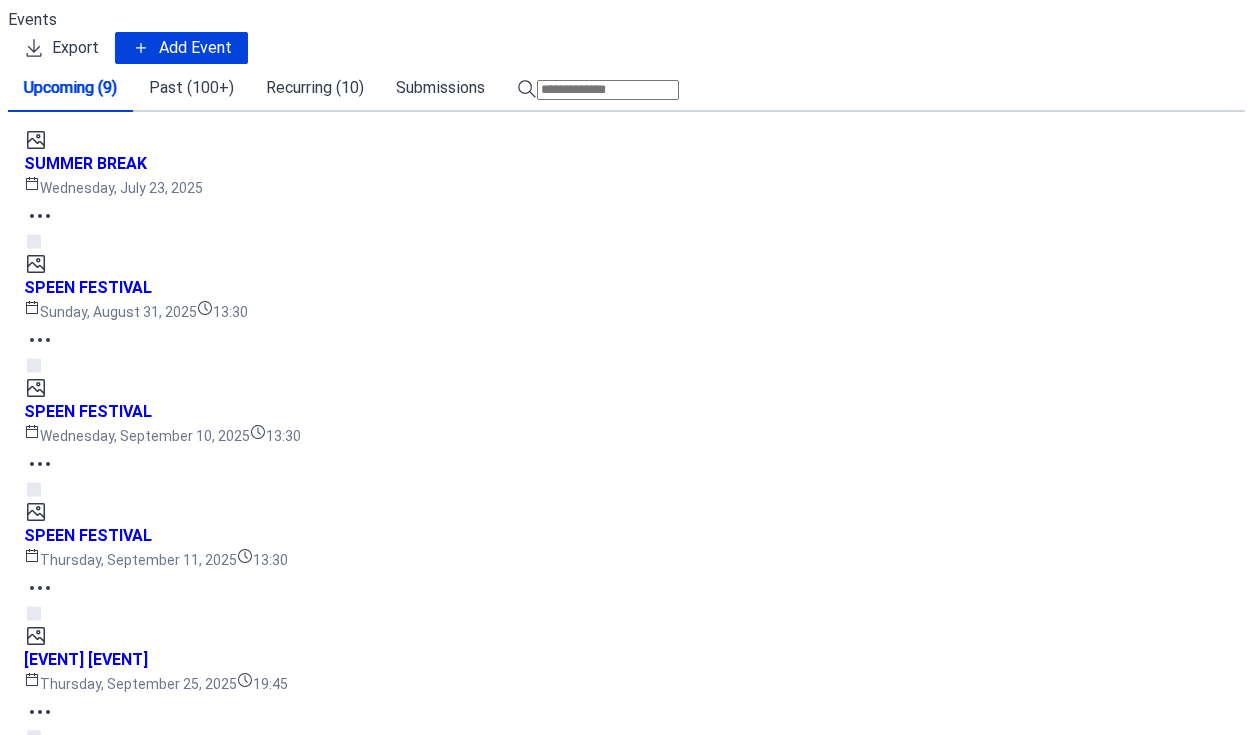 click at bounding box center [608, 90] 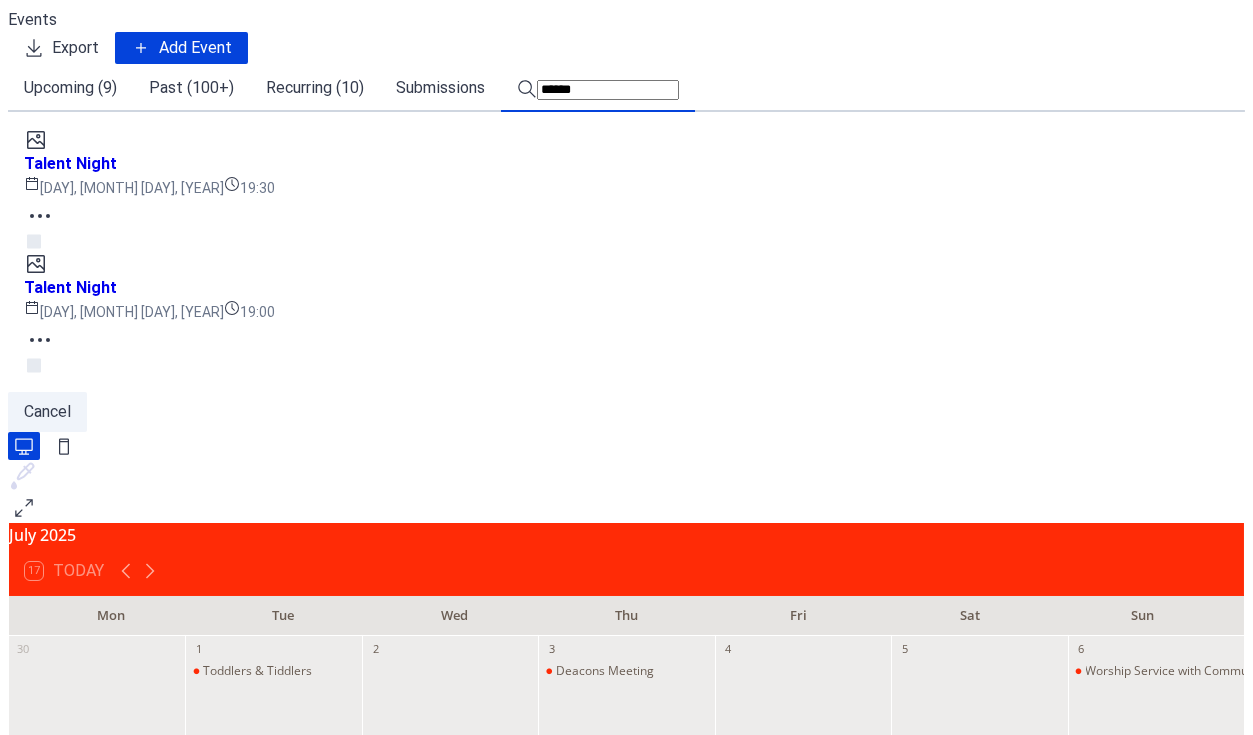 type on "******" 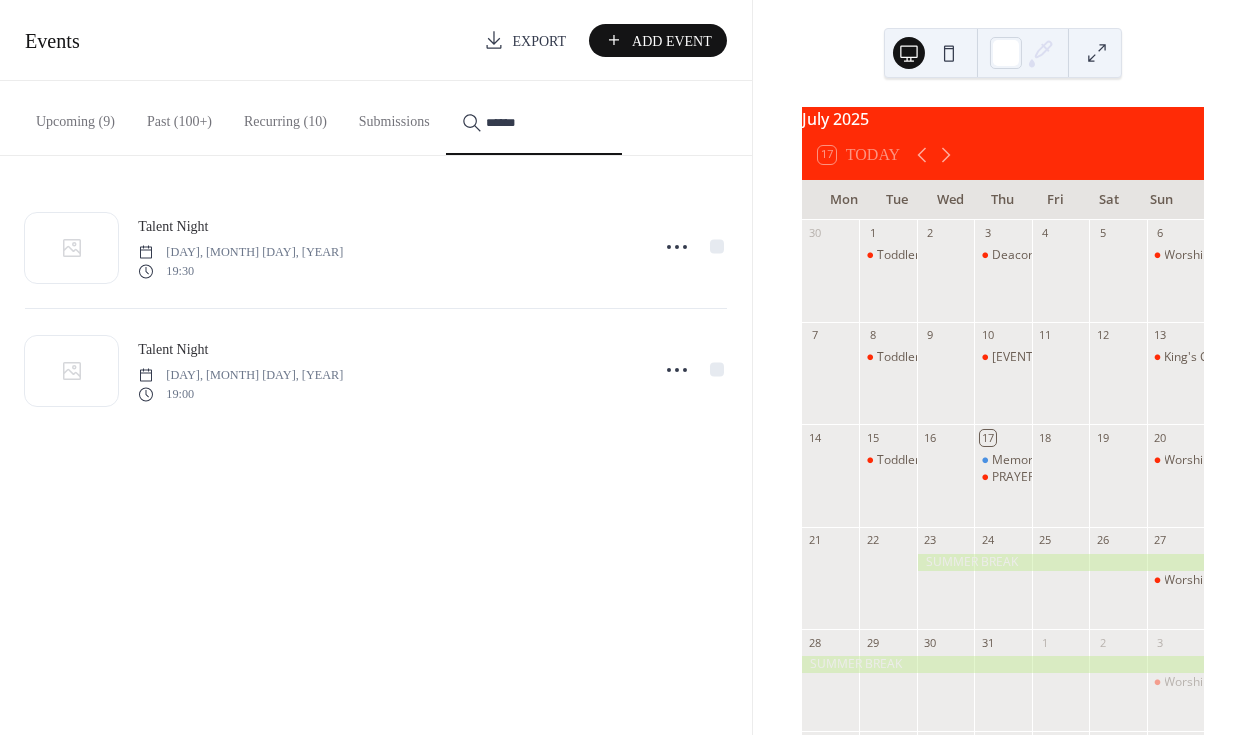 click 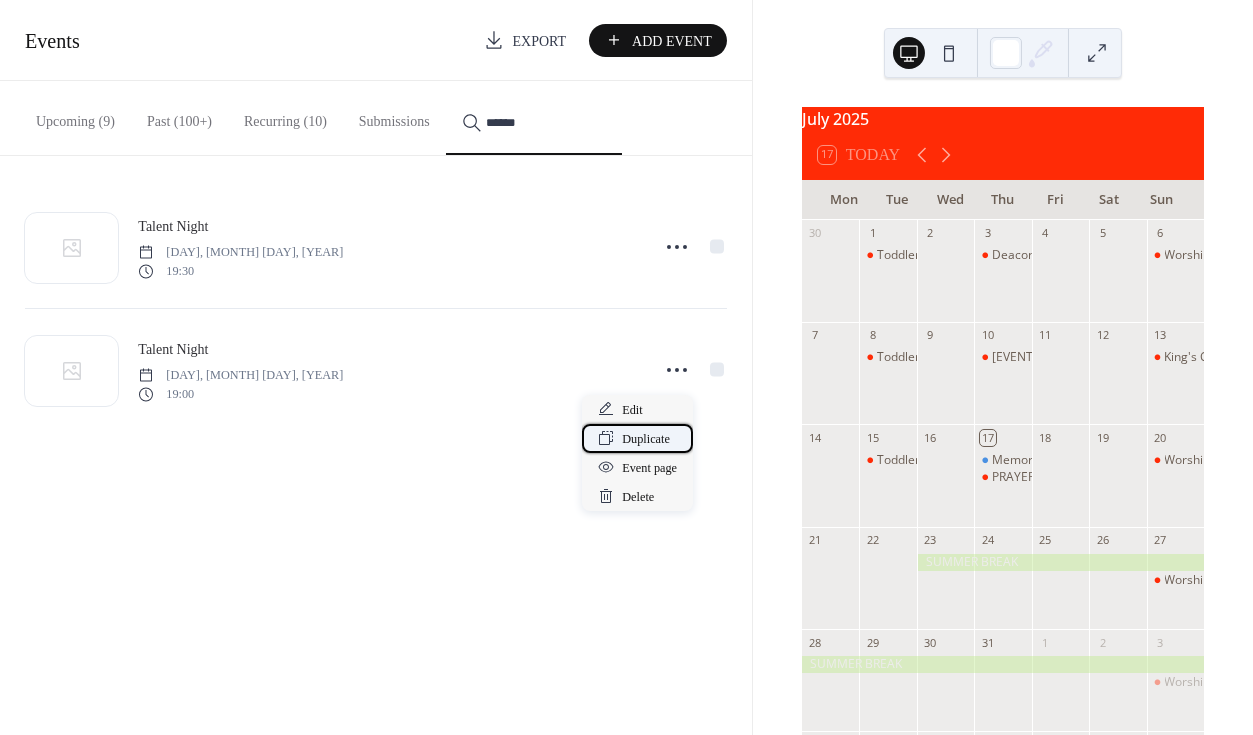 click on "Duplicate" at bounding box center [648, 439] 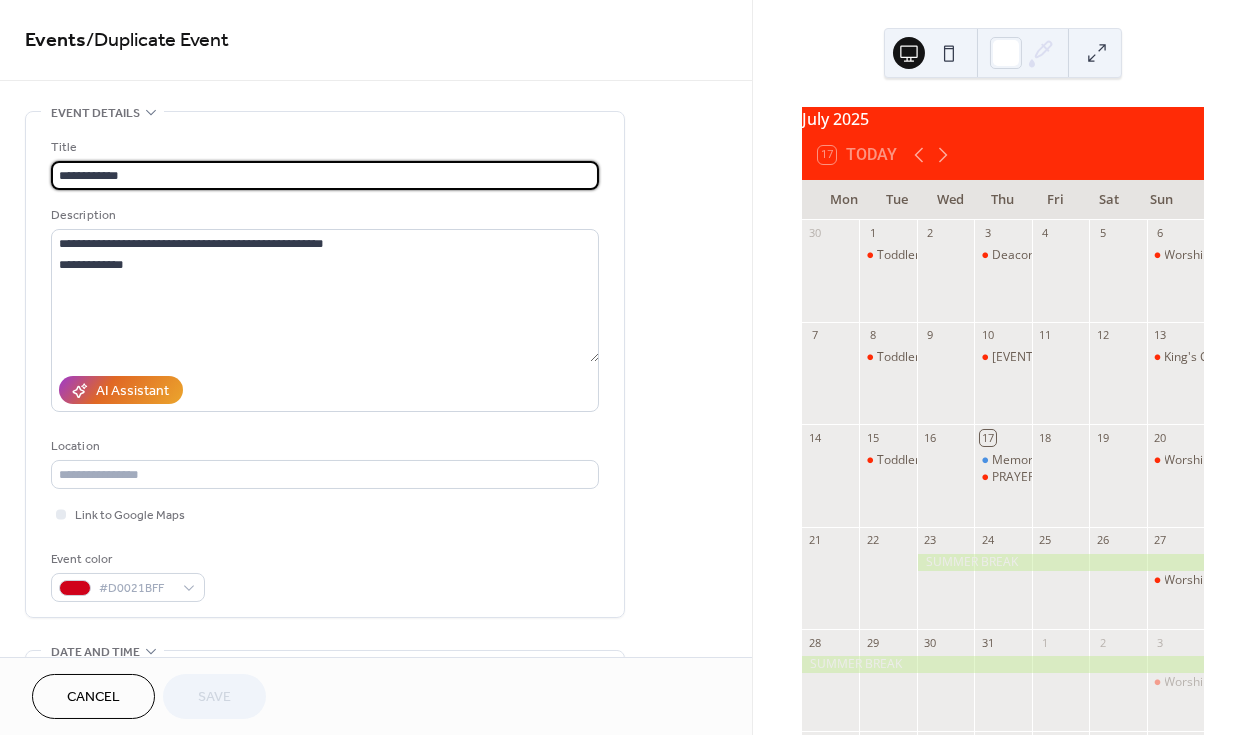 scroll, scrollTop: 146, scrollLeft: 0, axis: vertical 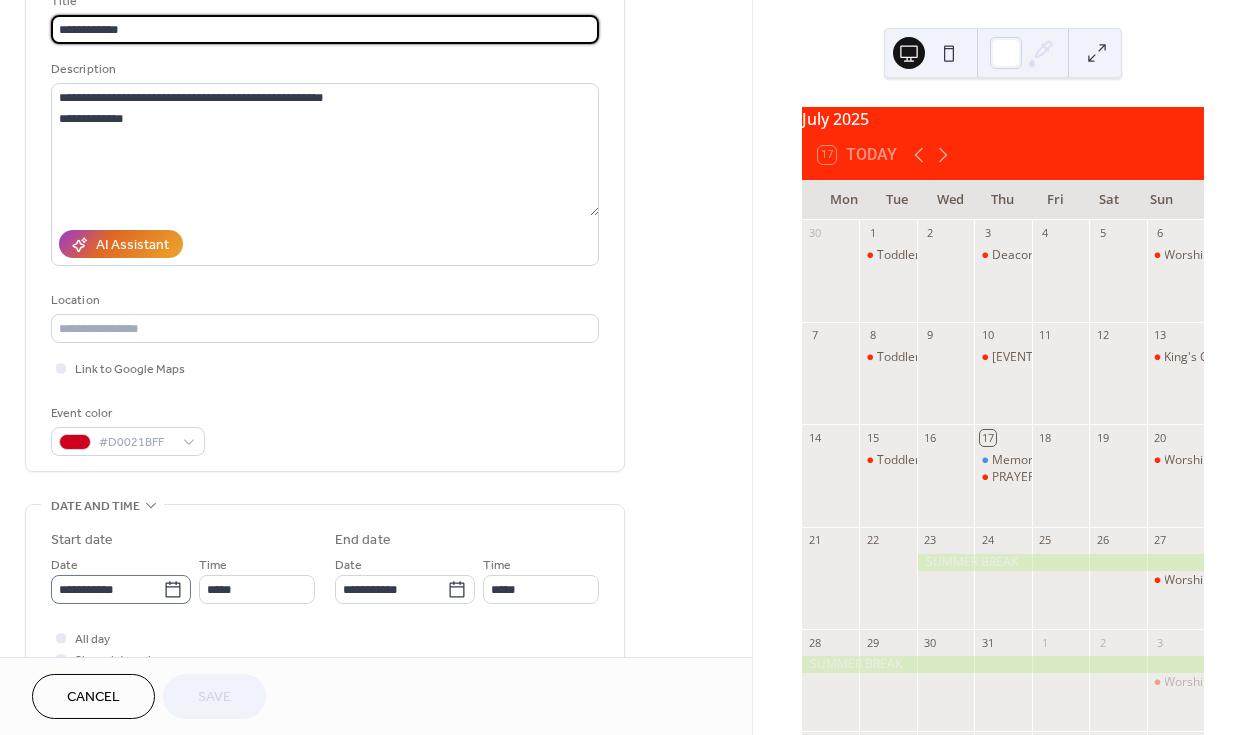 click 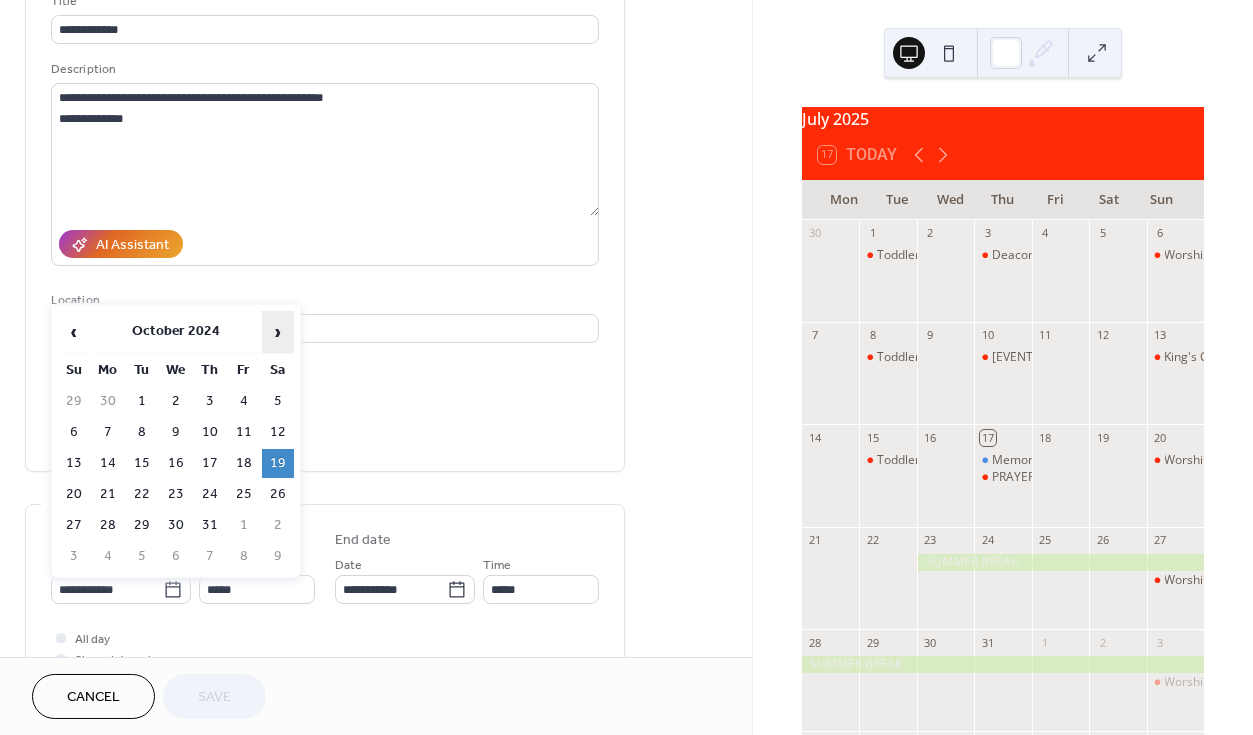 click on "›" at bounding box center [278, 332] 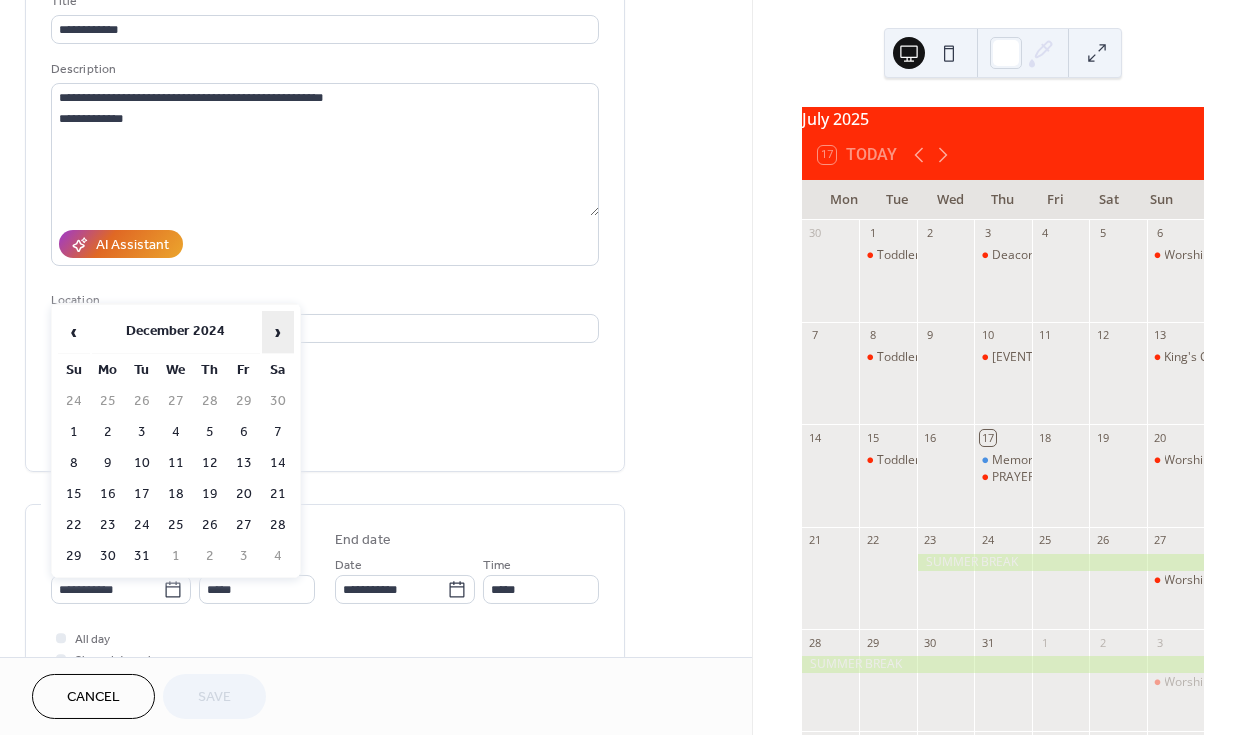 click on "›" at bounding box center (278, 332) 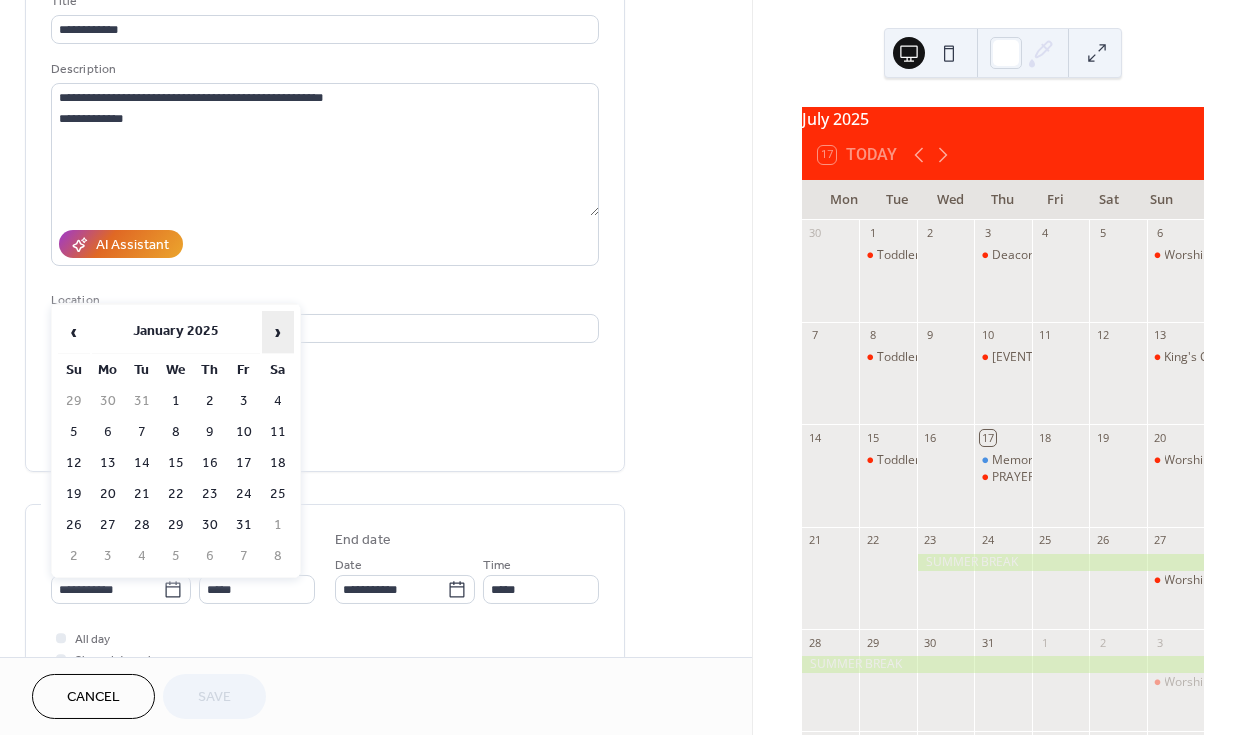 click on "›" at bounding box center (278, 332) 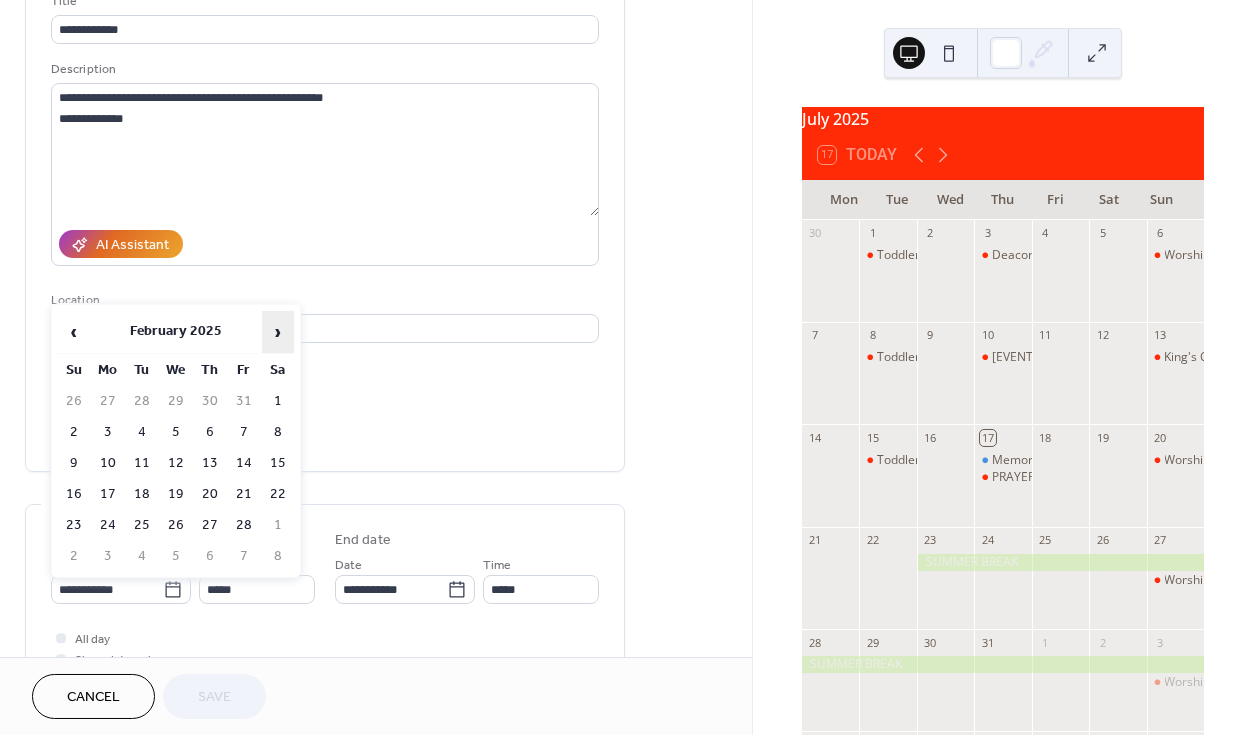 click on "›" at bounding box center [278, 332] 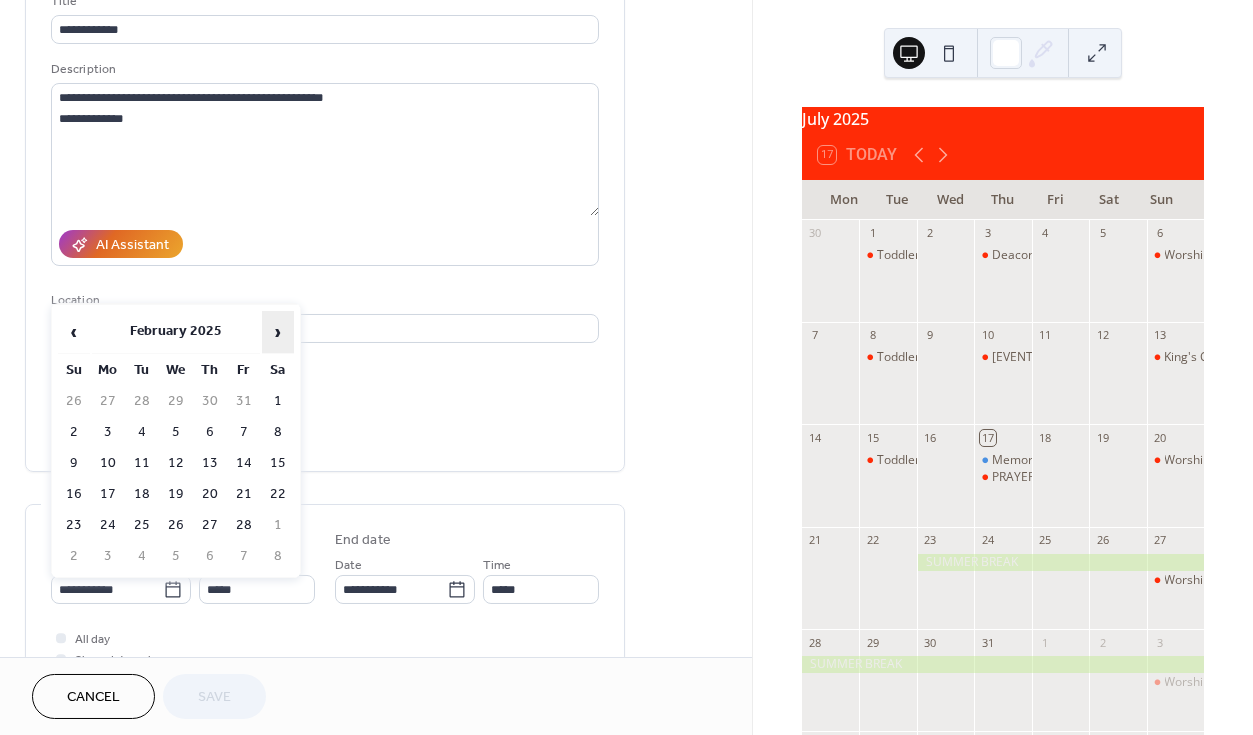 click on "›" at bounding box center [278, 332] 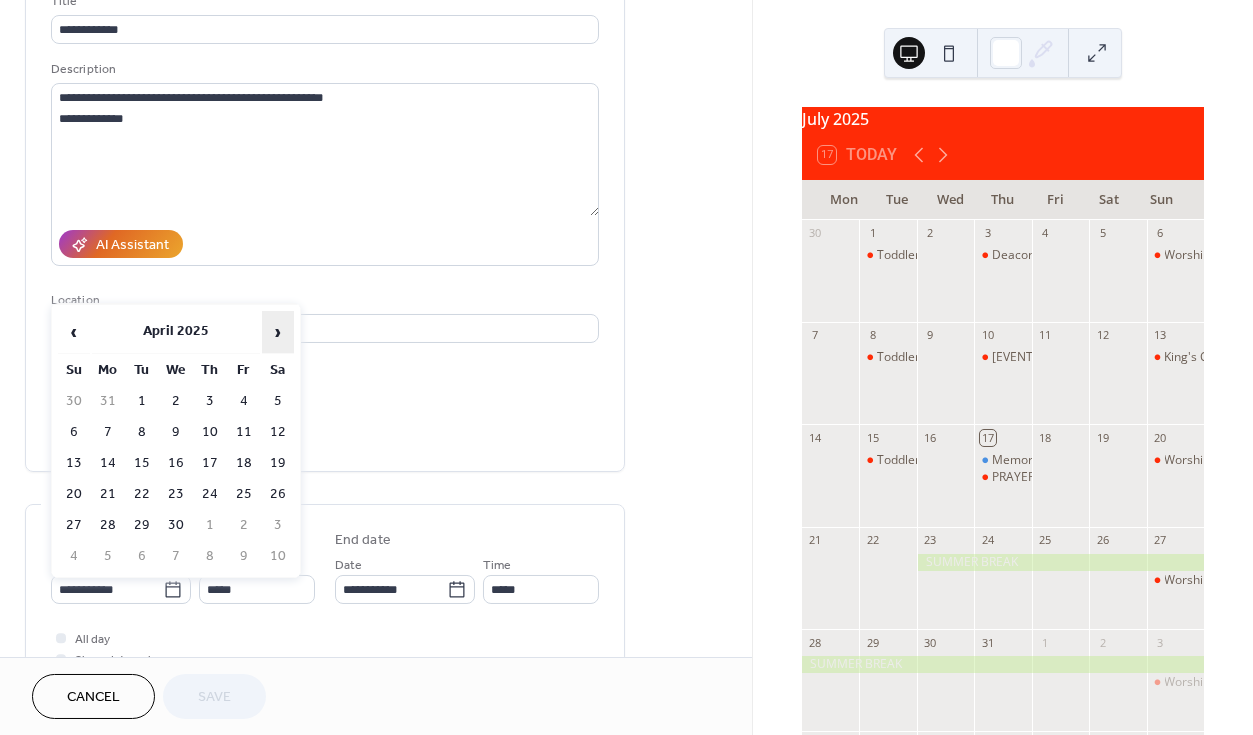 click on "›" at bounding box center (278, 332) 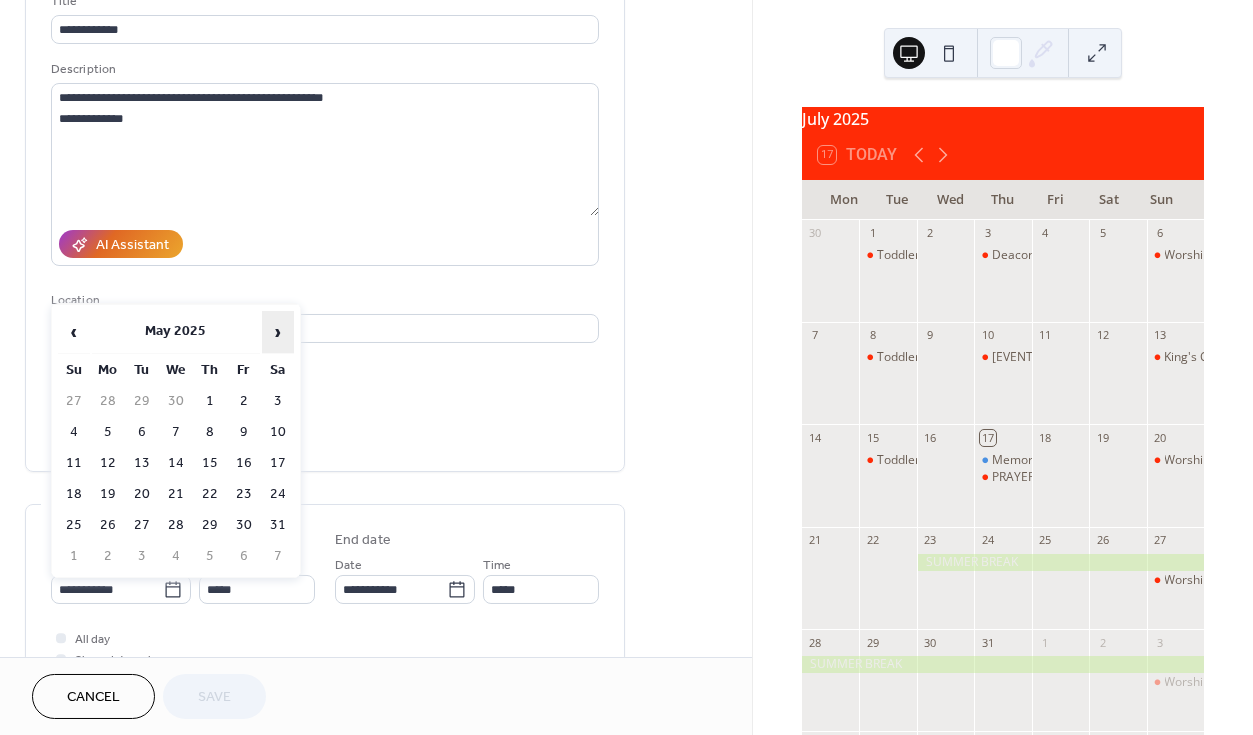 click on "›" at bounding box center (278, 332) 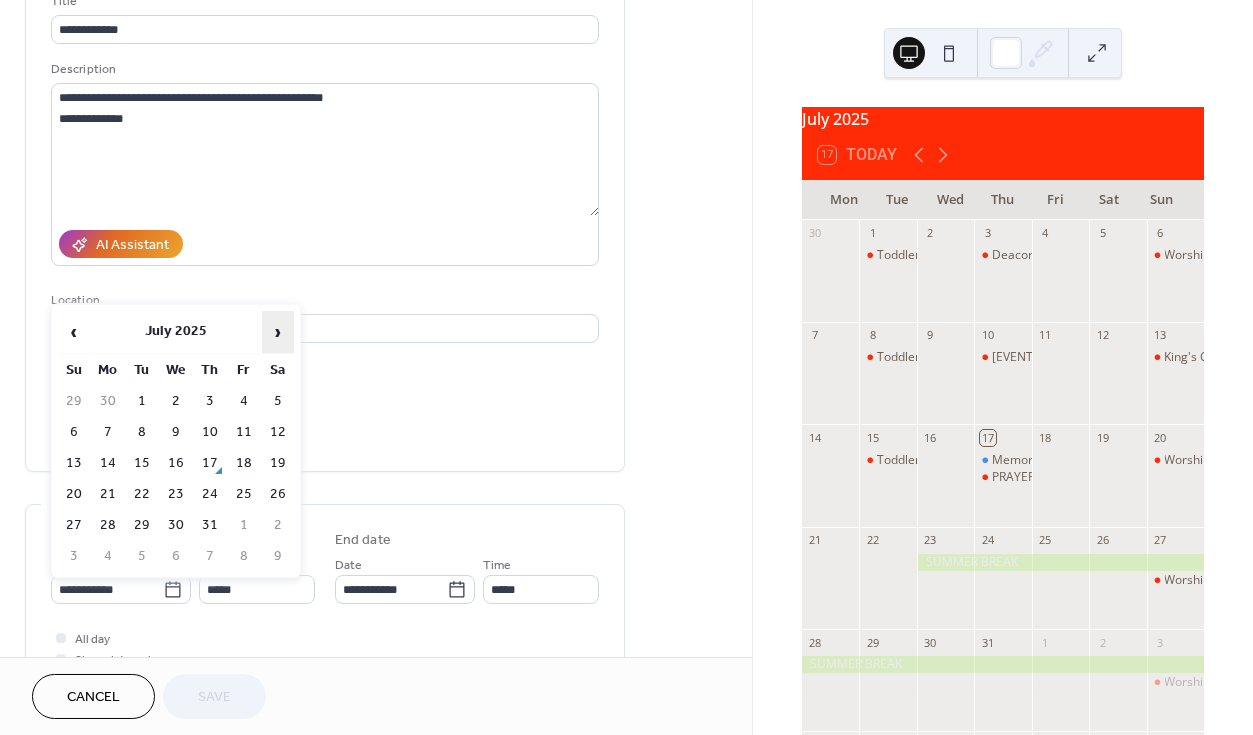 click on "›" at bounding box center (278, 332) 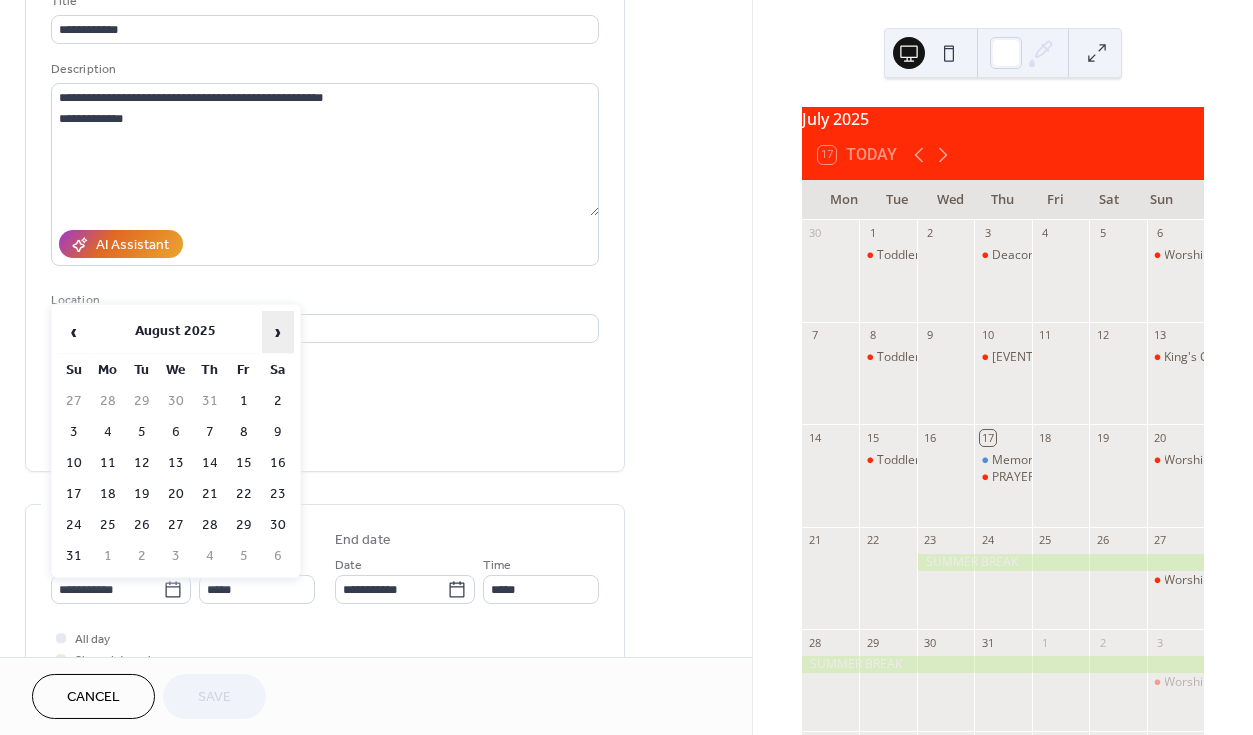 click on "›" at bounding box center [278, 332] 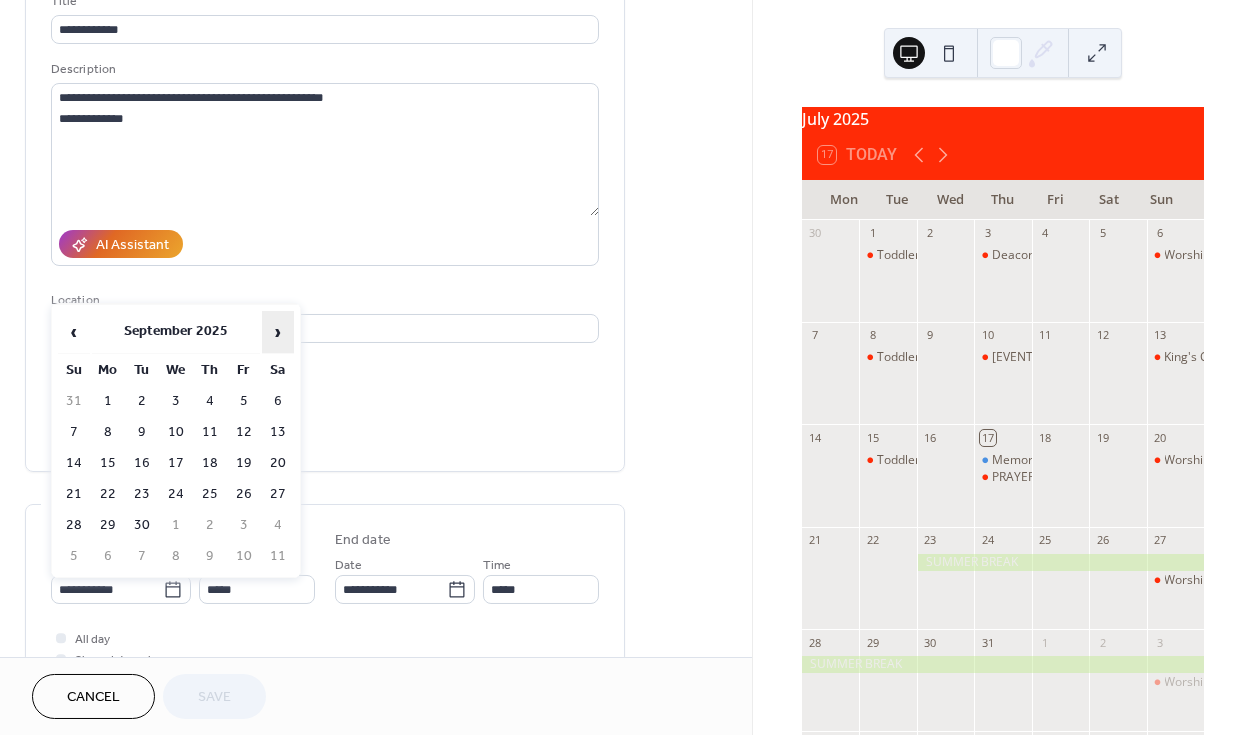 click on "›" at bounding box center (278, 332) 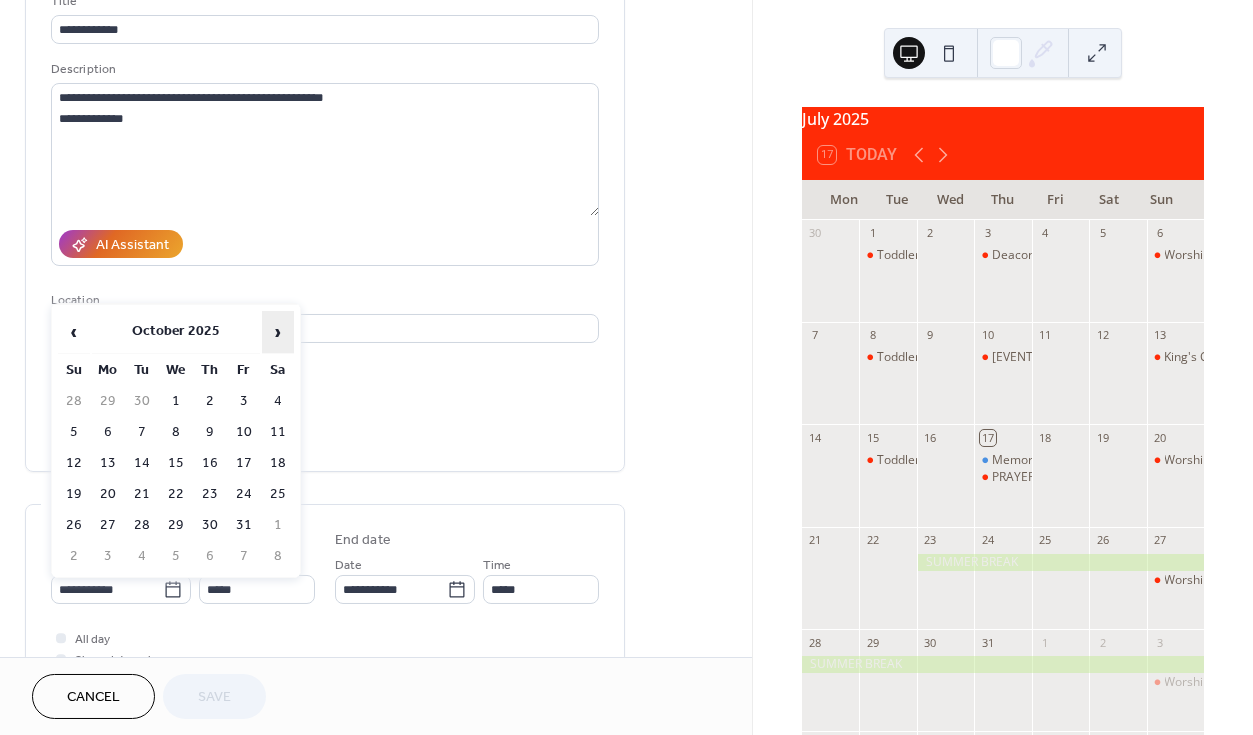 click on "›" at bounding box center [278, 332] 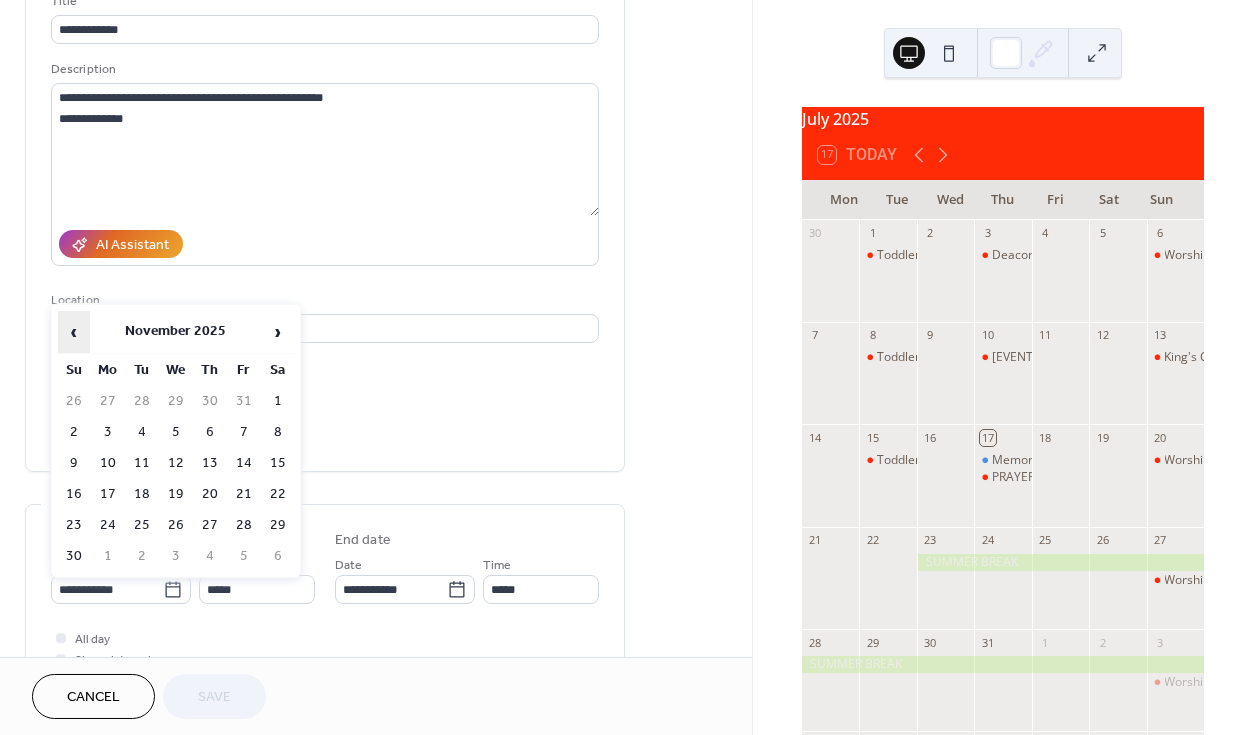 click on "‹" at bounding box center (74, 332) 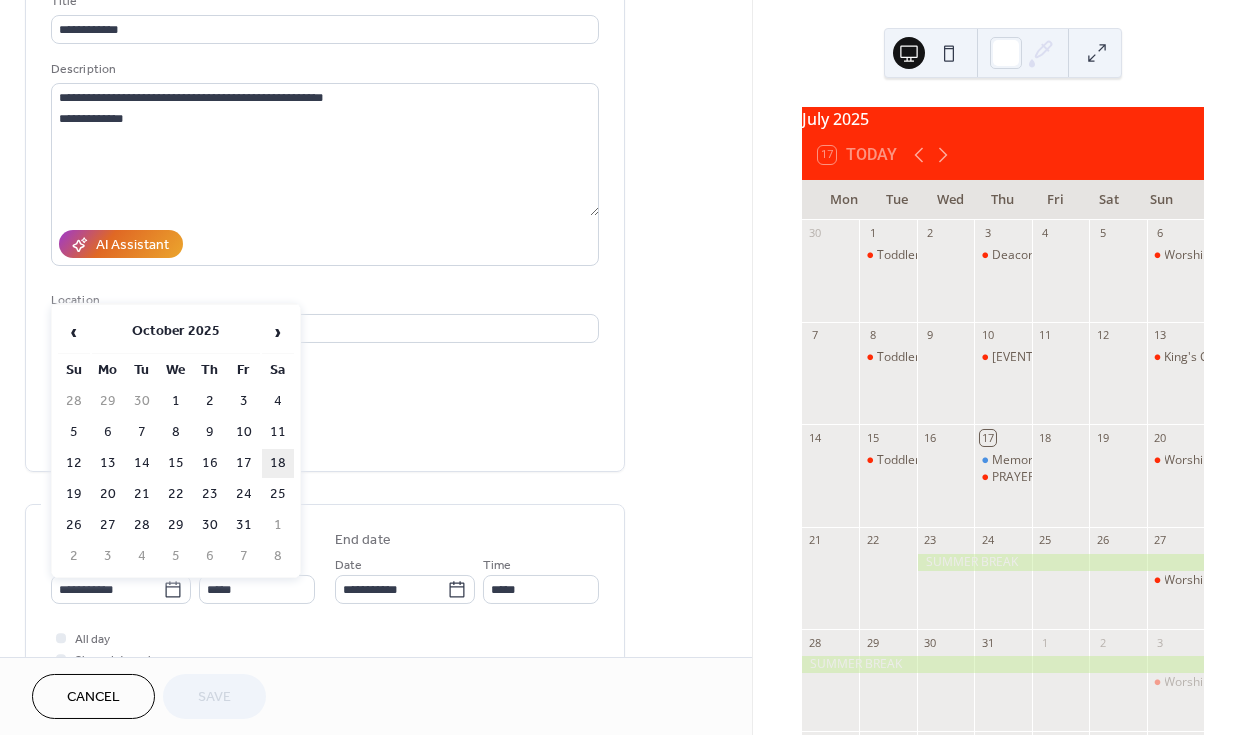 click on "18" at bounding box center [278, 463] 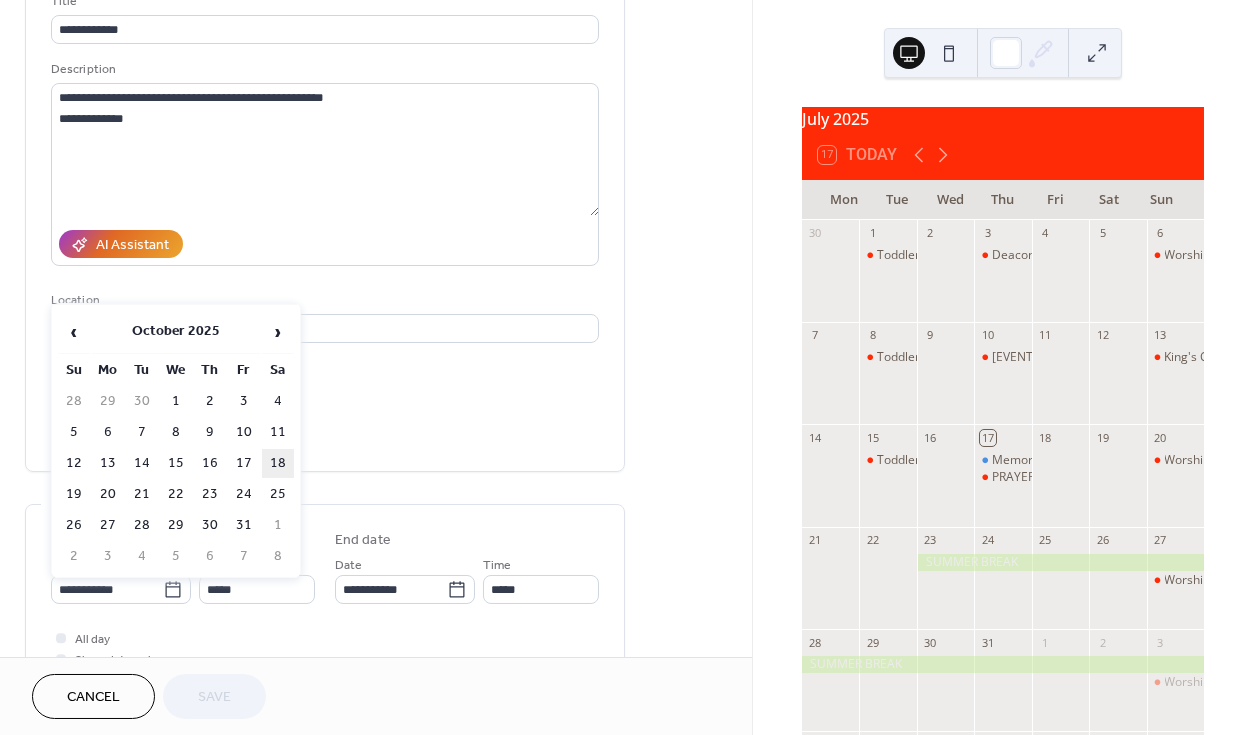 type on "**********" 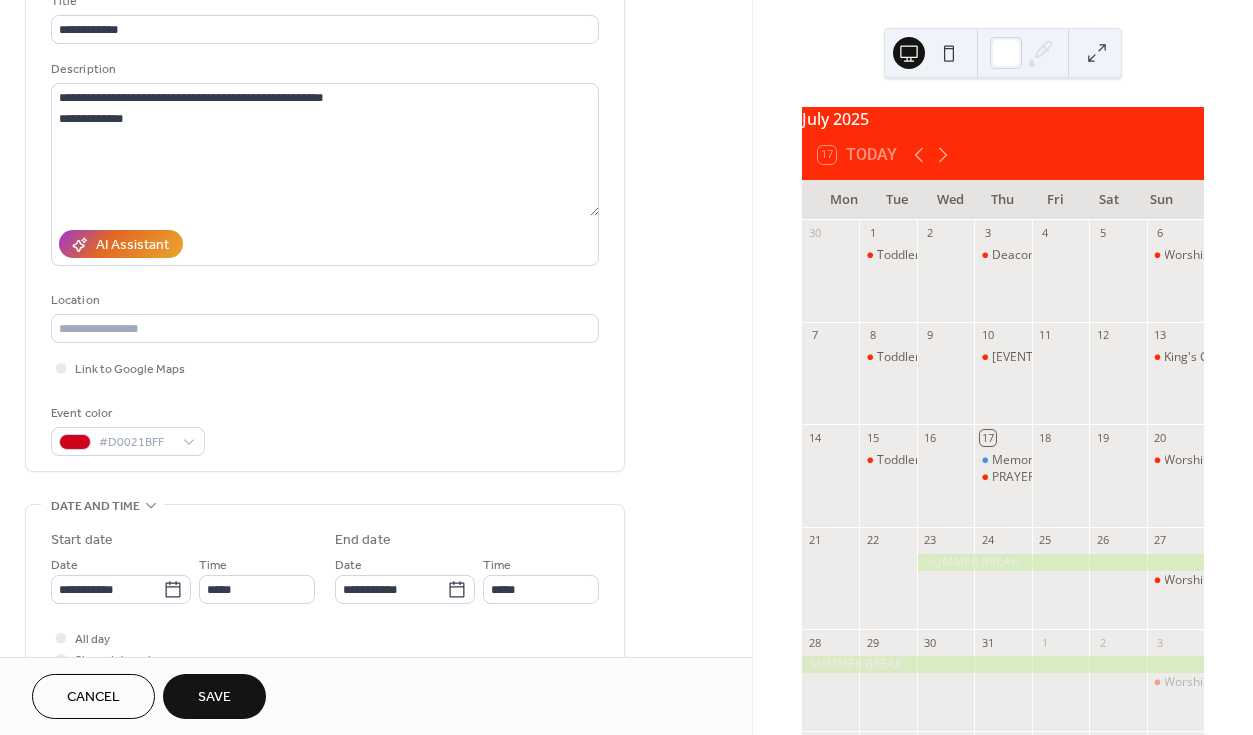 click on "Save" at bounding box center [214, 698] 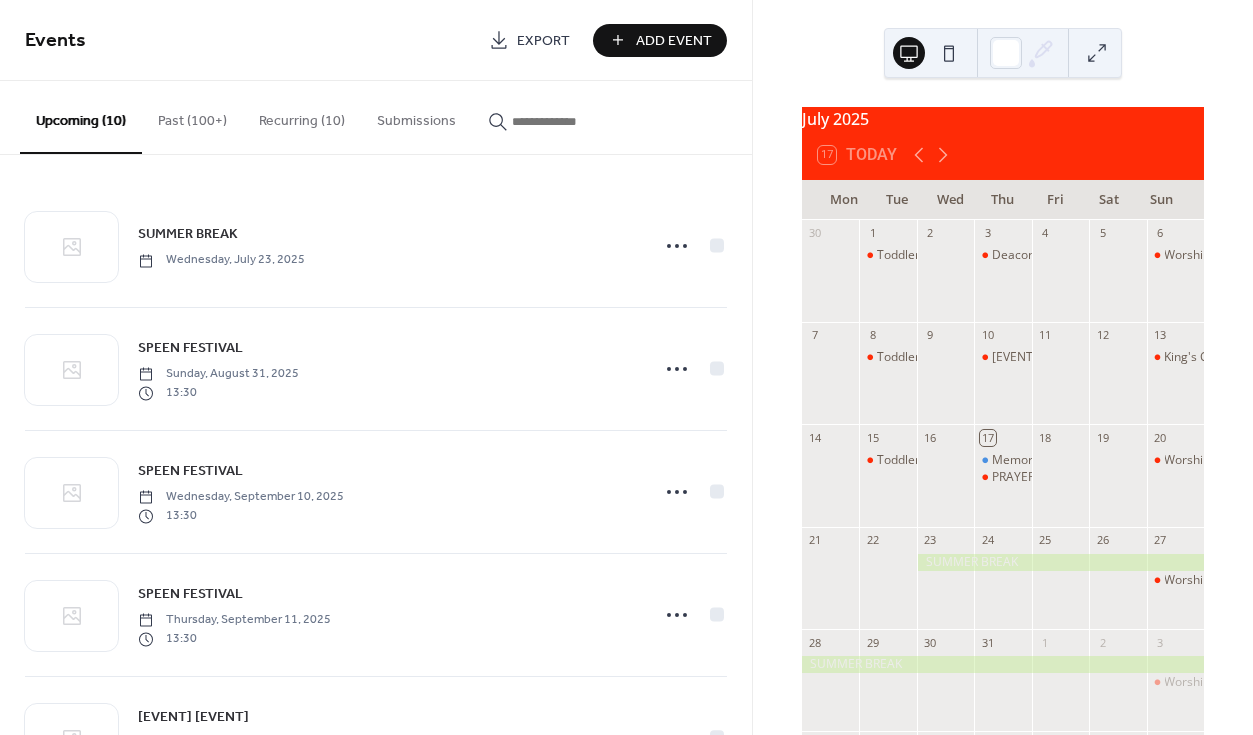 click at bounding box center (572, 121) 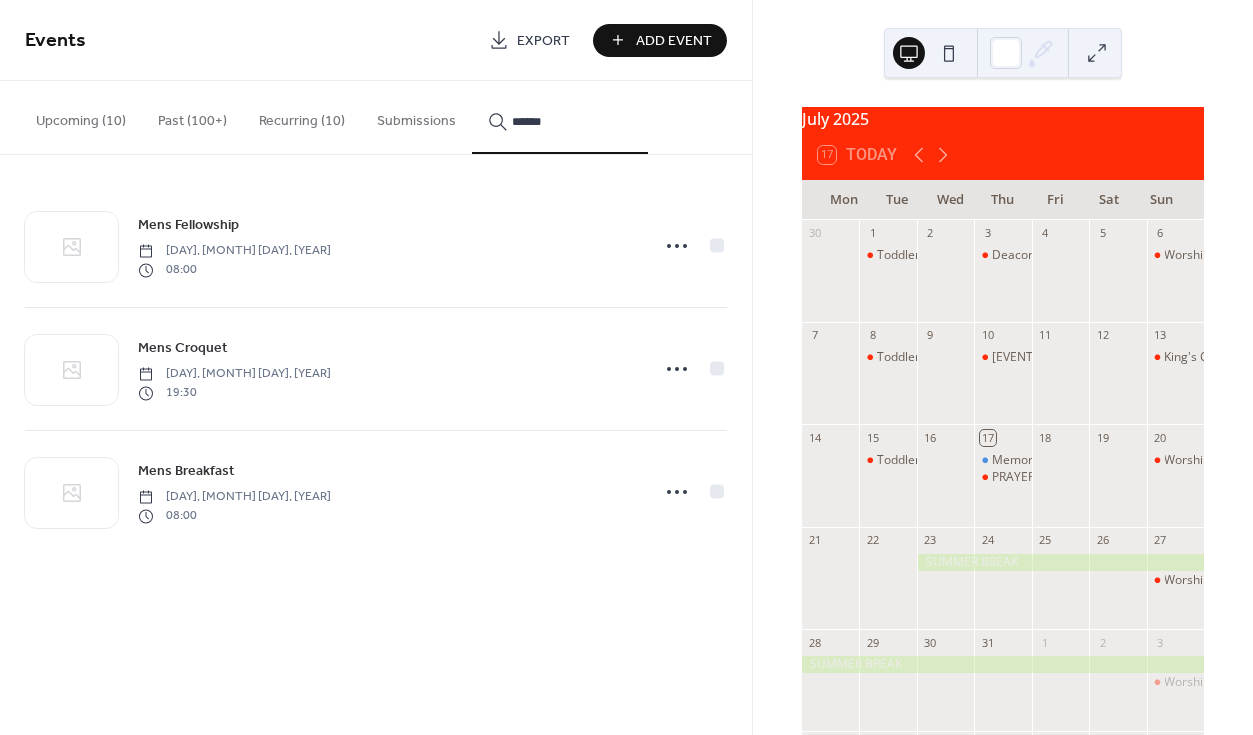 click on "******" at bounding box center (560, 117) 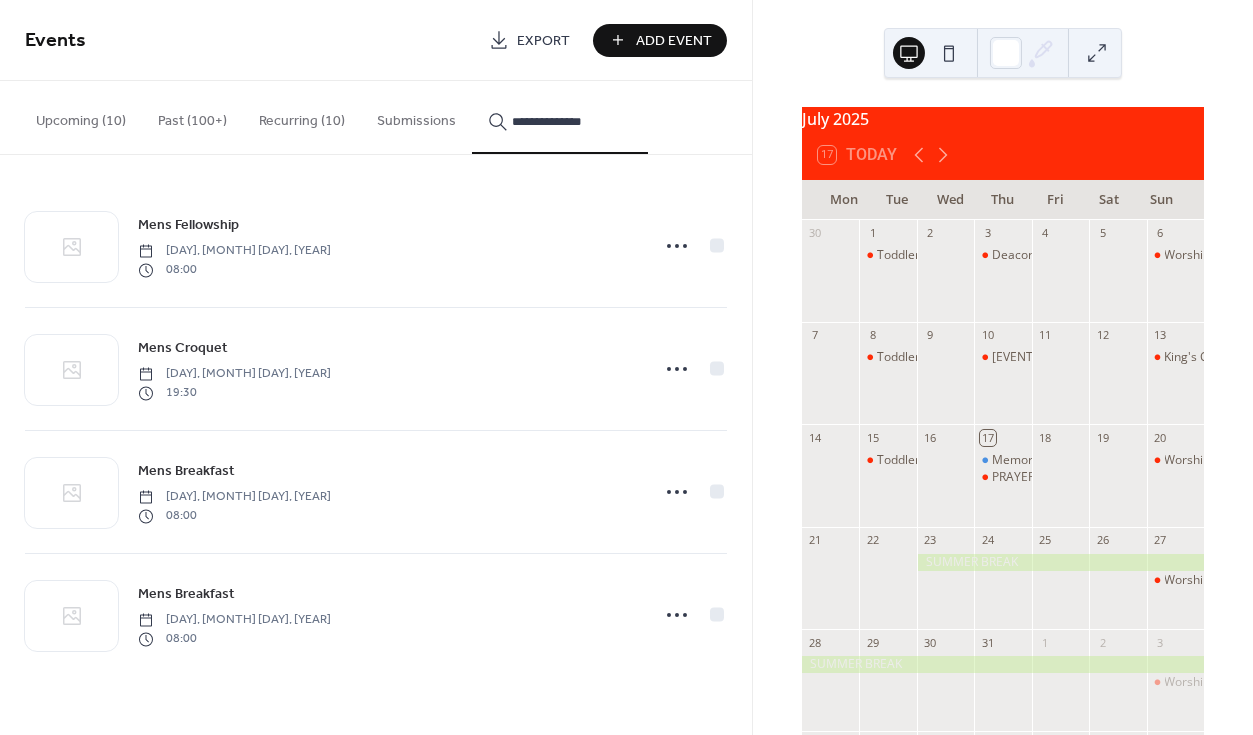 click on "**********" at bounding box center [572, 121] 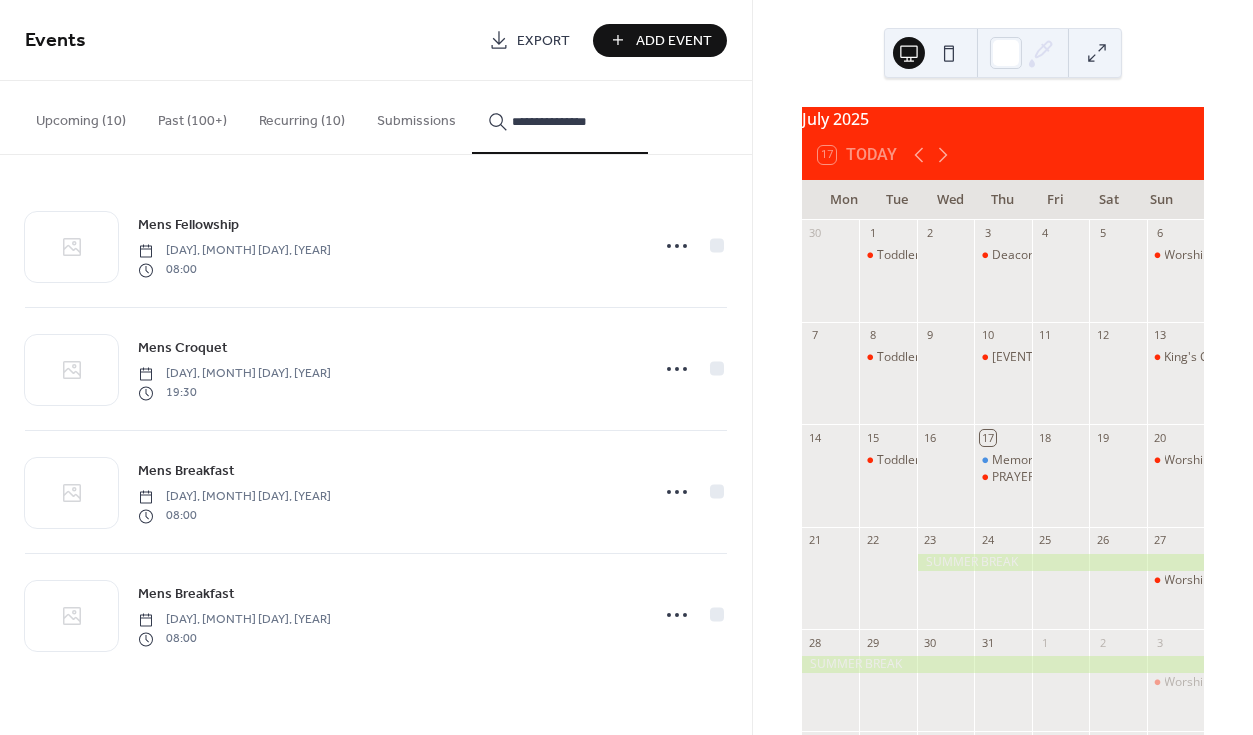 drag, startPoint x: 538, startPoint y: 121, endPoint x: 482, endPoint y: 117, distance: 56.142673 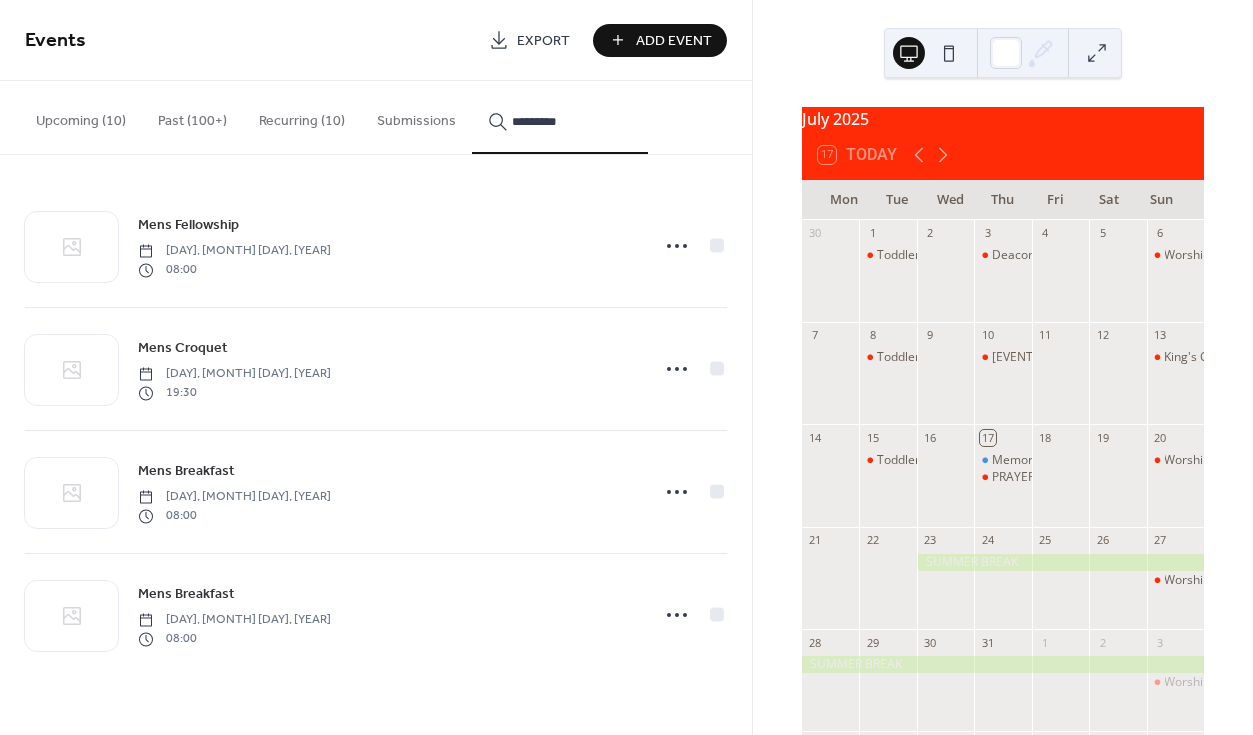 type on "*********" 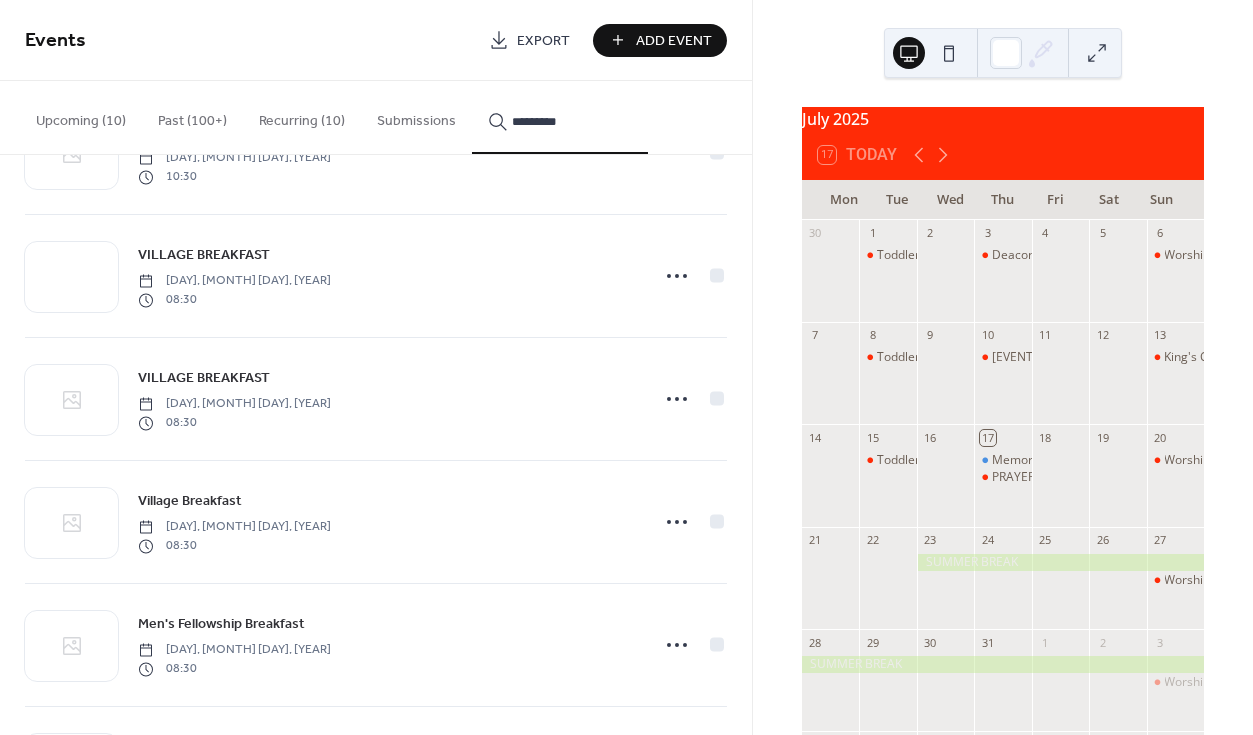scroll, scrollTop: 1693, scrollLeft: 0, axis: vertical 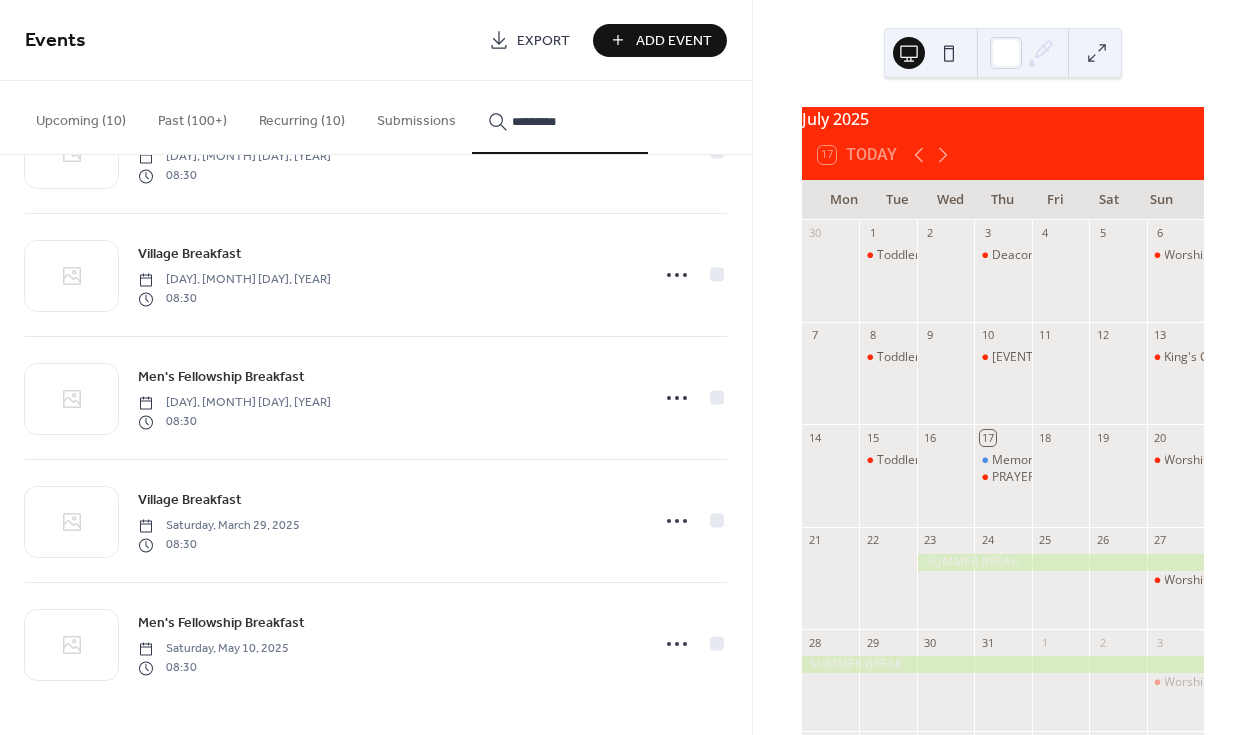 click 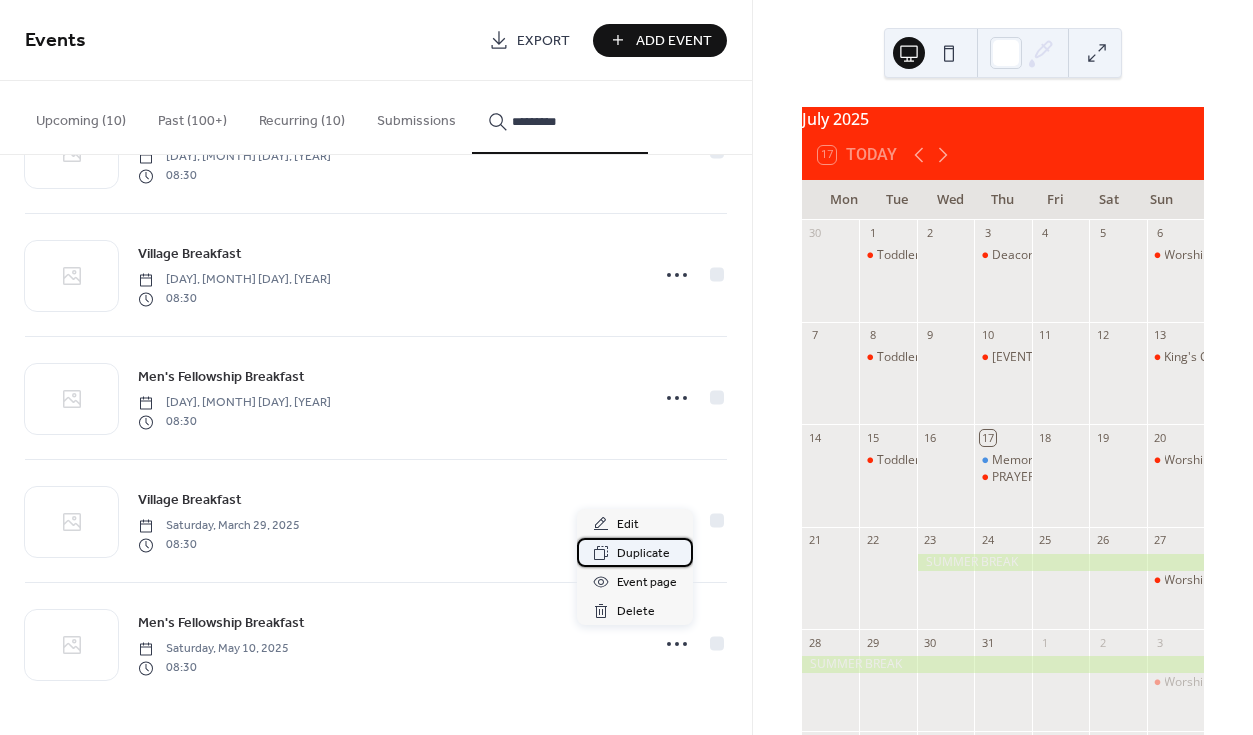 click on "Duplicate" at bounding box center [643, 554] 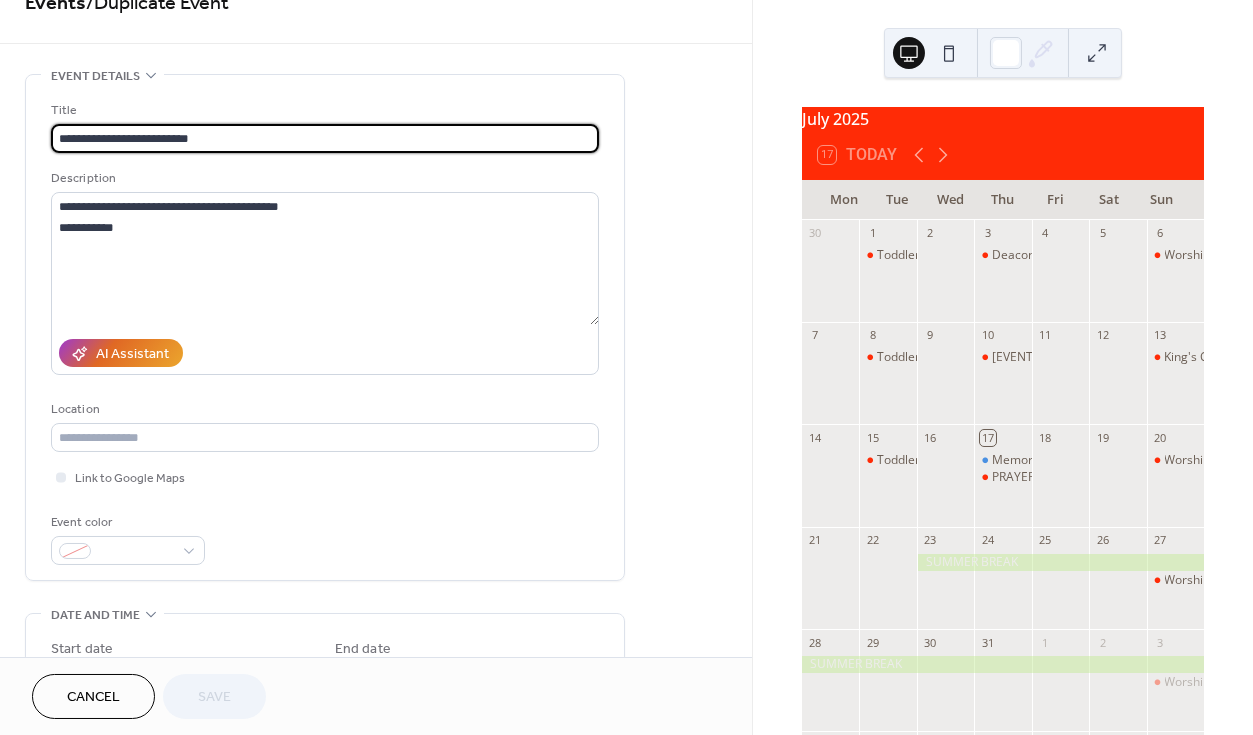 scroll, scrollTop: 352, scrollLeft: 0, axis: vertical 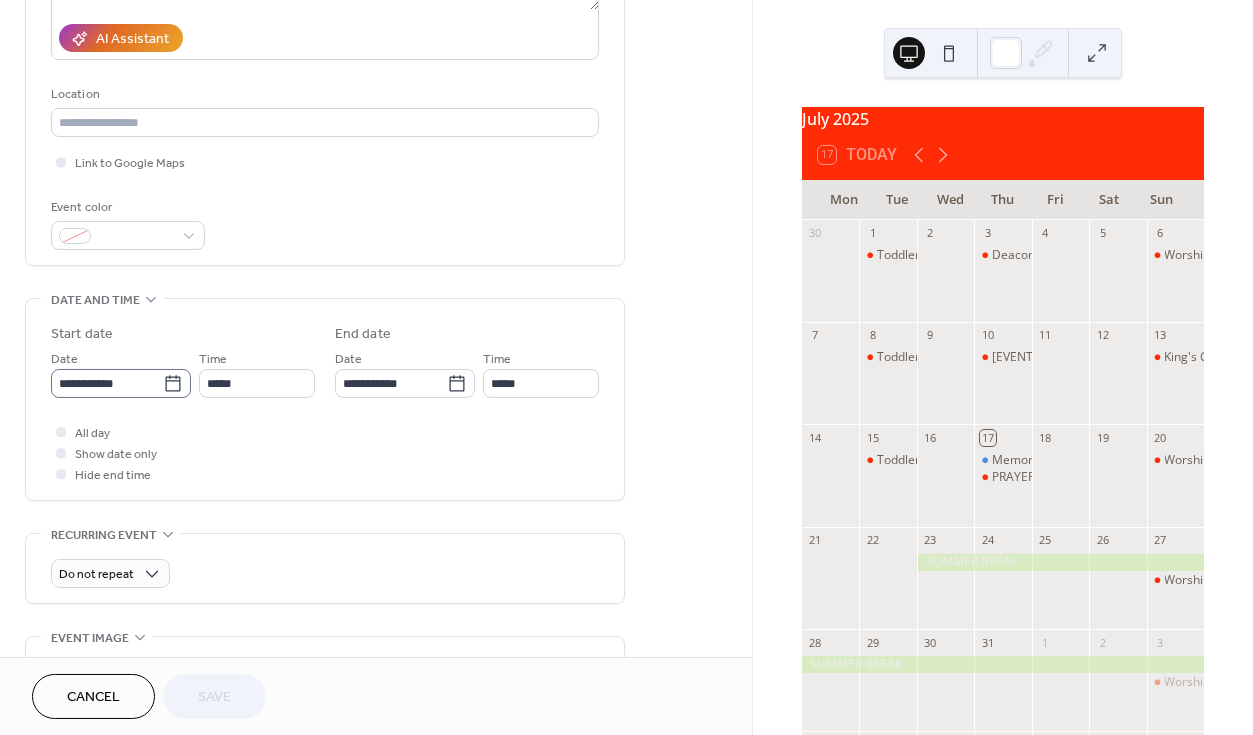 click 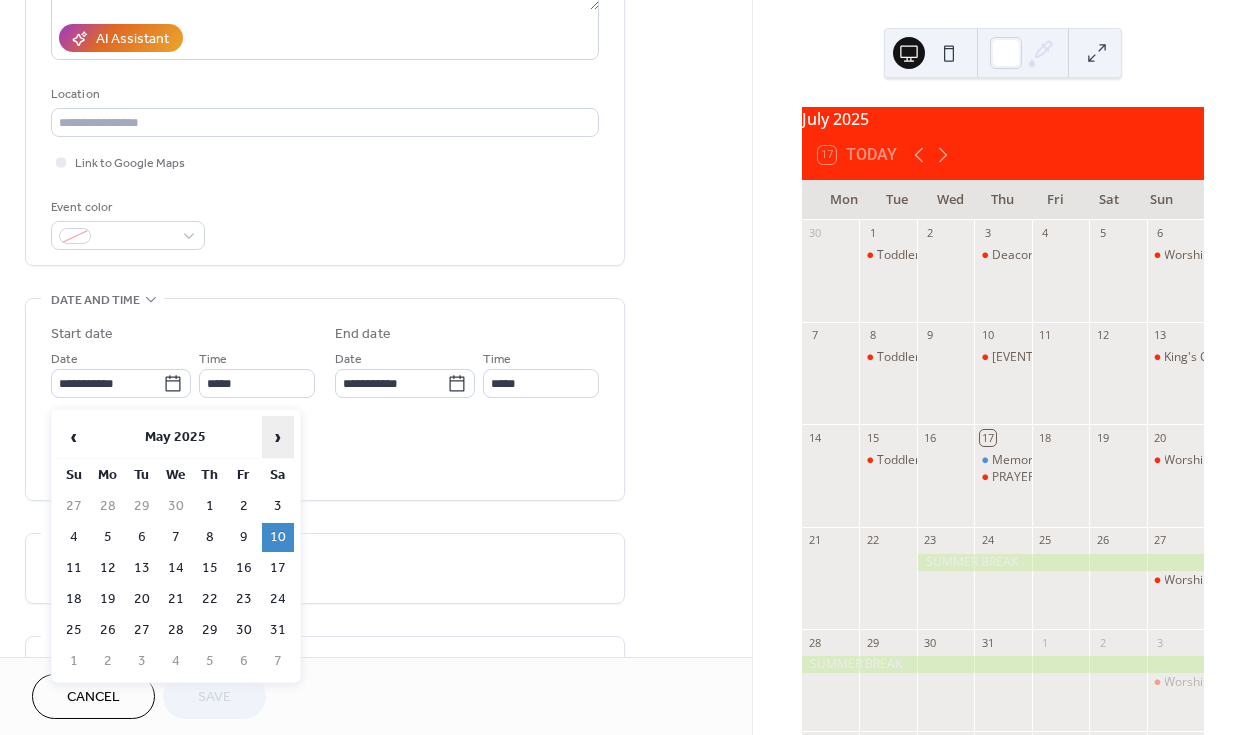 click on "›" at bounding box center [278, 437] 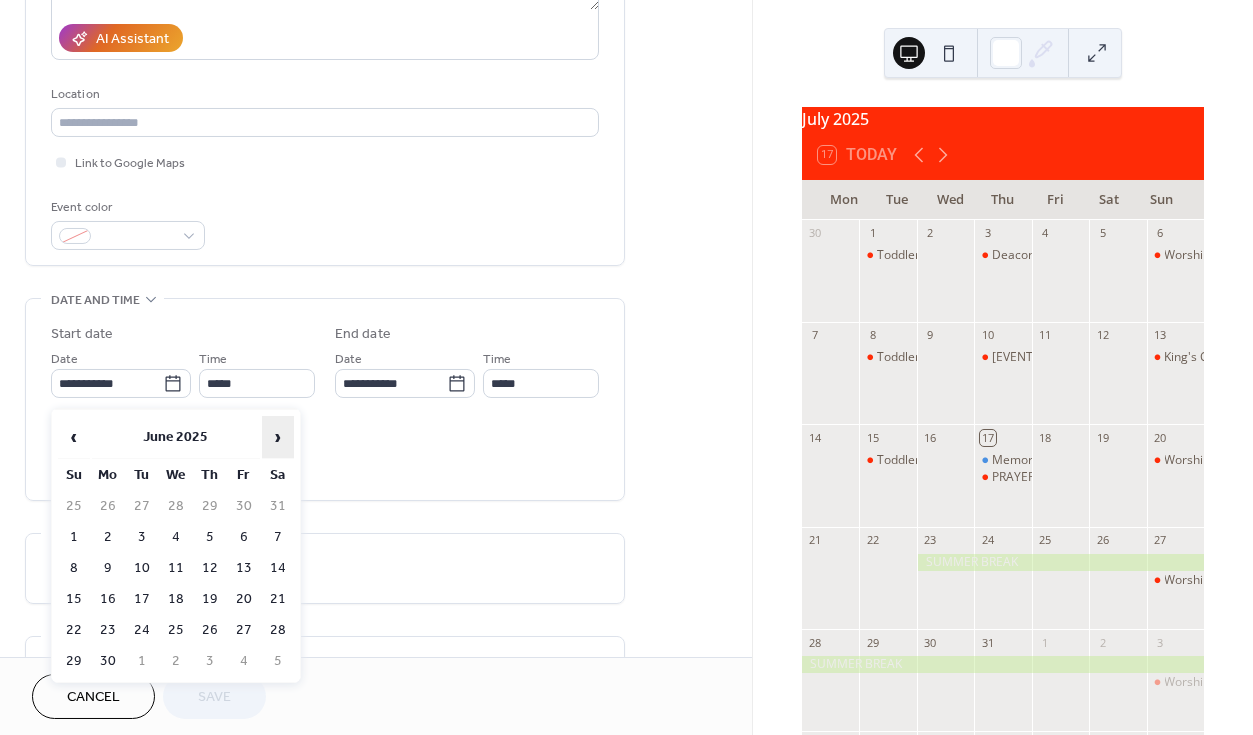 click on "›" at bounding box center [278, 437] 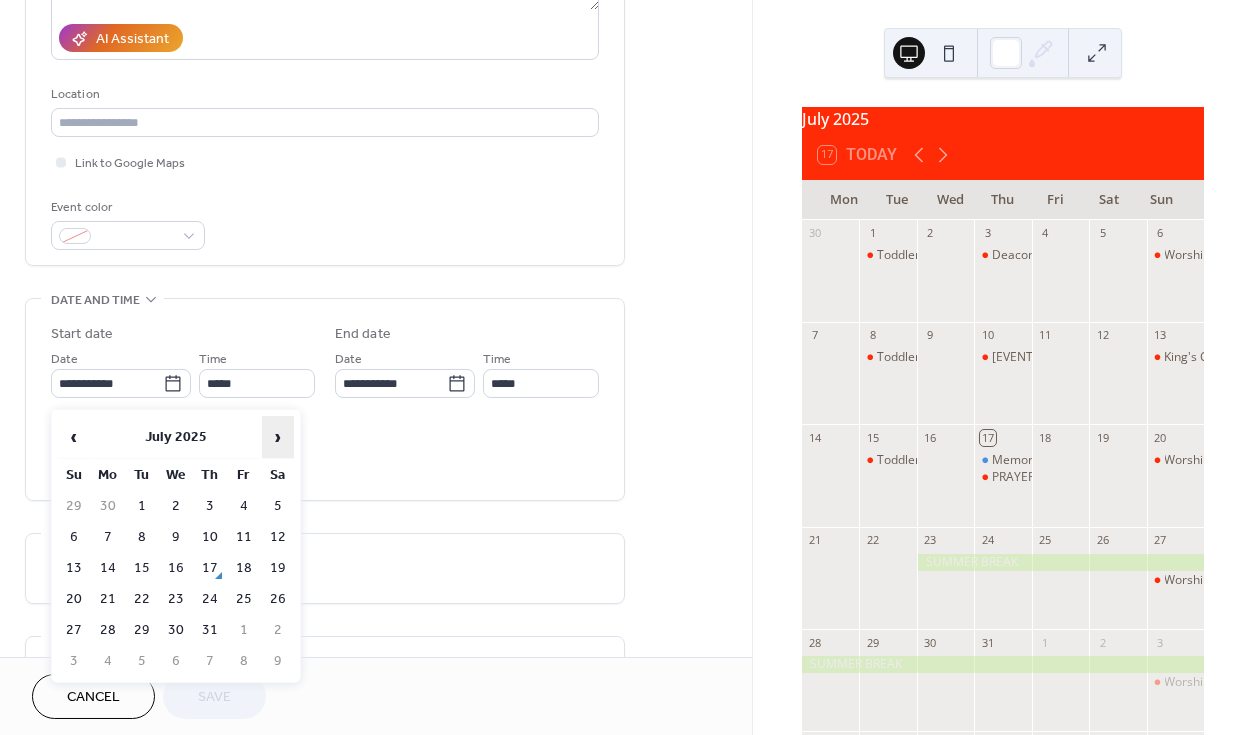 click on "›" at bounding box center [278, 437] 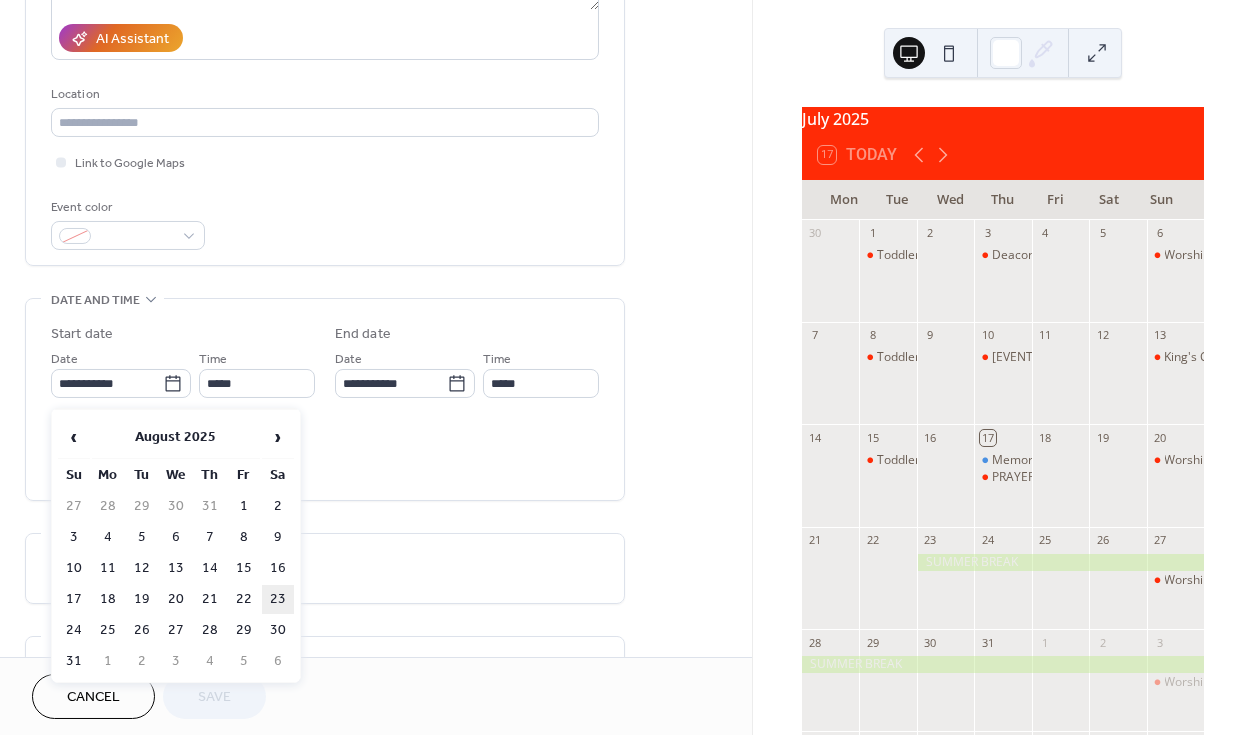 click on "23" at bounding box center (278, 599) 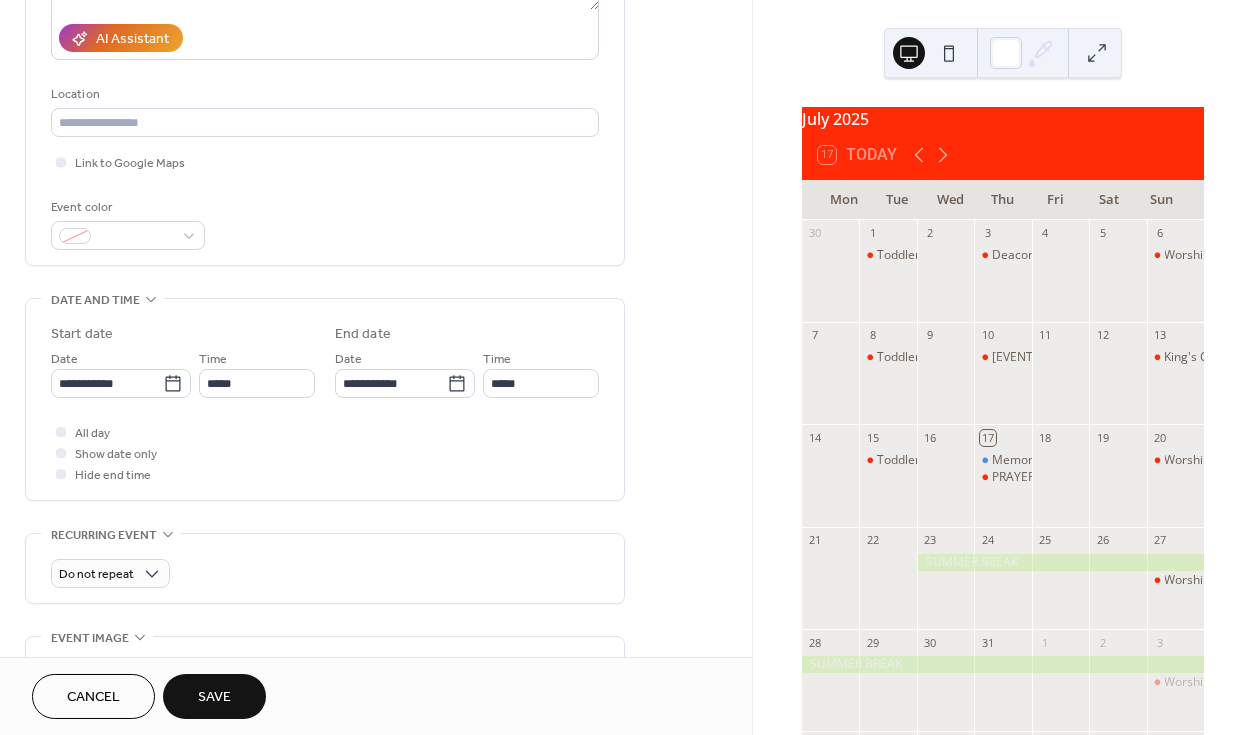 type on "**********" 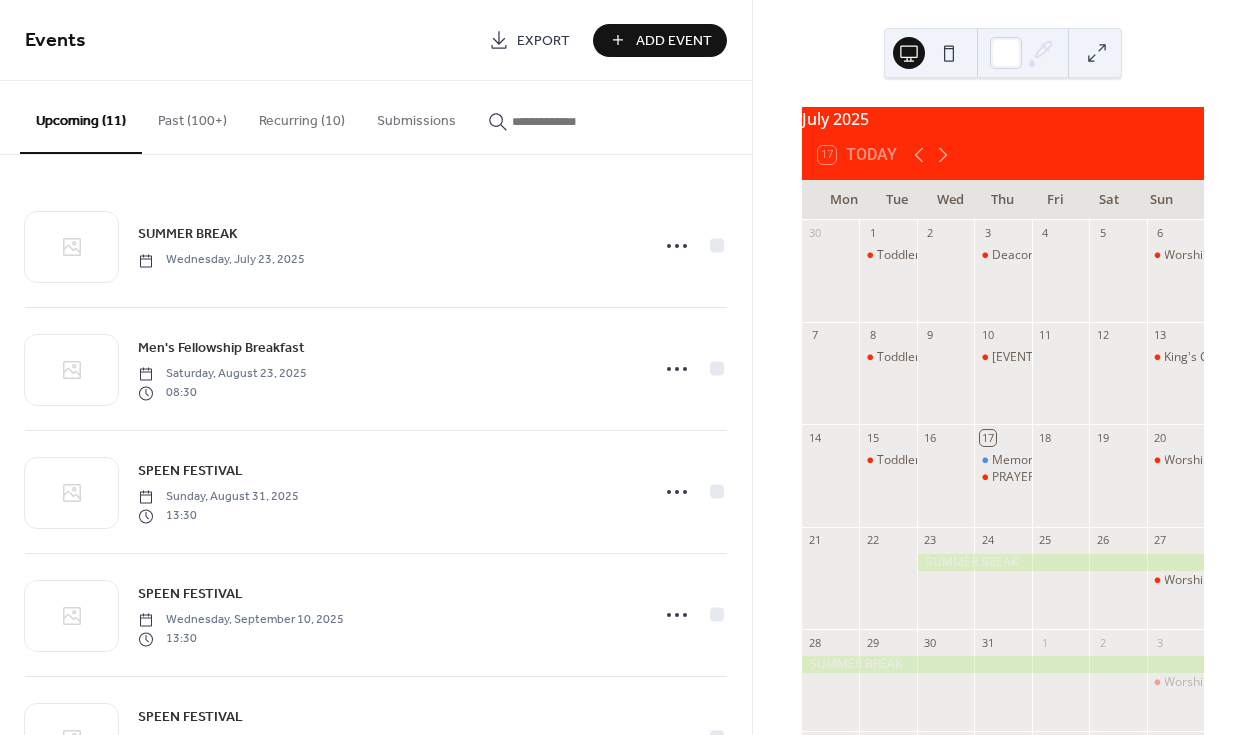 click at bounding box center (572, 121) 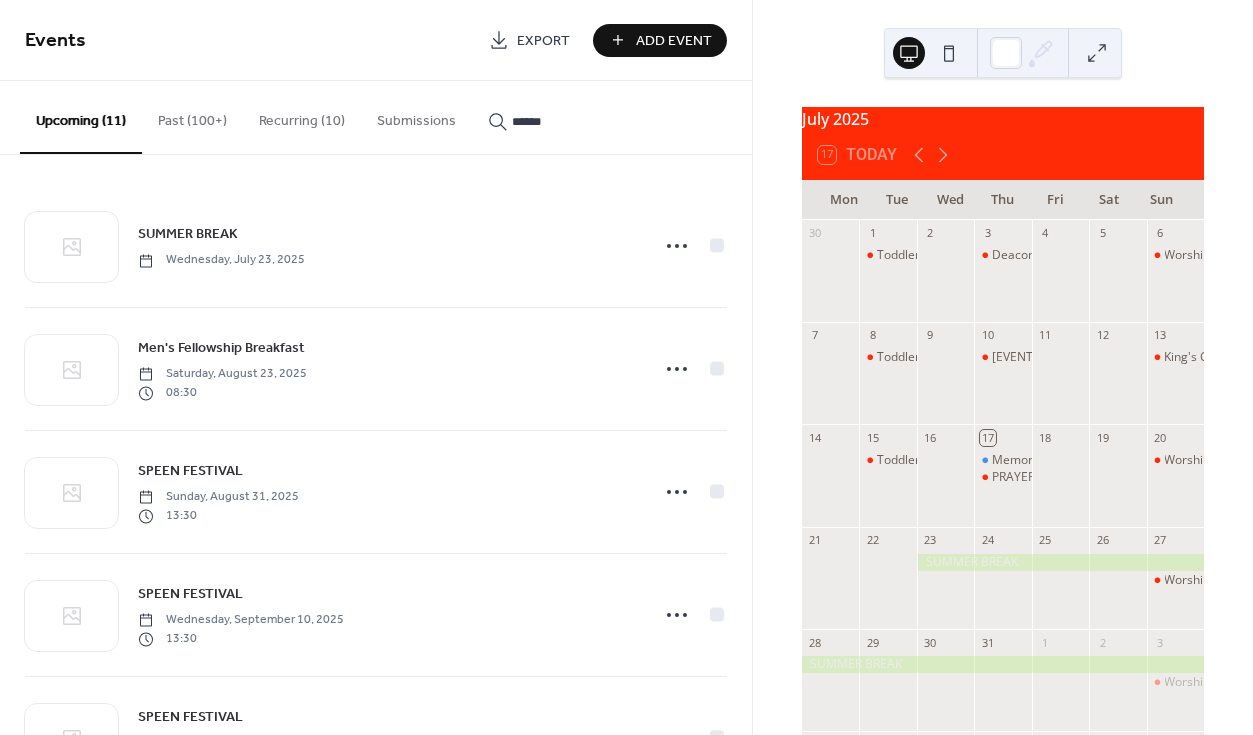 click on "******" at bounding box center [560, 116] 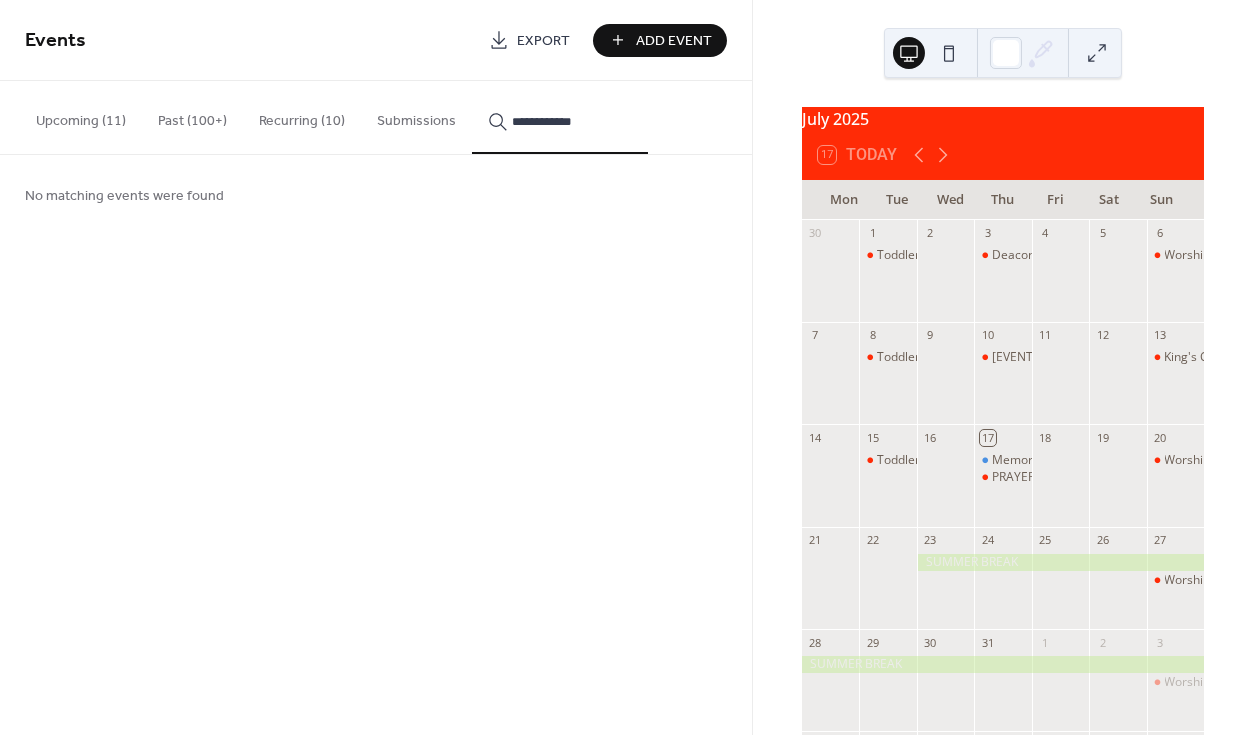 drag, startPoint x: 539, startPoint y: 120, endPoint x: 578, endPoint y: 120, distance: 39 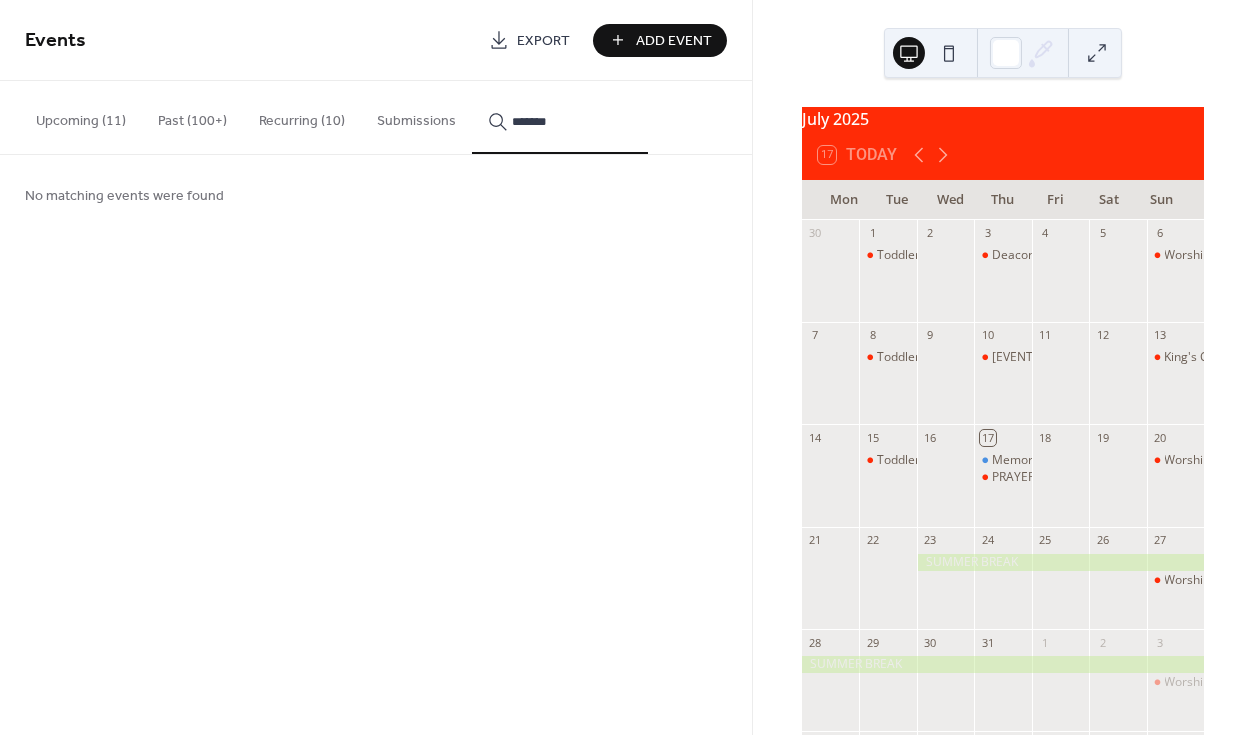 type on "******" 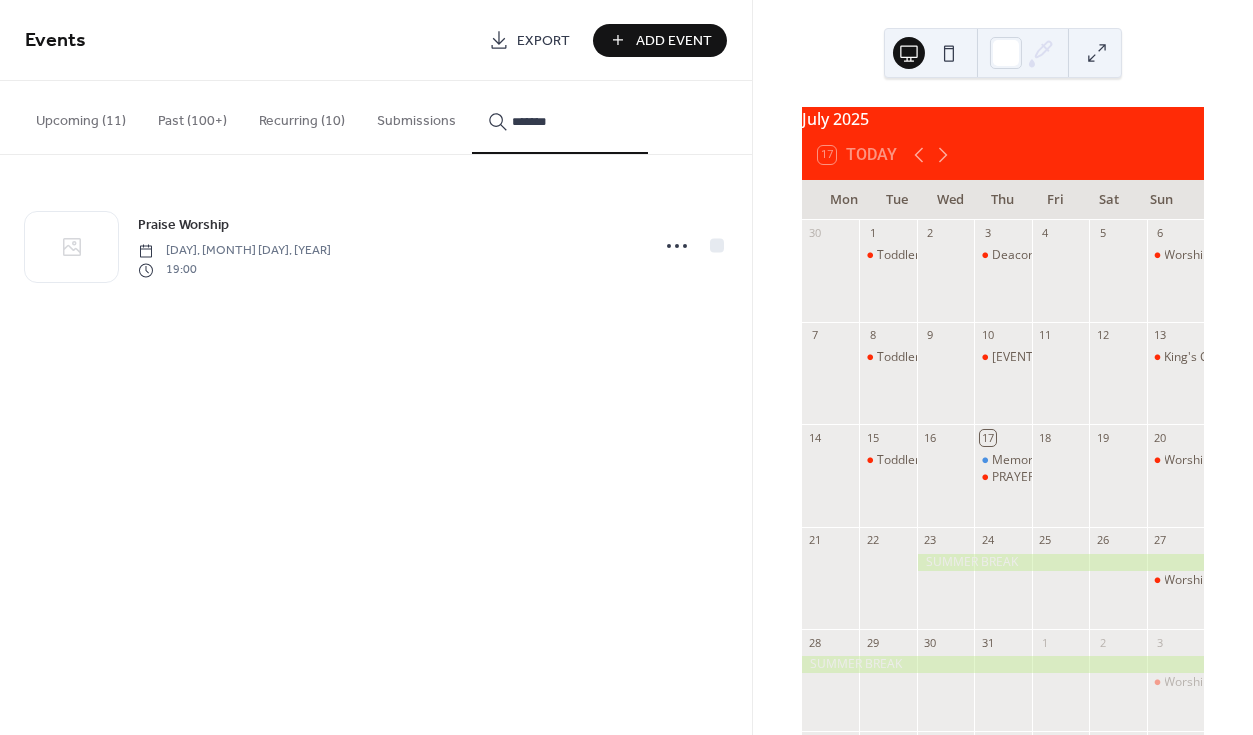 click 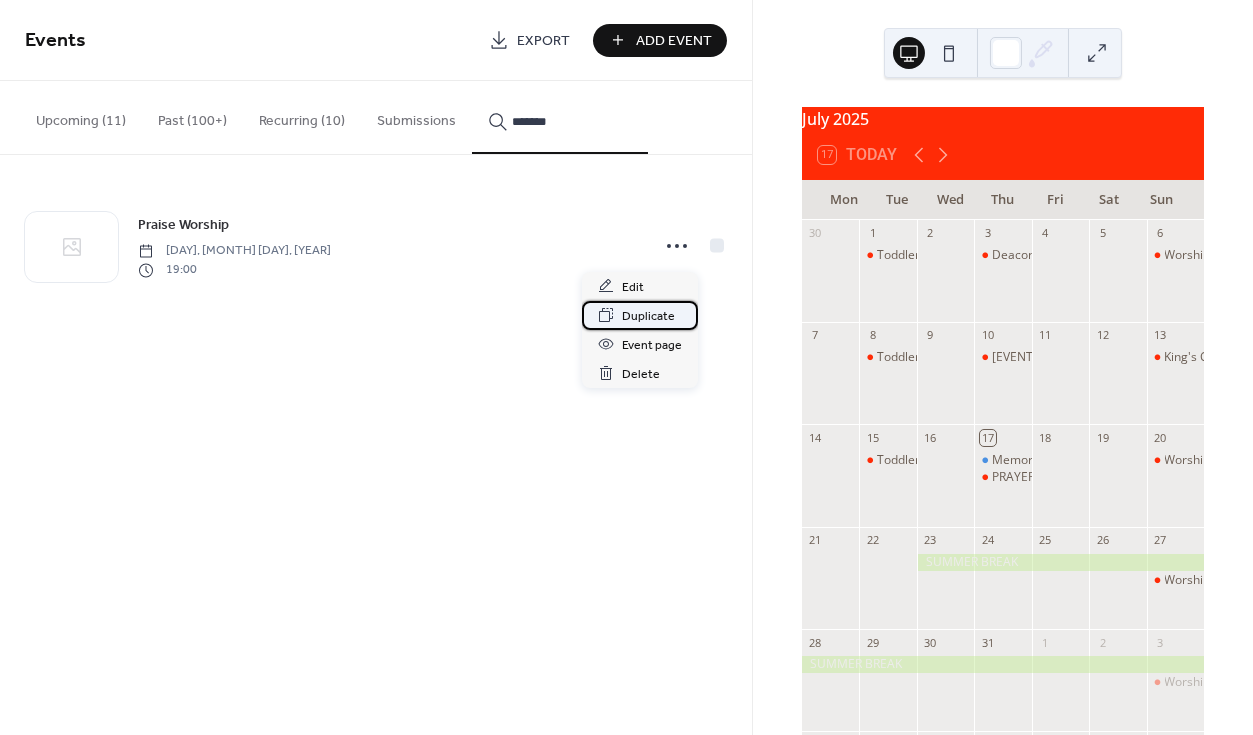 click on "Duplicate" at bounding box center (648, 316) 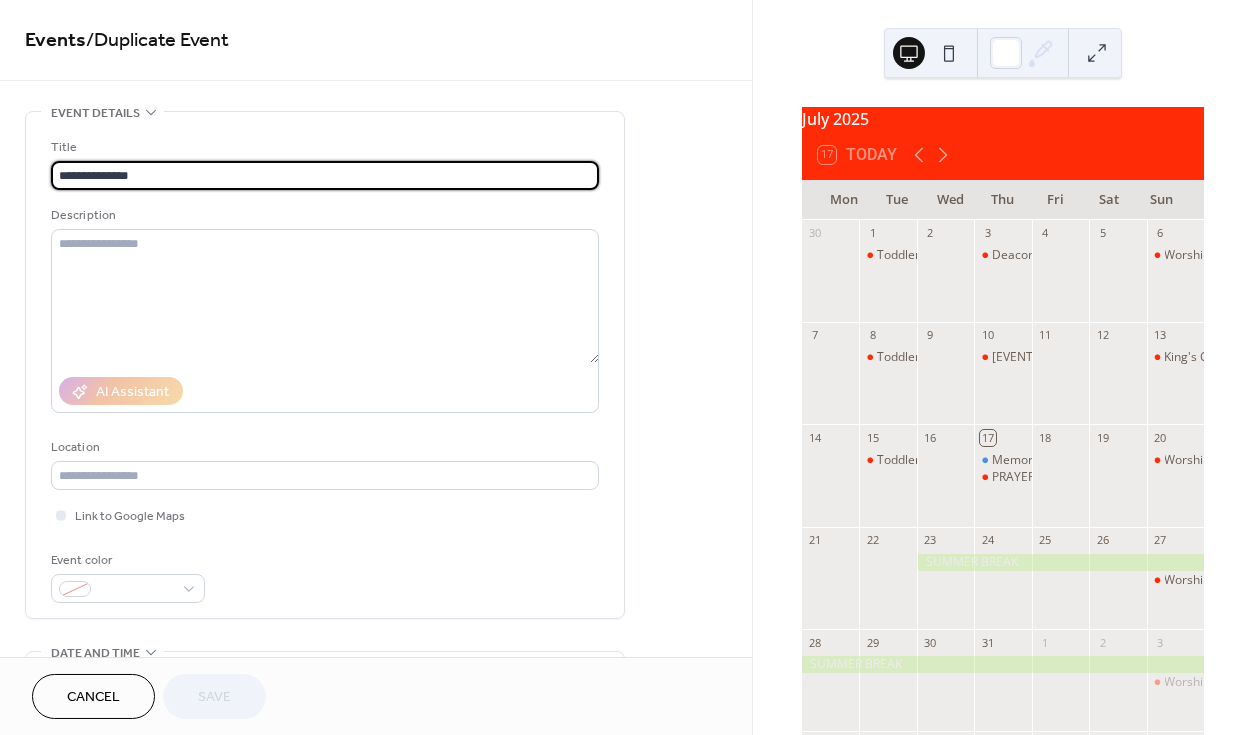 drag, startPoint x: 96, startPoint y: 176, endPoint x: 137, endPoint y: 176, distance: 41 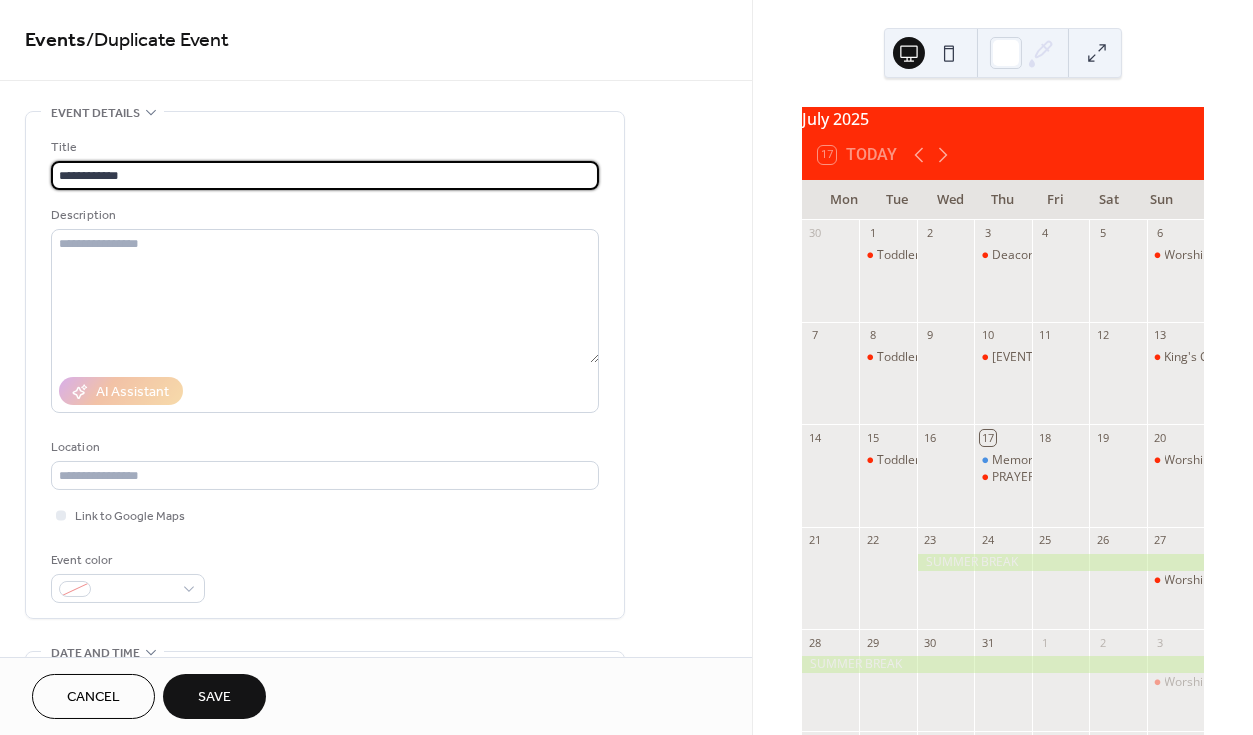 scroll, scrollTop: 213, scrollLeft: 0, axis: vertical 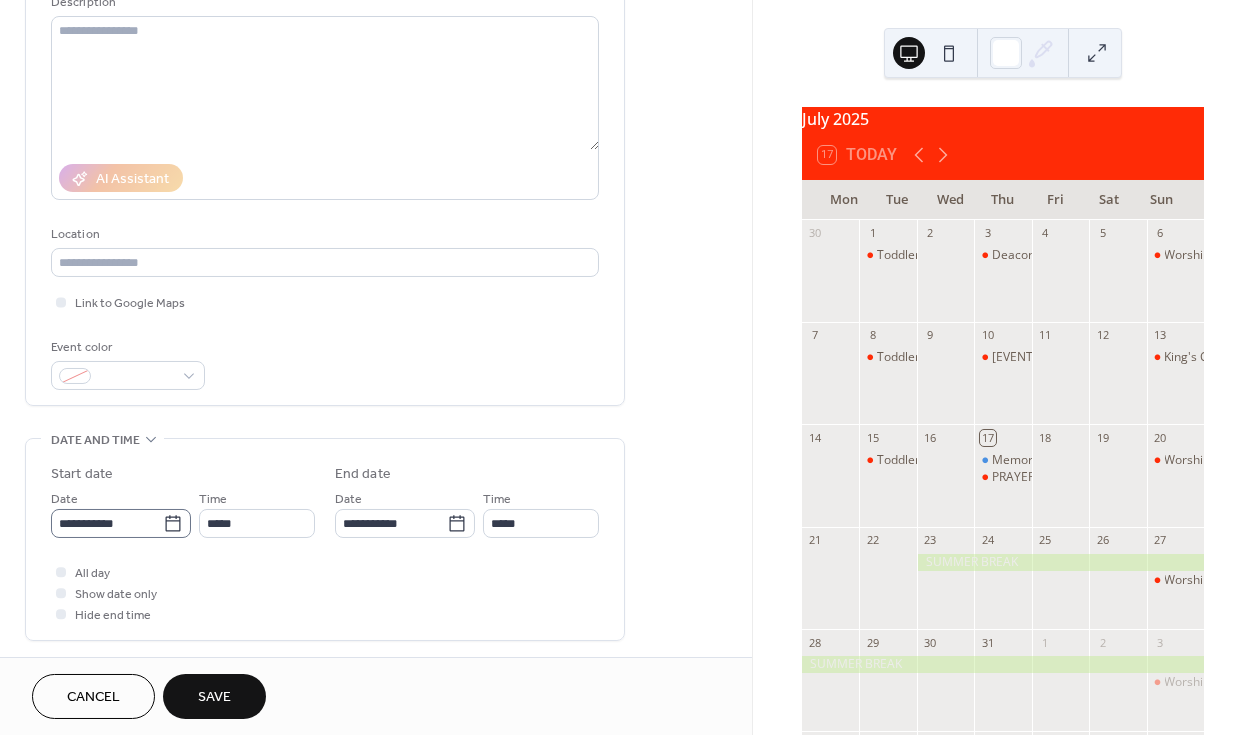 type on "**********" 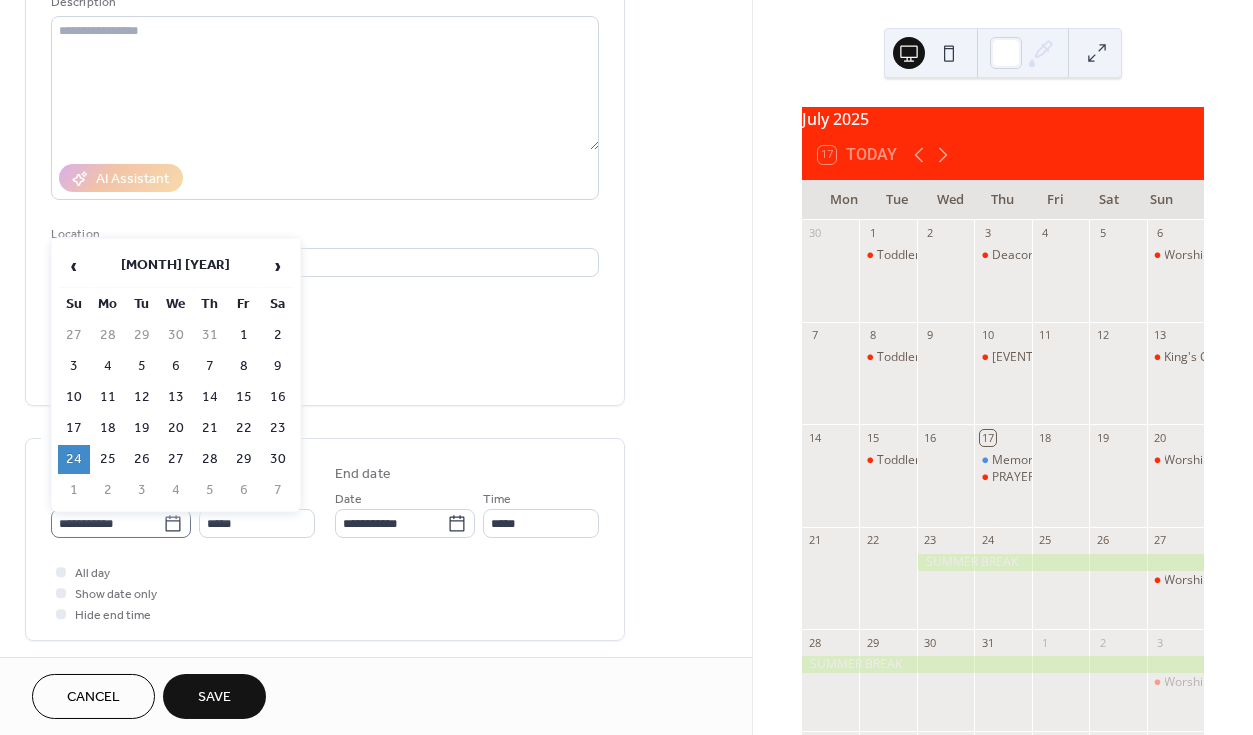 click 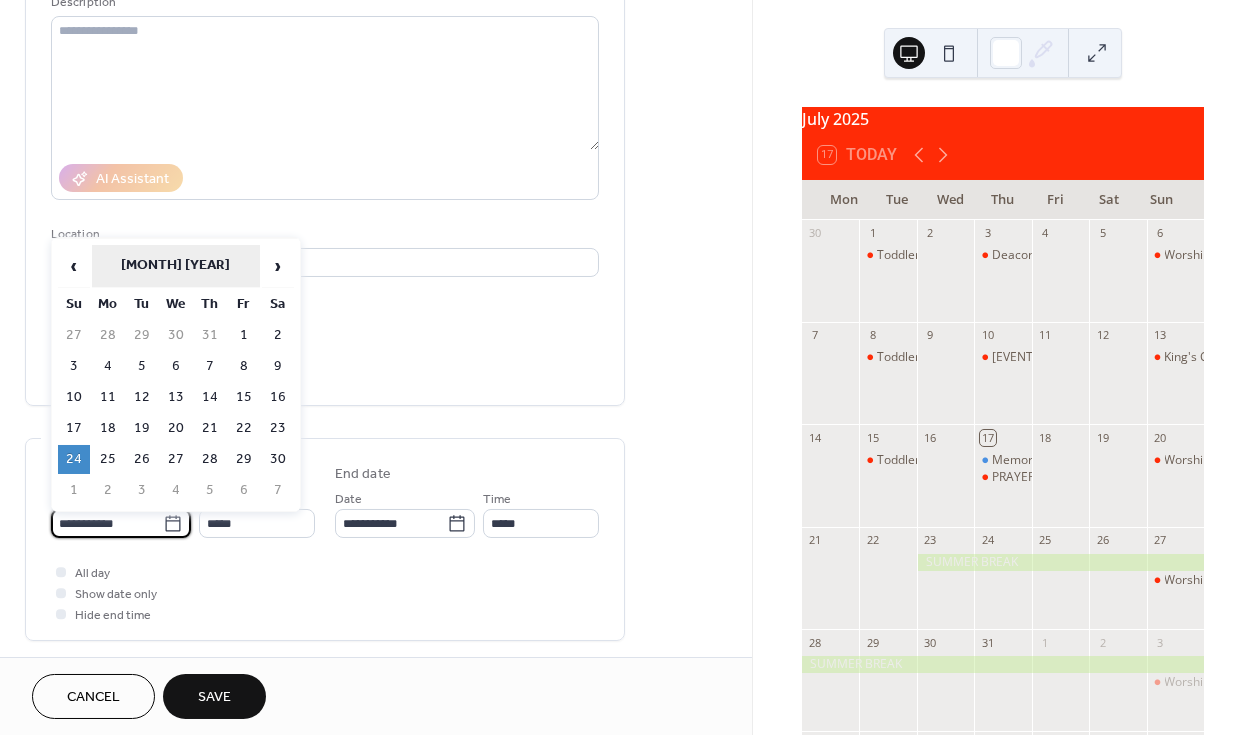click on "[MONTH] [YEAR]" at bounding box center [176, 266] 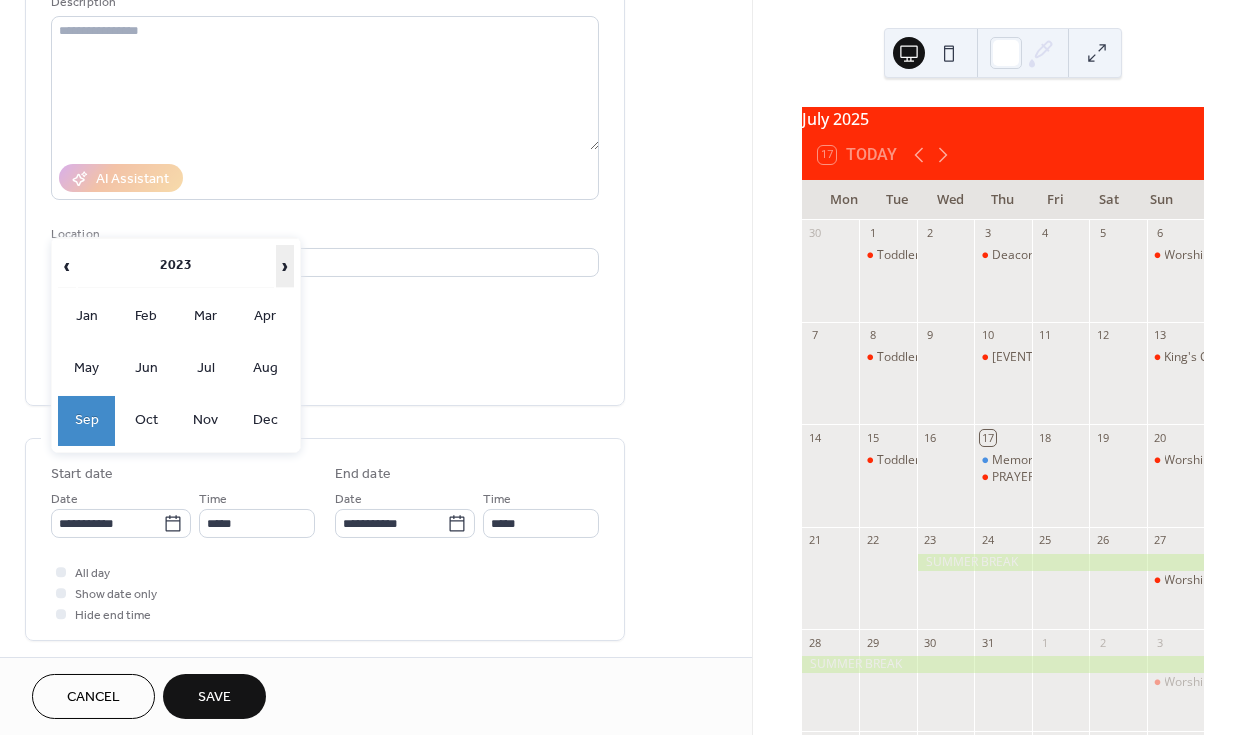 click on "›" at bounding box center [285, 266] 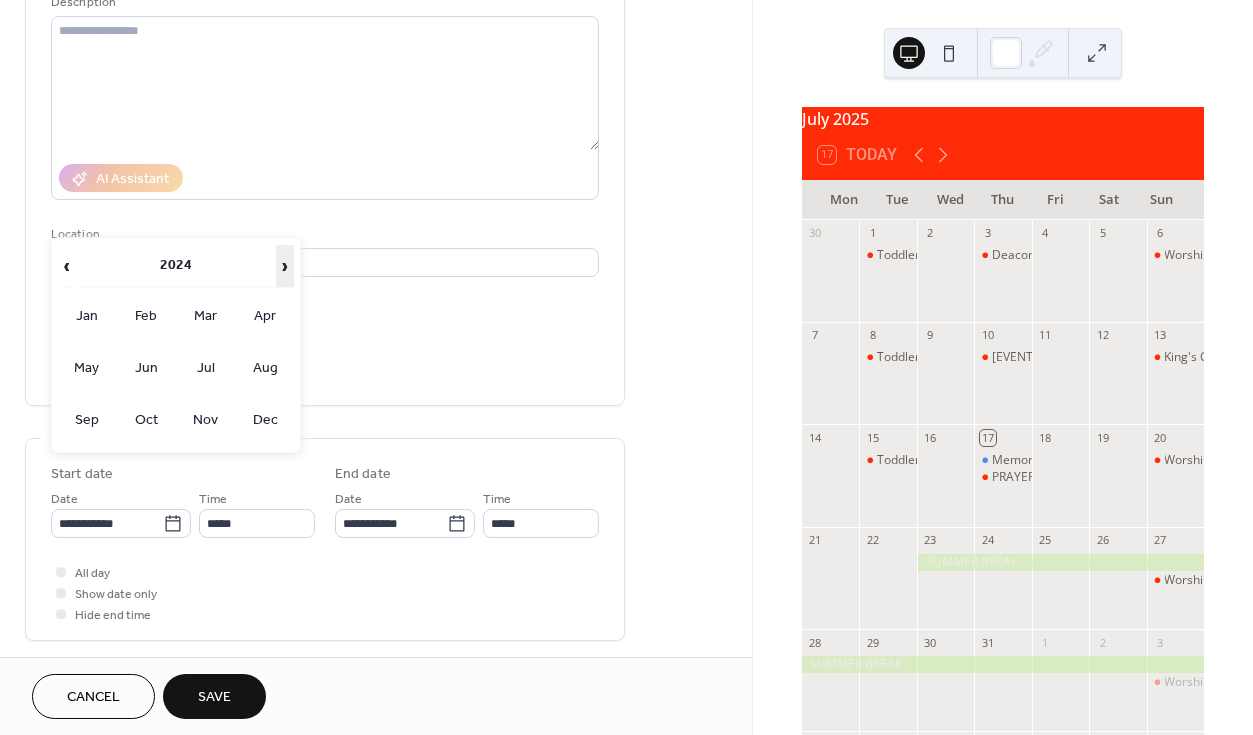 click on "›" at bounding box center (285, 266) 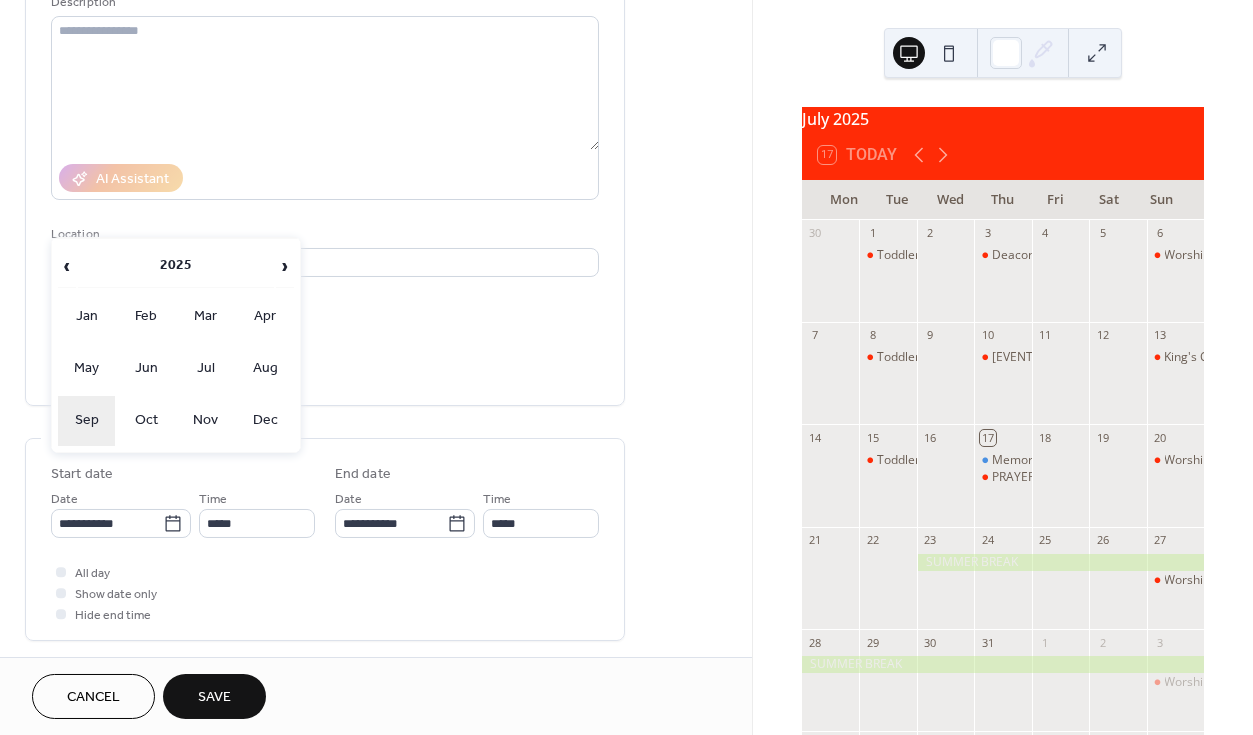 click on "Sep" at bounding box center (87, 421) 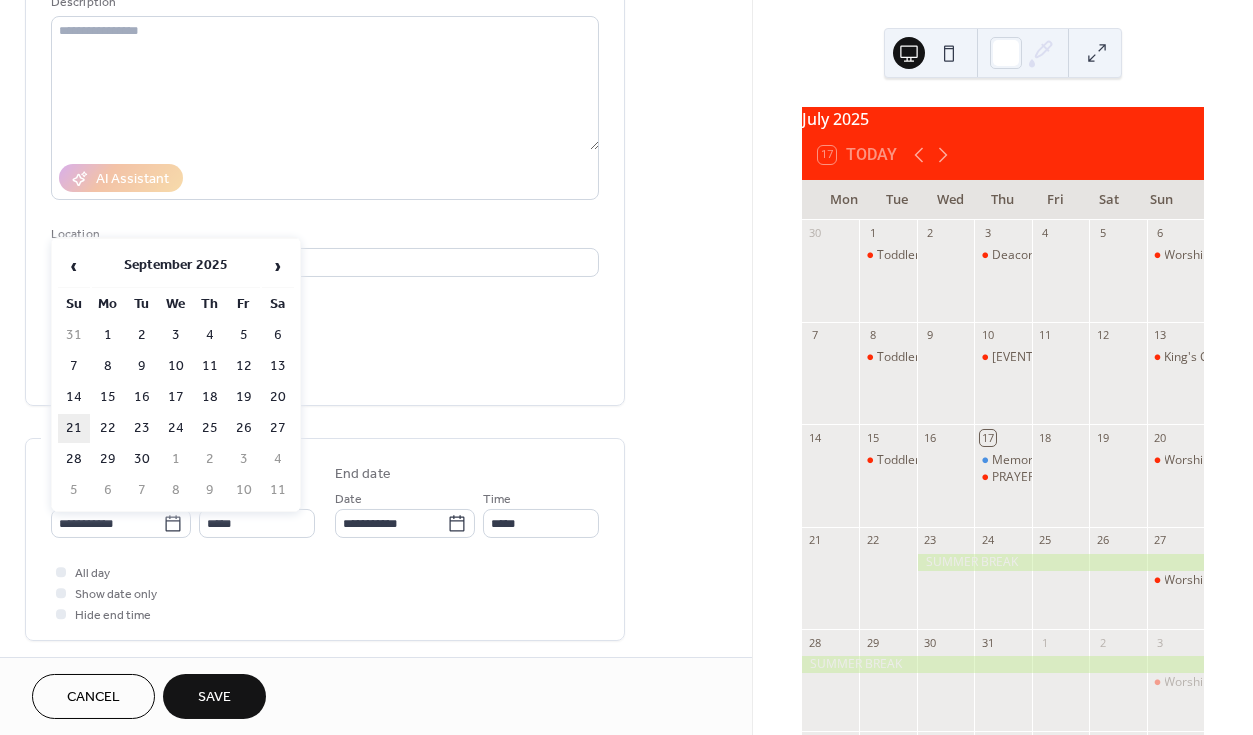 click on "21" at bounding box center [74, 428] 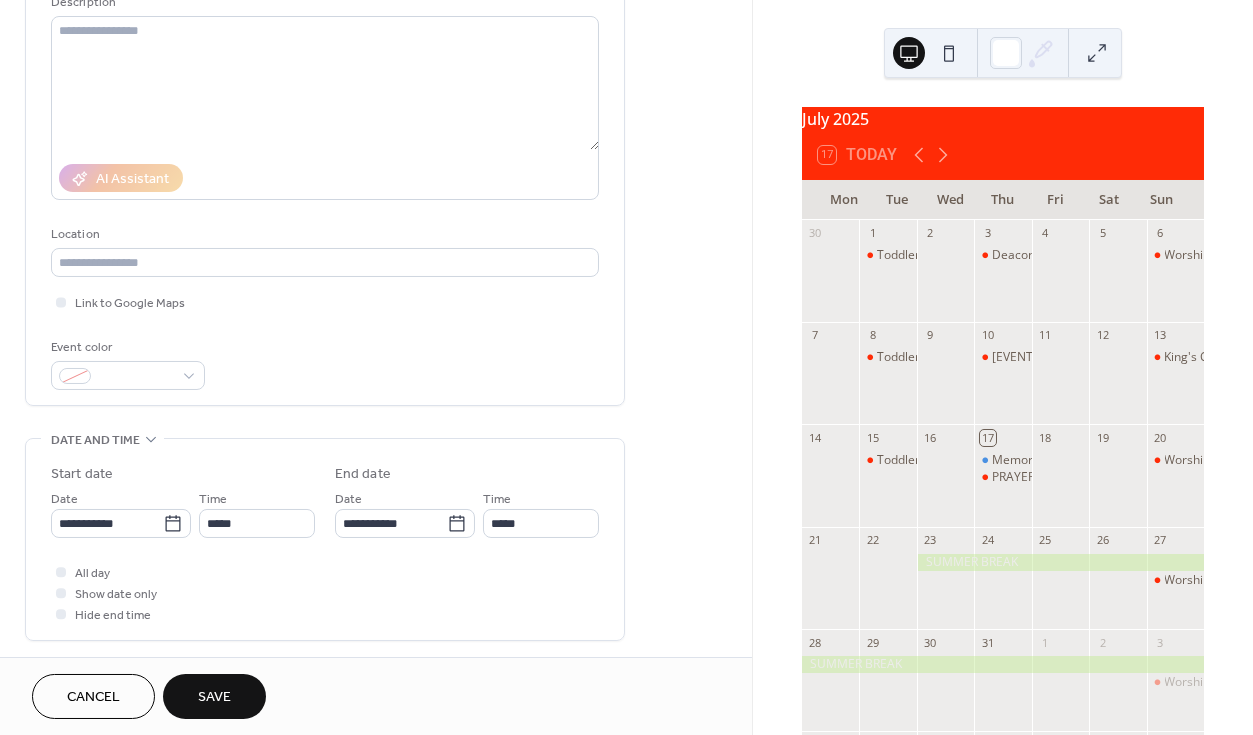 type on "**********" 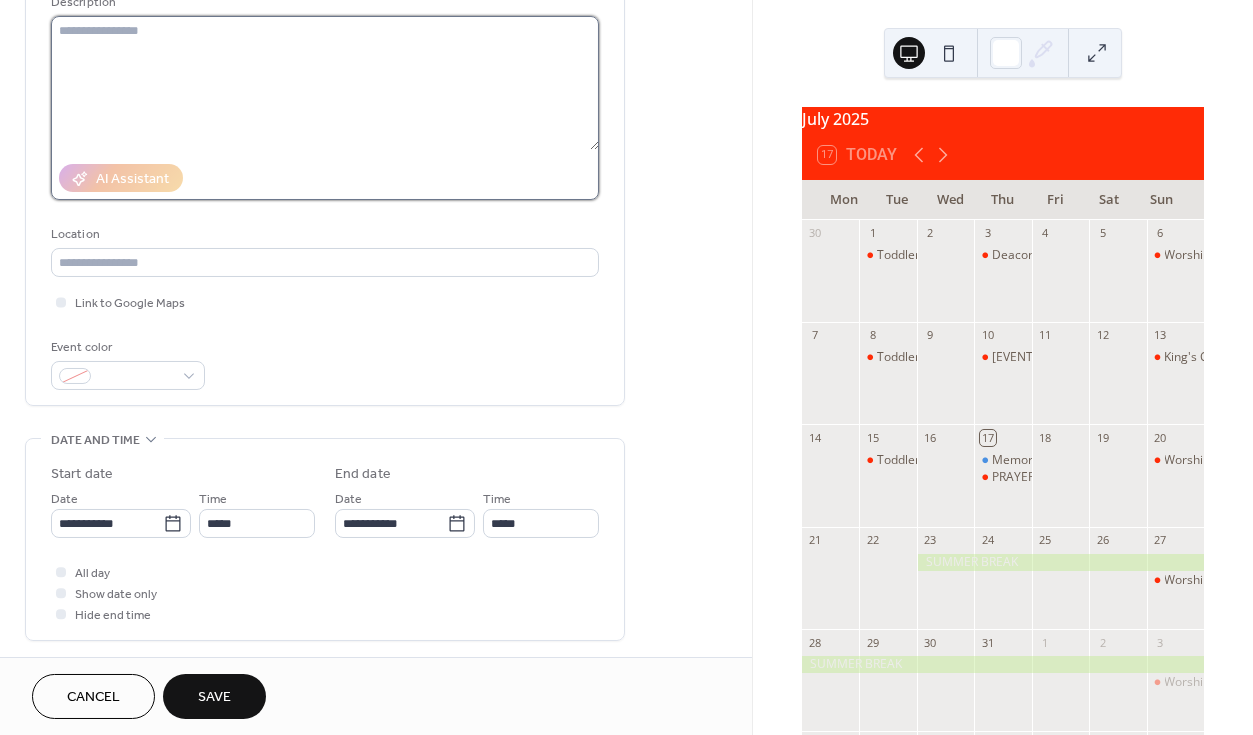 click at bounding box center (325, 83) 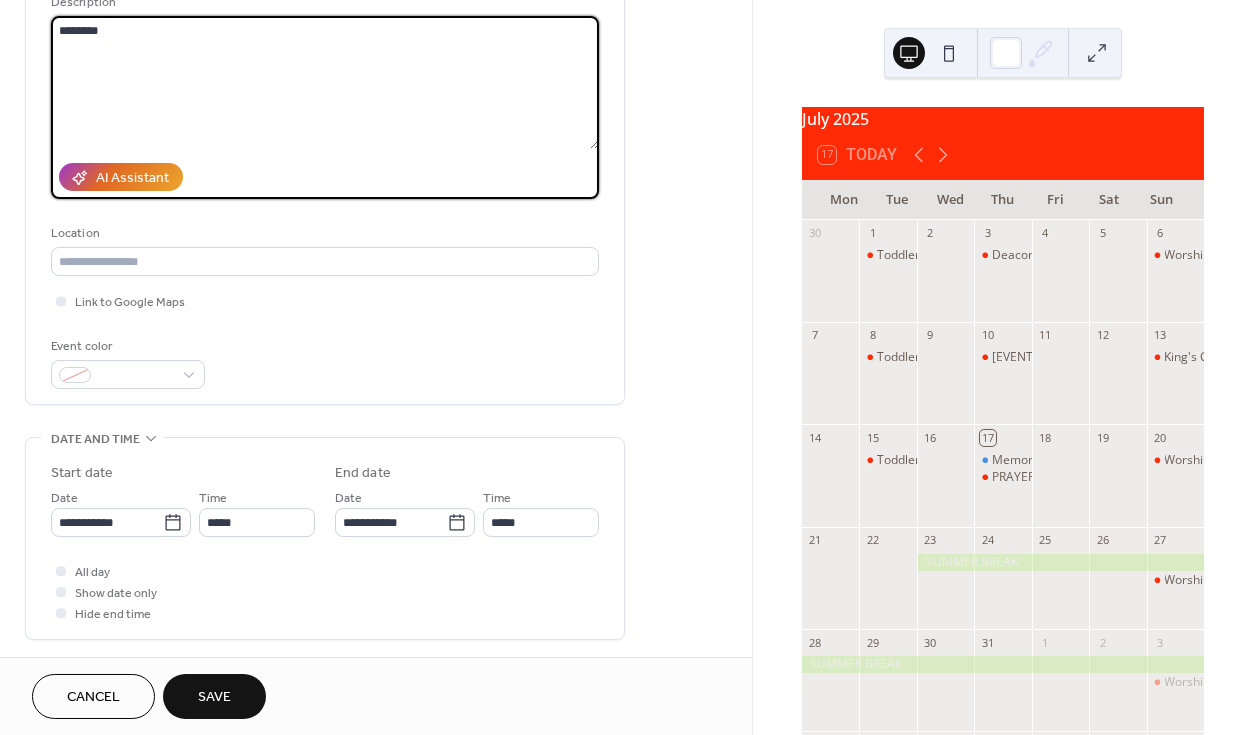 type on "********" 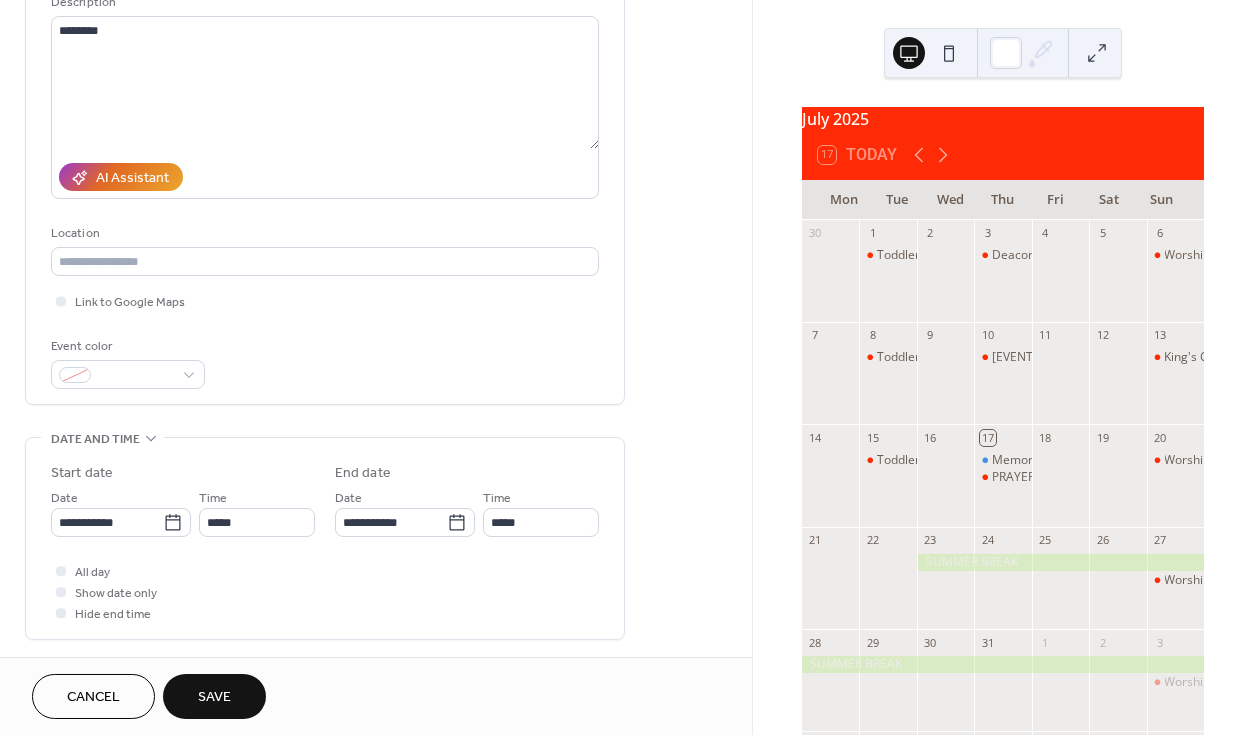 click on "Save" at bounding box center (214, 696) 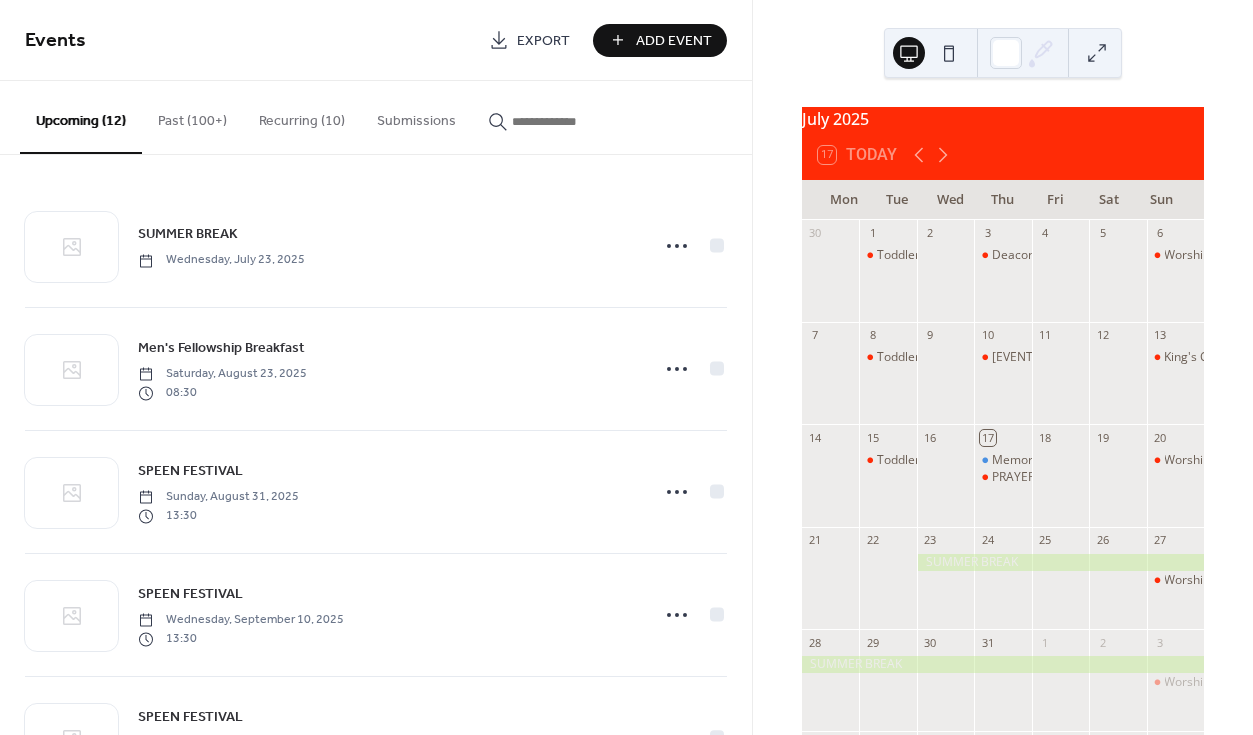 click at bounding box center (572, 121) 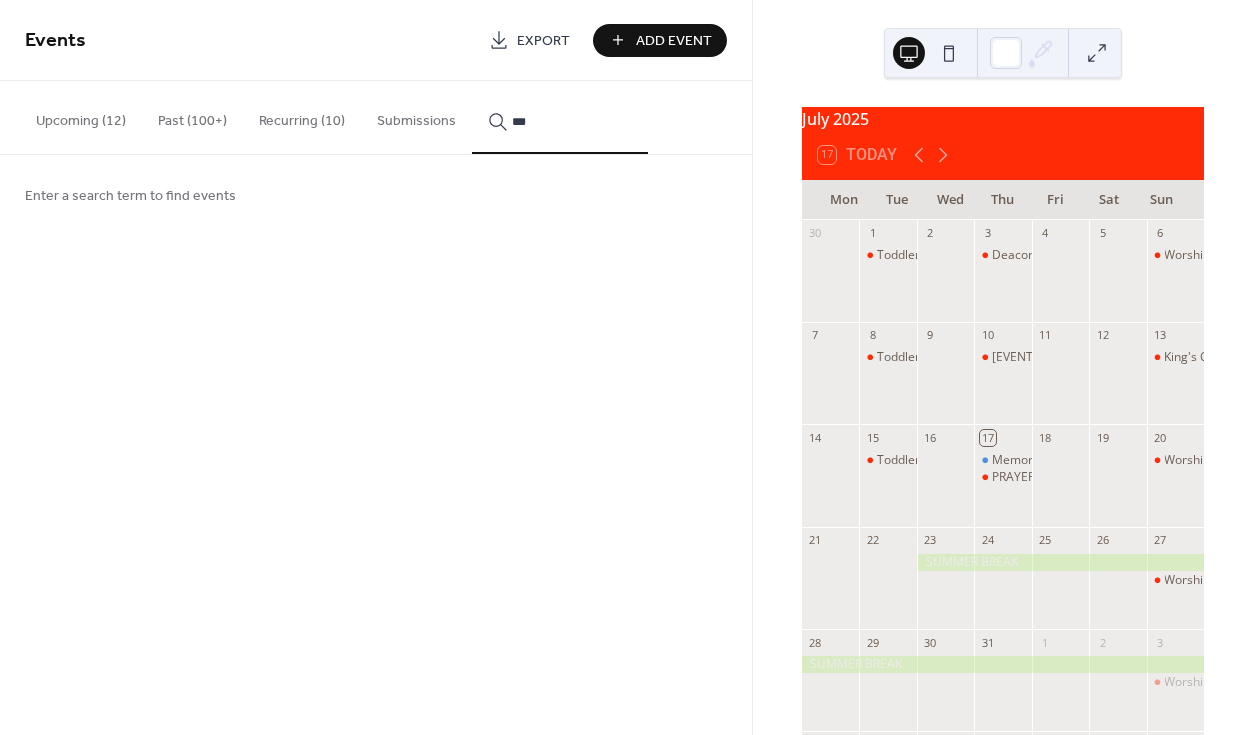 type on "***" 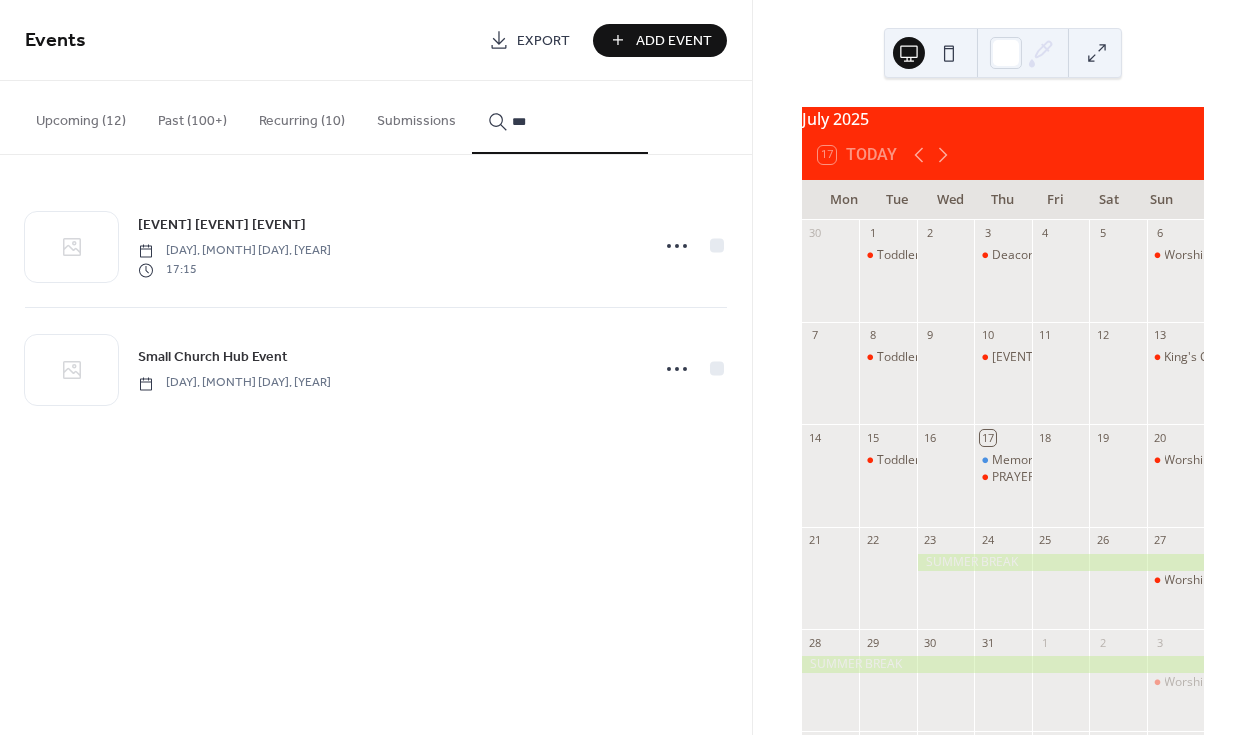 click 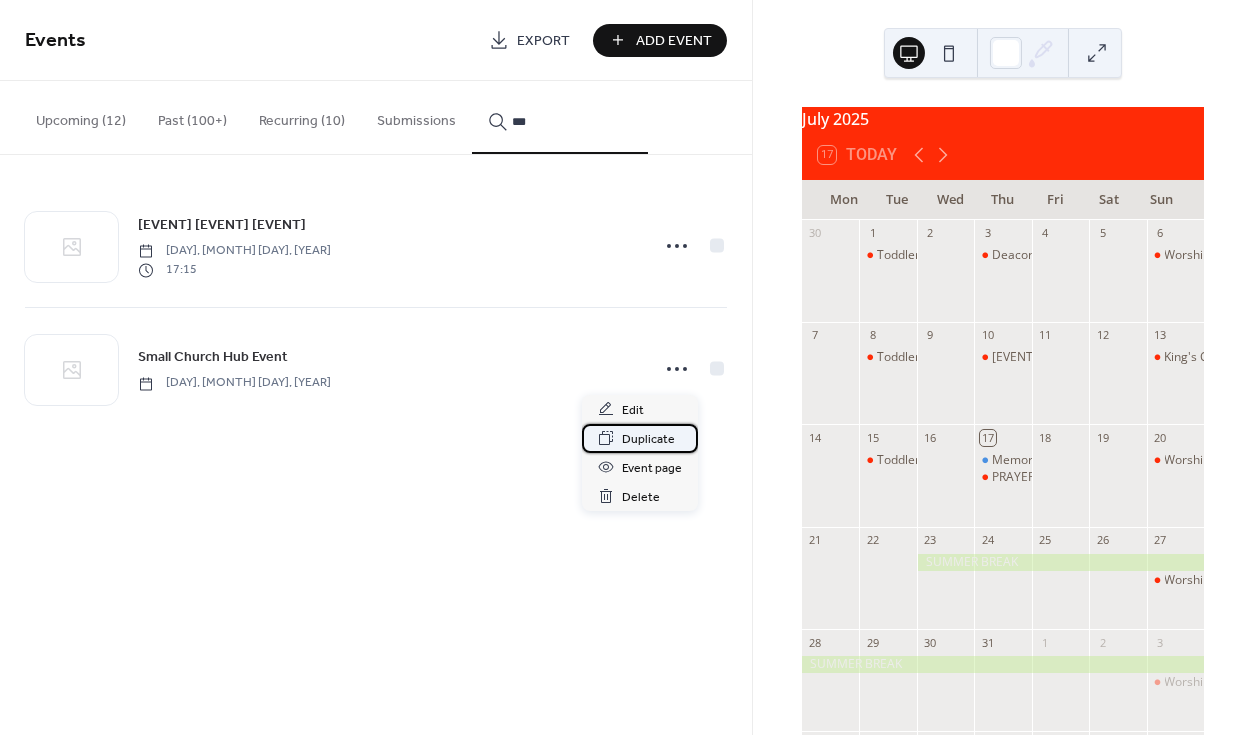 click on "Duplicate" at bounding box center [648, 439] 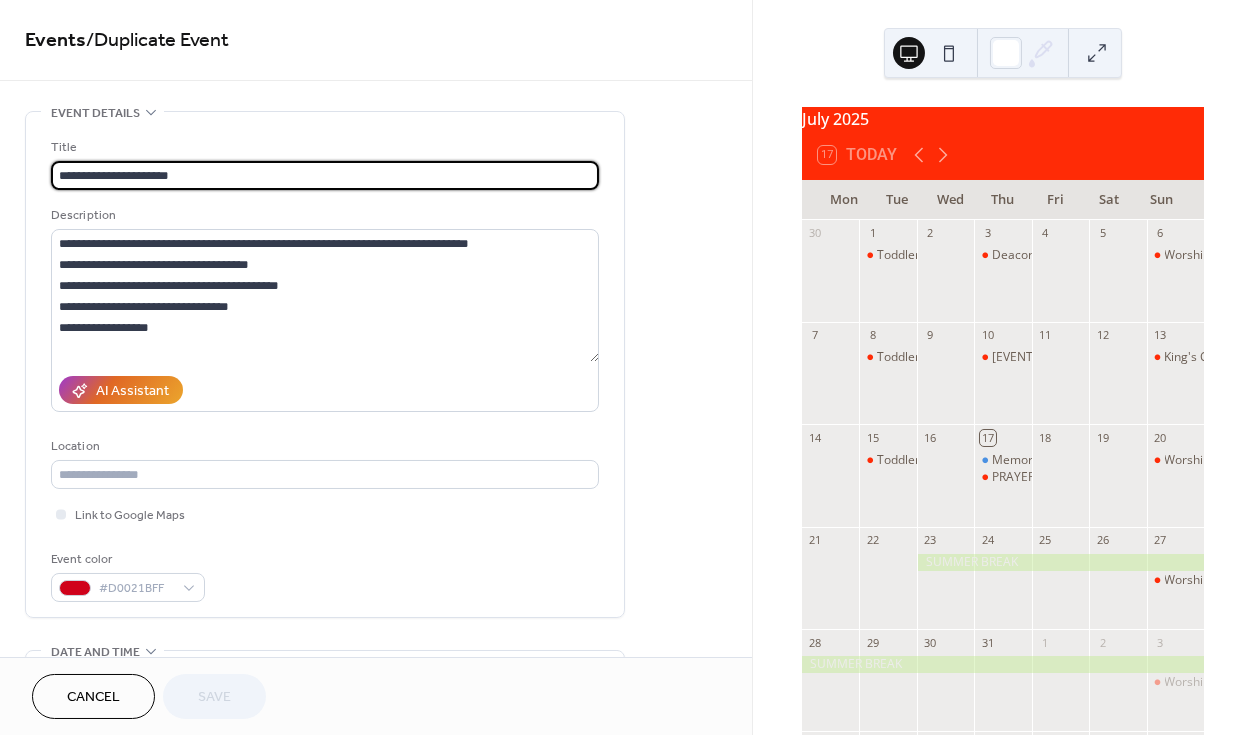 click on "**********" at bounding box center [325, 175] 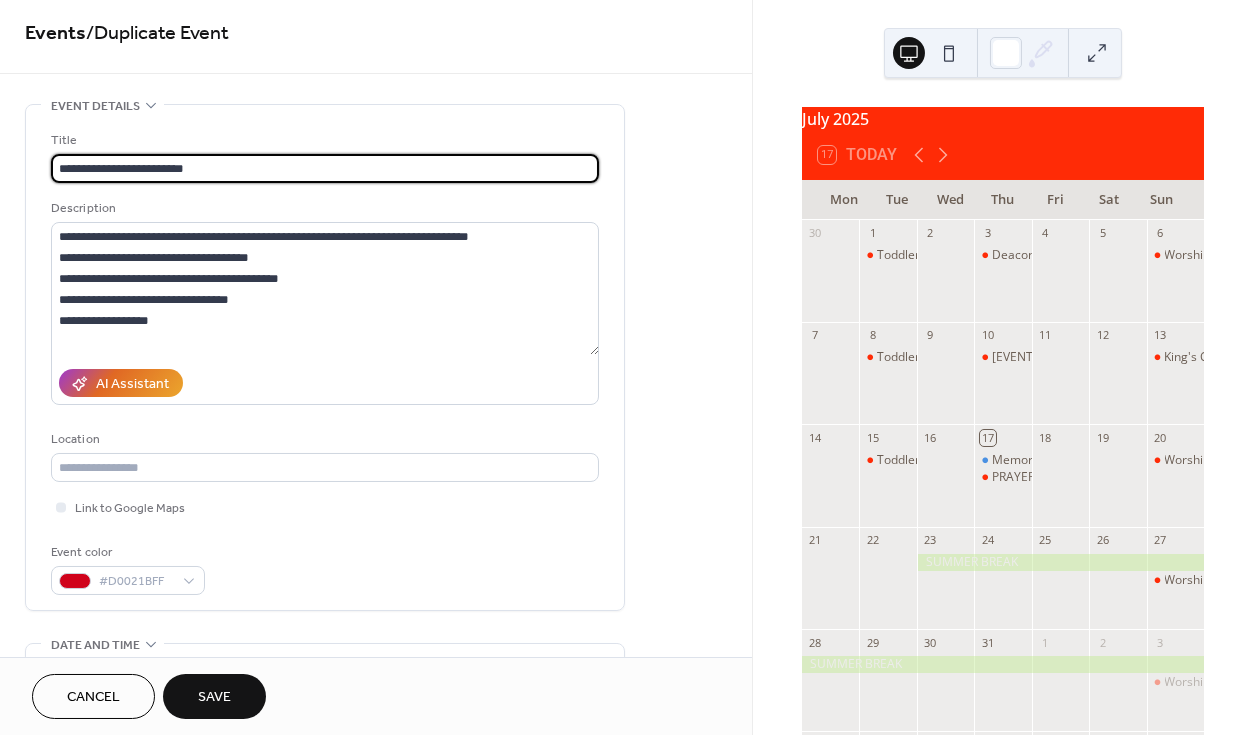 scroll, scrollTop: 11, scrollLeft: 0, axis: vertical 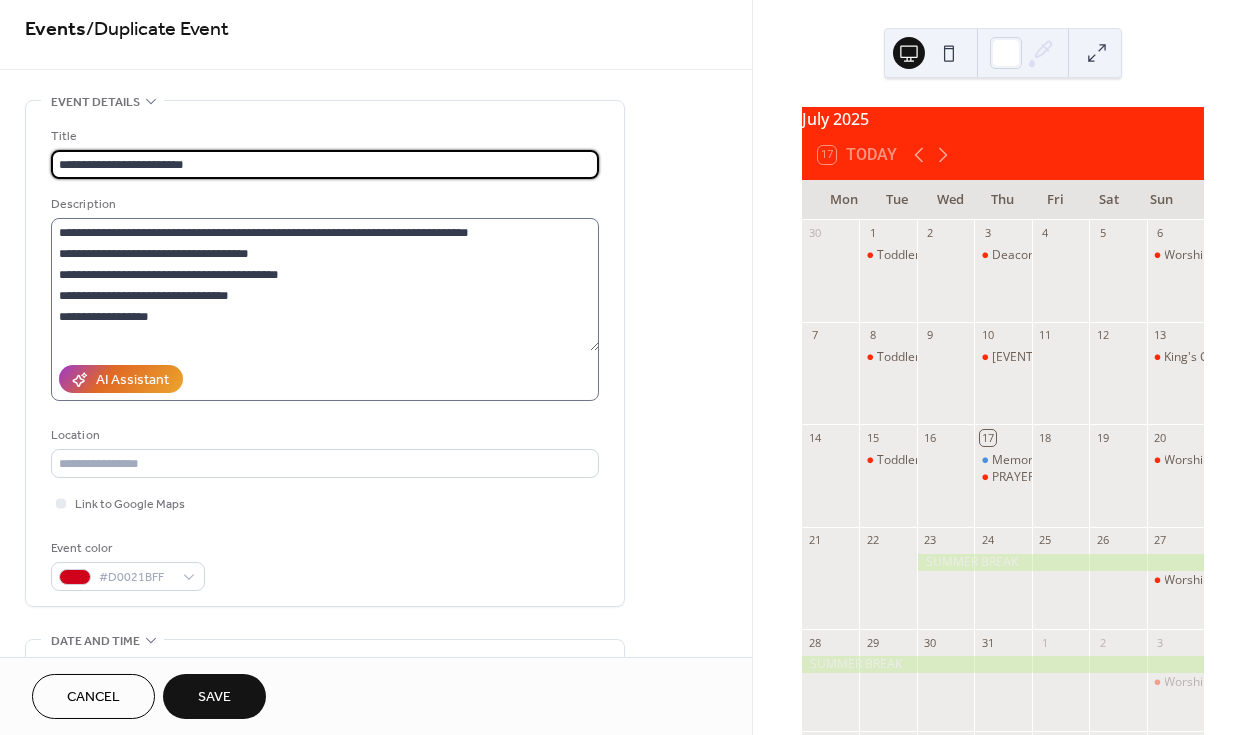 type on "**********" 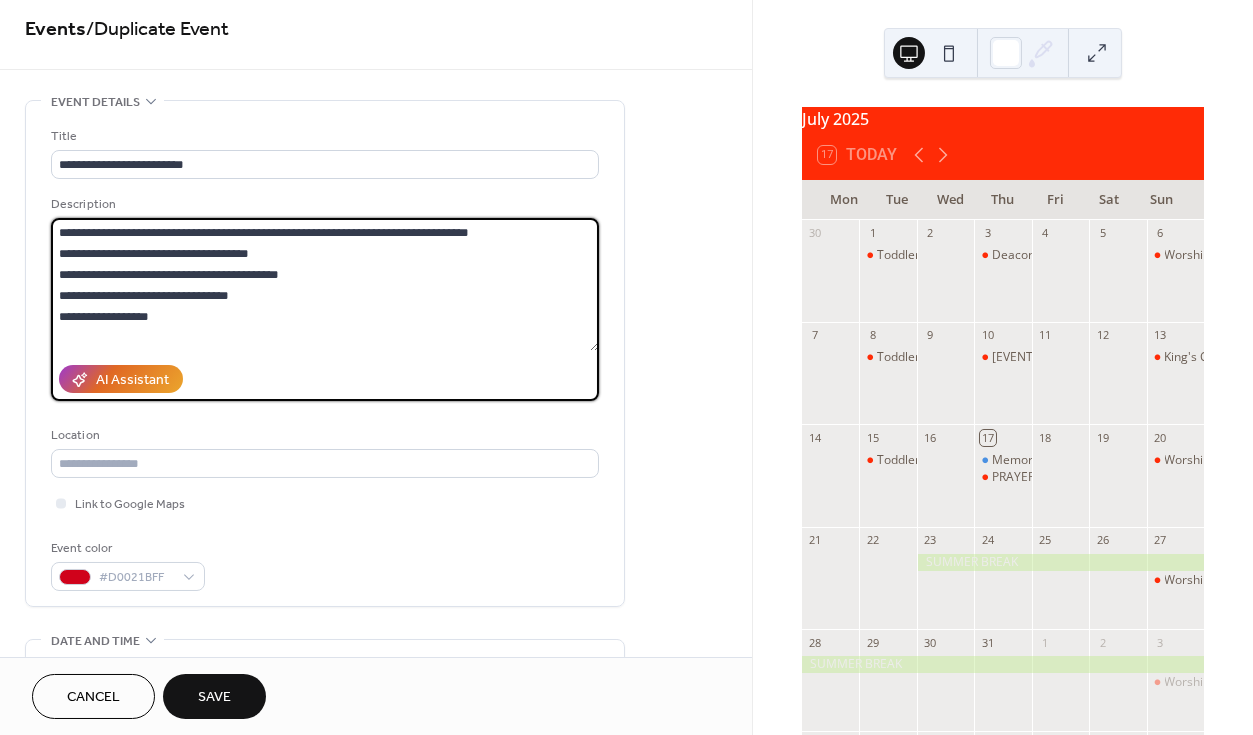 drag, startPoint x: 60, startPoint y: 273, endPoint x: 207, endPoint y: 318, distance: 153.73354 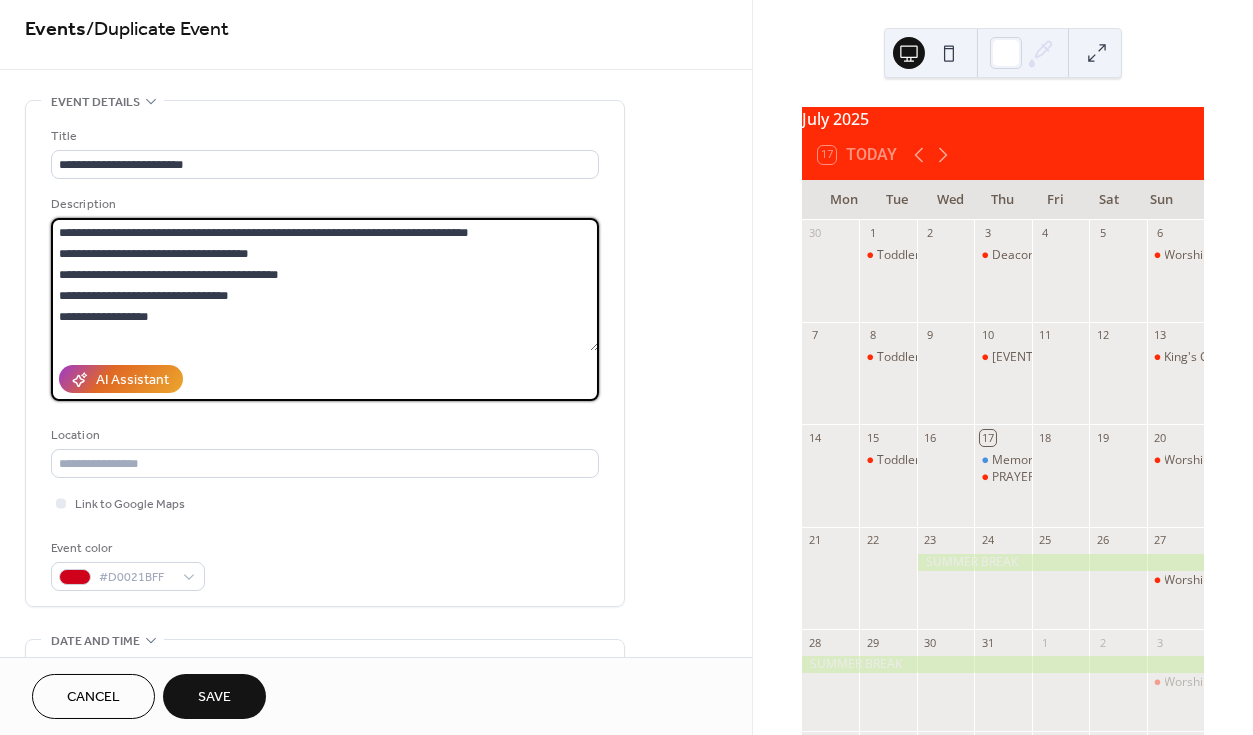 click on "**********" at bounding box center [325, 284] 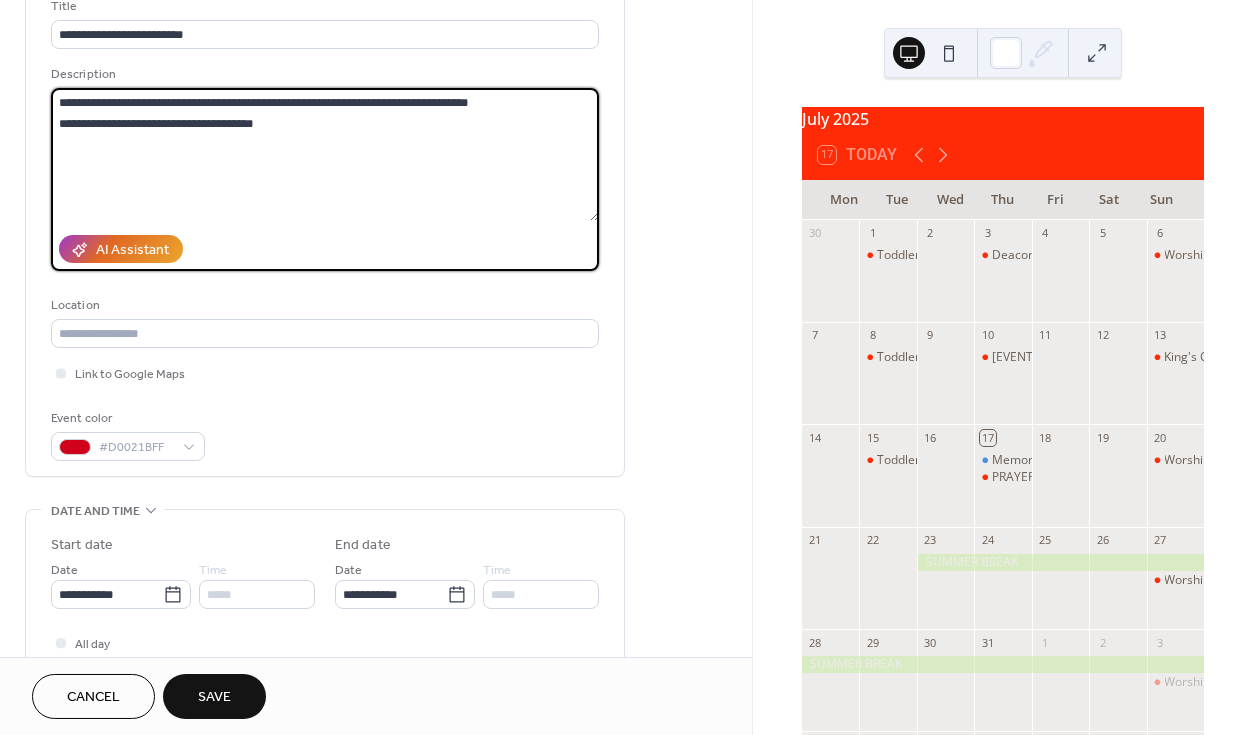 scroll, scrollTop: 145, scrollLeft: 0, axis: vertical 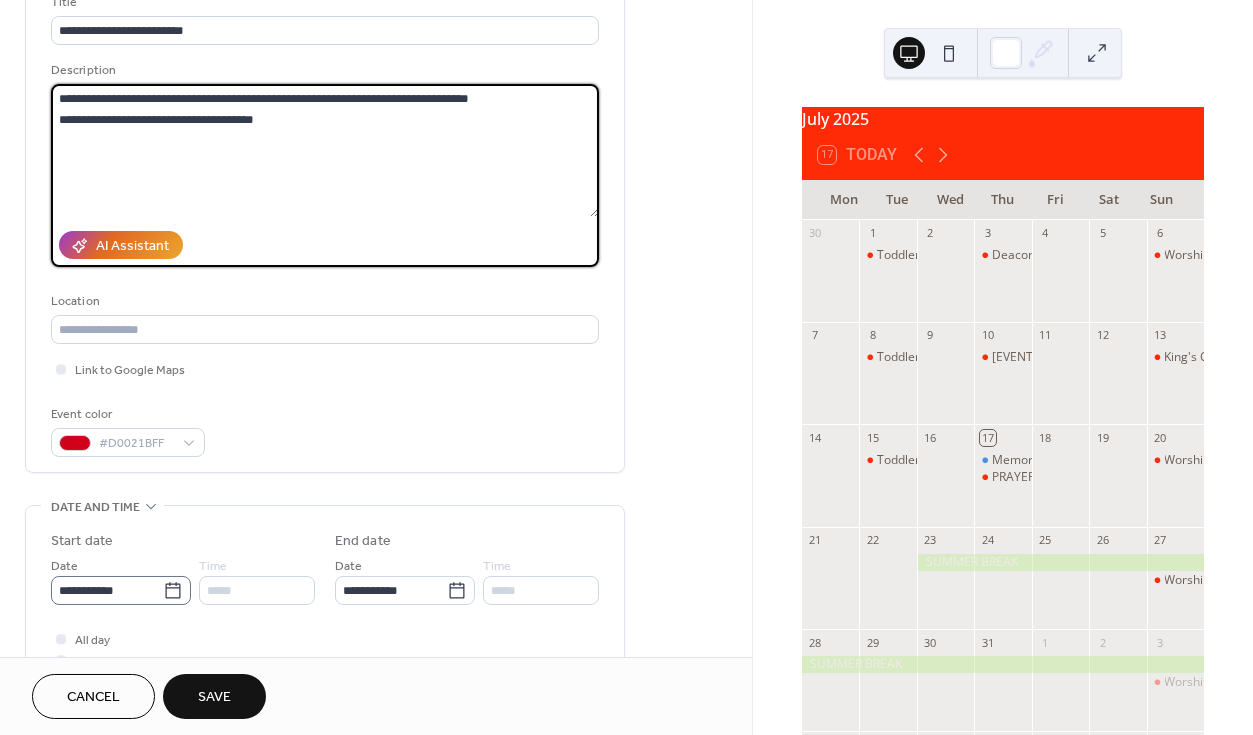 type on "**********" 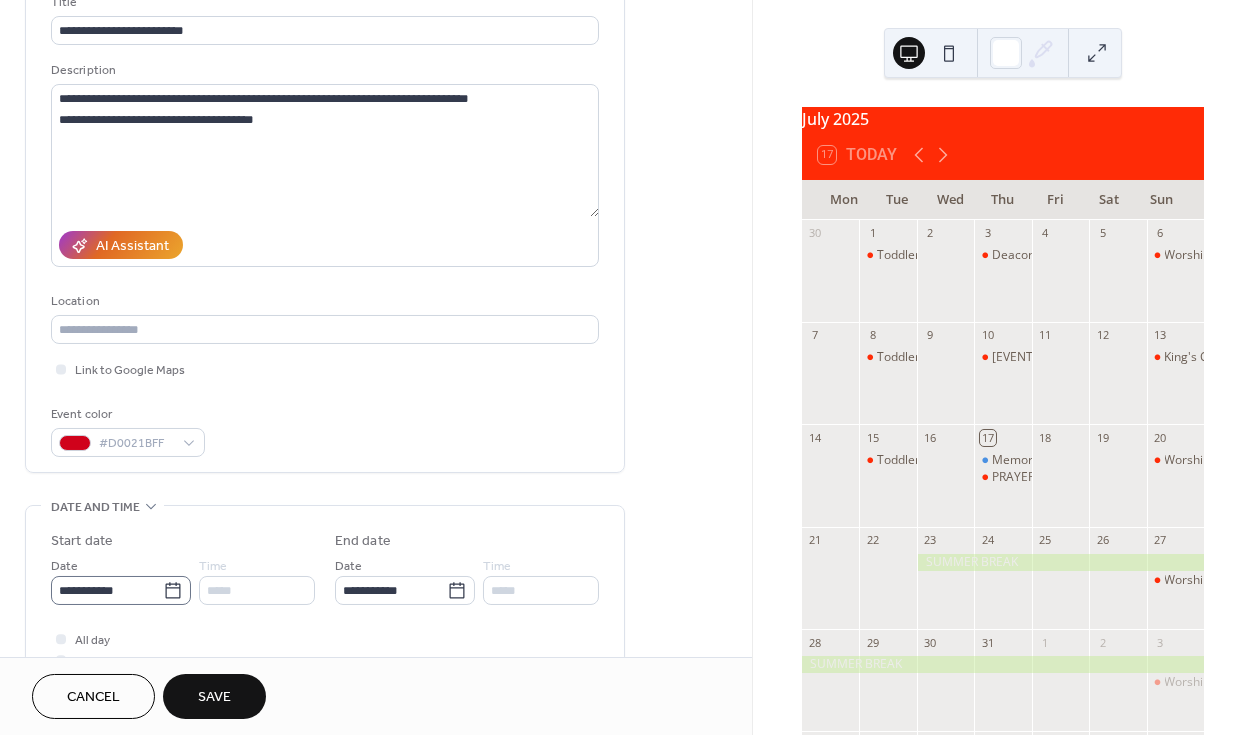 click 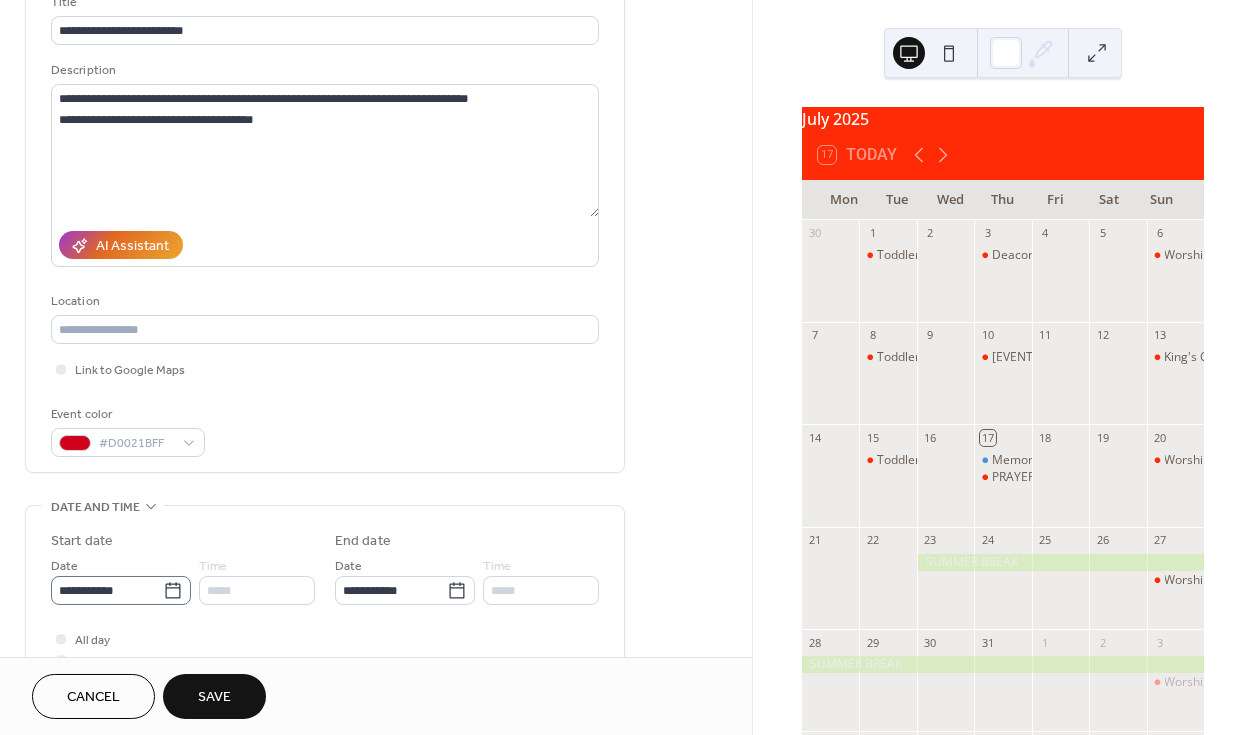 click on "**********" at bounding box center (107, 590) 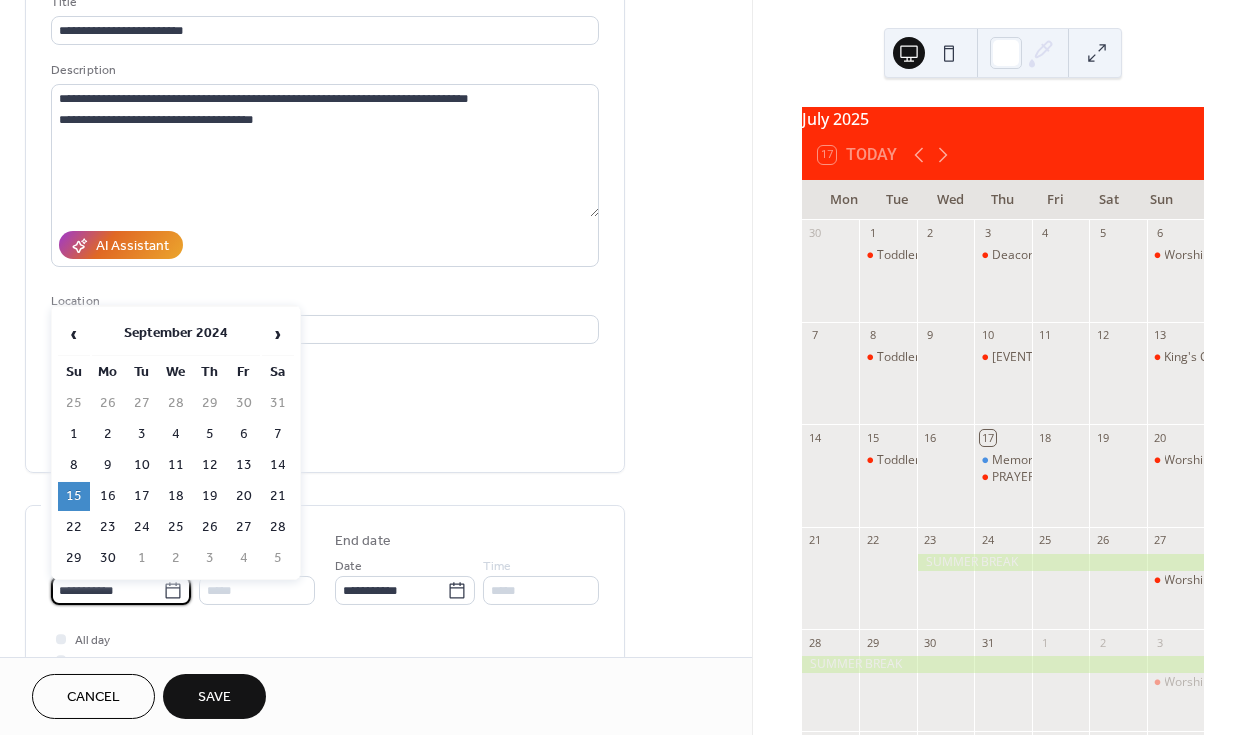 click 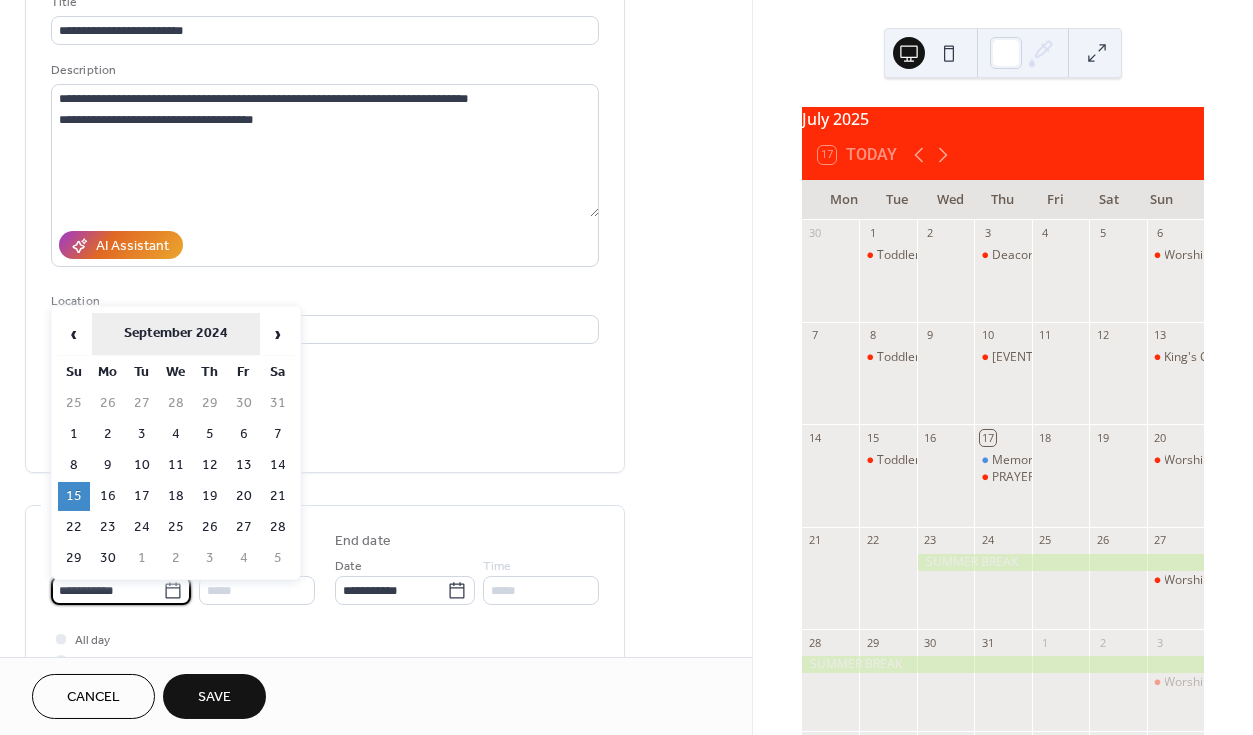 click on "September 2024" at bounding box center [176, 334] 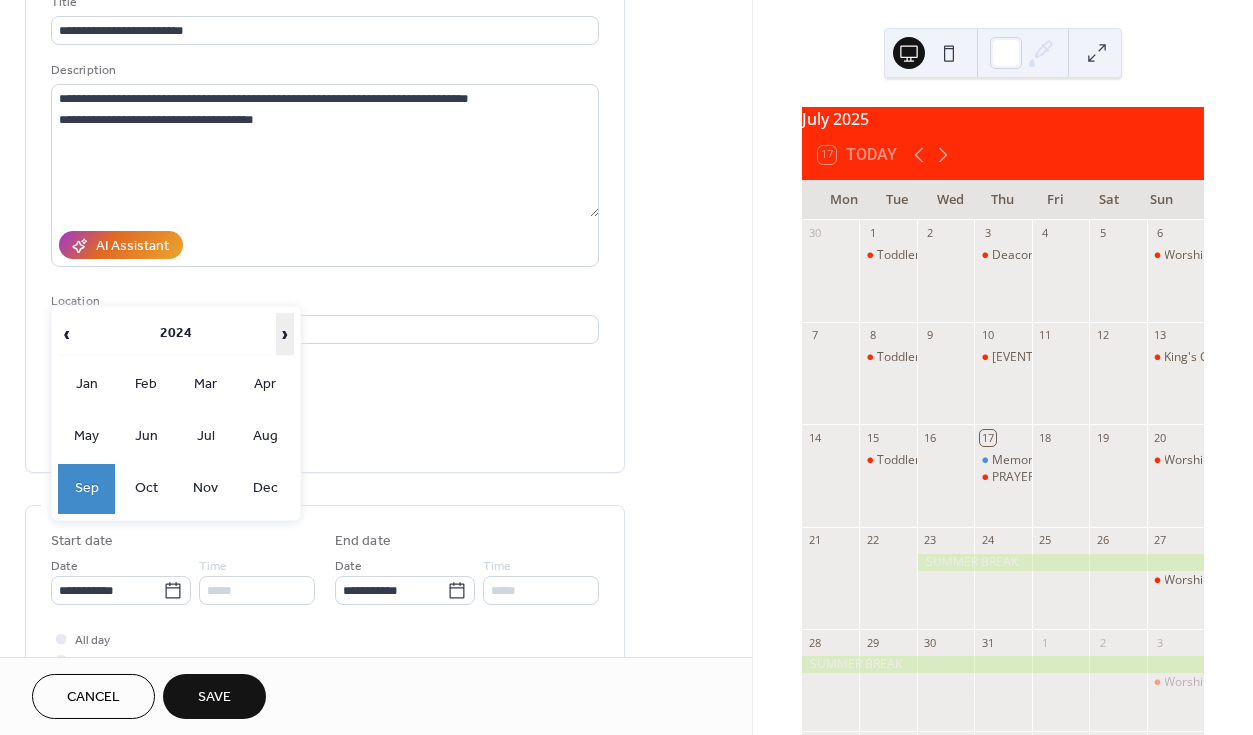 click on "›" at bounding box center [285, 334] 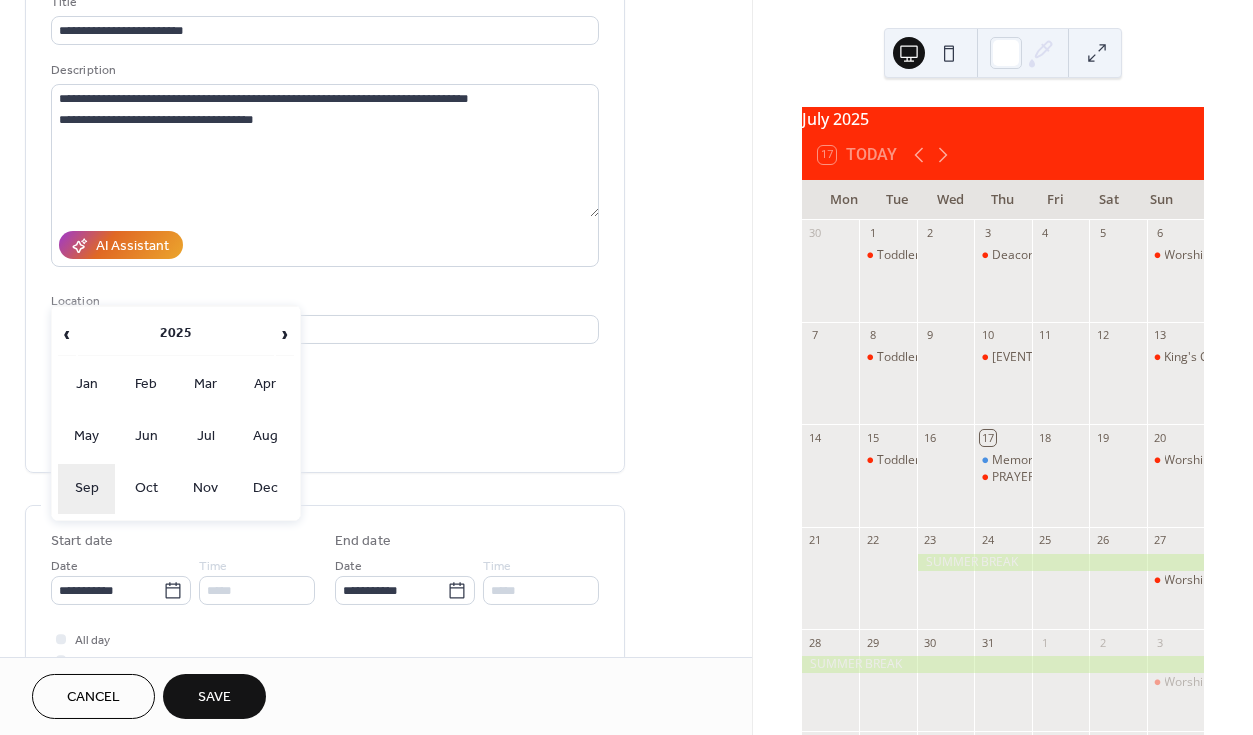 click on "Sep" at bounding box center [87, 489] 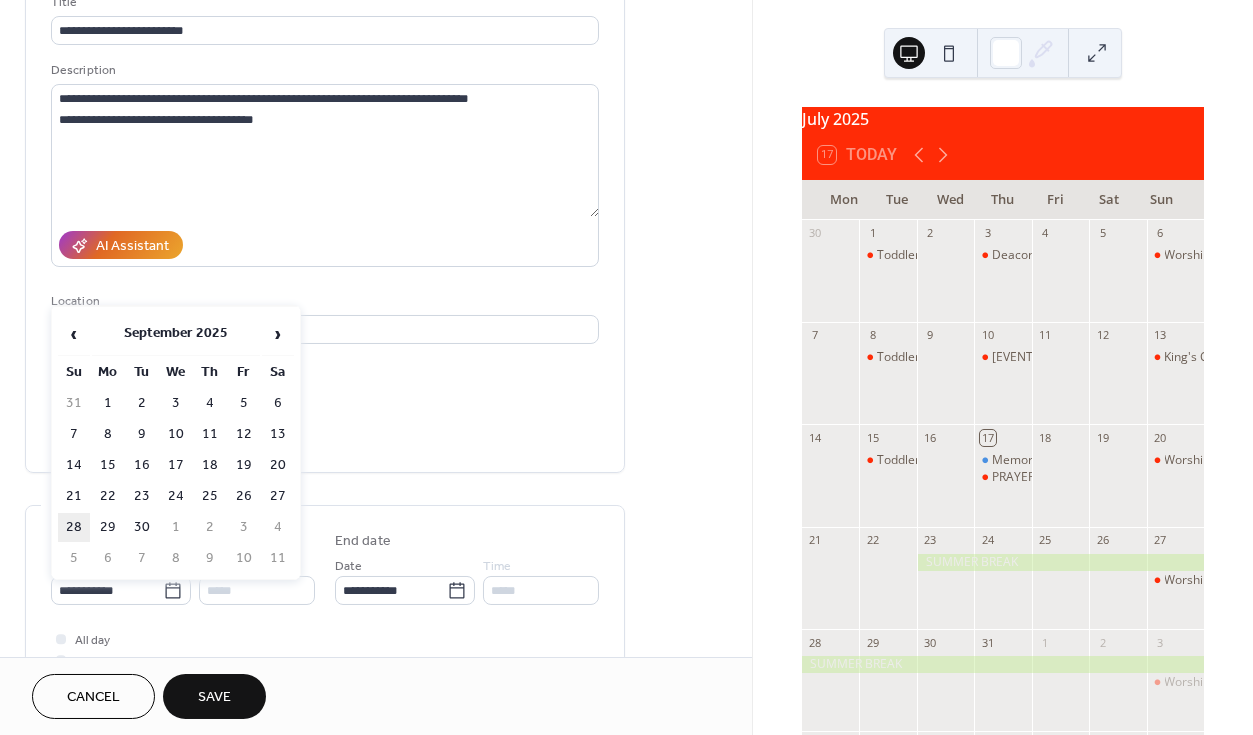click on "28" at bounding box center [74, 527] 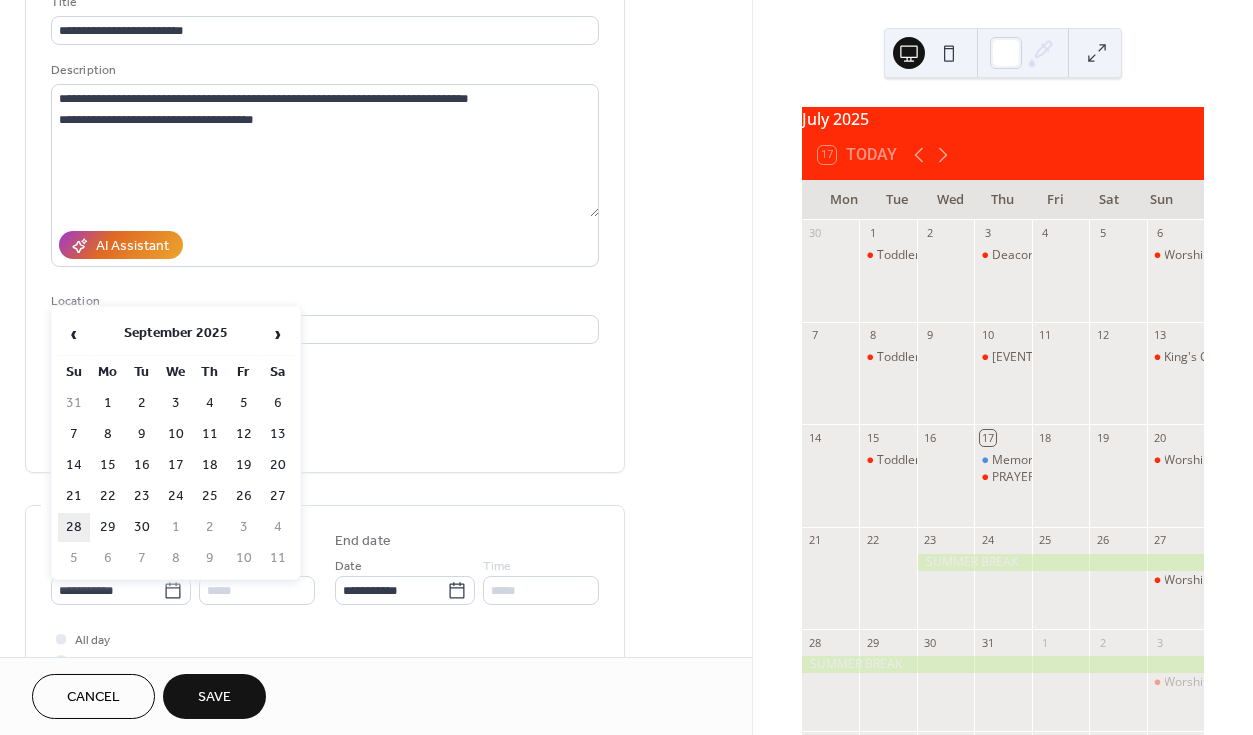 type on "**********" 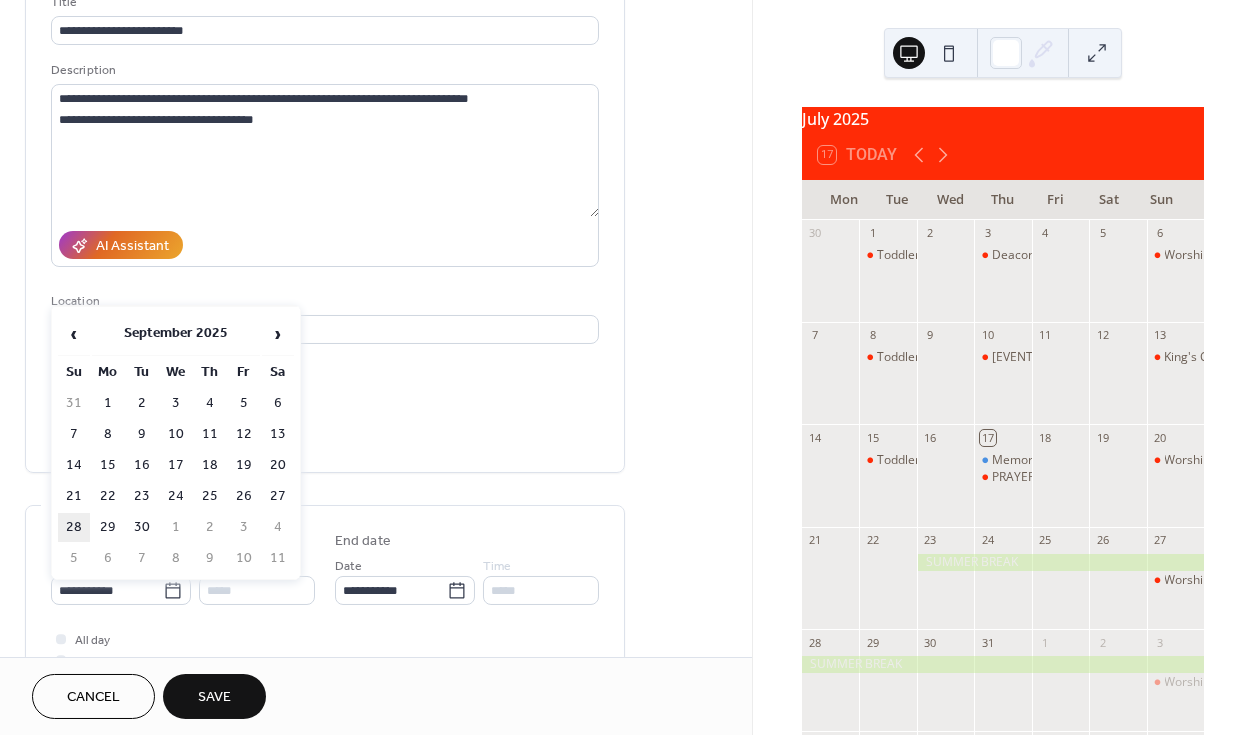type on "**********" 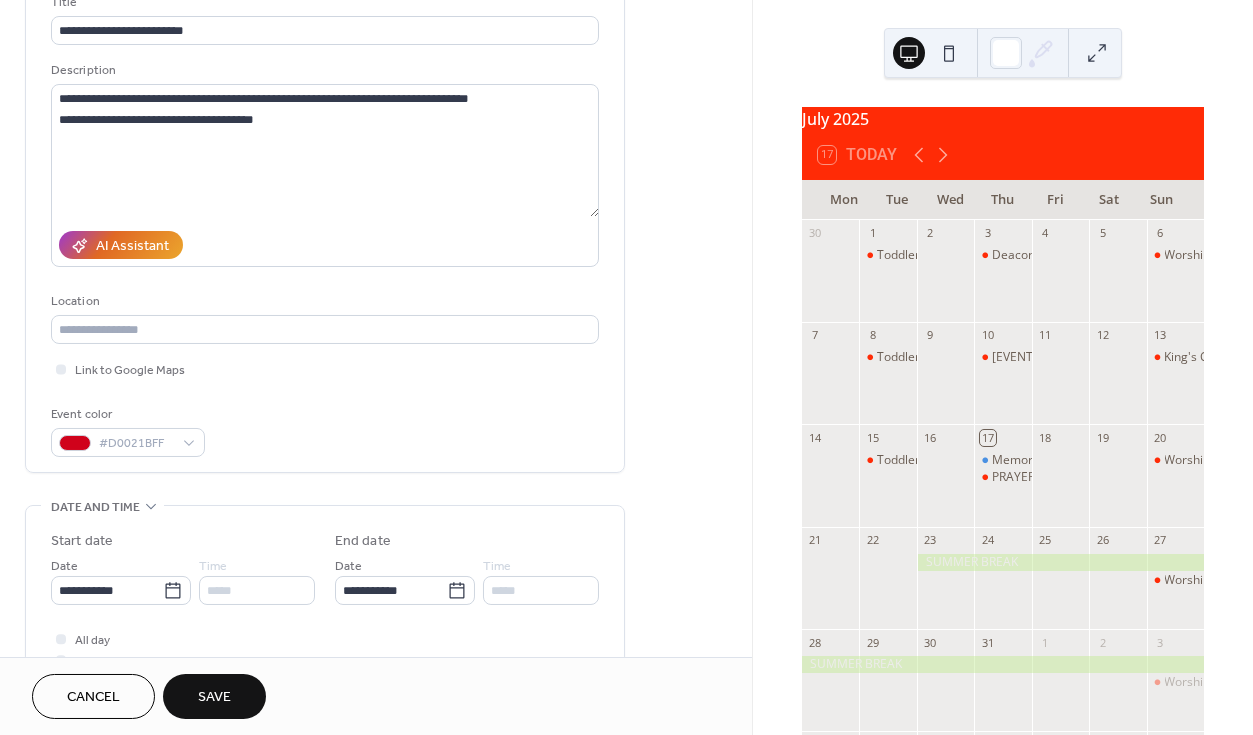 click on "Save" at bounding box center [214, 698] 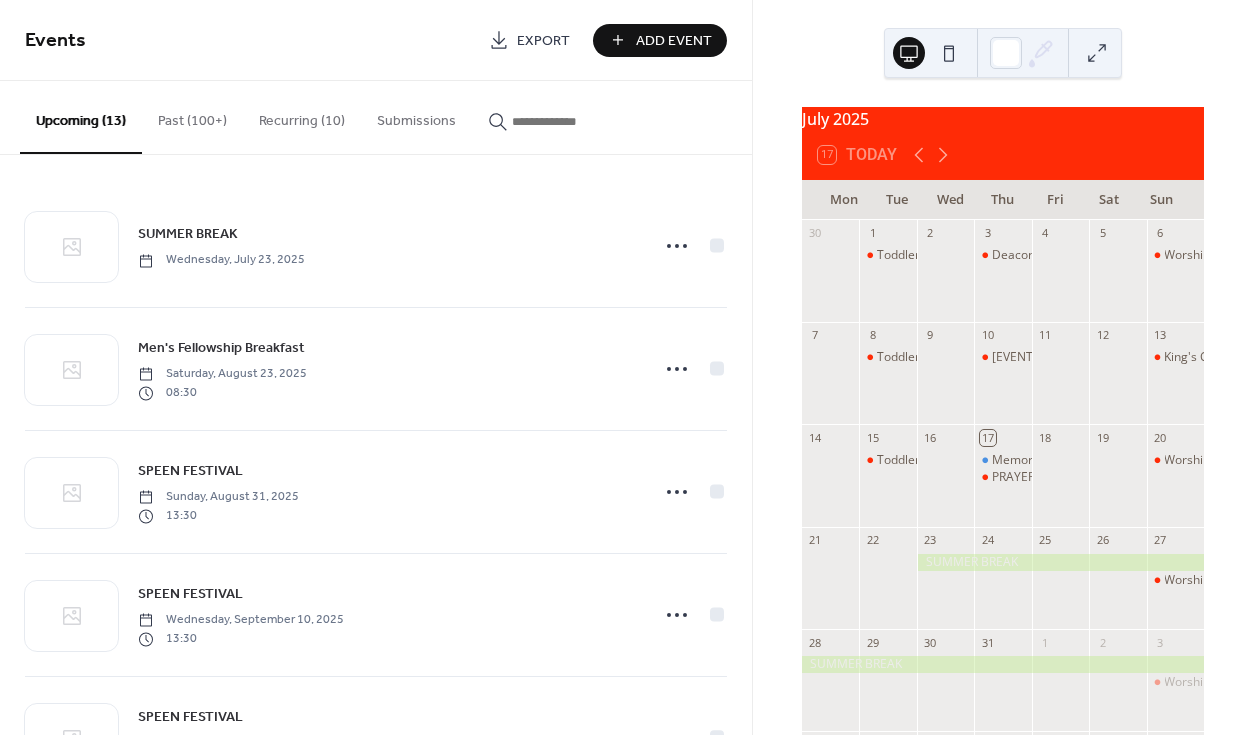 click on "Add Event" at bounding box center [674, 41] 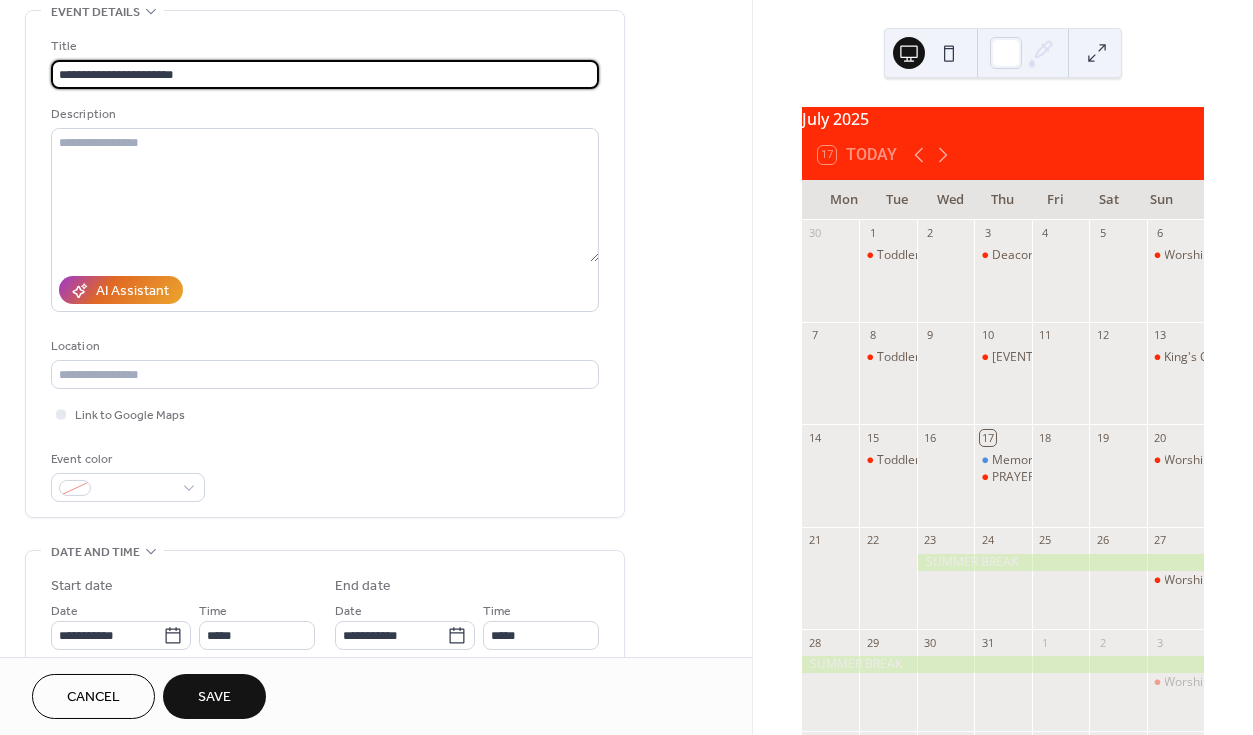scroll, scrollTop: 170, scrollLeft: 0, axis: vertical 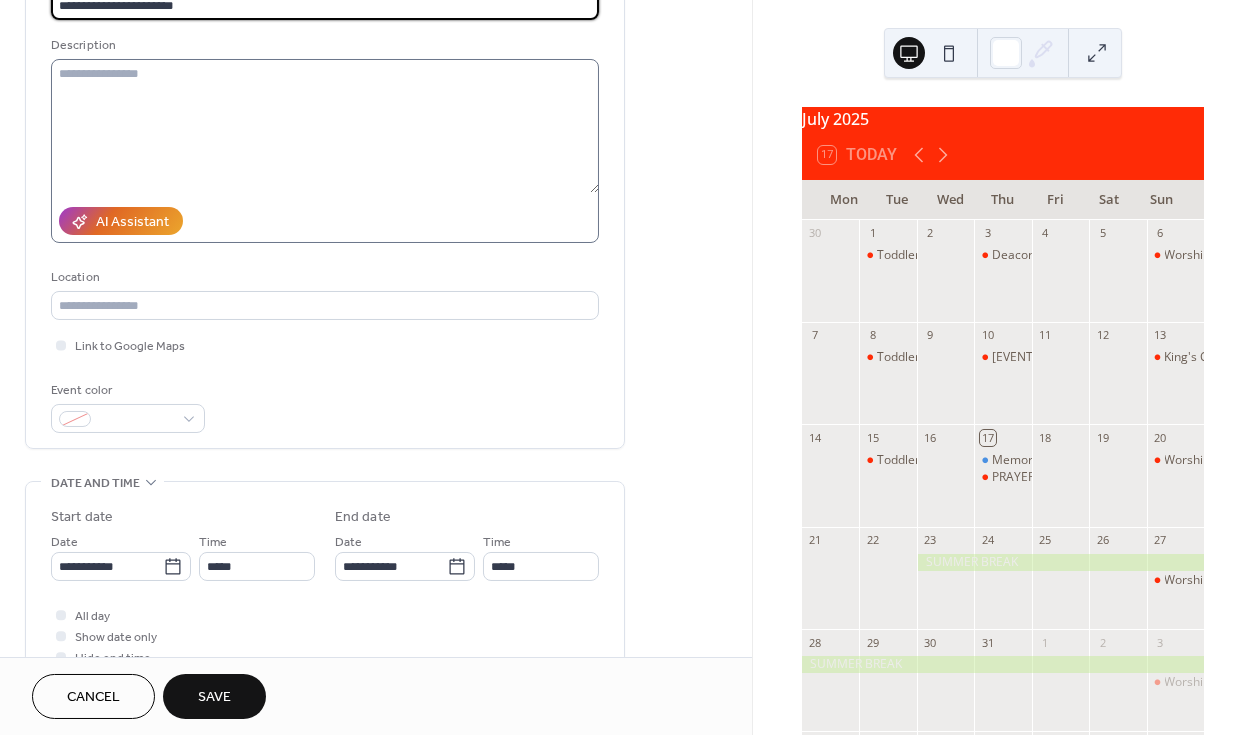 type on "**********" 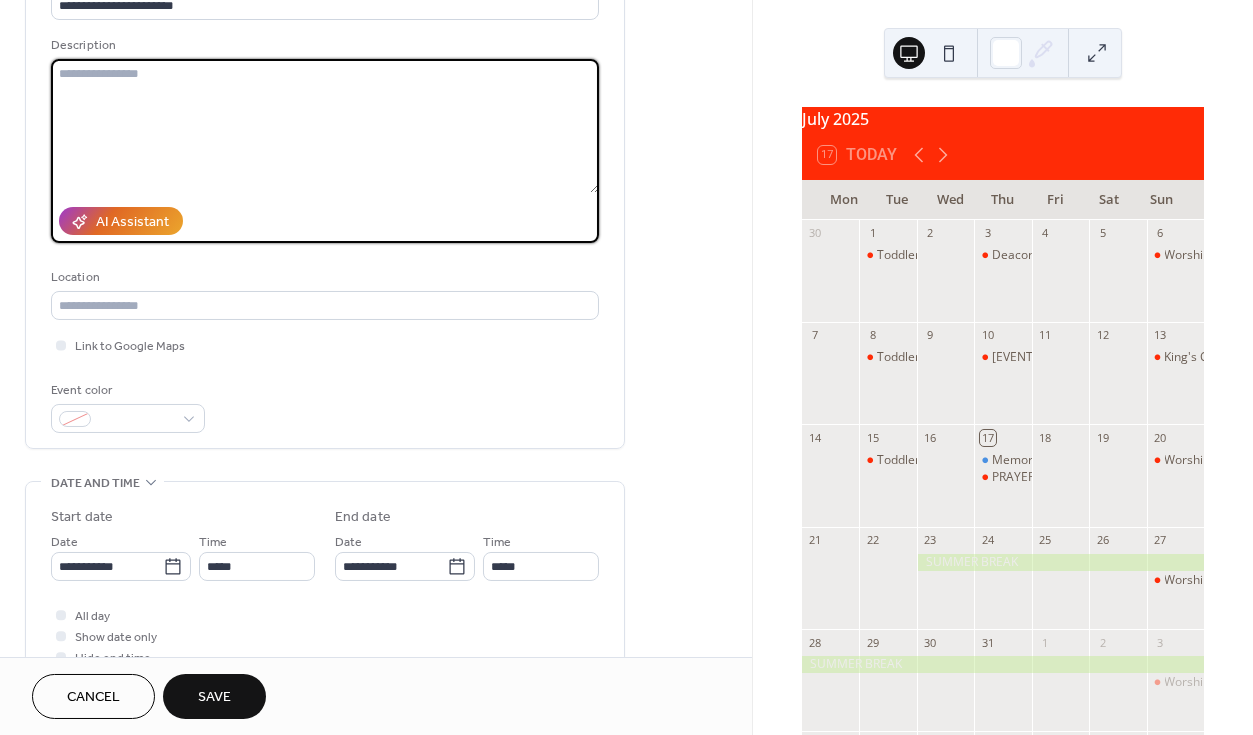 click at bounding box center [325, 126] 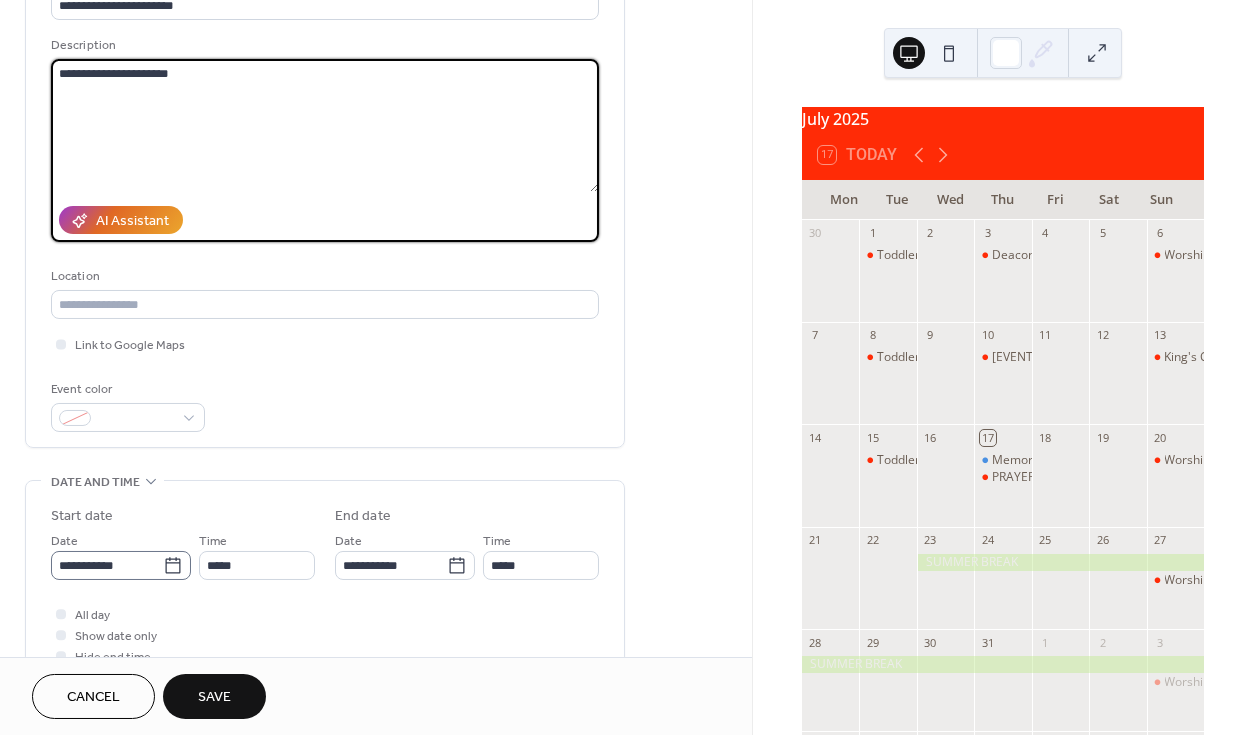 type on "**********" 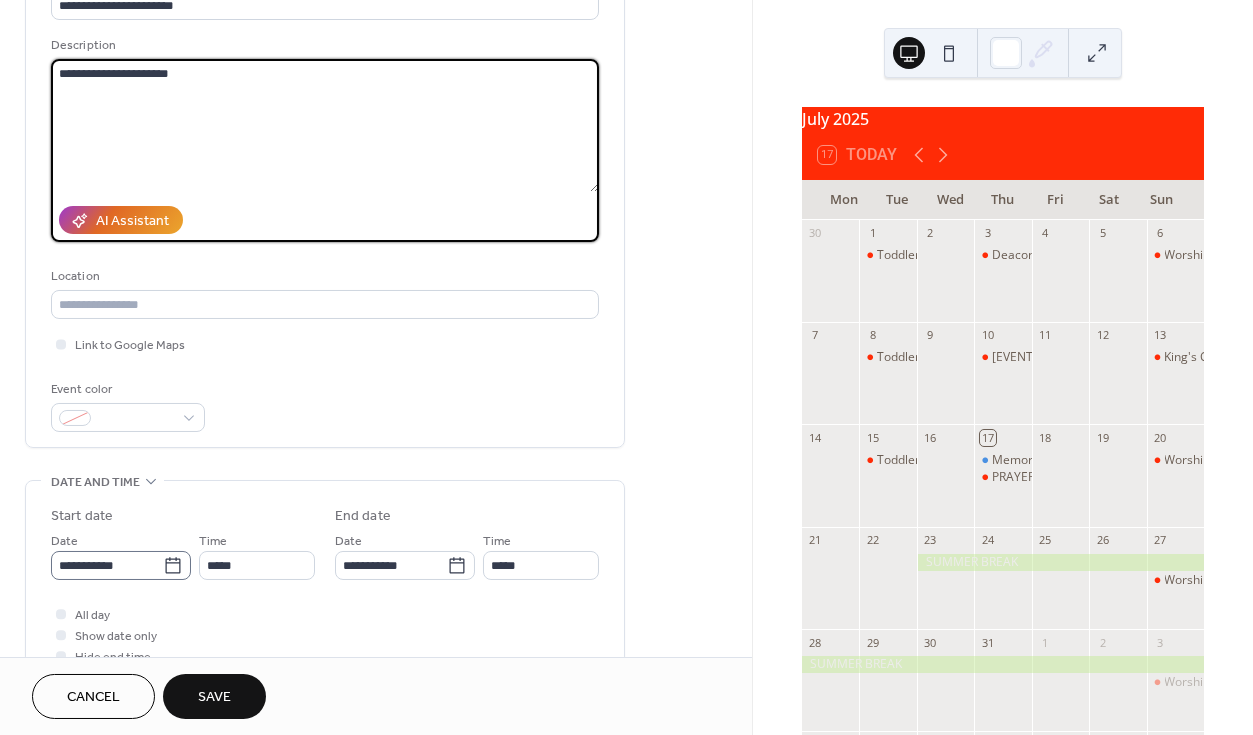 click on "**********" at bounding box center (107, 565) 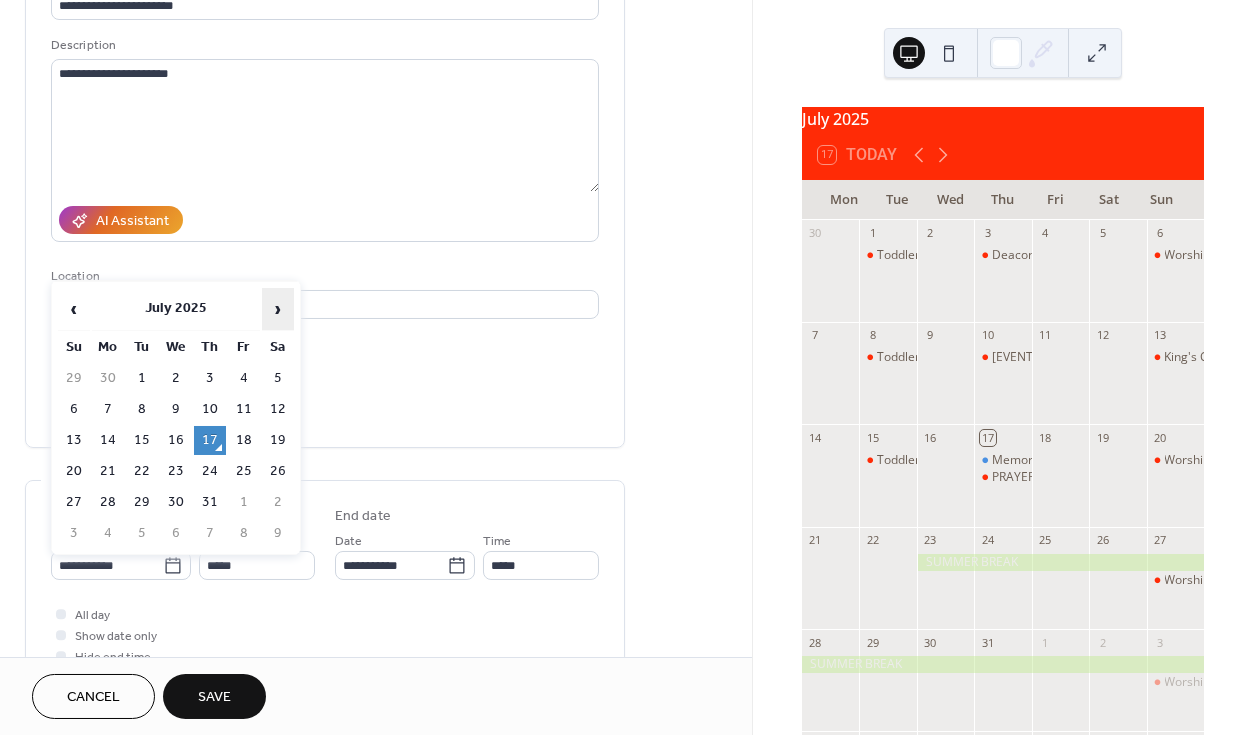 click on "›" at bounding box center [278, 309] 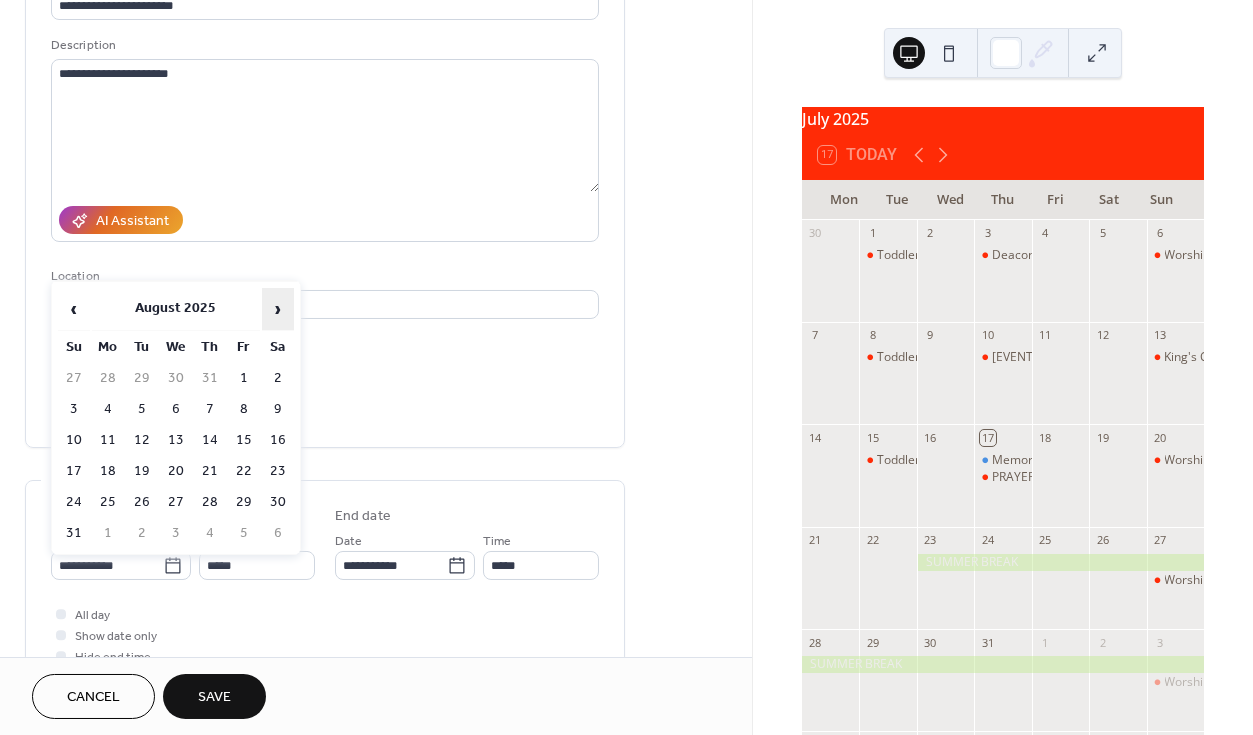 click on "›" at bounding box center [278, 309] 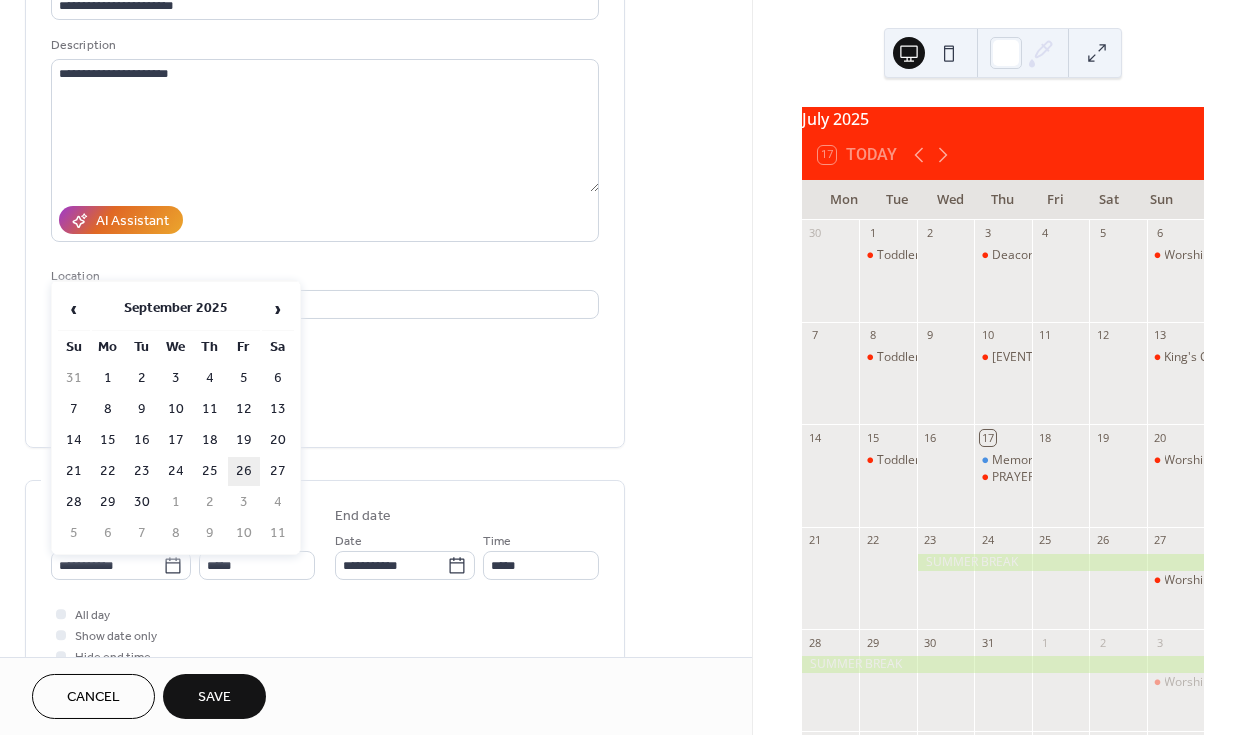 click on "26" at bounding box center [244, 471] 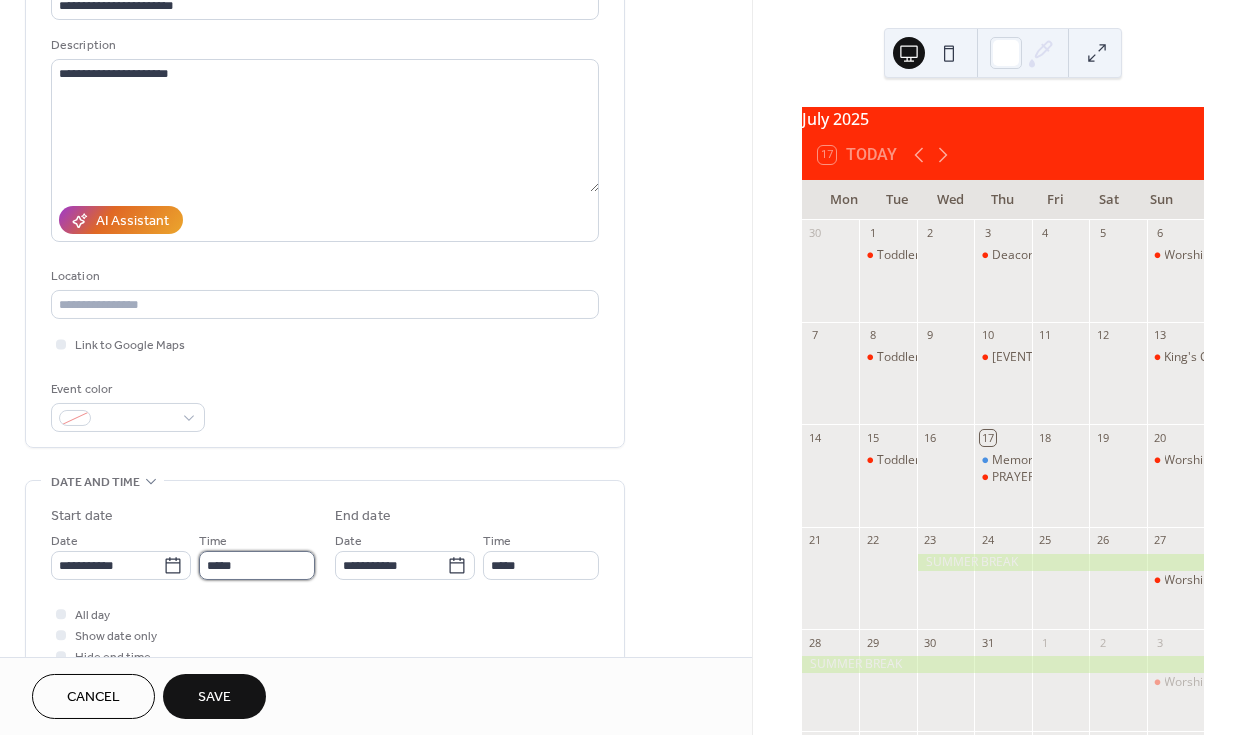 click on "*****" at bounding box center (257, 565) 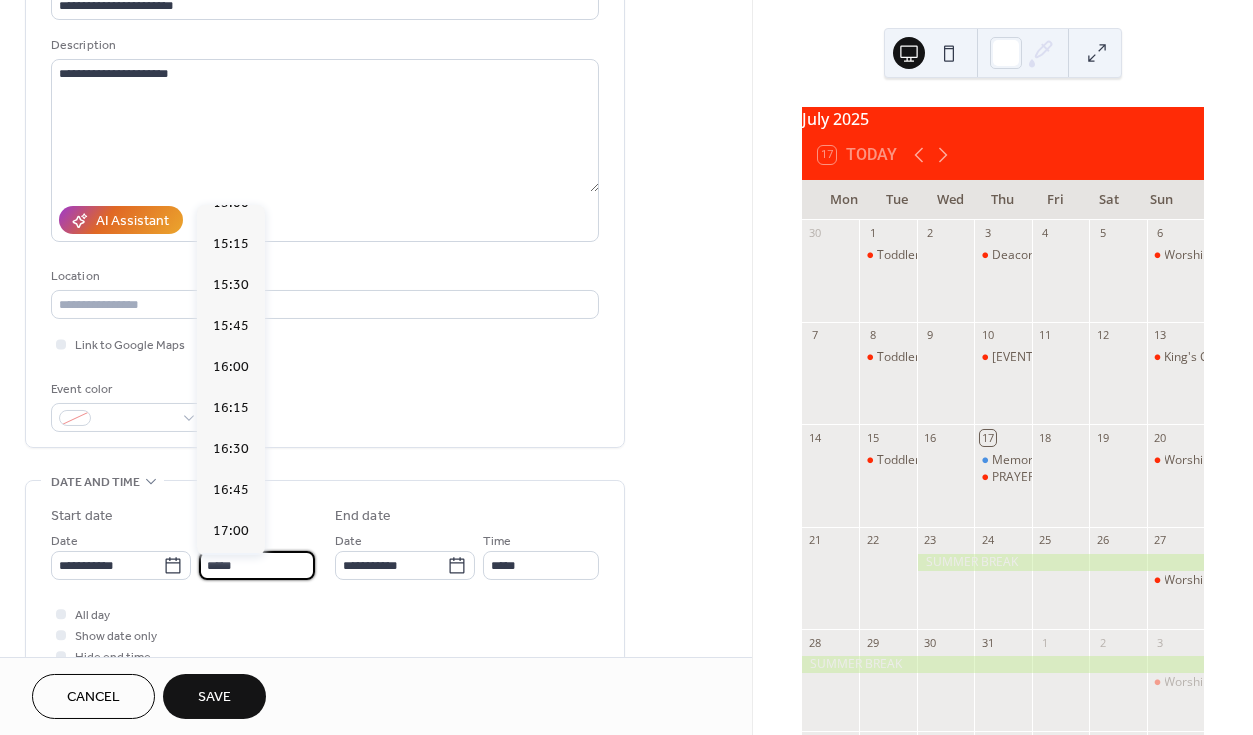 scroll, scrollTop: 2802, scrollLeft: 0, axis: vertical 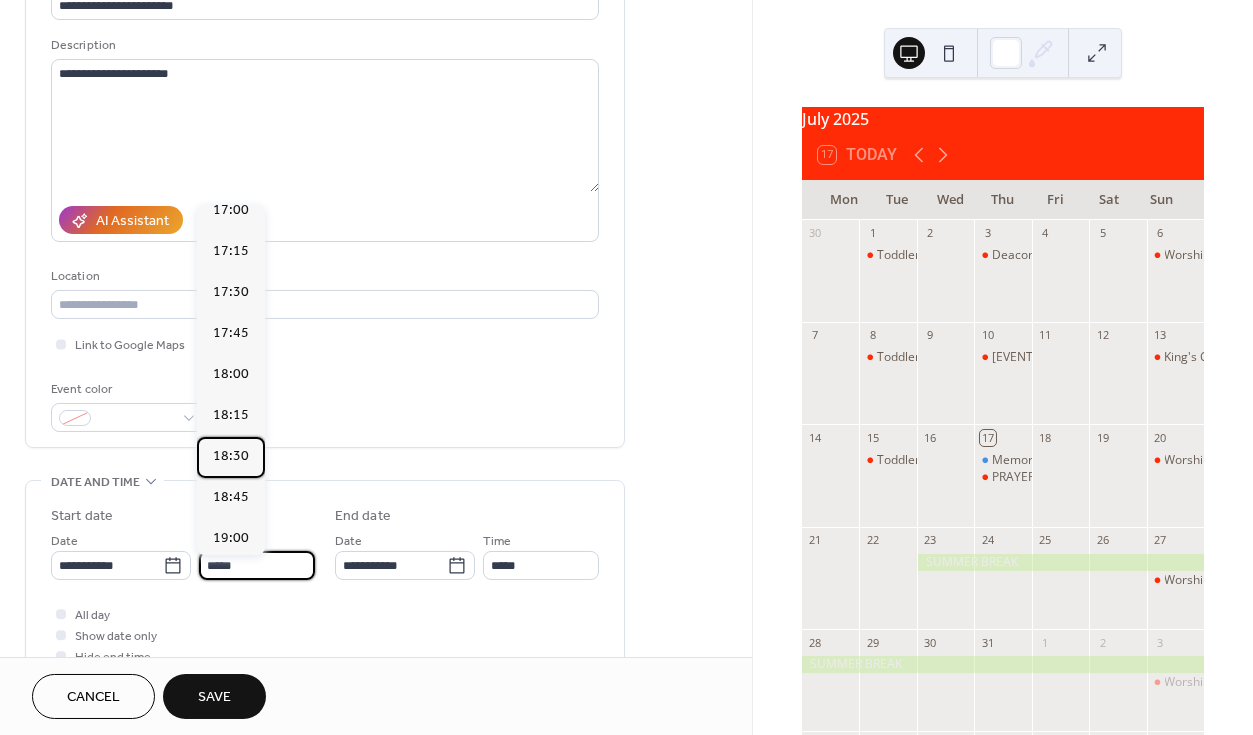 click on "18:30" at bounding box center (231, 456) 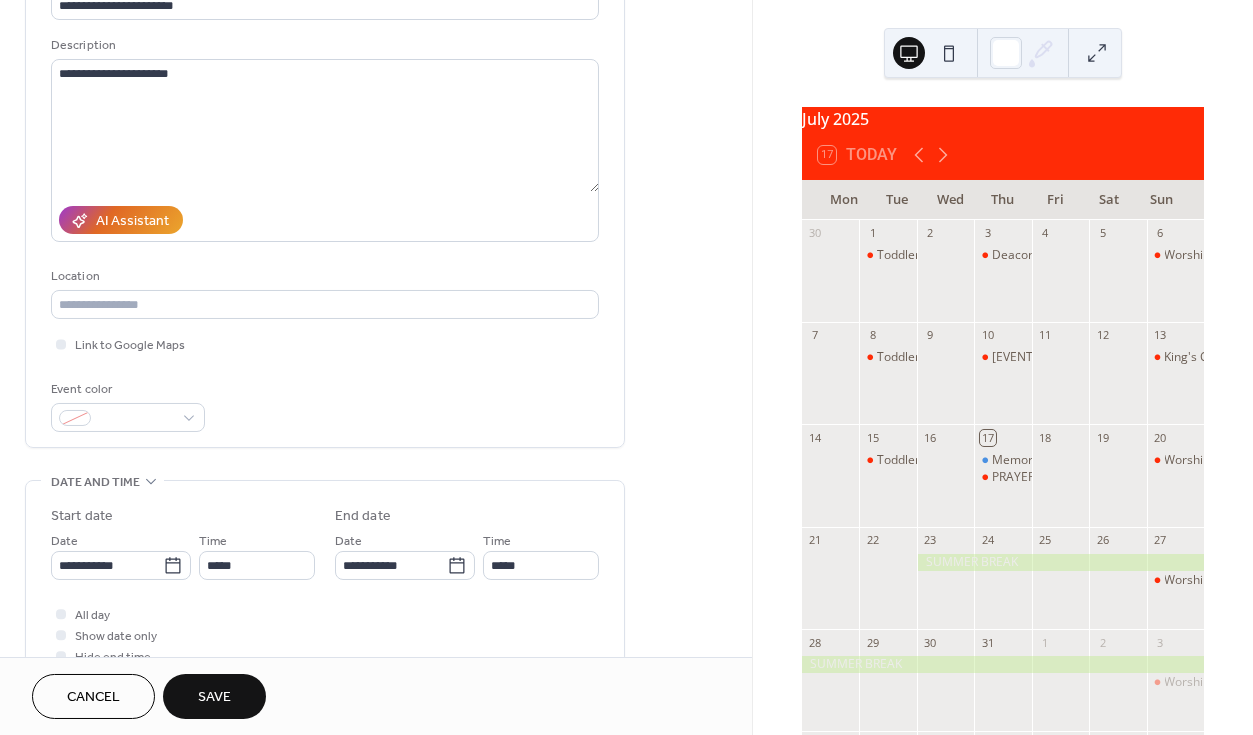 type on "*****" 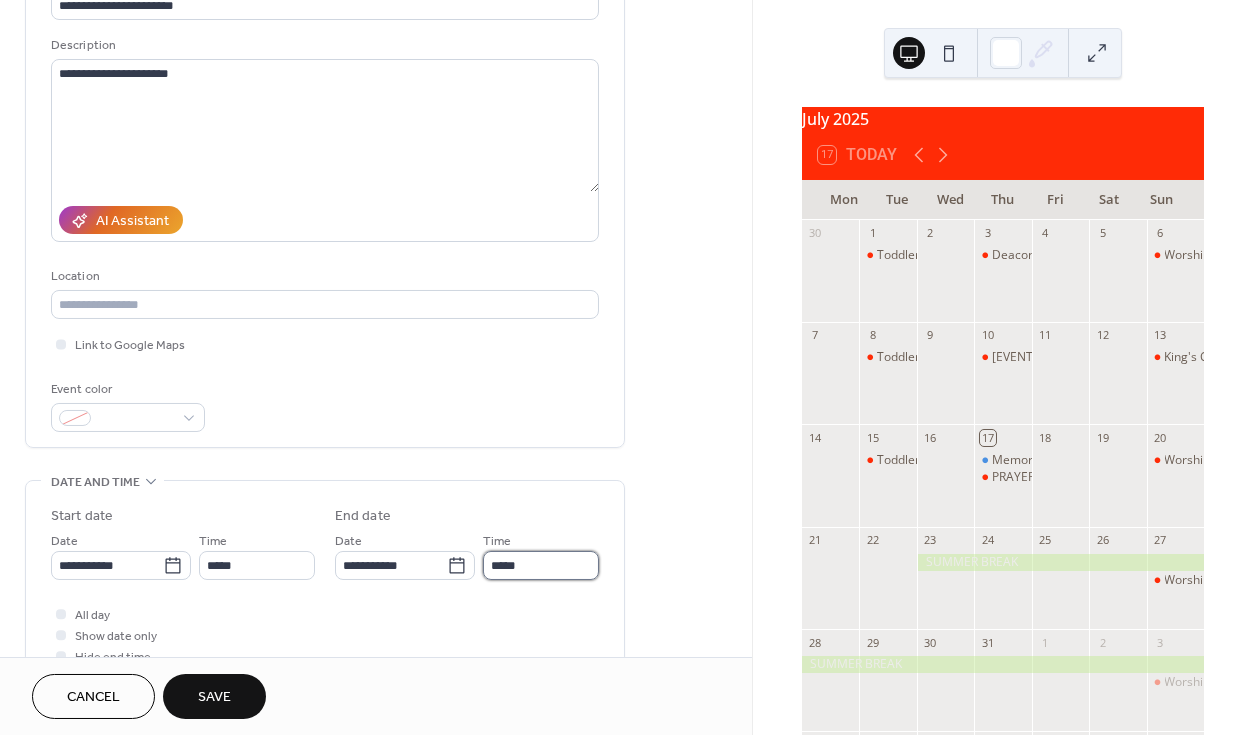 click on "*****" at bounding box center (541, 565) 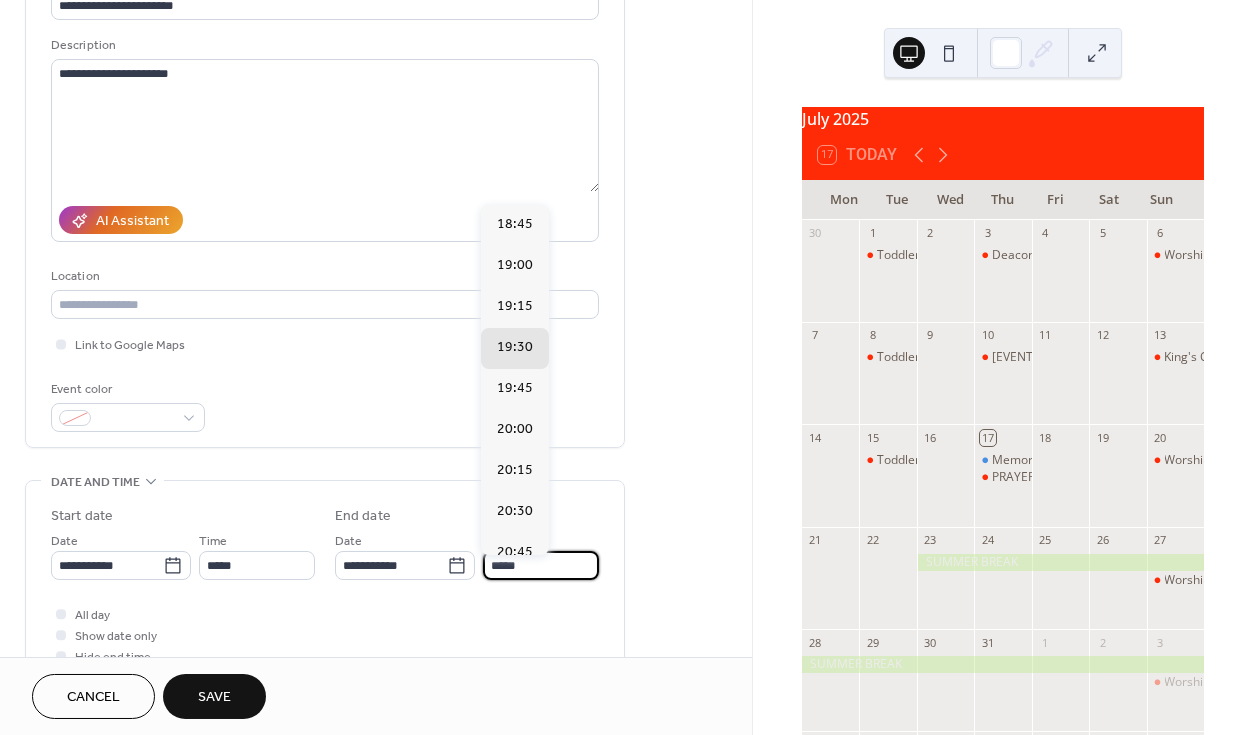 scroll, scrollTop: 367, scrollLeft: 0, axis: vertical 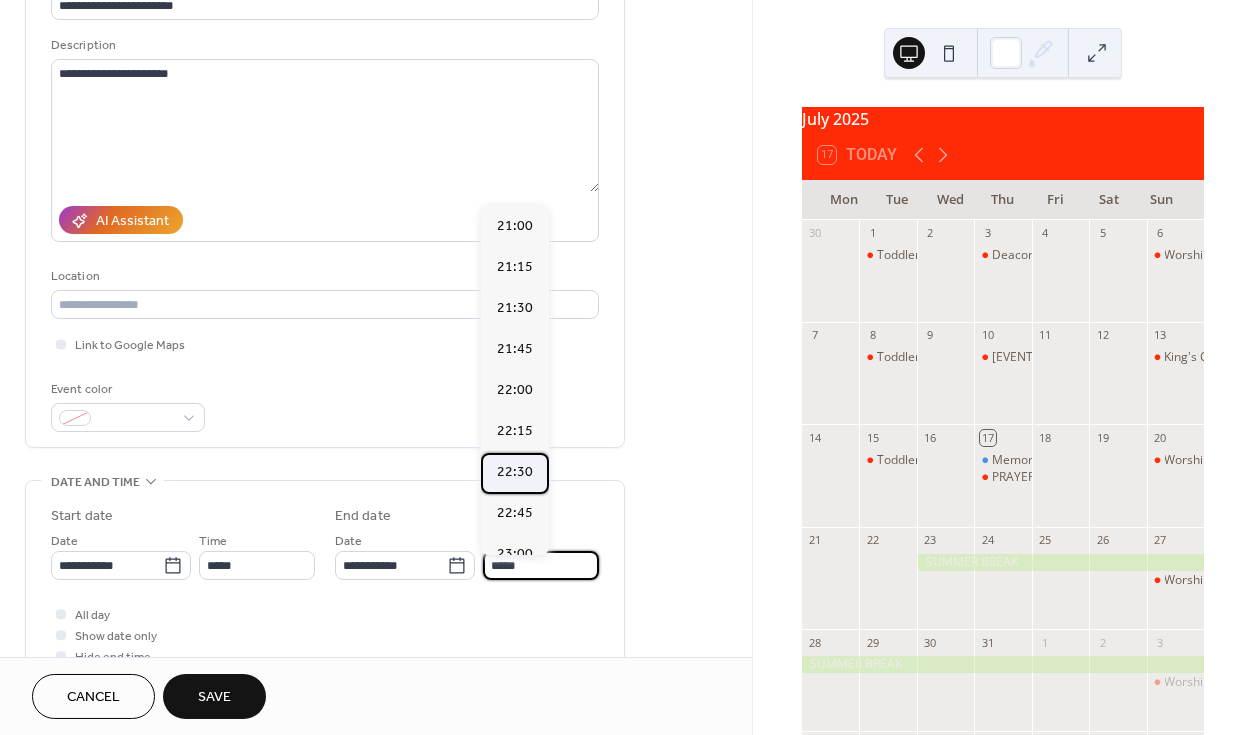 click on "22:30" at bounding box center (515, 472) 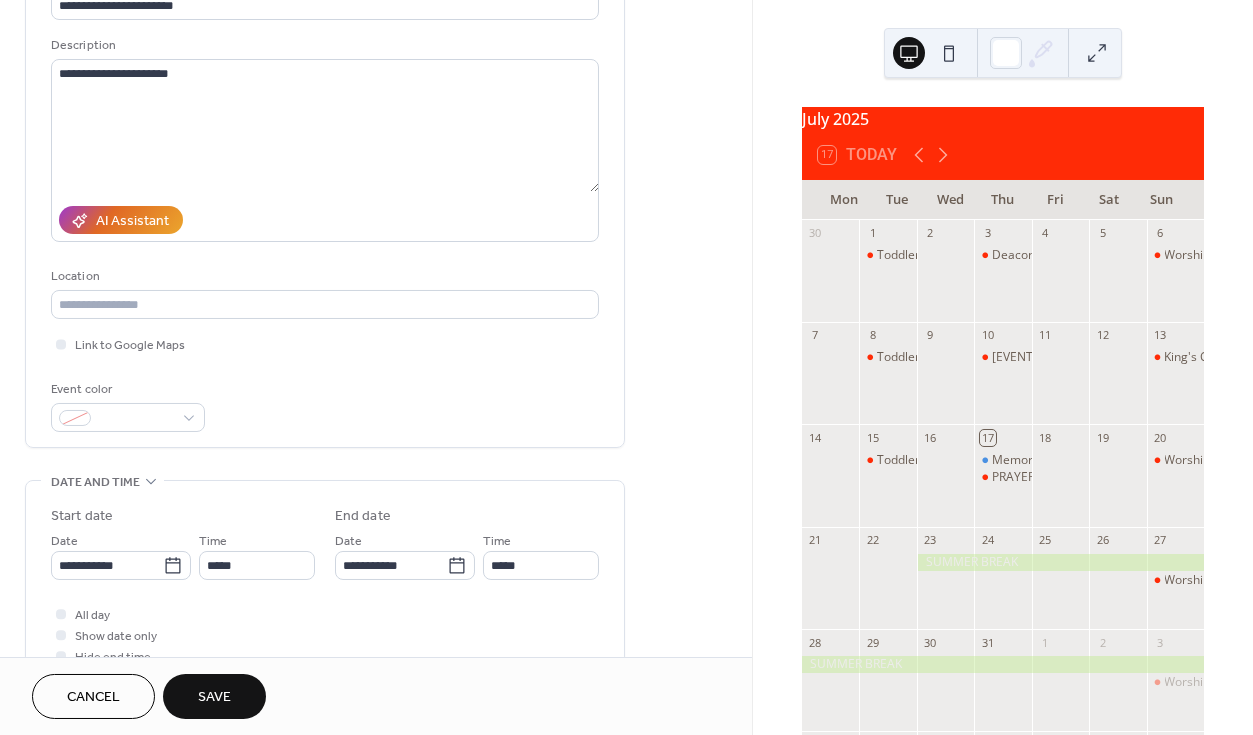 type on "*****" 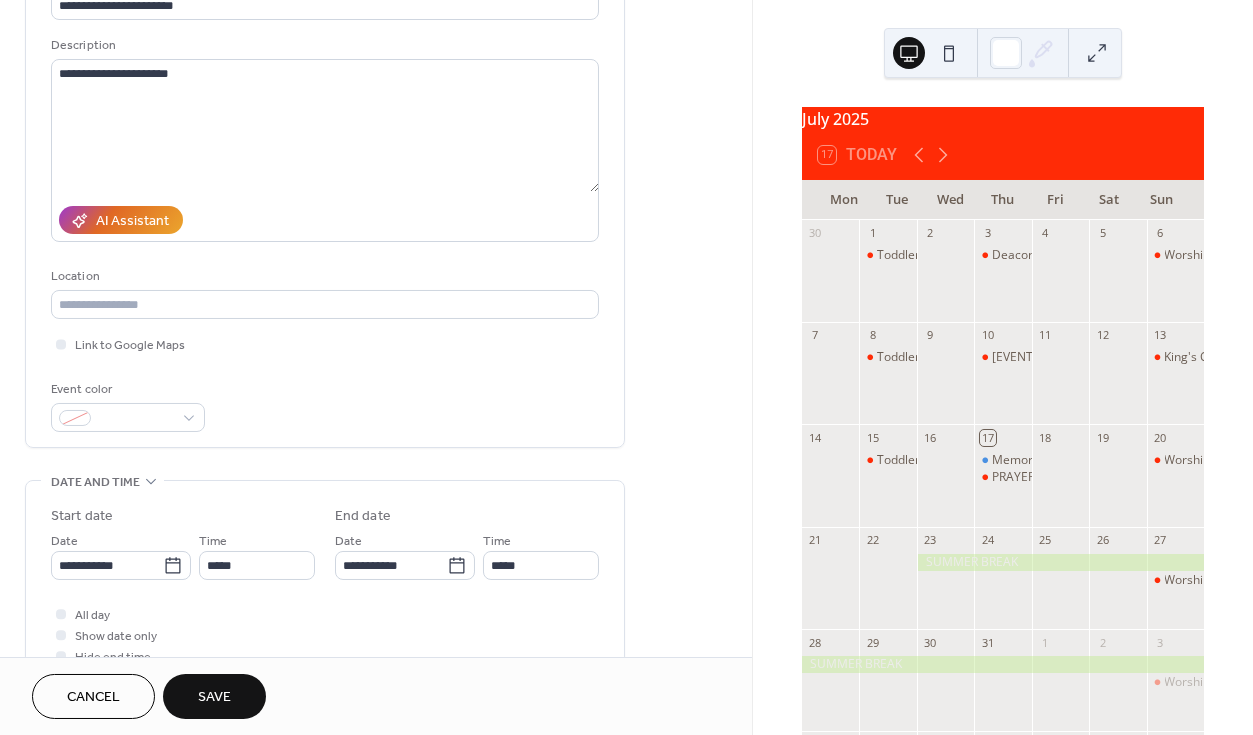 click on "Save" at bounding box center [214, 696] 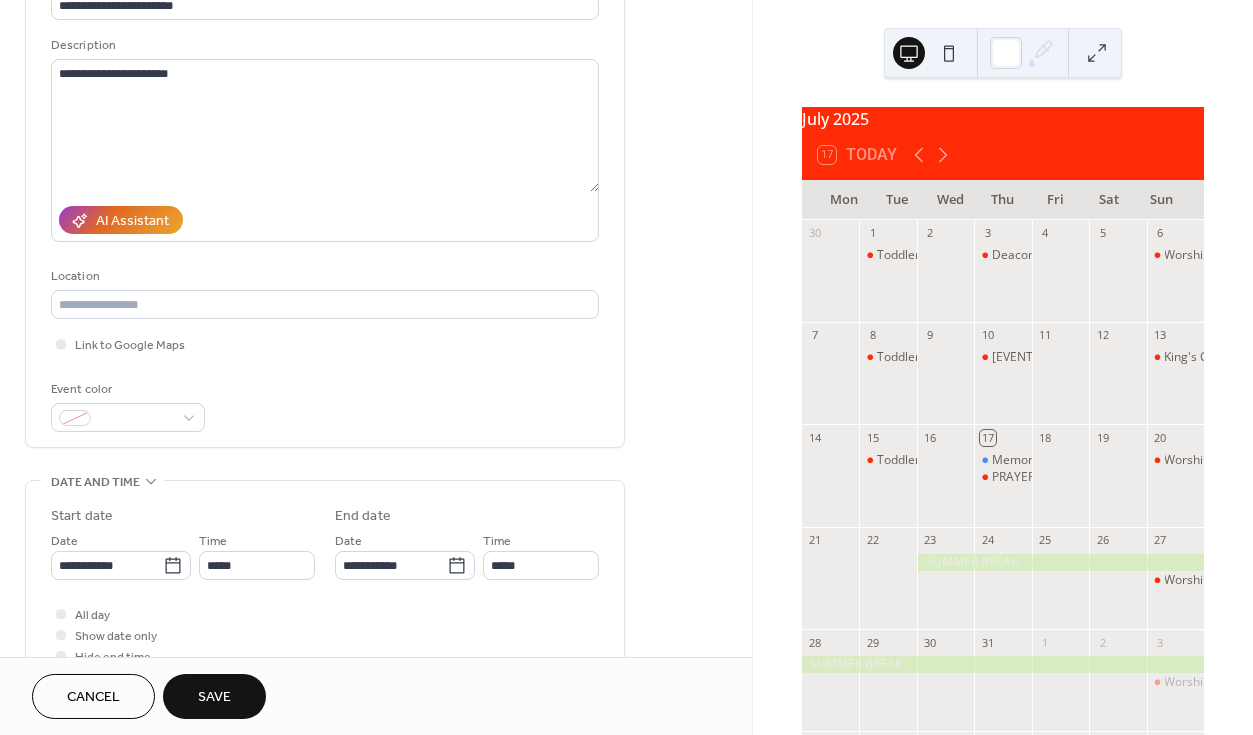 scroll, scrollTop: 0, scrollLeft: 0, axis: both 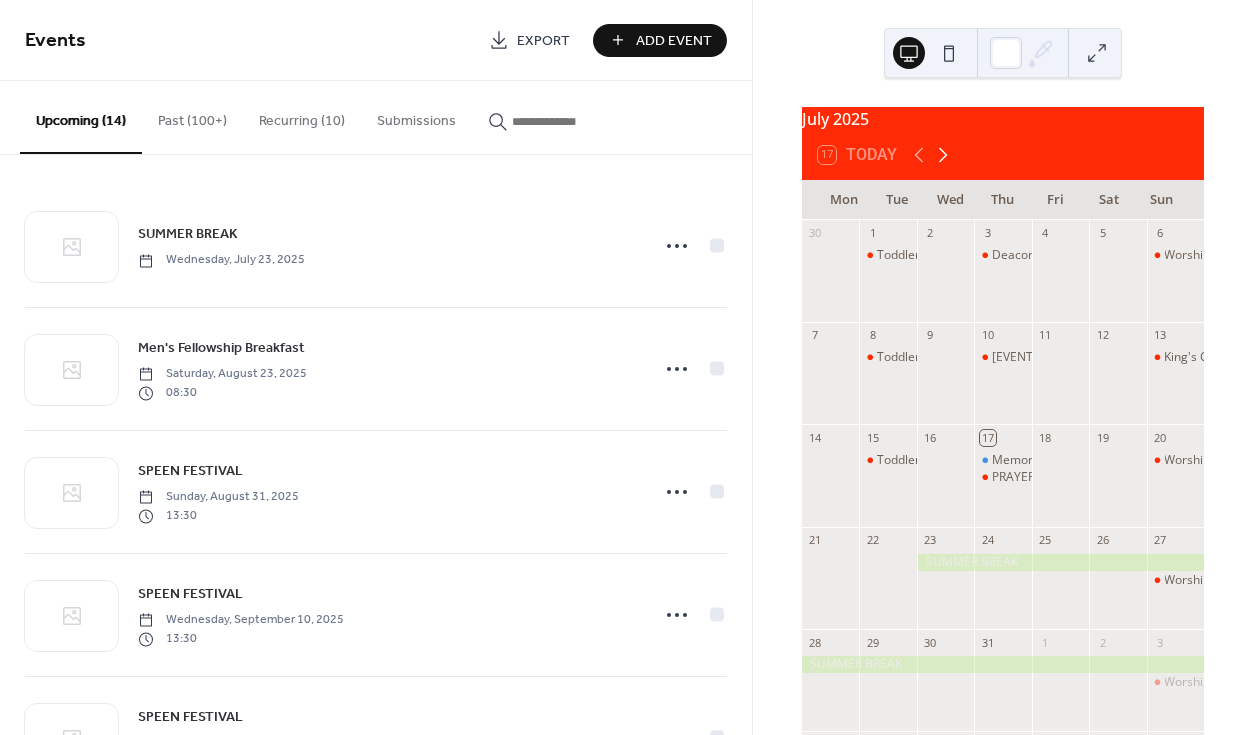 click 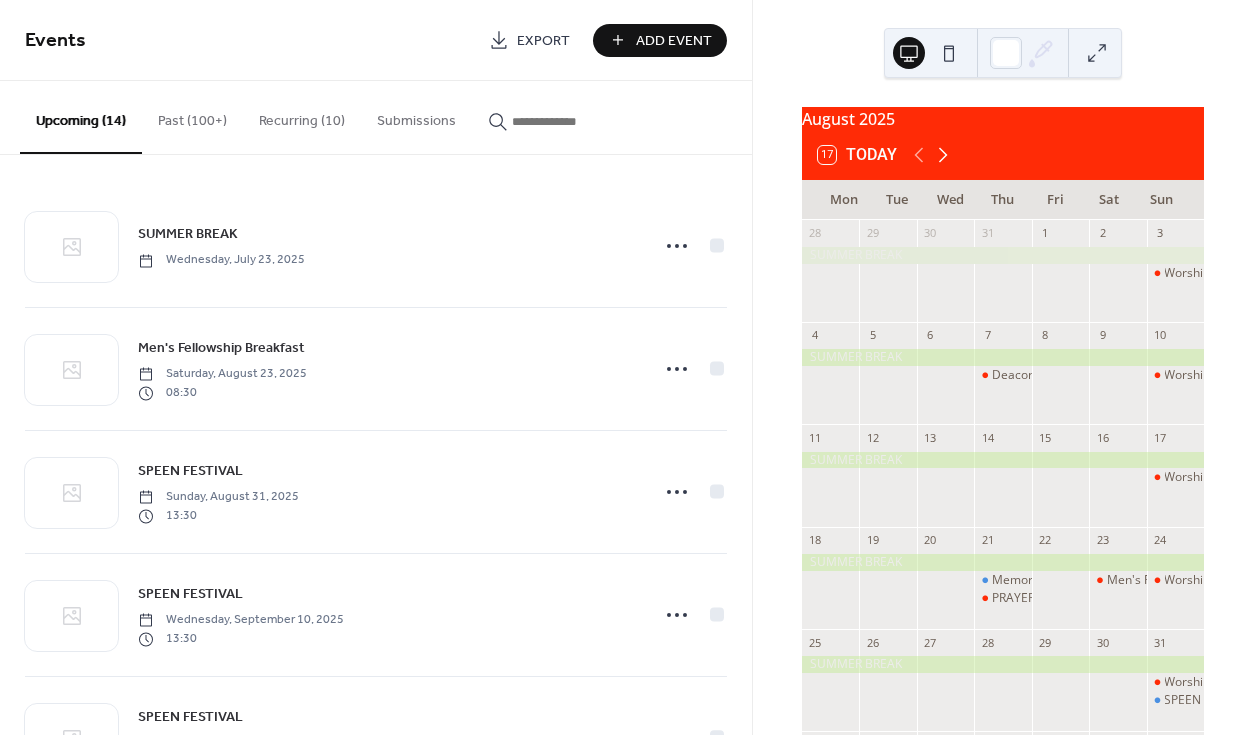 click 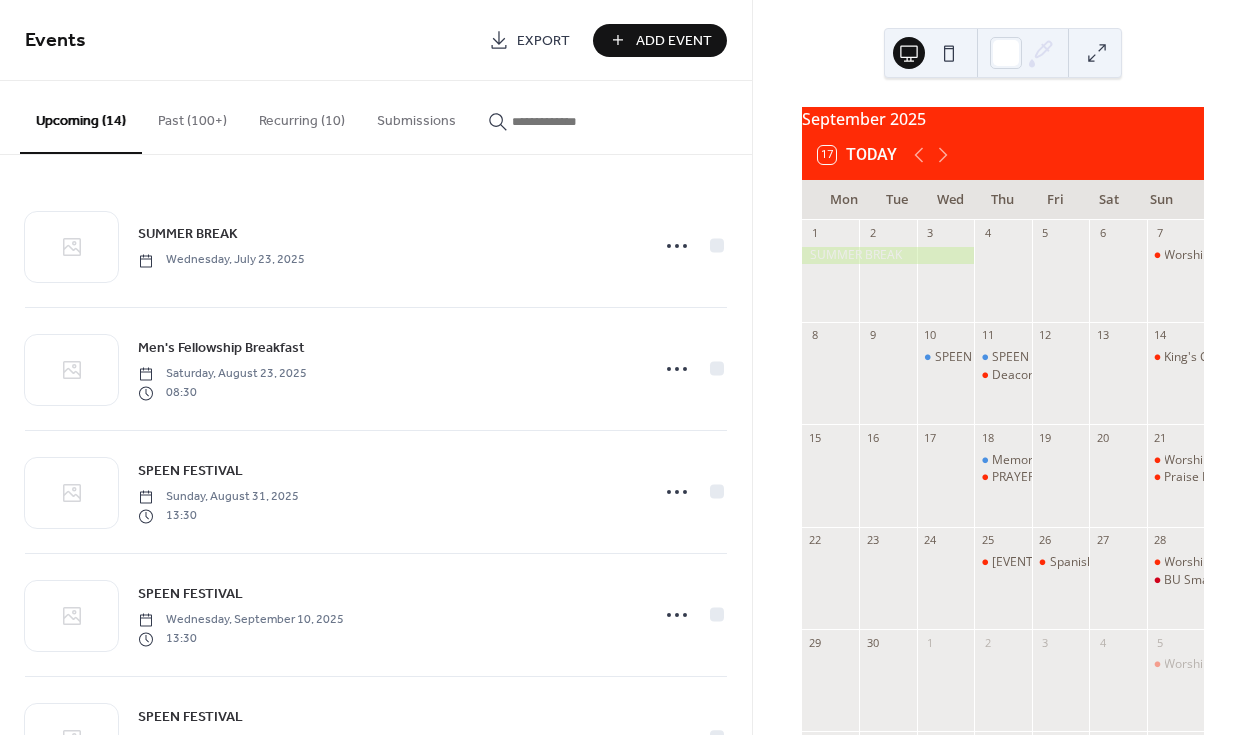 click at bounding box center (572, 121) 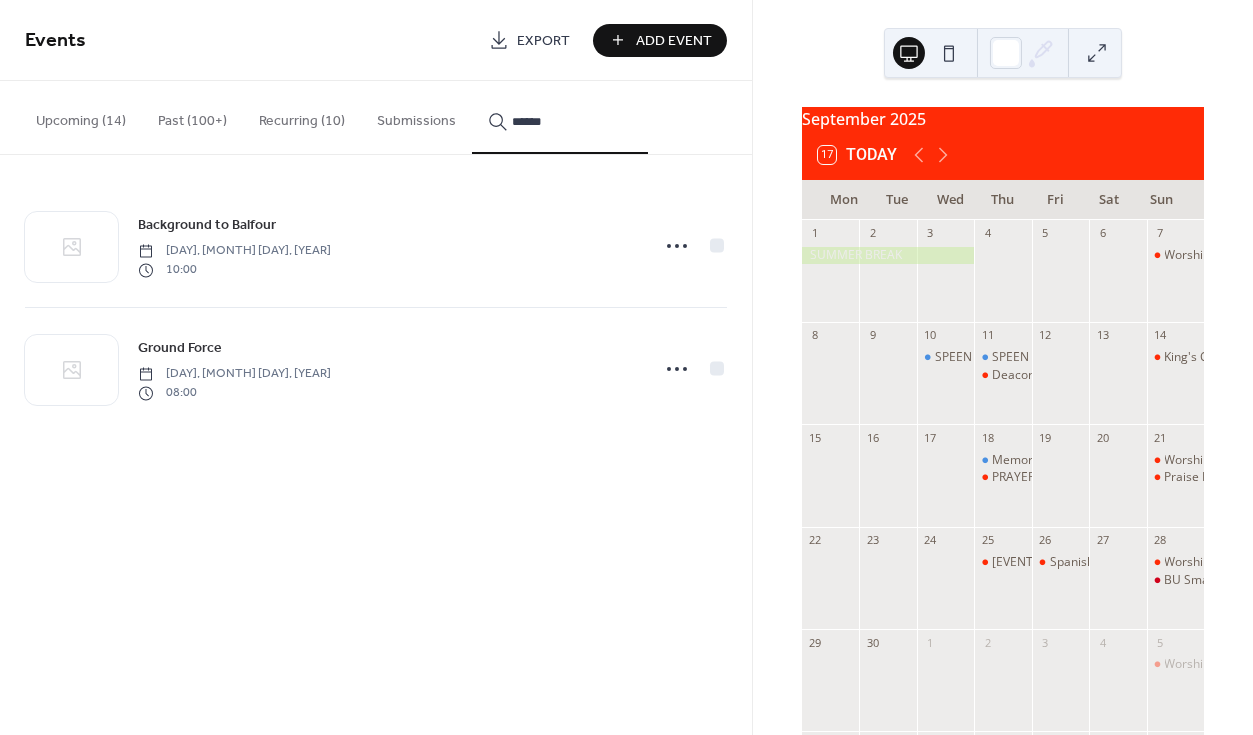 type on "******" 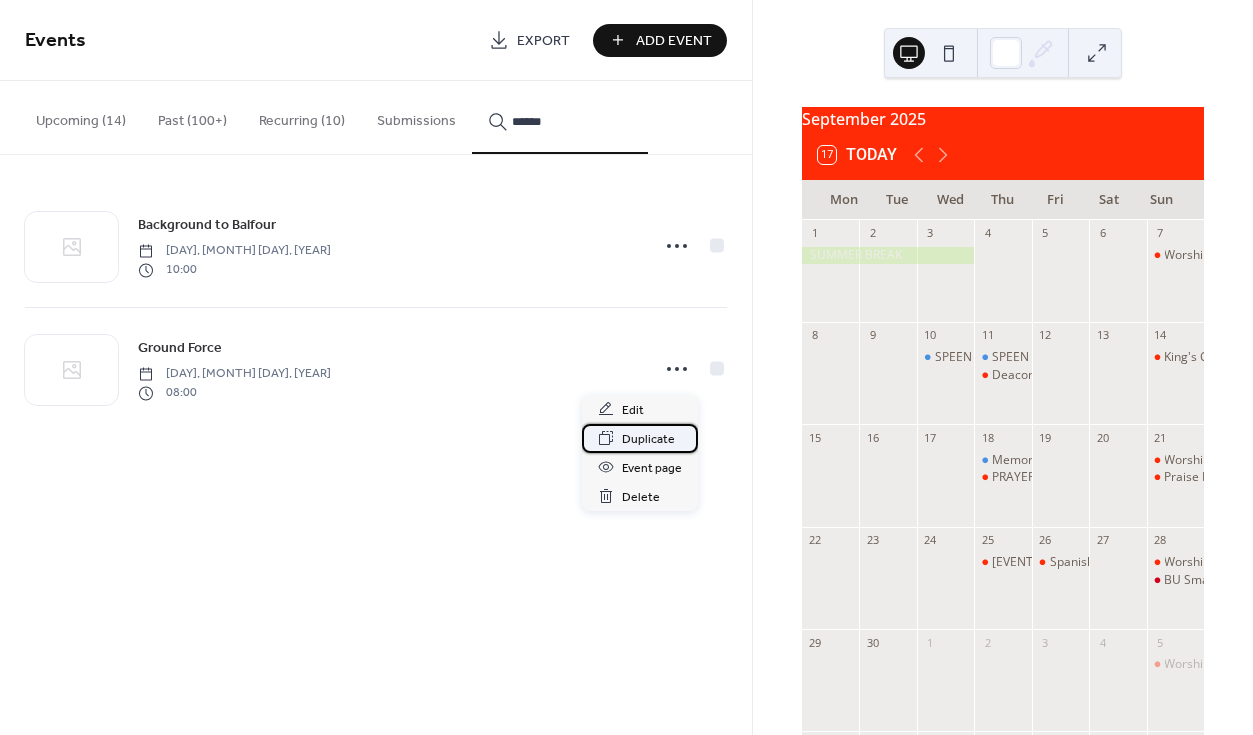click on "Duplicate" at bounding box center (648, 439) 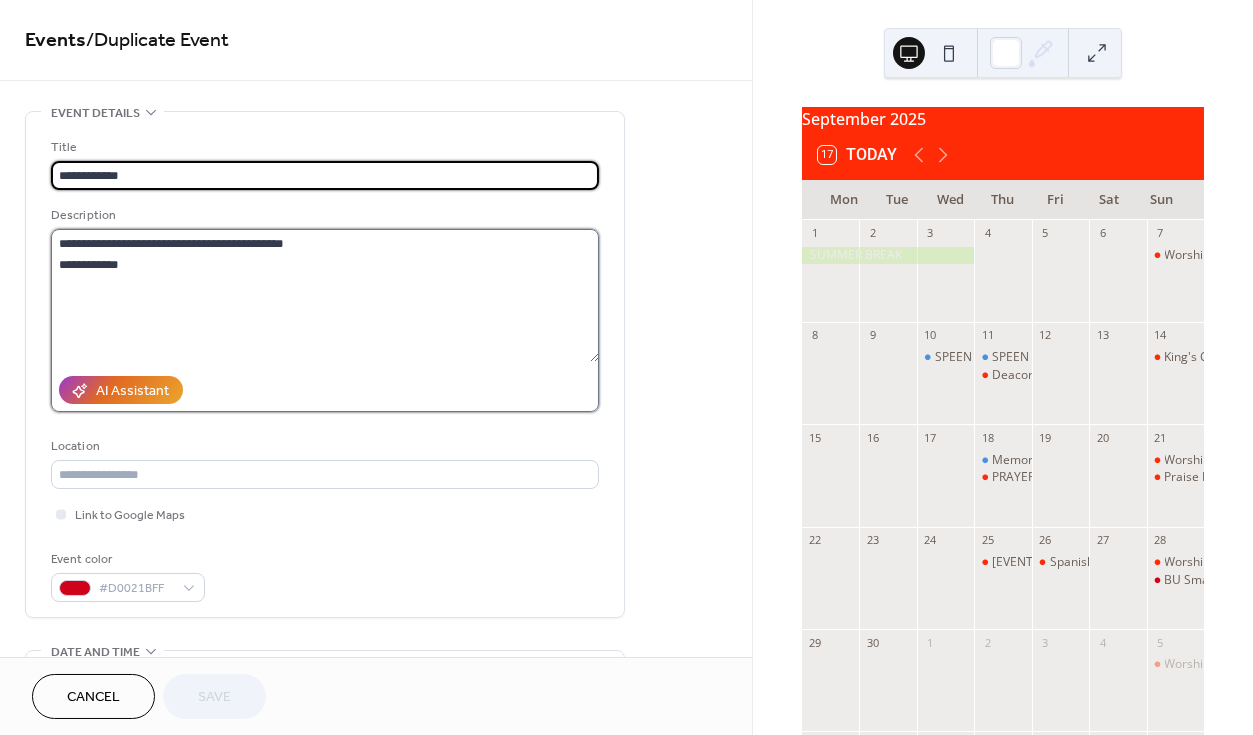 click on "**********" at bounding box center [325, 295] 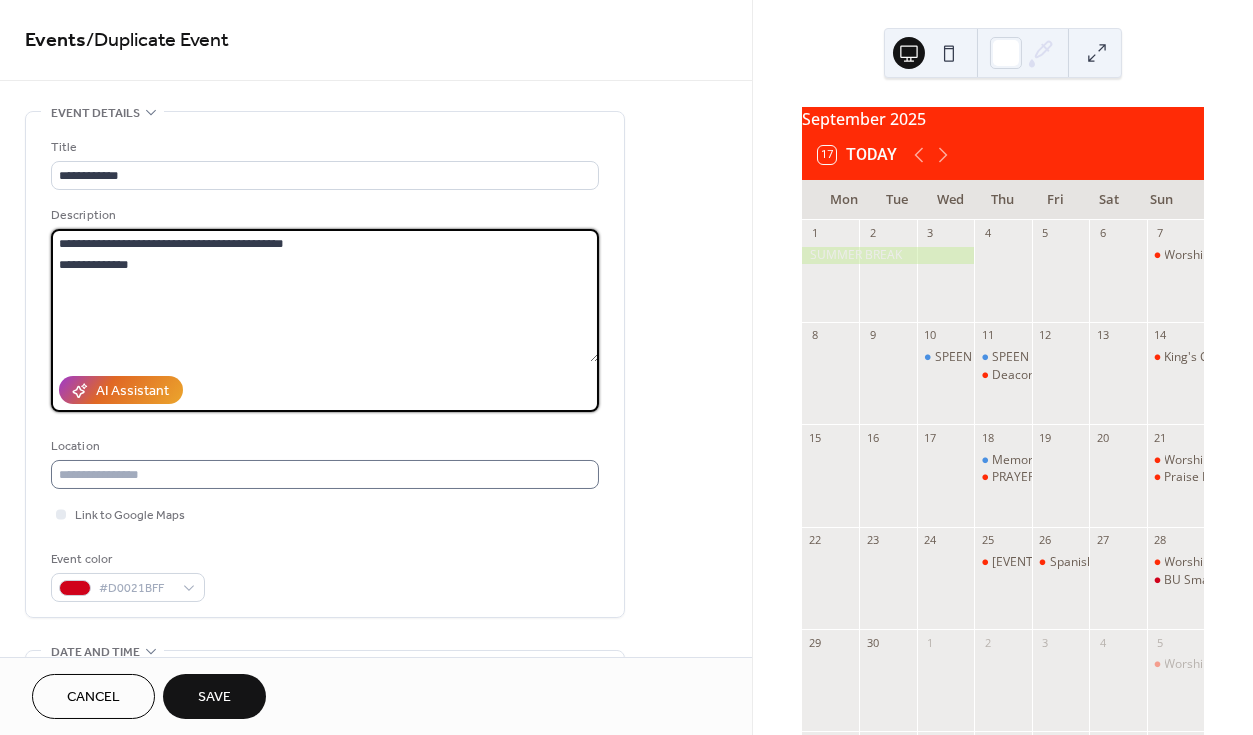 scroll, scrollTop: 150, scrollLeft: 0, axis: vertical 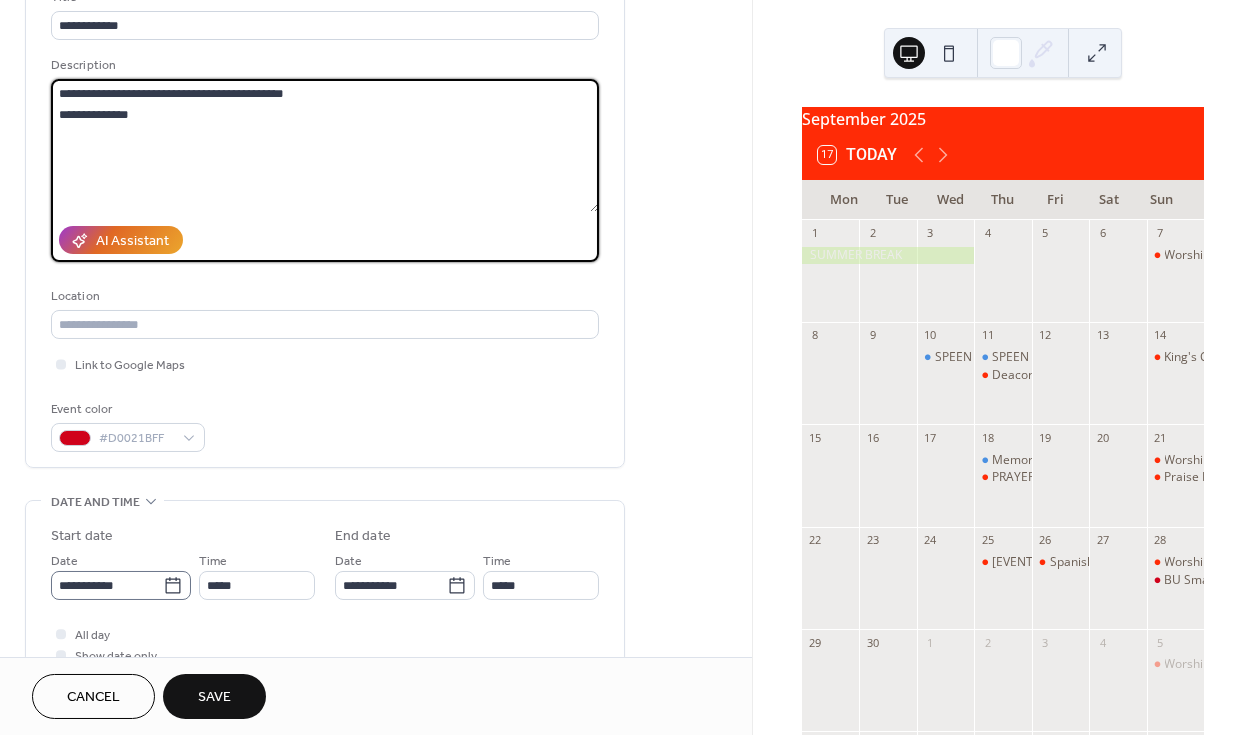 type on "**********" 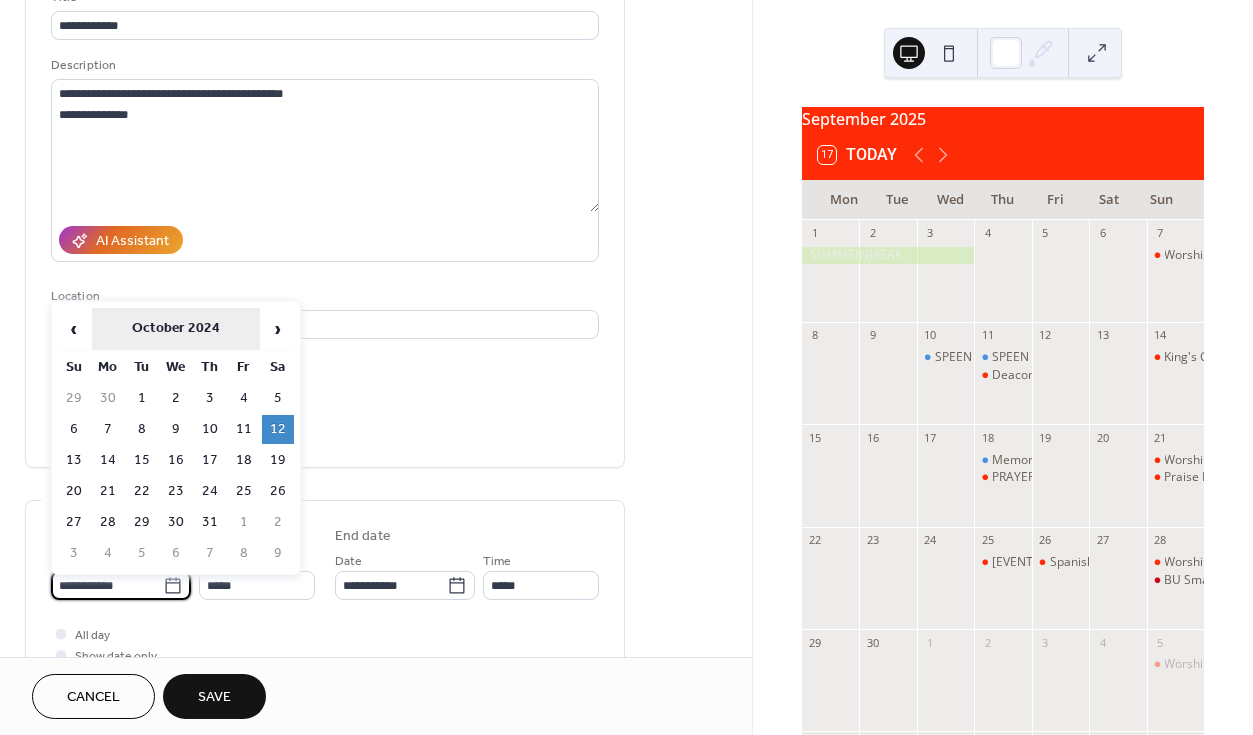 click on "October 2024" at bounding box center (176, 329) 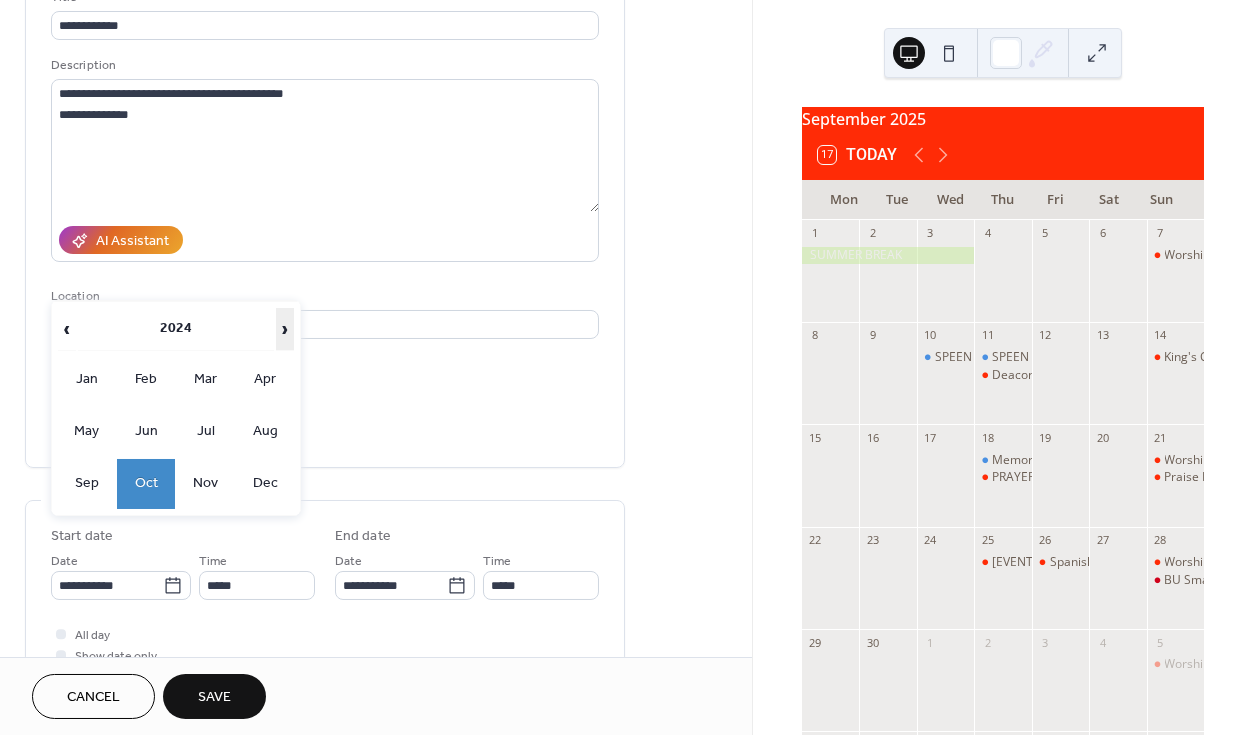 click on "›" at bounding box center [285, 329] 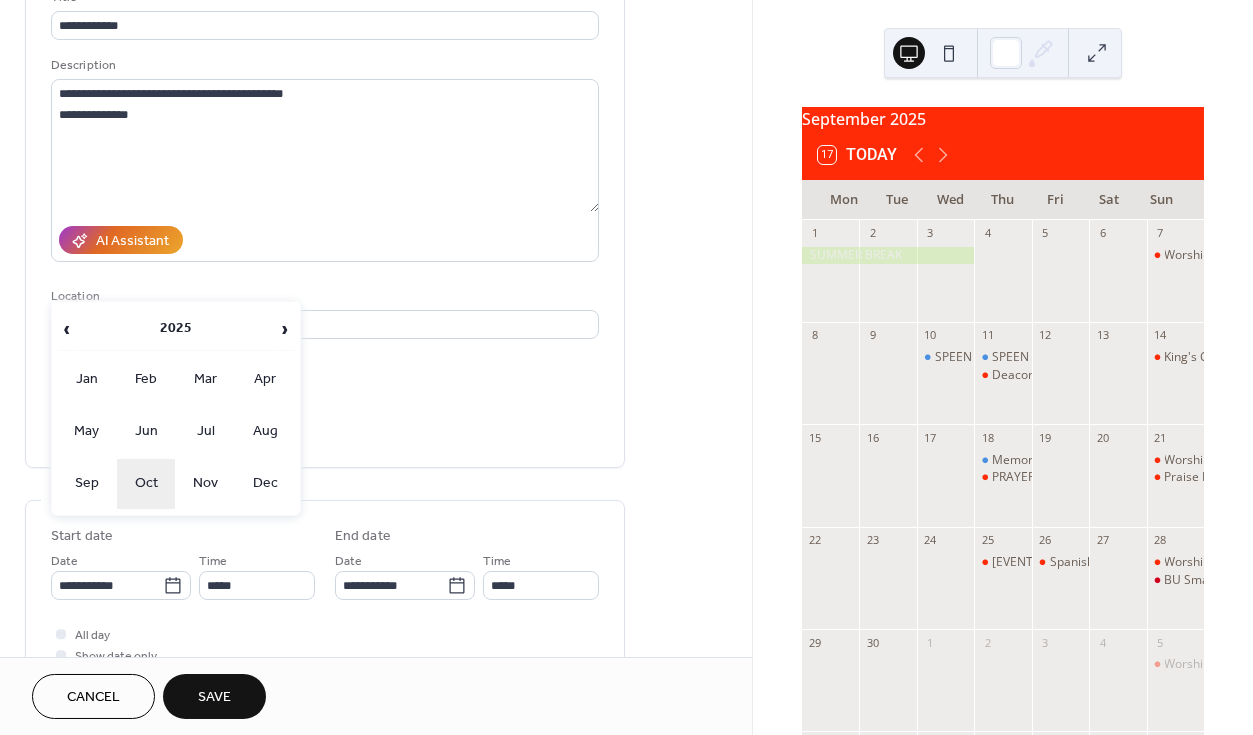 click on "Oct" at bounding box center (146, 484) 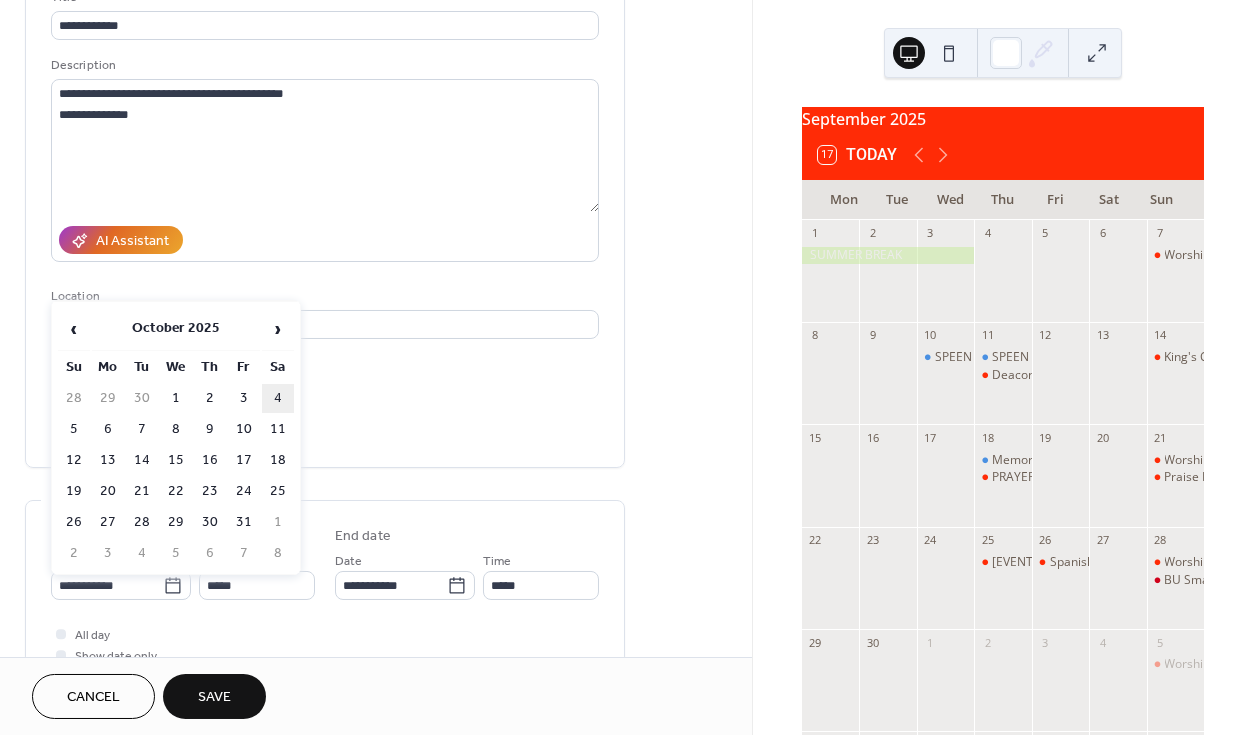 click on "4" at bounding box center [278, 398] 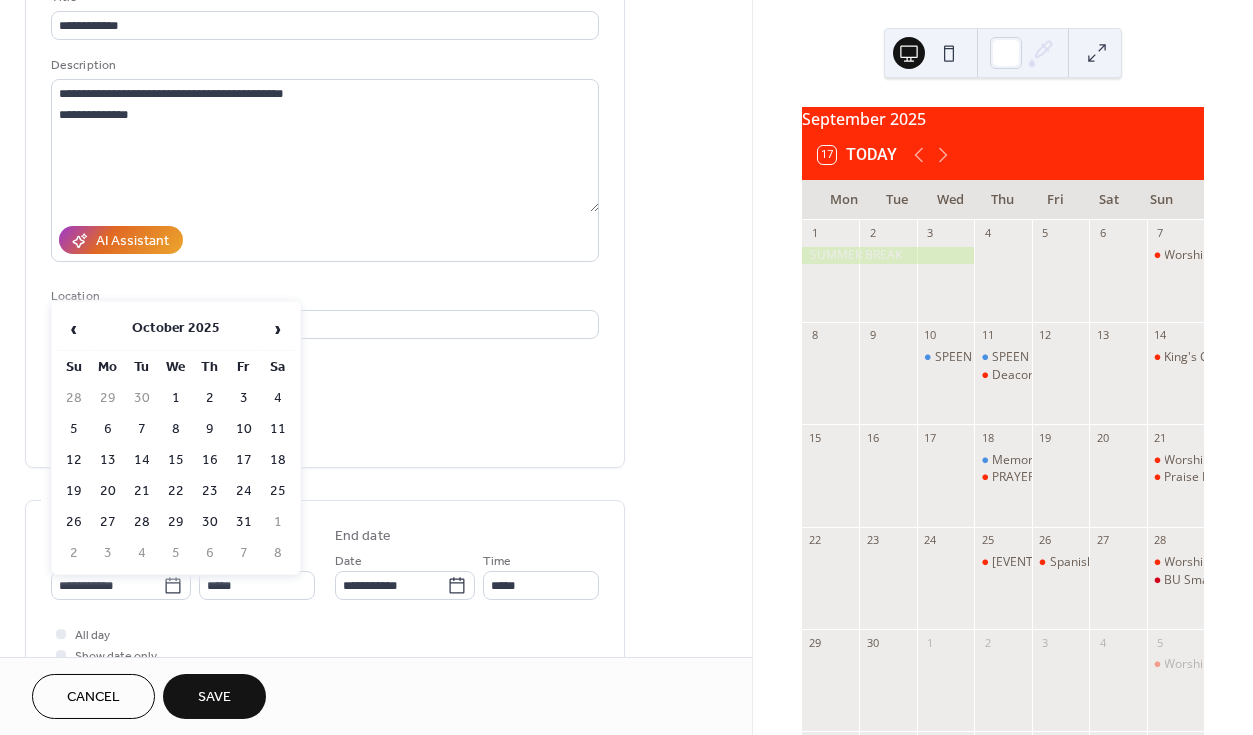type on "**********" 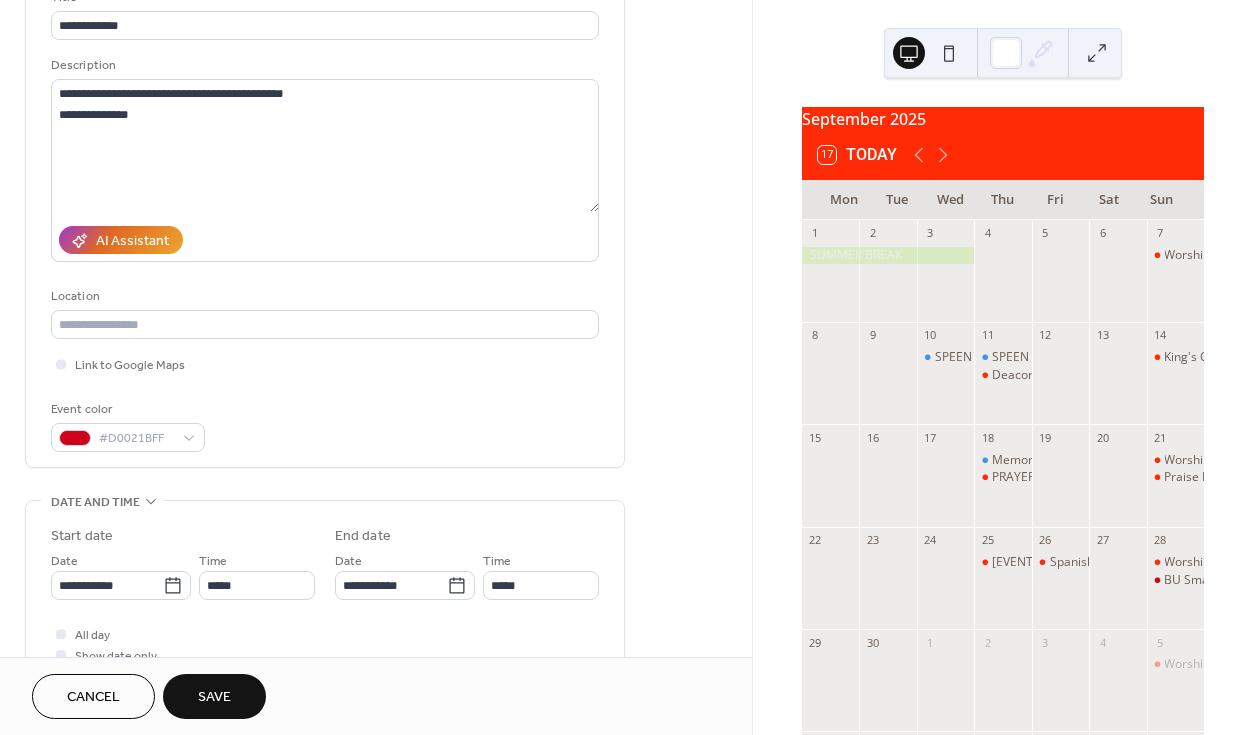 click on "Save" at bounding box center [214, 698] 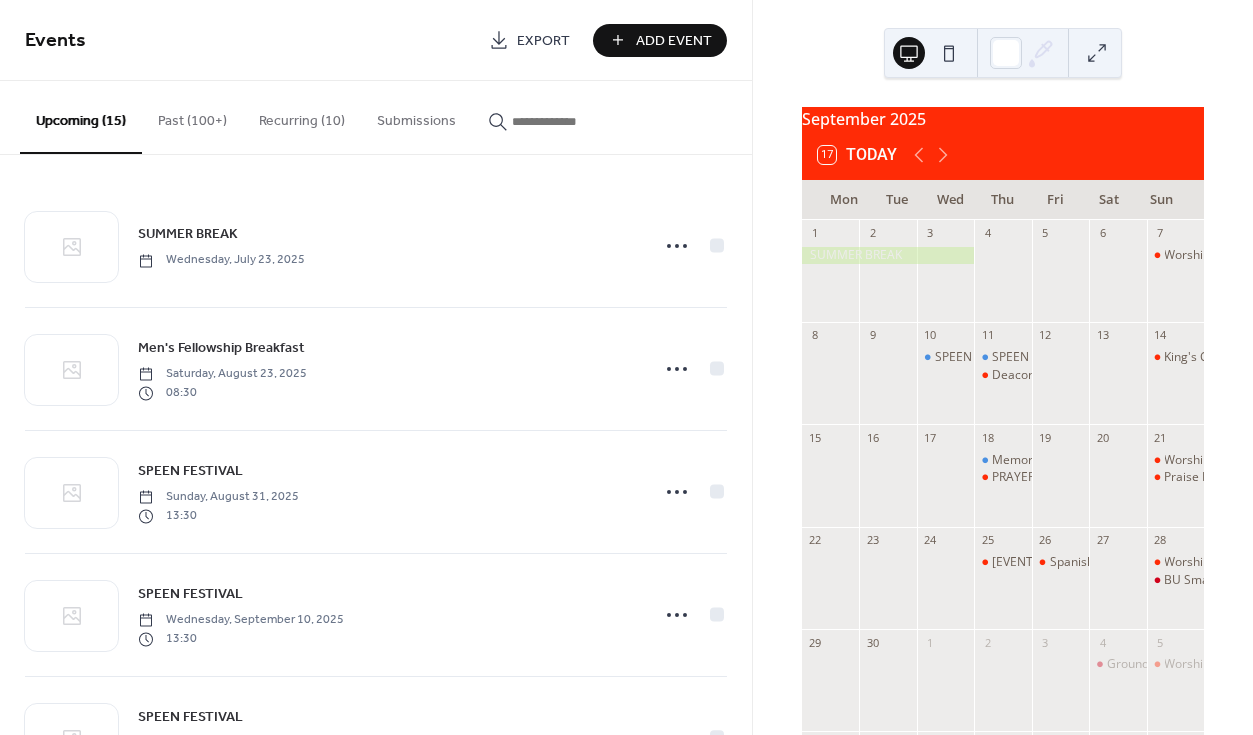 click at bounding box center [572, 121] 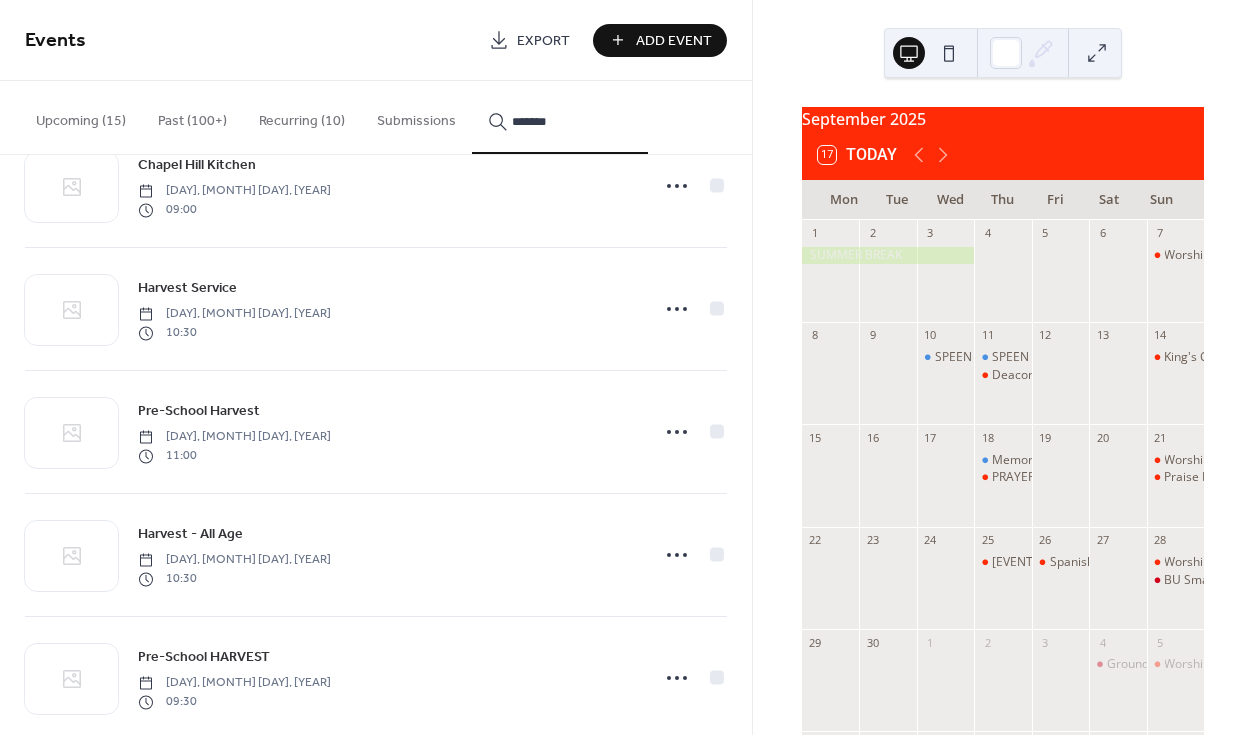 scroll, scrollTop: 4396, scrollLeft: 0, axis: vertical 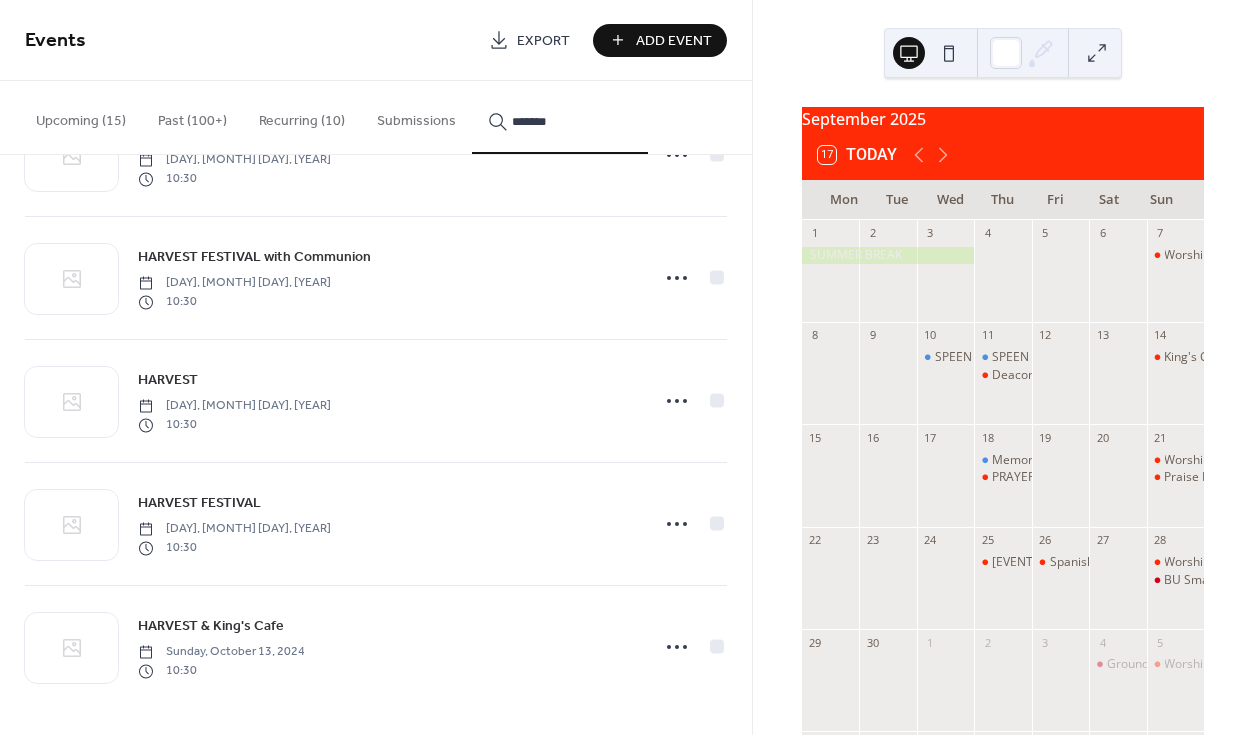 type on "*******" 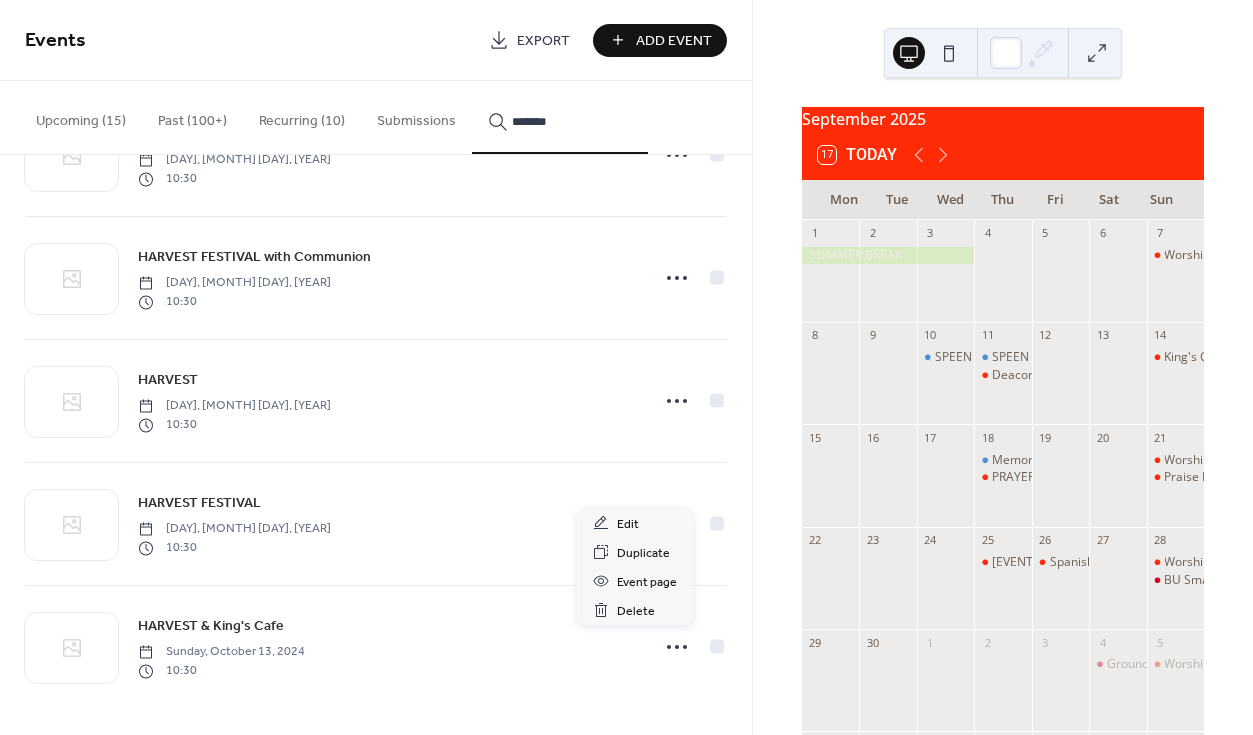 click 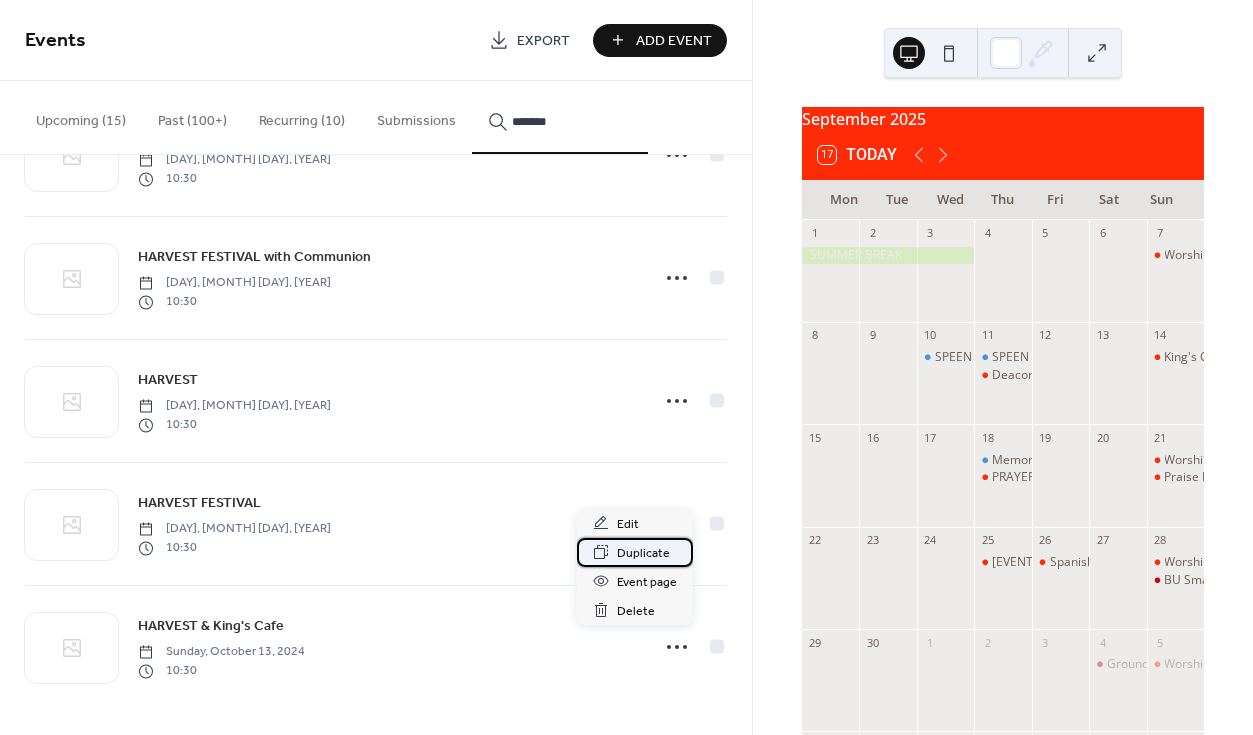 click on "Duplicate" at bounding box center (643, 553) 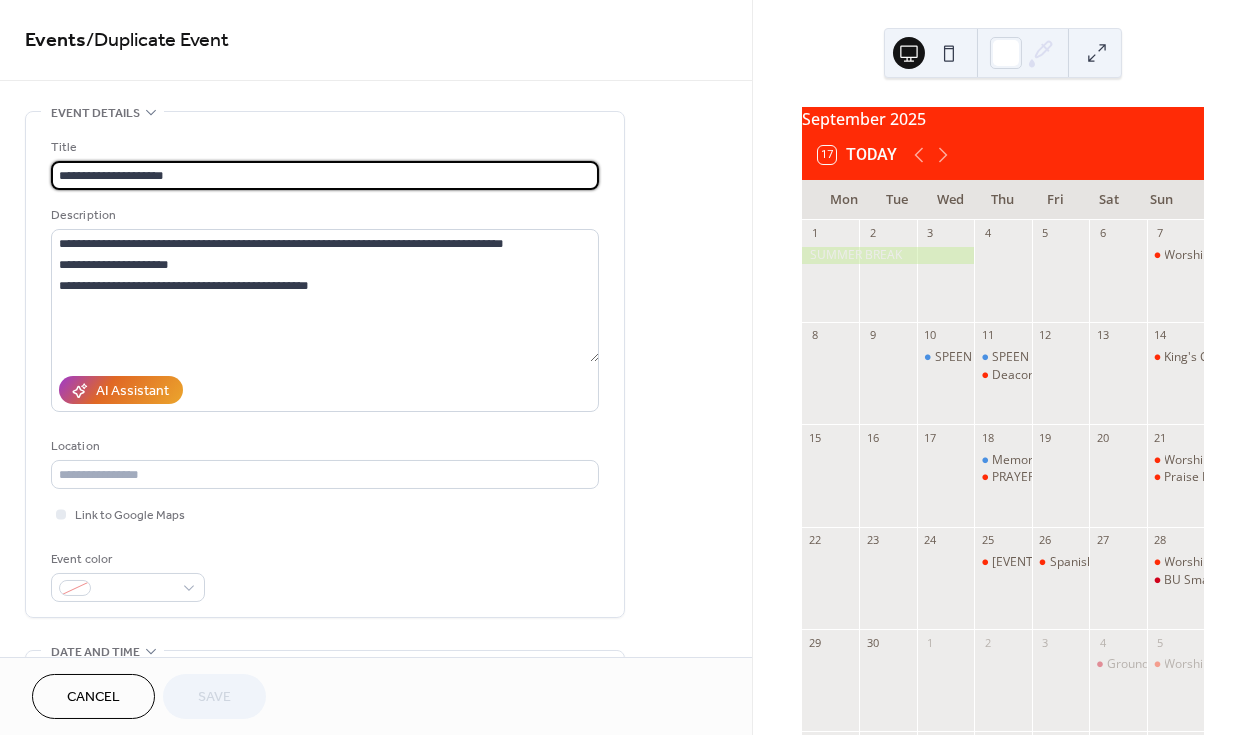 scroll, scrollTop: 319, scrollLeft: 0, axis: vertical 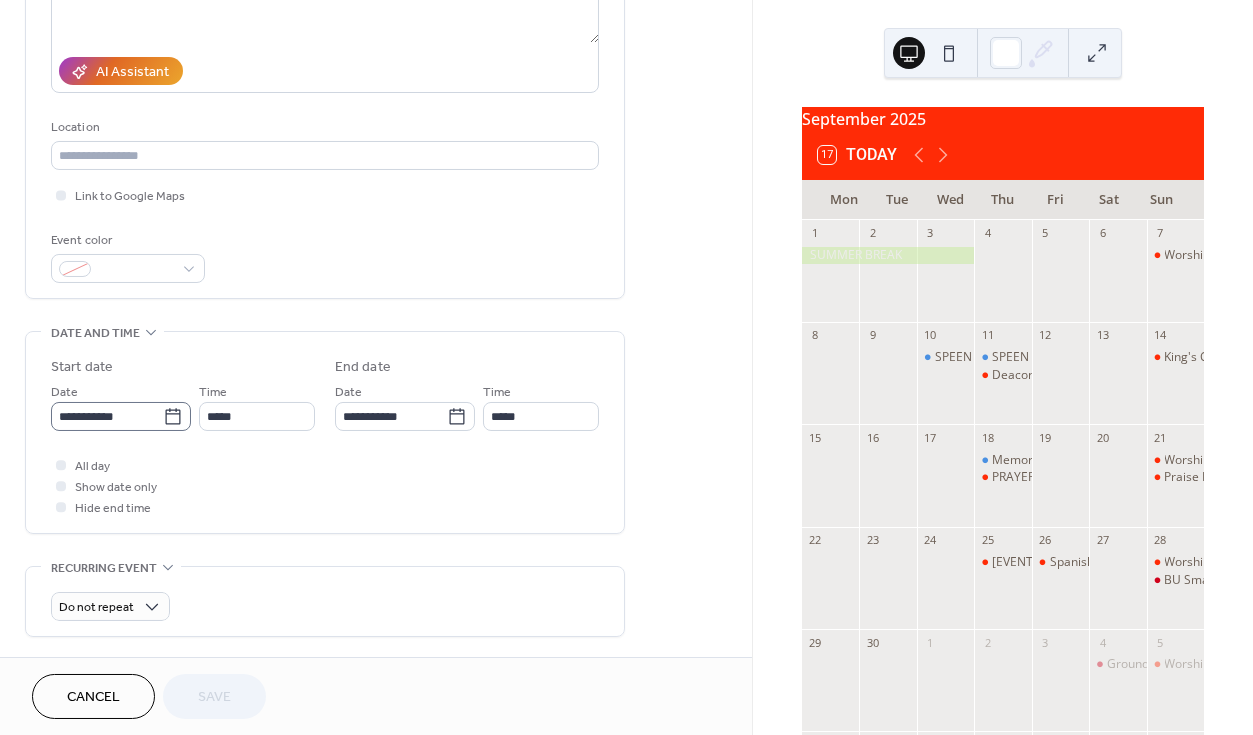 click 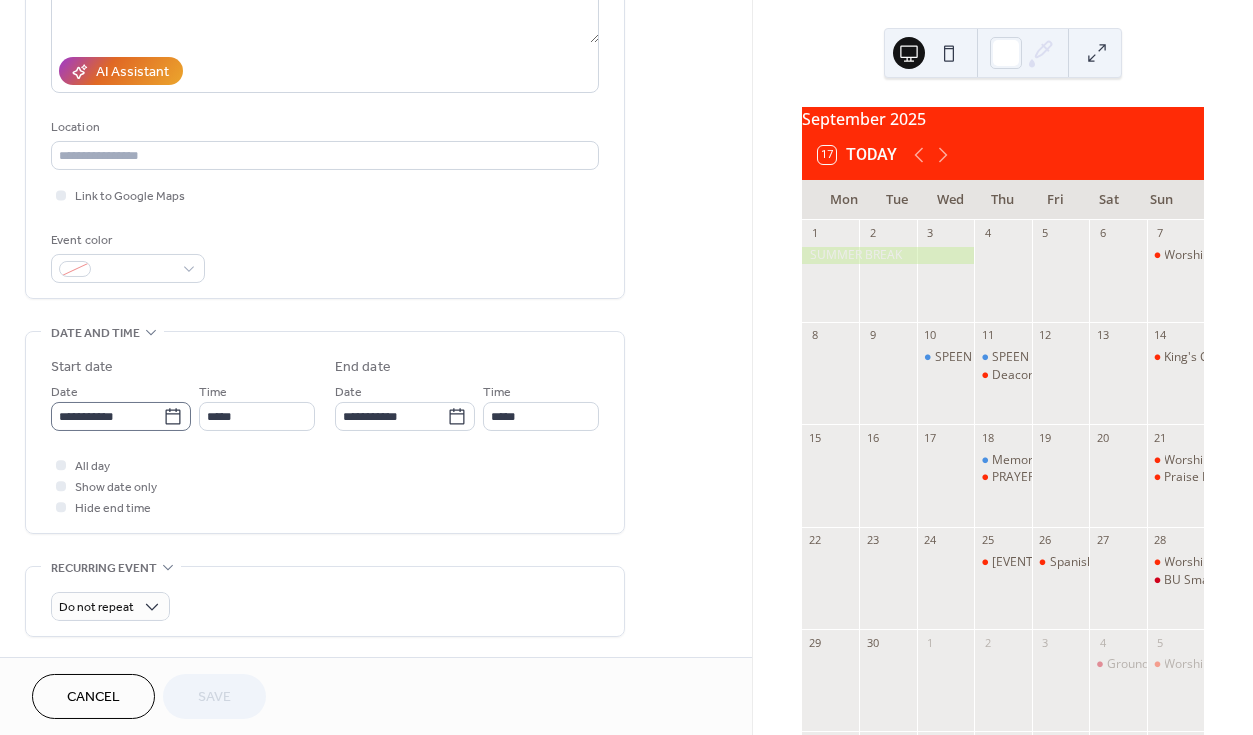 click on "**********" at bounding box center (107, 416) 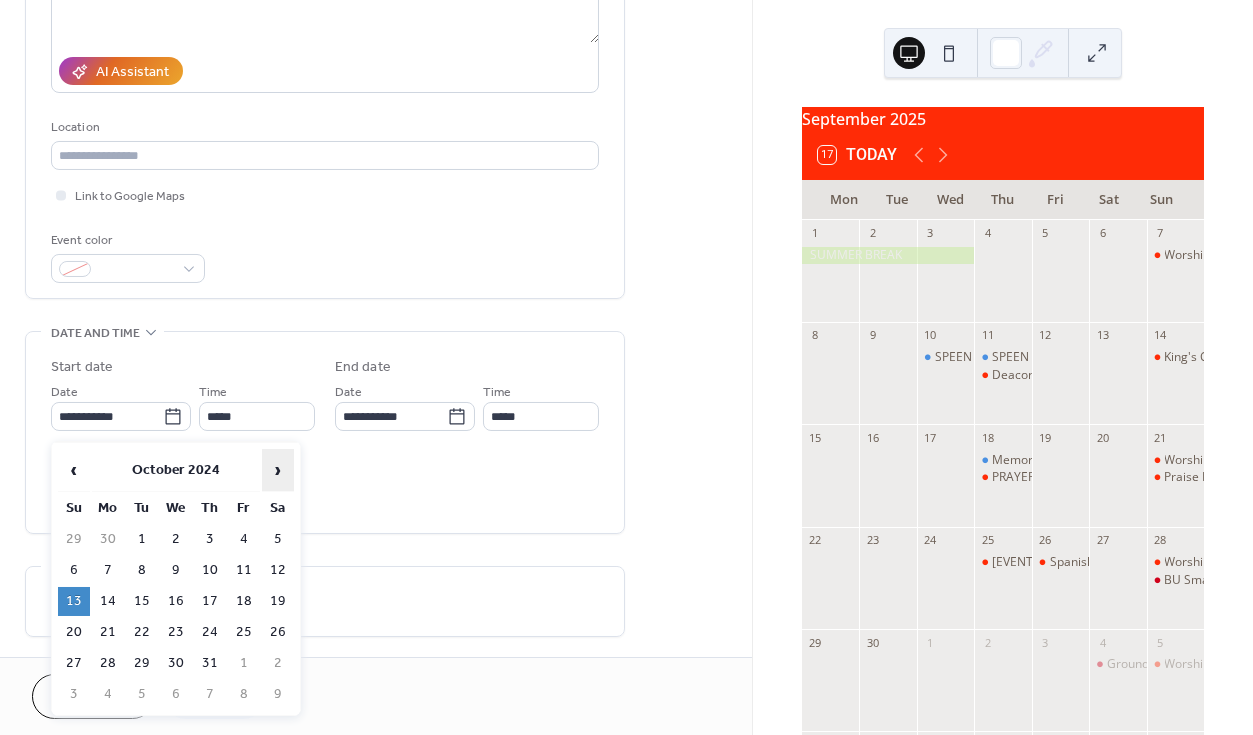 click on "›" at bounding box center [278, 470] 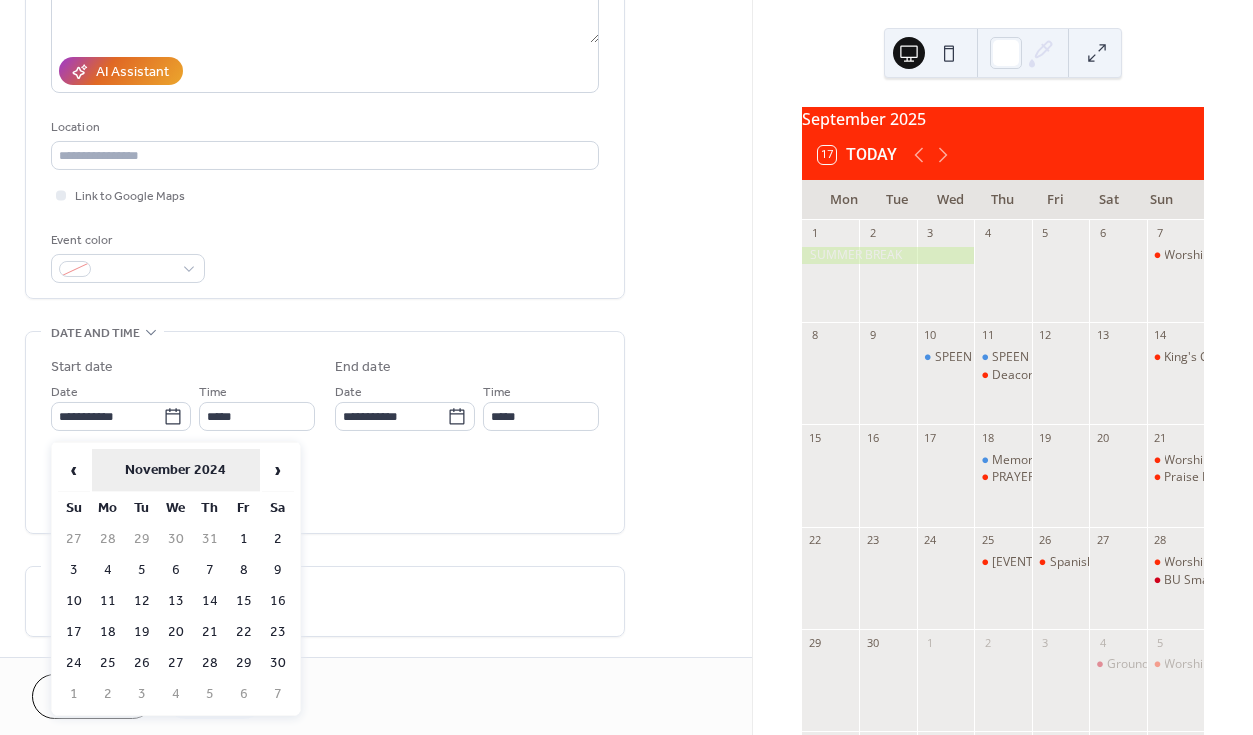 click on "November 2024" at bounding box center [176, 470] 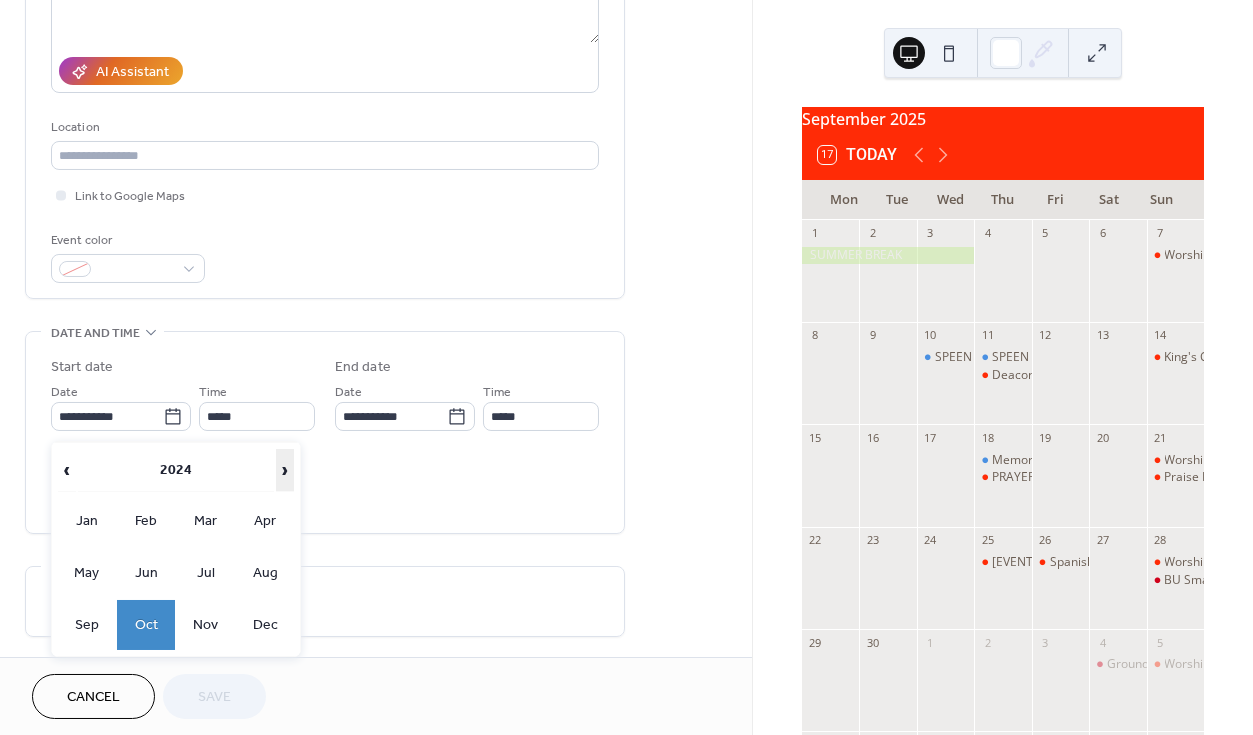 click on "›" at bounding box center (285, 470) 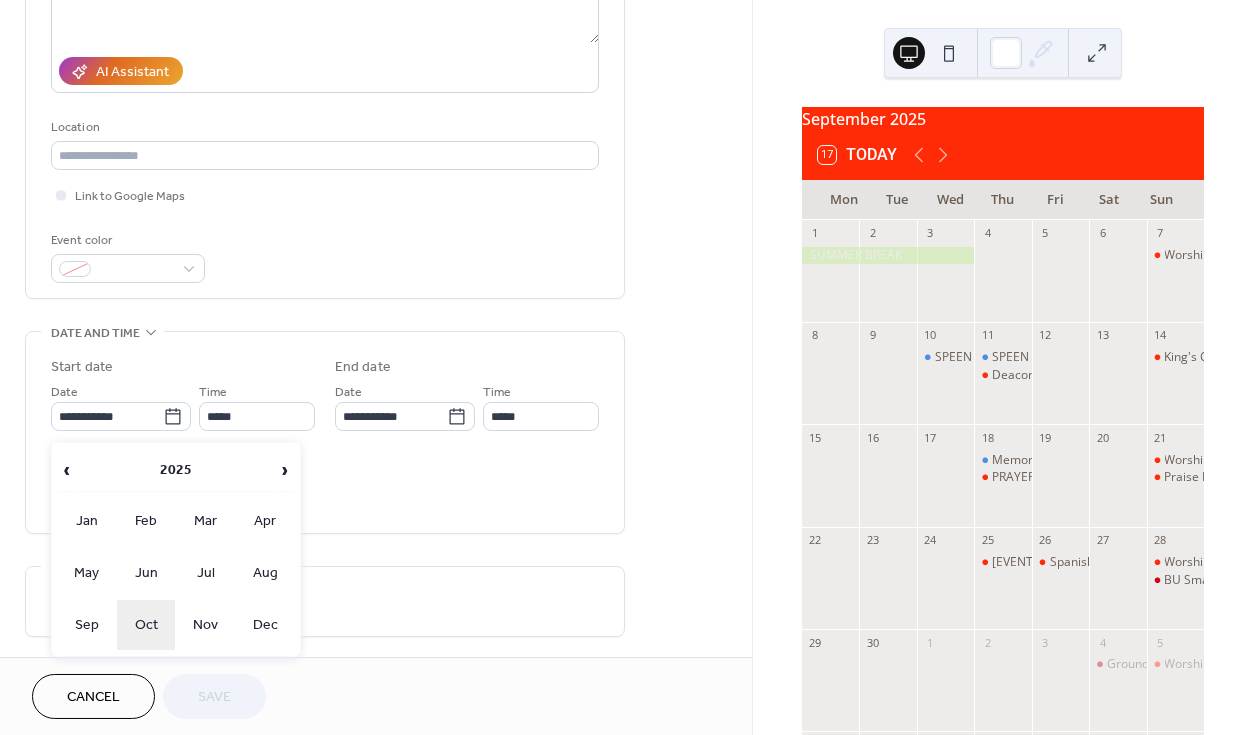 click on "Oct" at bounding box center [146, 625] 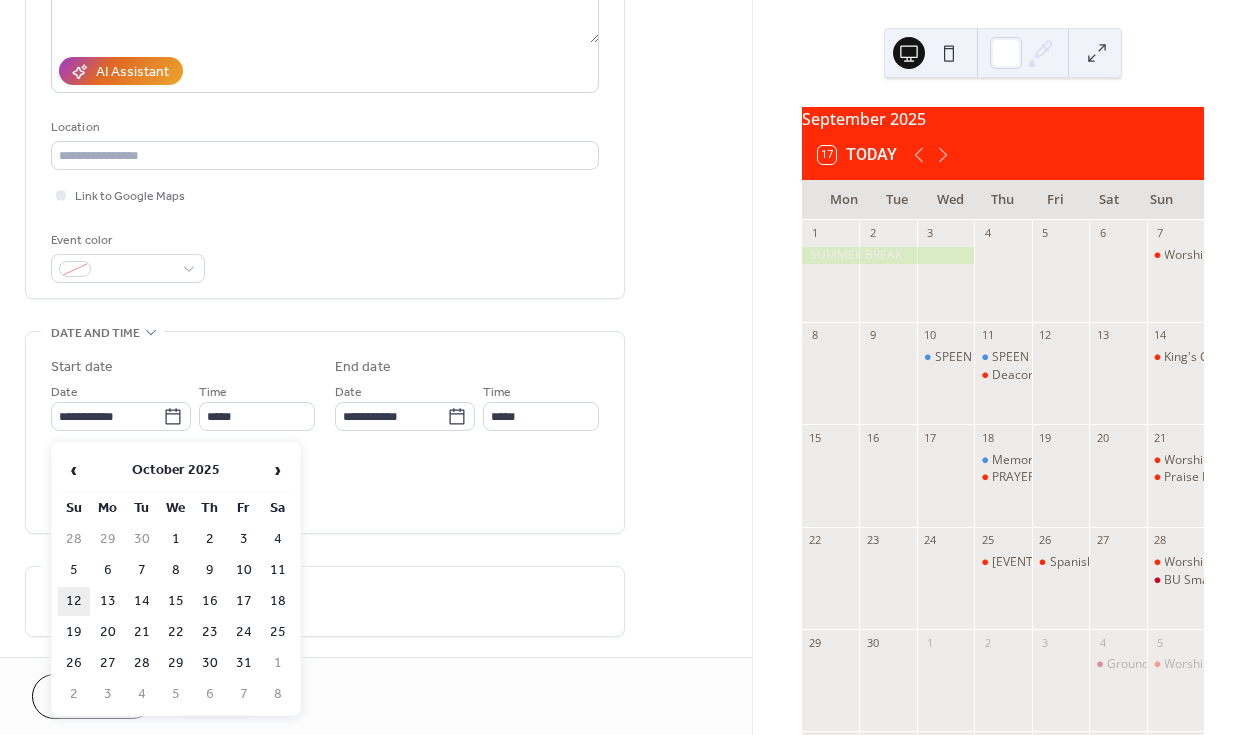 click on "12" at bounding box center (74, 601) 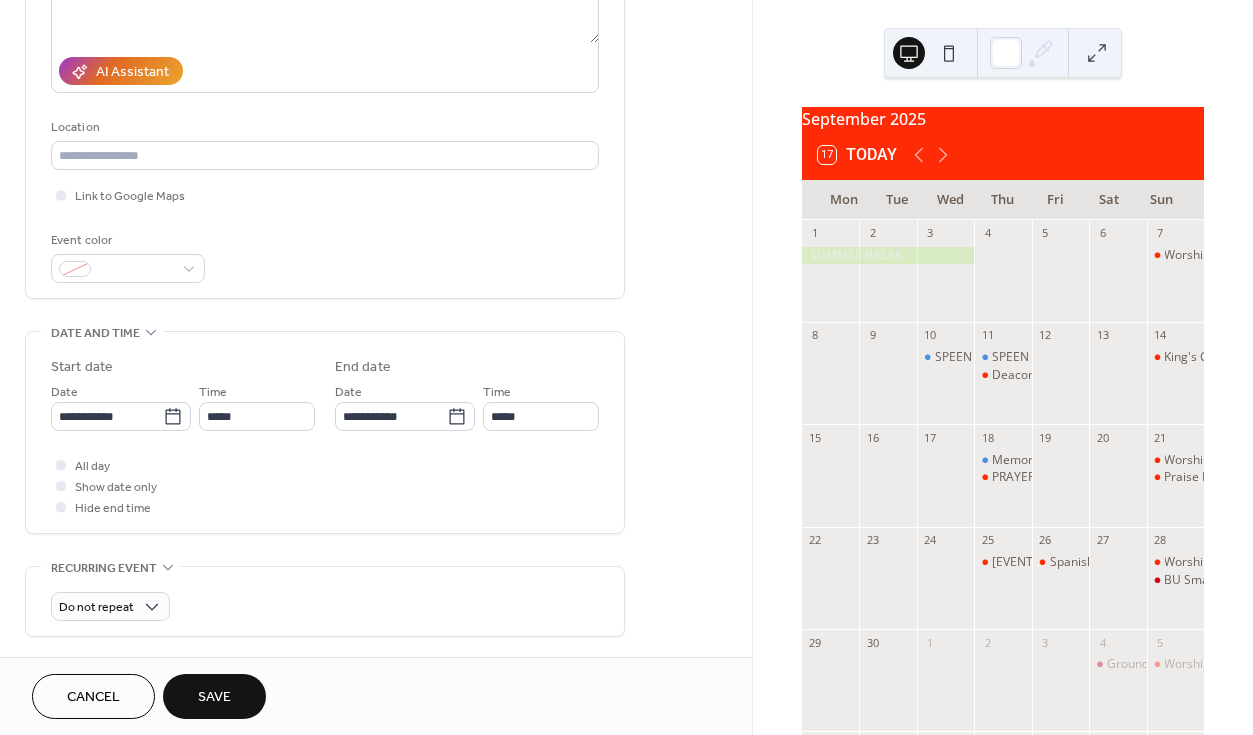 type on "**********" 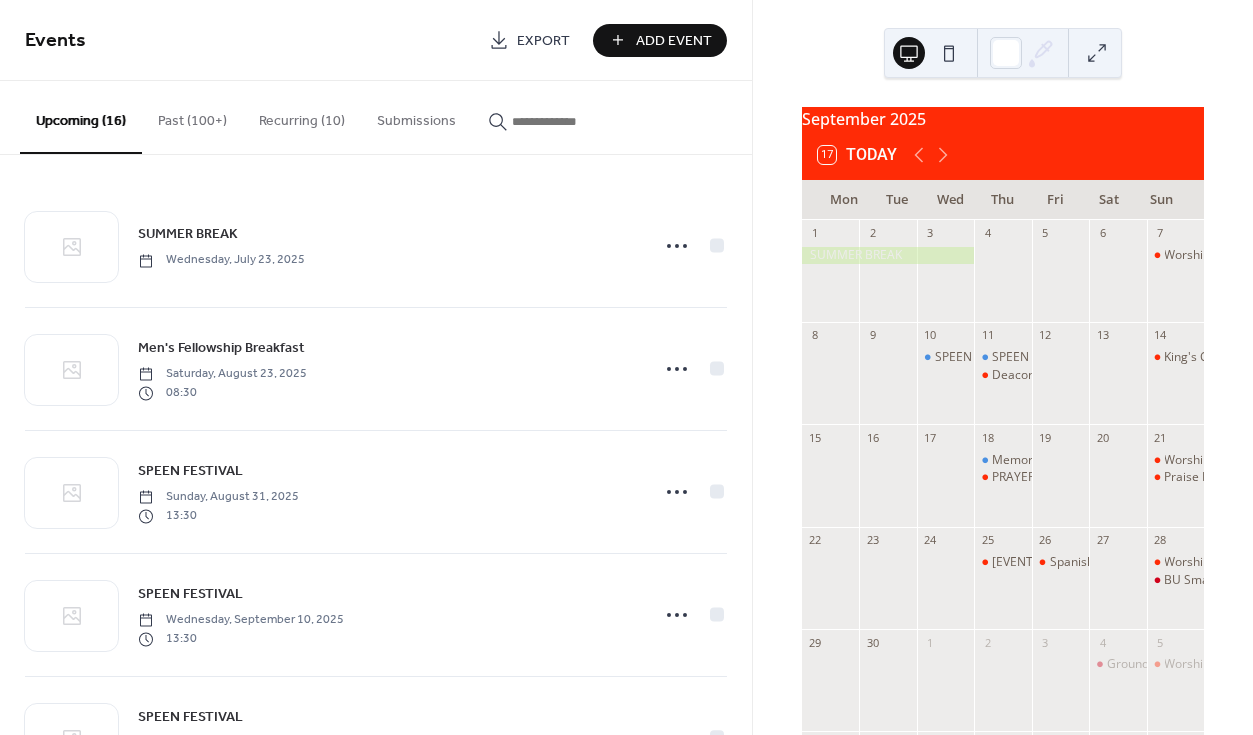 click at bounding box center [572, 121] 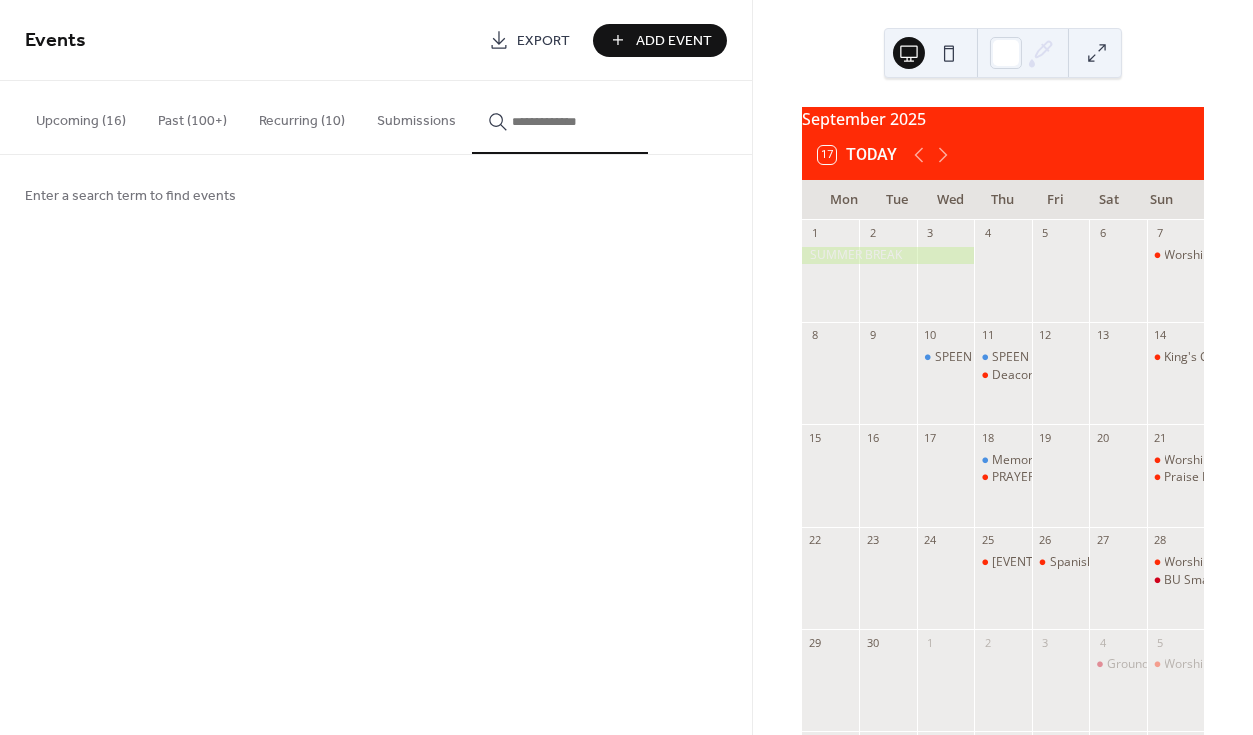 click on "Add Event" at bounding box center (674, 41) 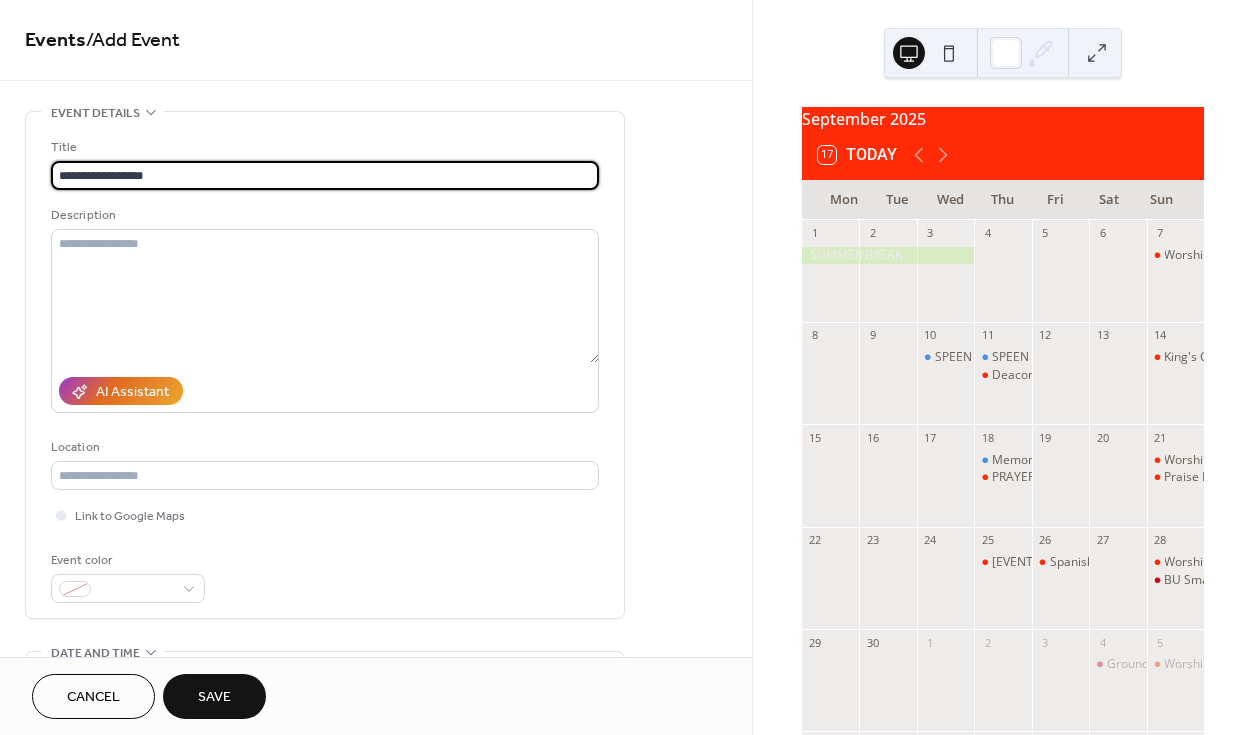 scroll, scrollTop: 371, scrollLeft: 0, axis: vertical 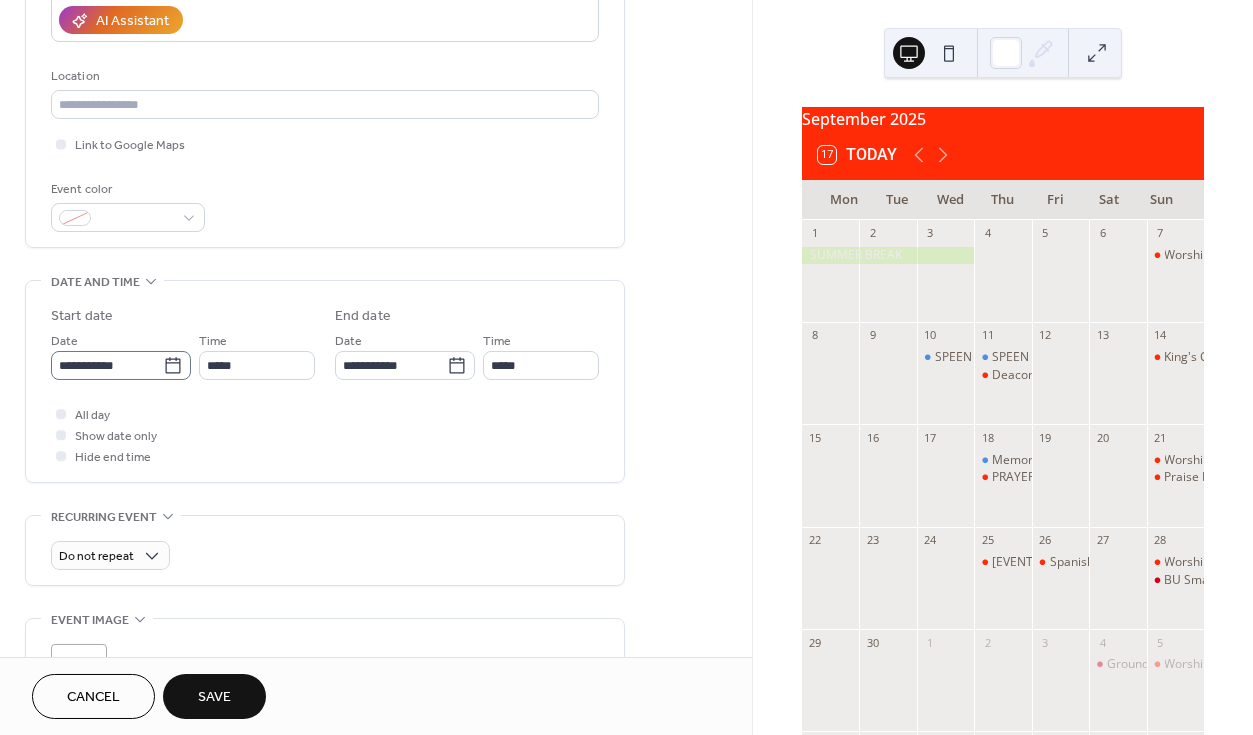 type on "**********" 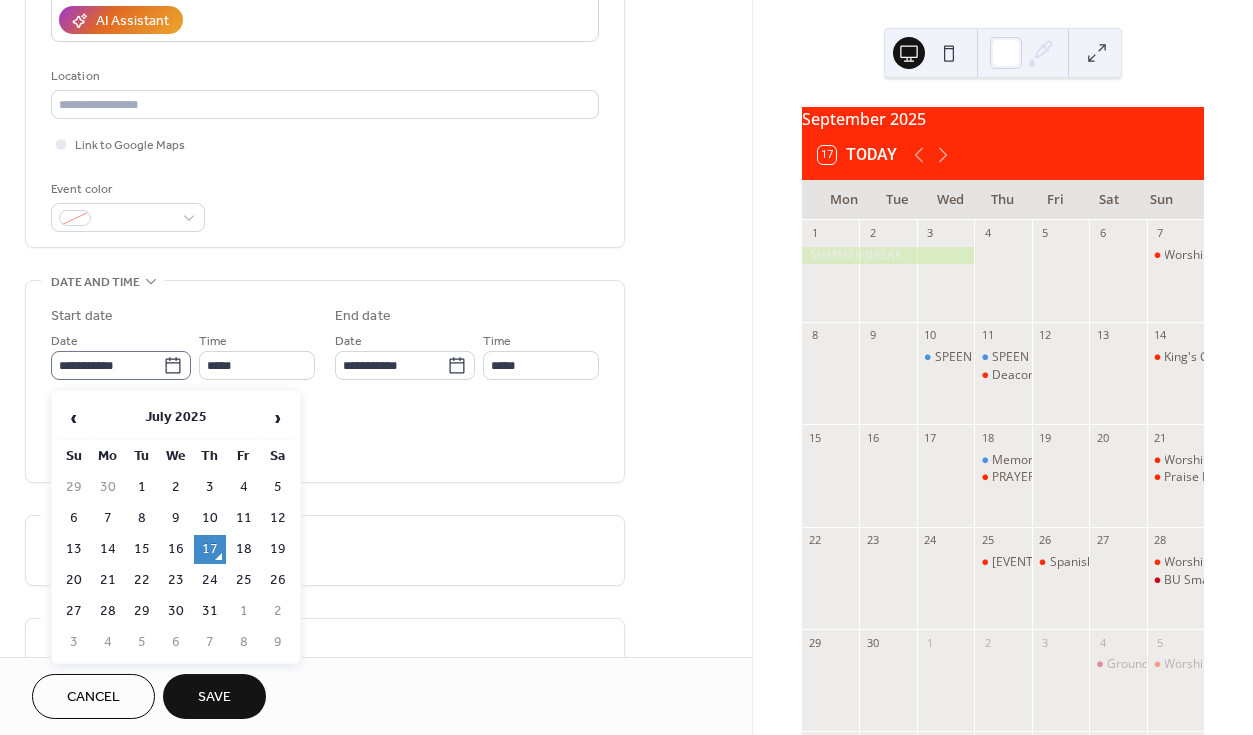 click 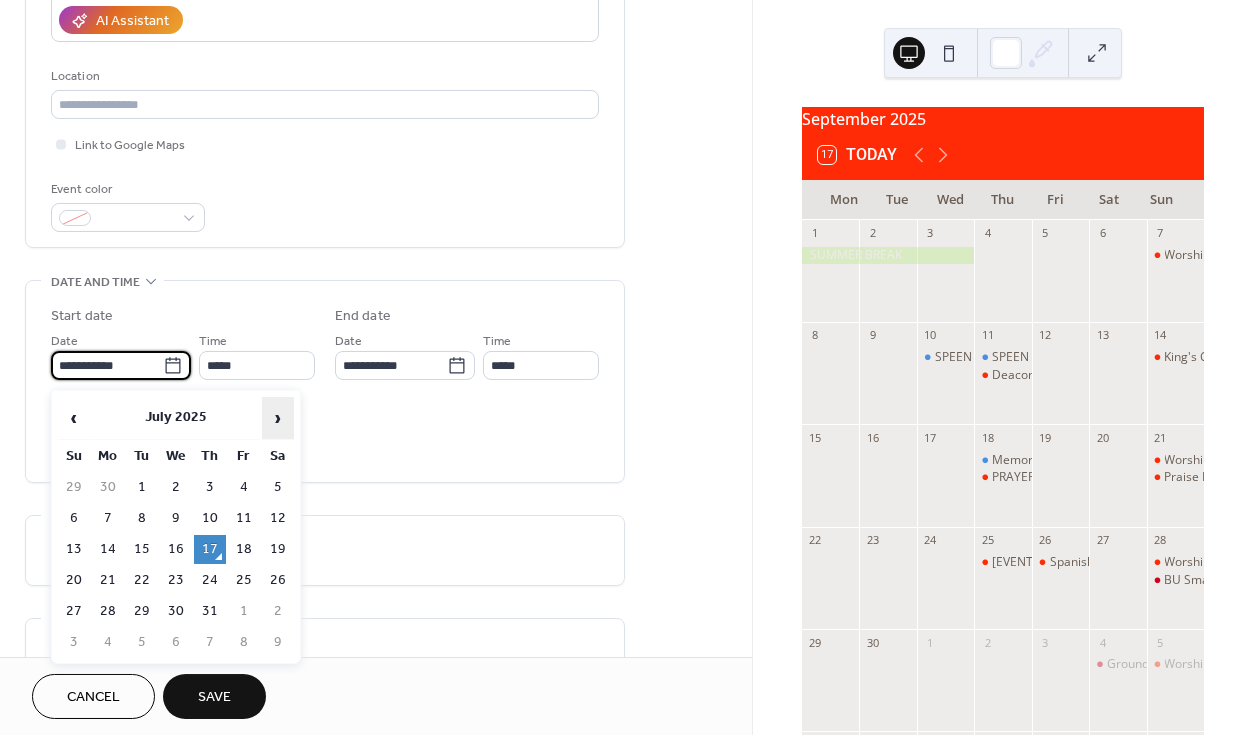 click on "›" at bounding box center [278, 418] 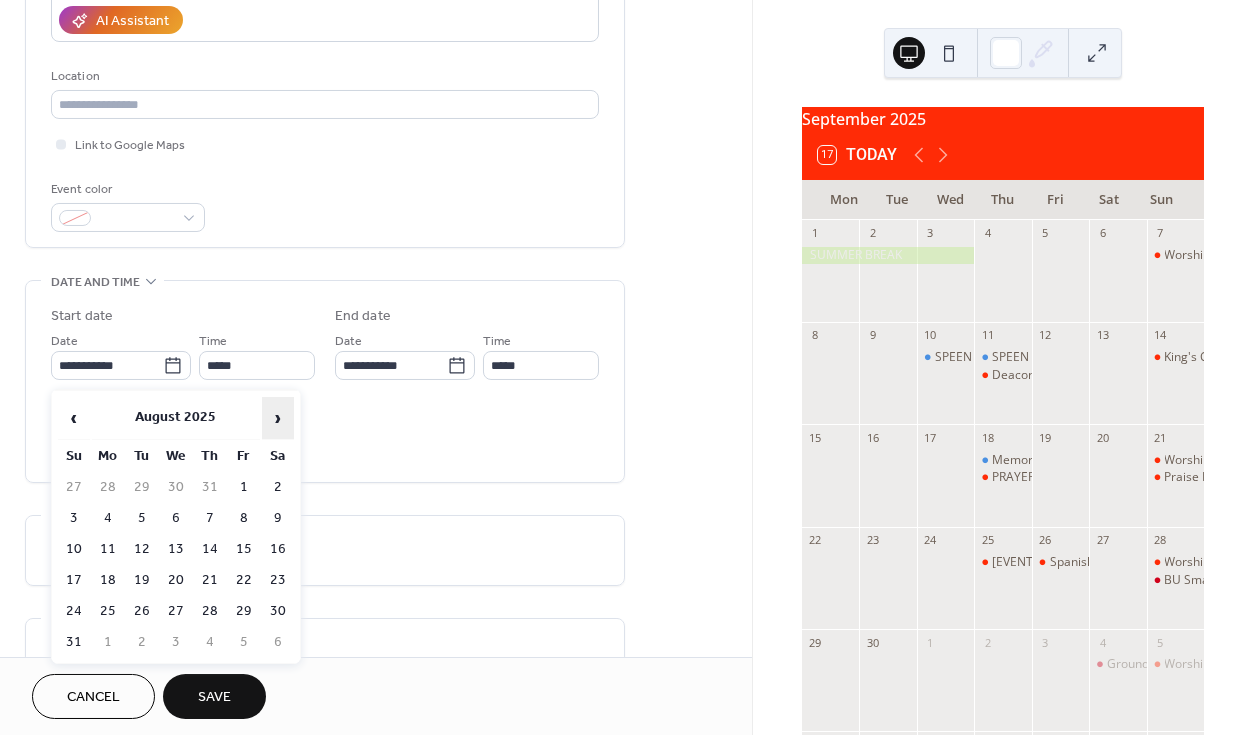 click on "›" at bounding box center [278, 418] 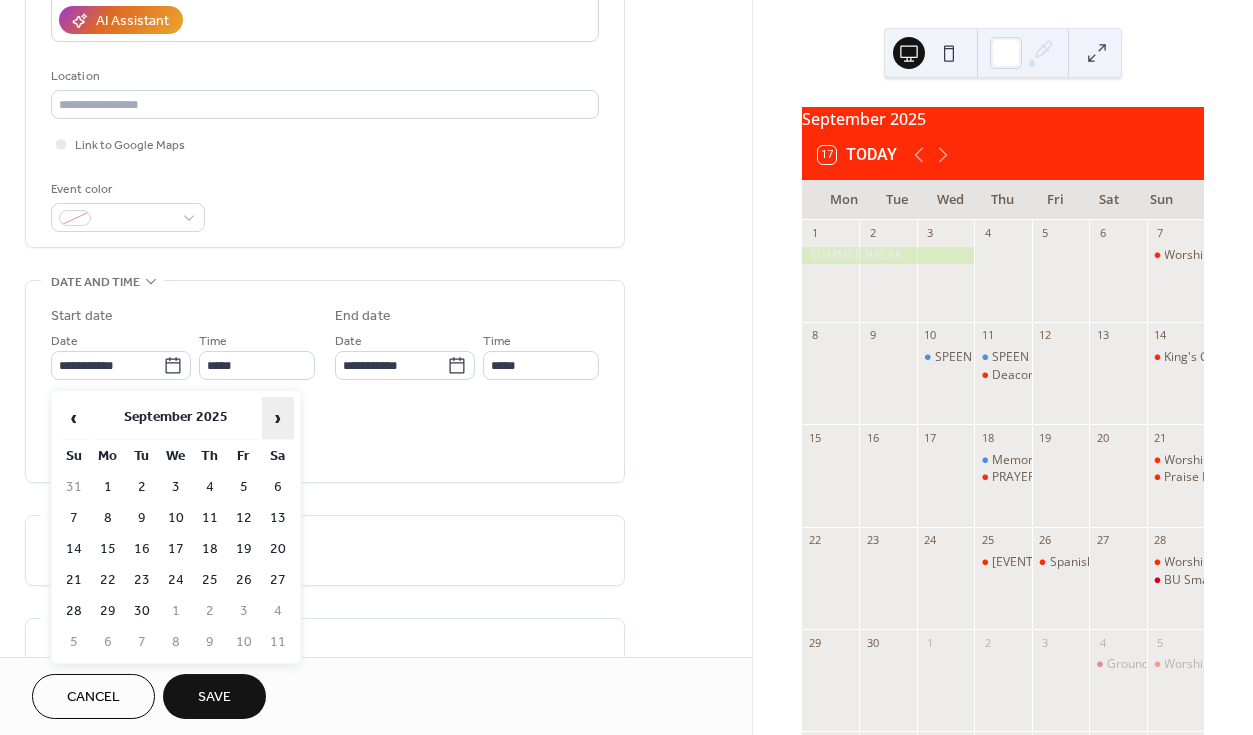 click on "›" at bounding box center [278, 418] 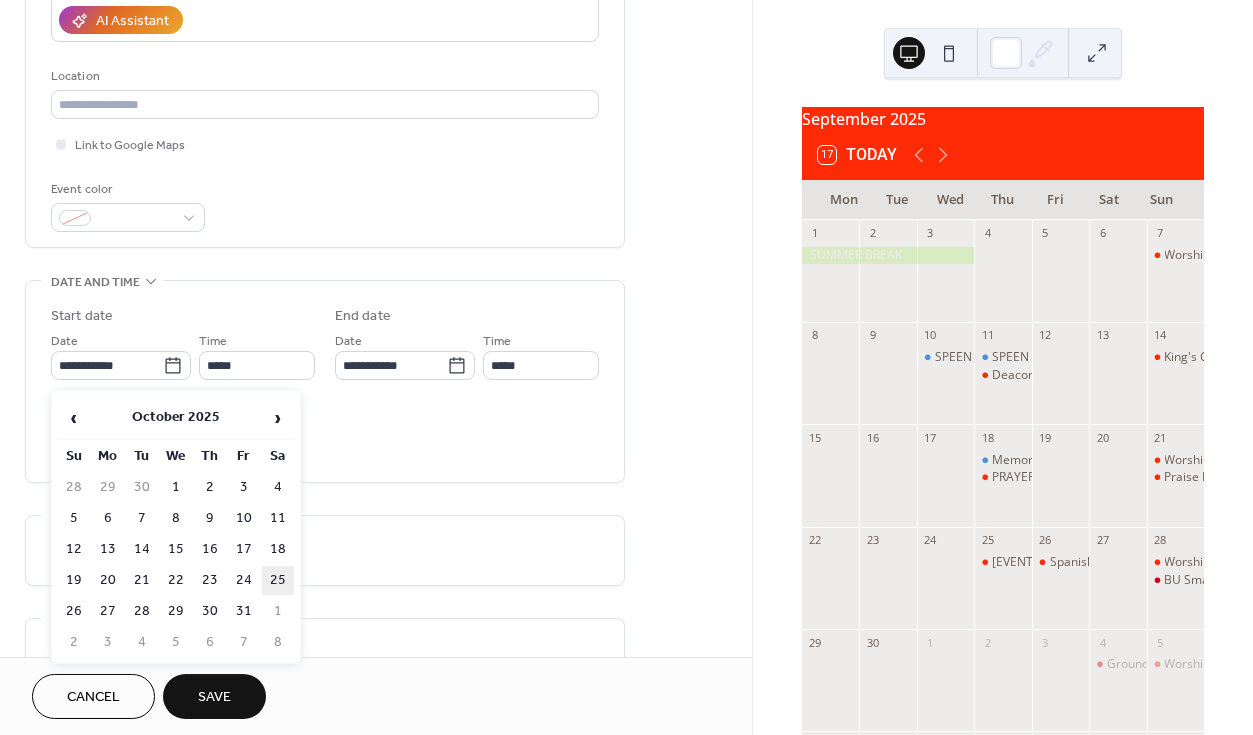 click on "25" at bounding box center [278, 580] 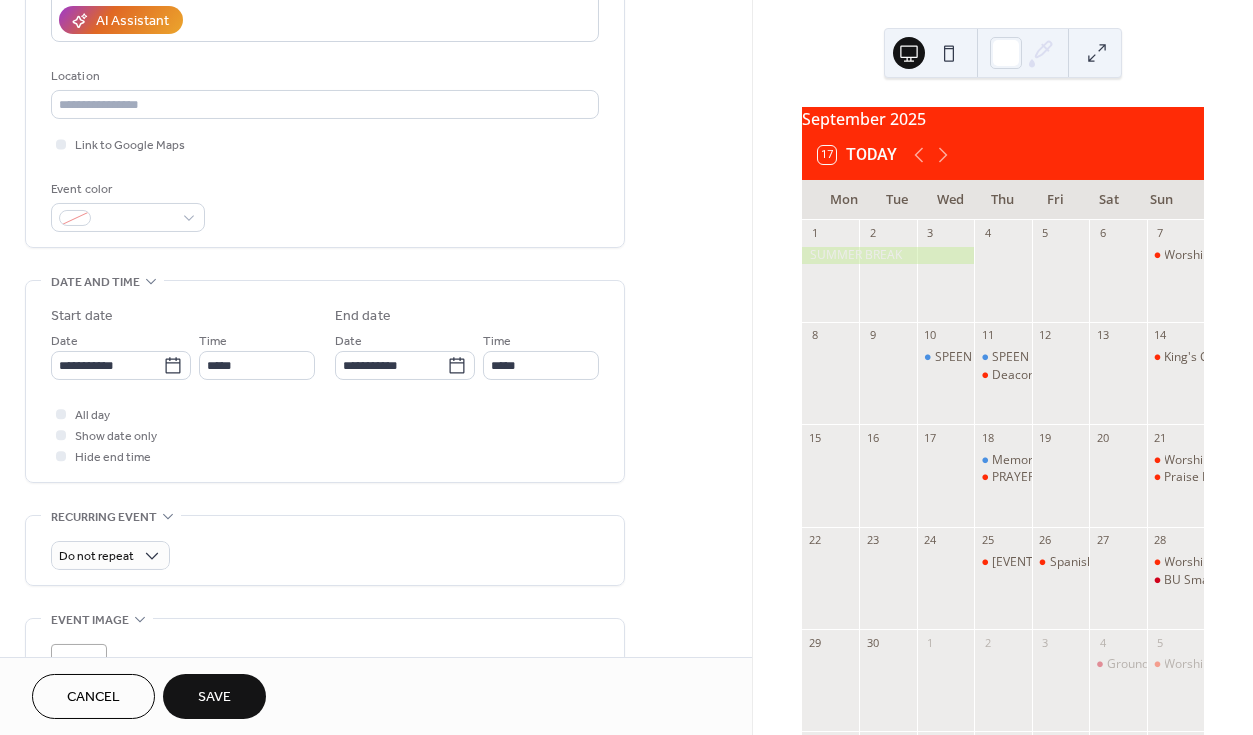 type on "**********" 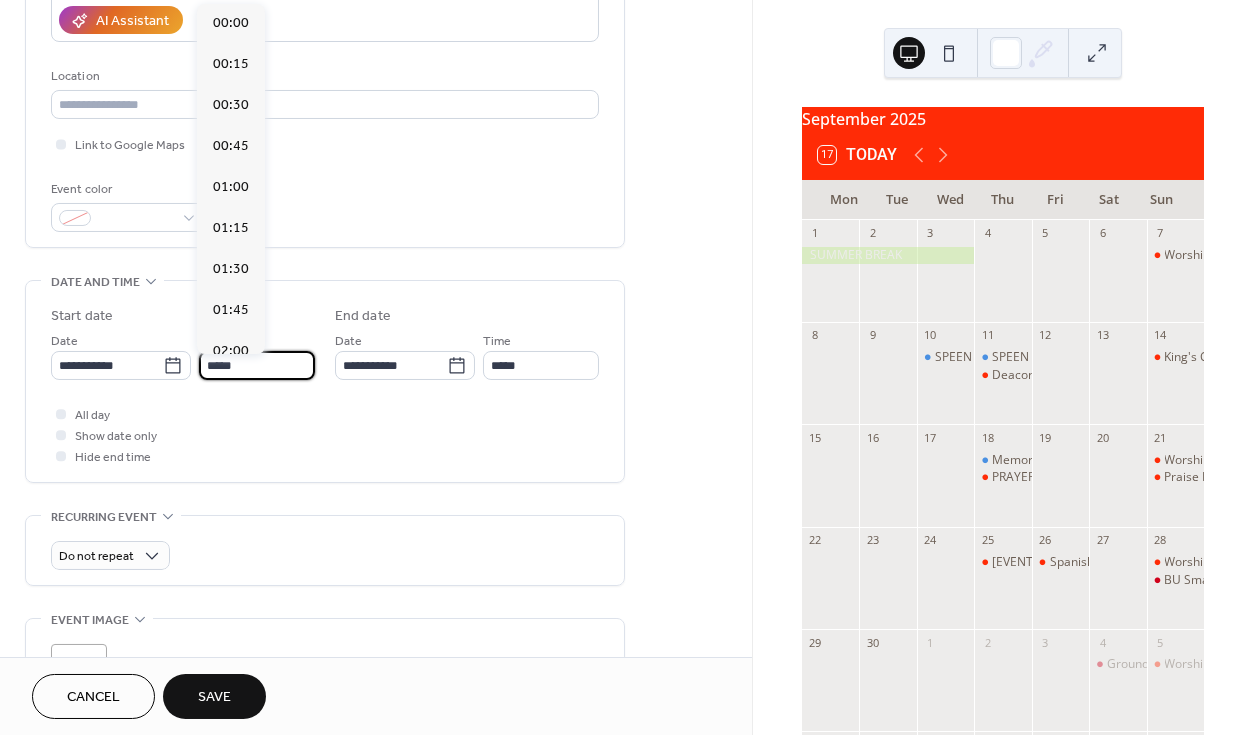 click on "*****" at bounding box center [257, 365] 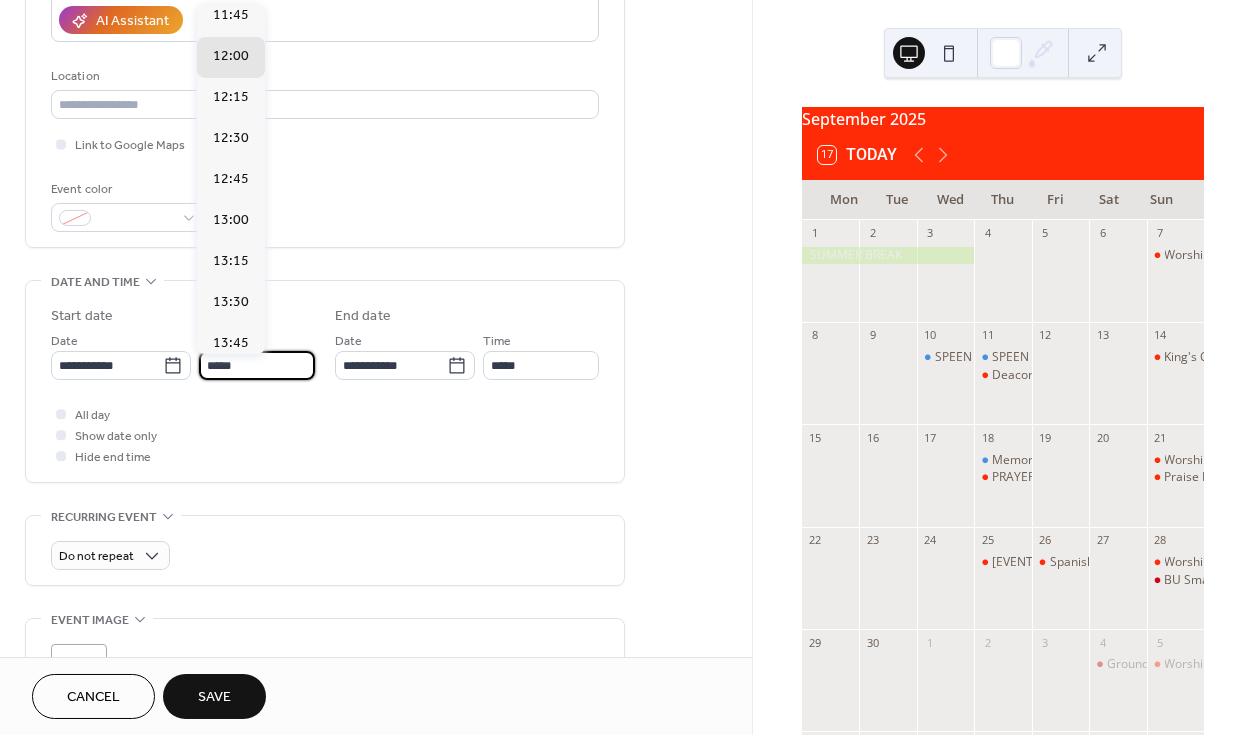 drag, startPoint x: 253, startPoint y: 371, endPoint x: 193, endPoint y: 353, distance: 62.641838 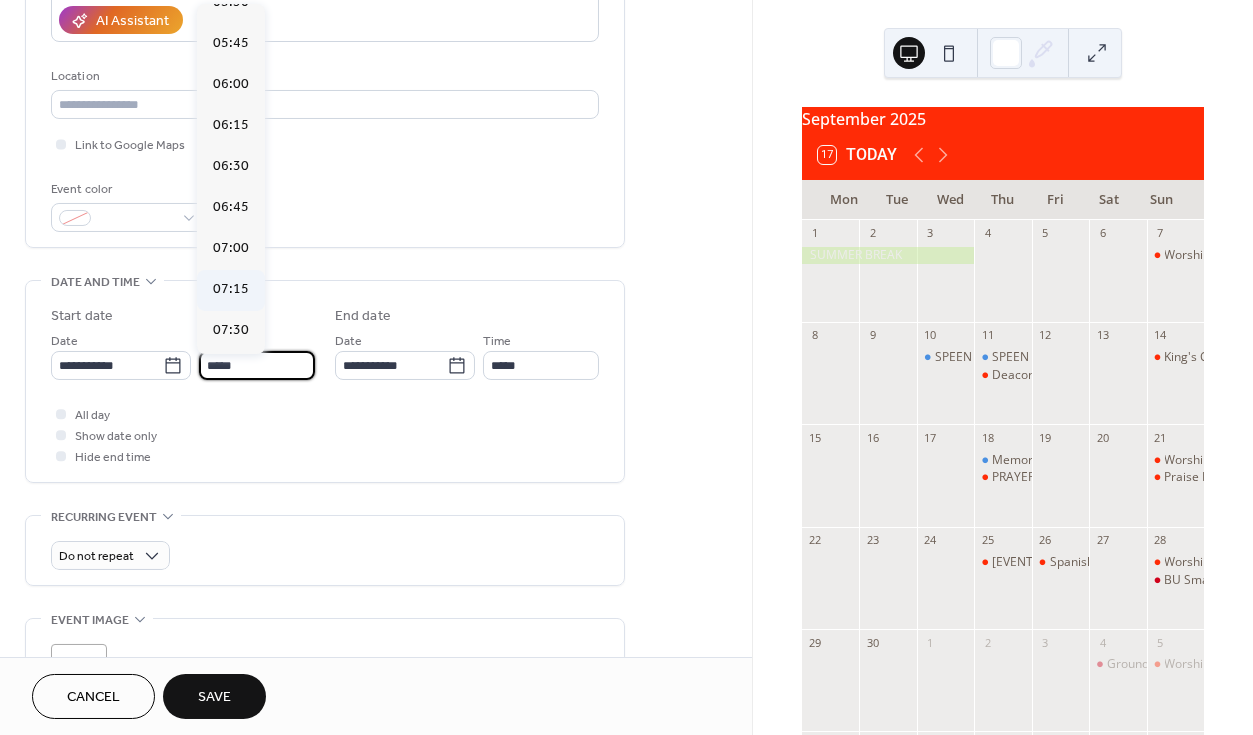 scroll, scrollTop: 1241, scrollLeft: 0, axis: vertical 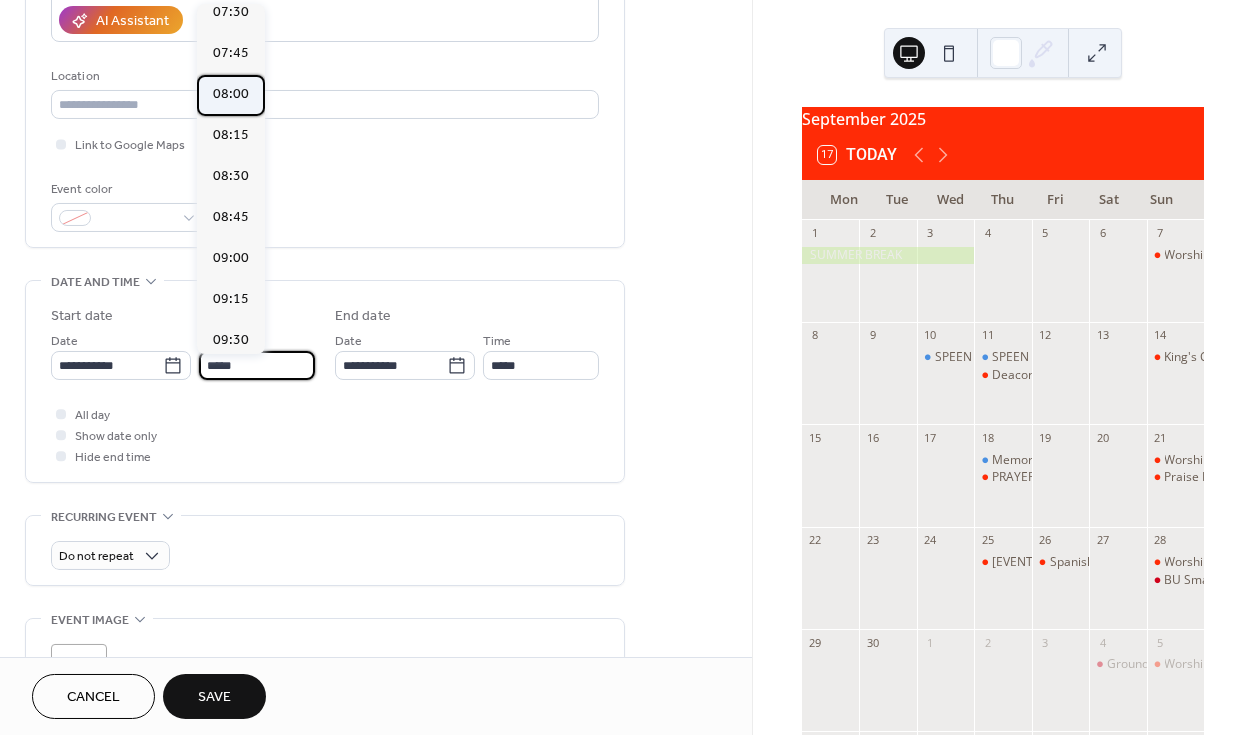 click on "08:00" at bounding box center (231, 95) 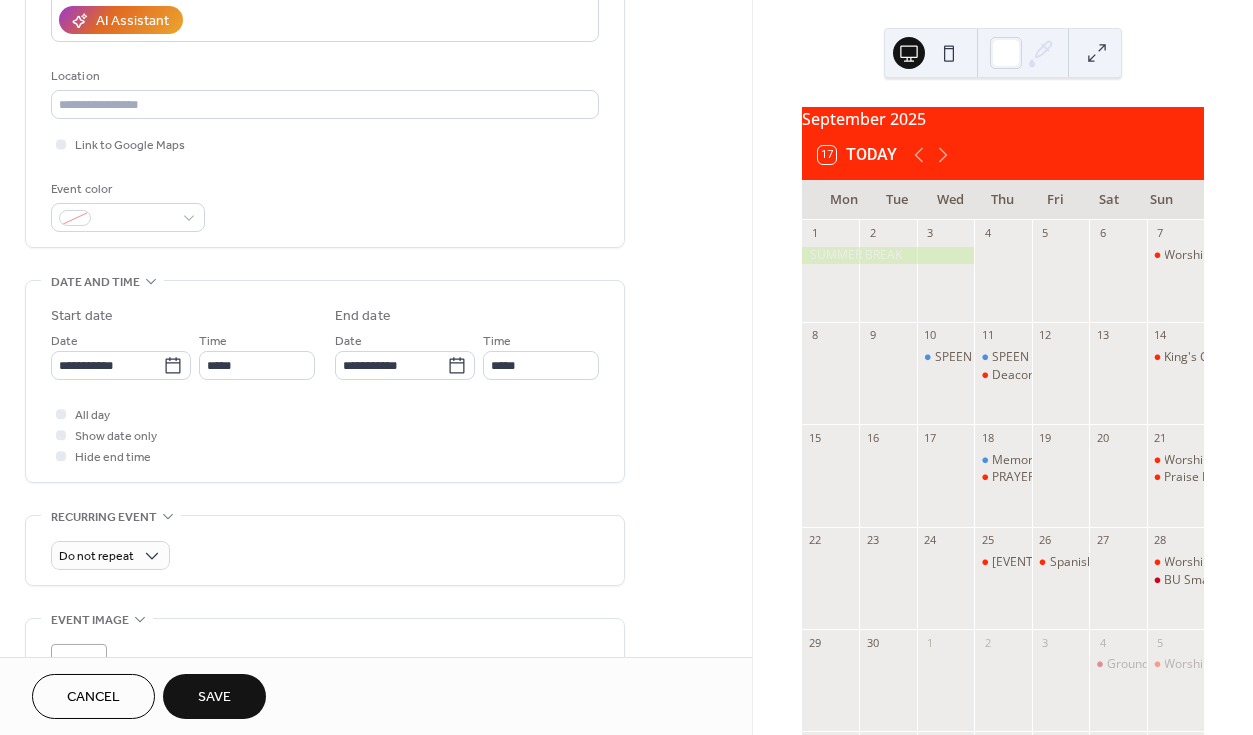 type on "*****" 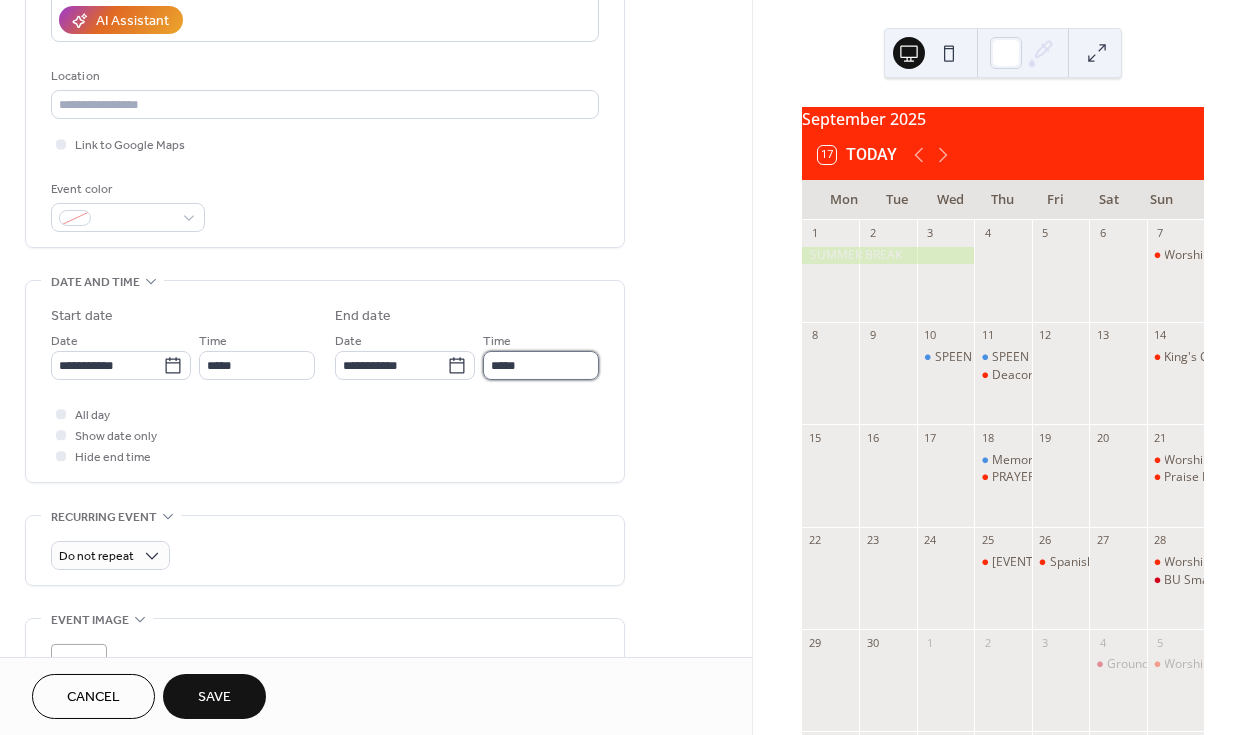 click on "*****" at bounding box center (541, 365) 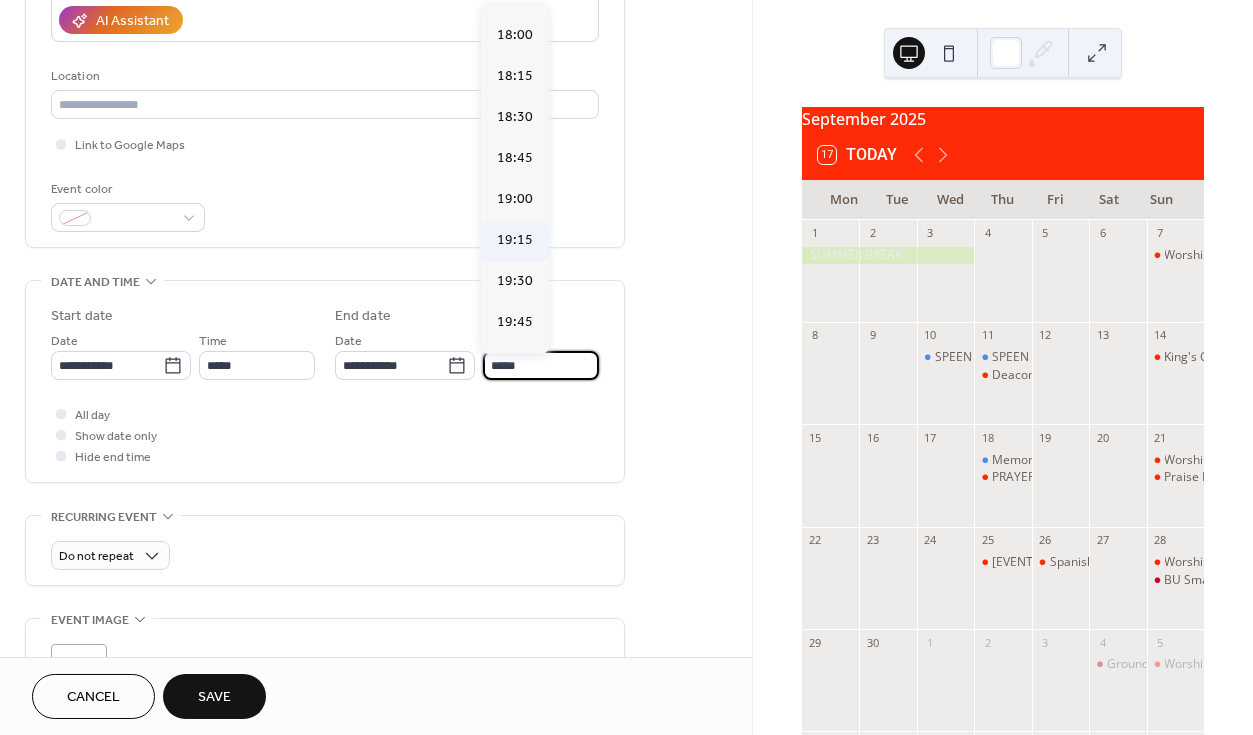 scroll, scrollTop: 2192, scrollLeft: 0, axis: vertical 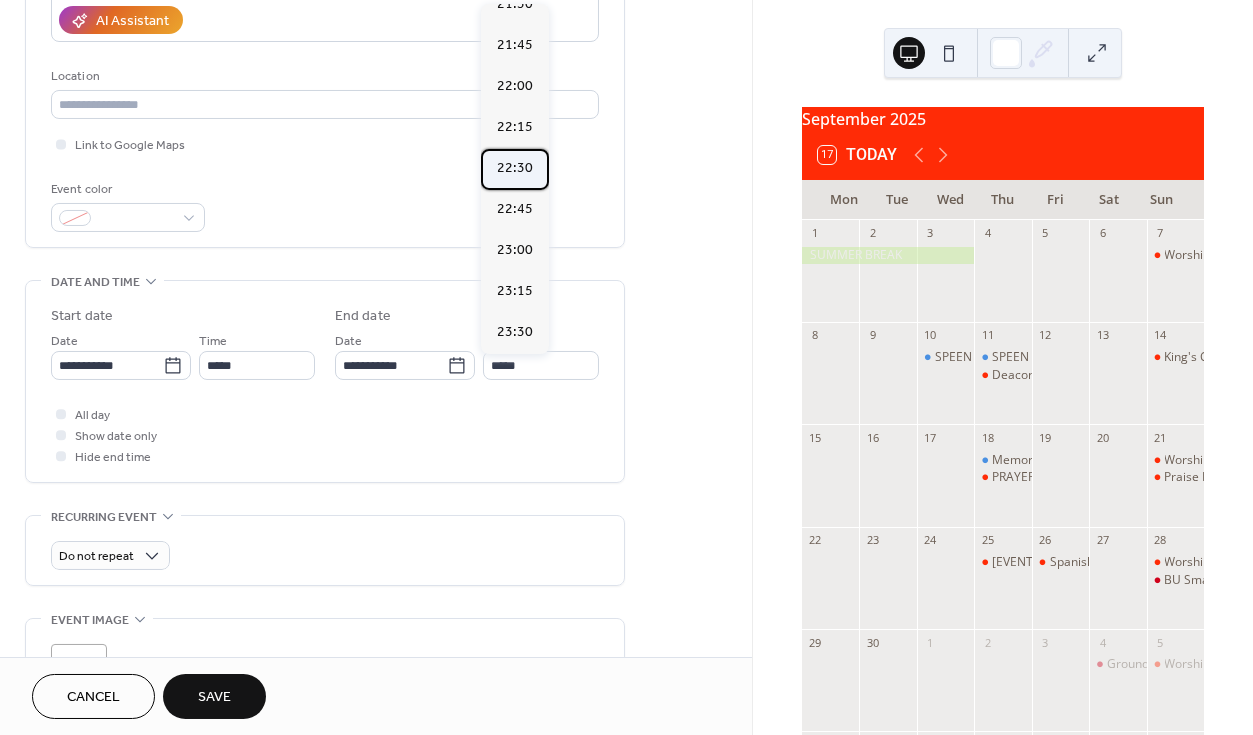 click on "22:30" at bounding box center (515, 169) 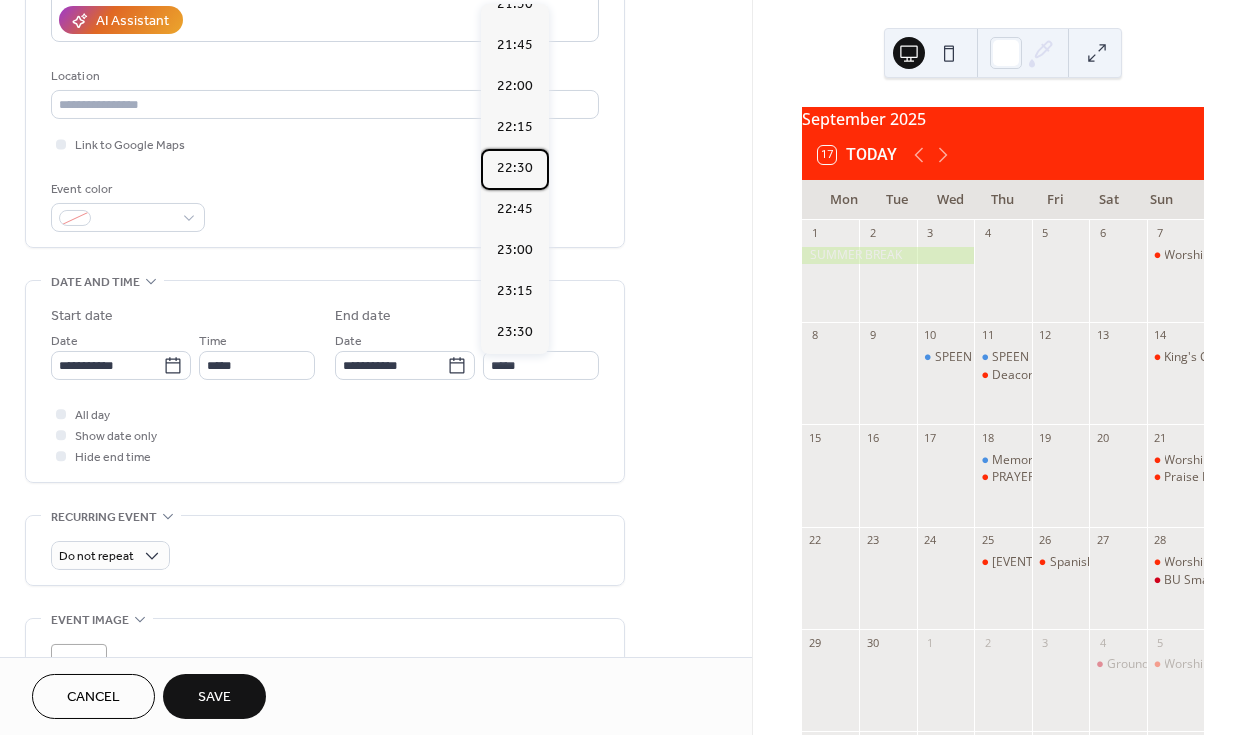 type on "*****" 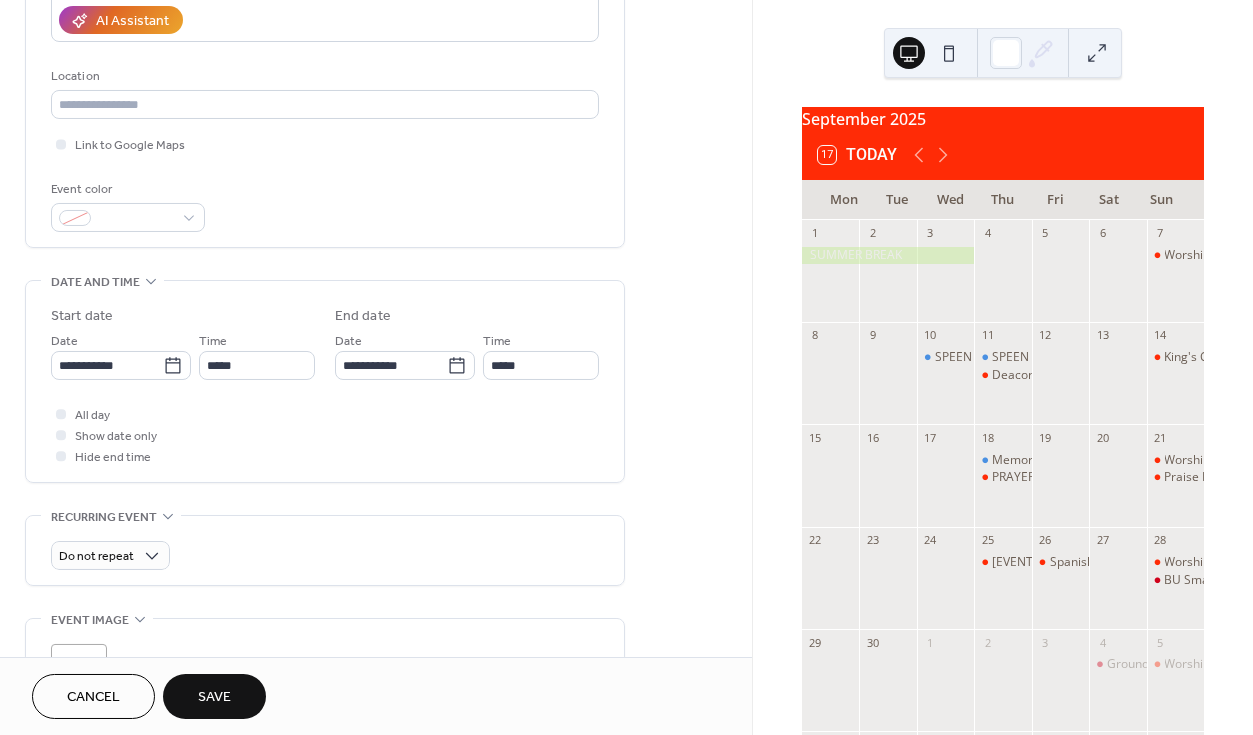 click on "Save" at bounding box center (214, 696) 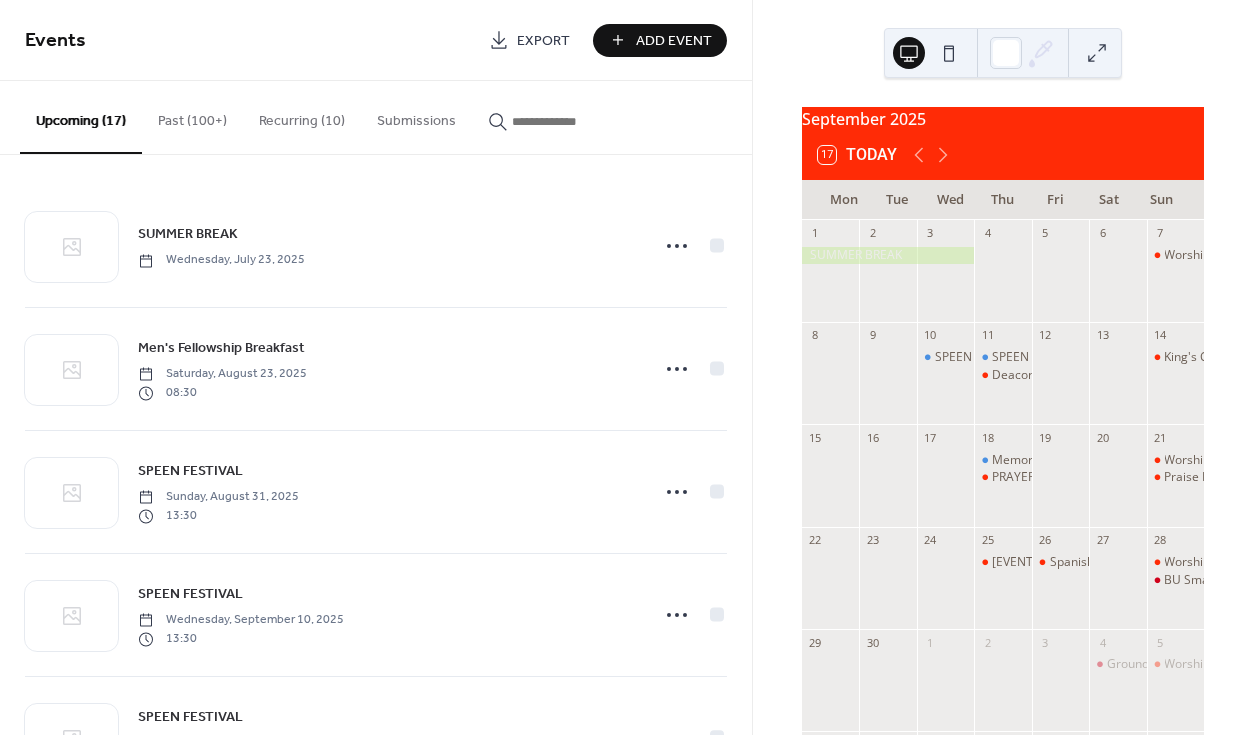 click at bounding box center (572, 121) 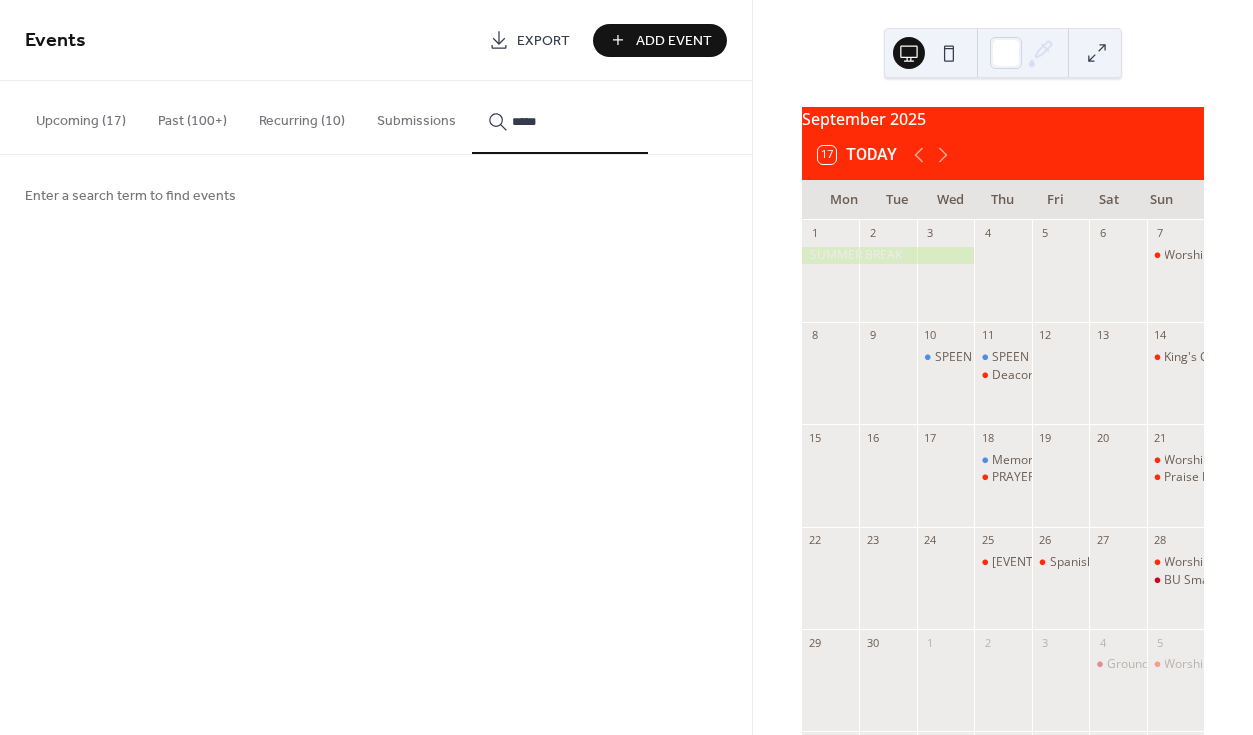 click on "****" at bounding box center [560, 117] 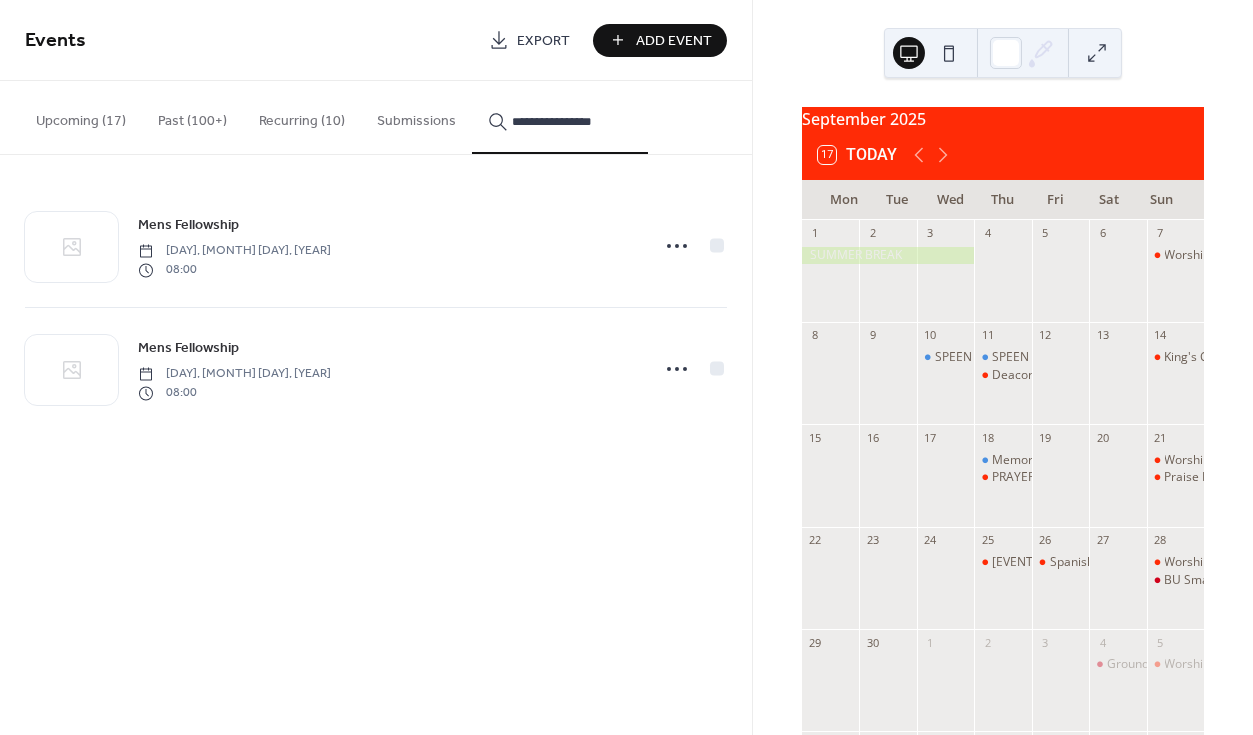 click on "**********" at bounding box center (560, 117) 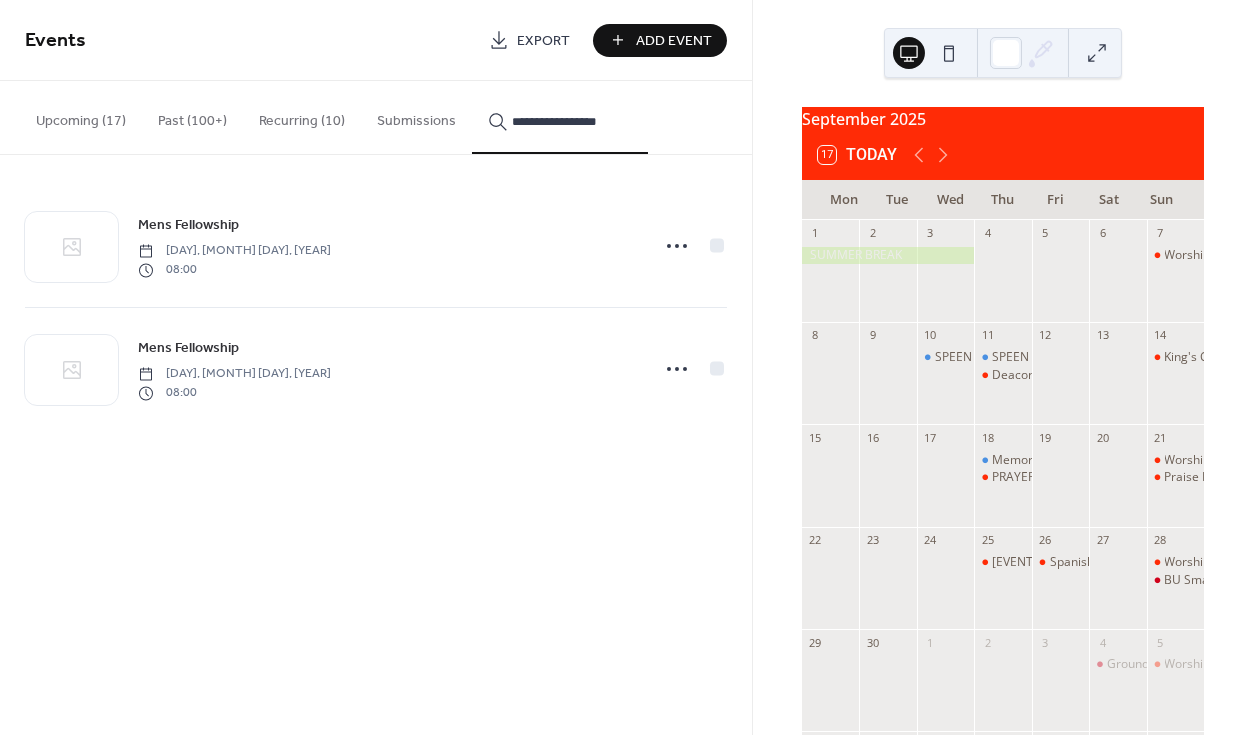 click on "**********" at bounding box center [560, 117] 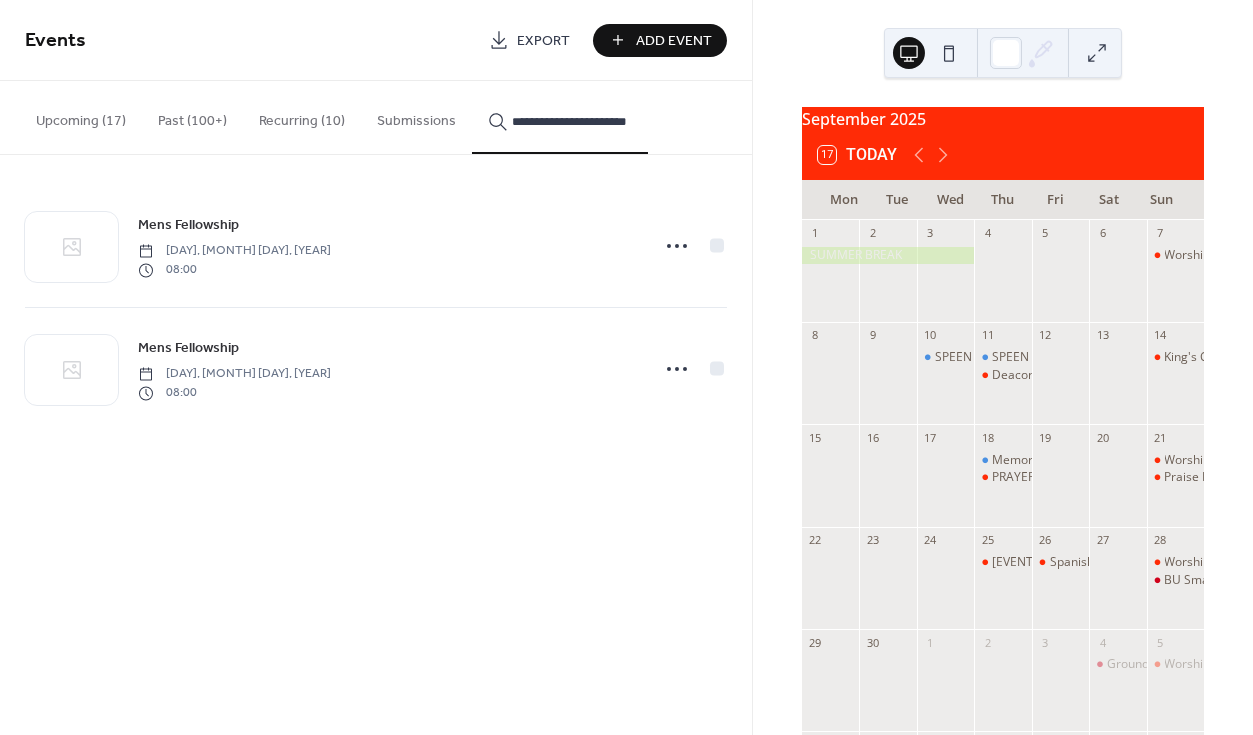 click on "**********" at bounding box center (572, 121) 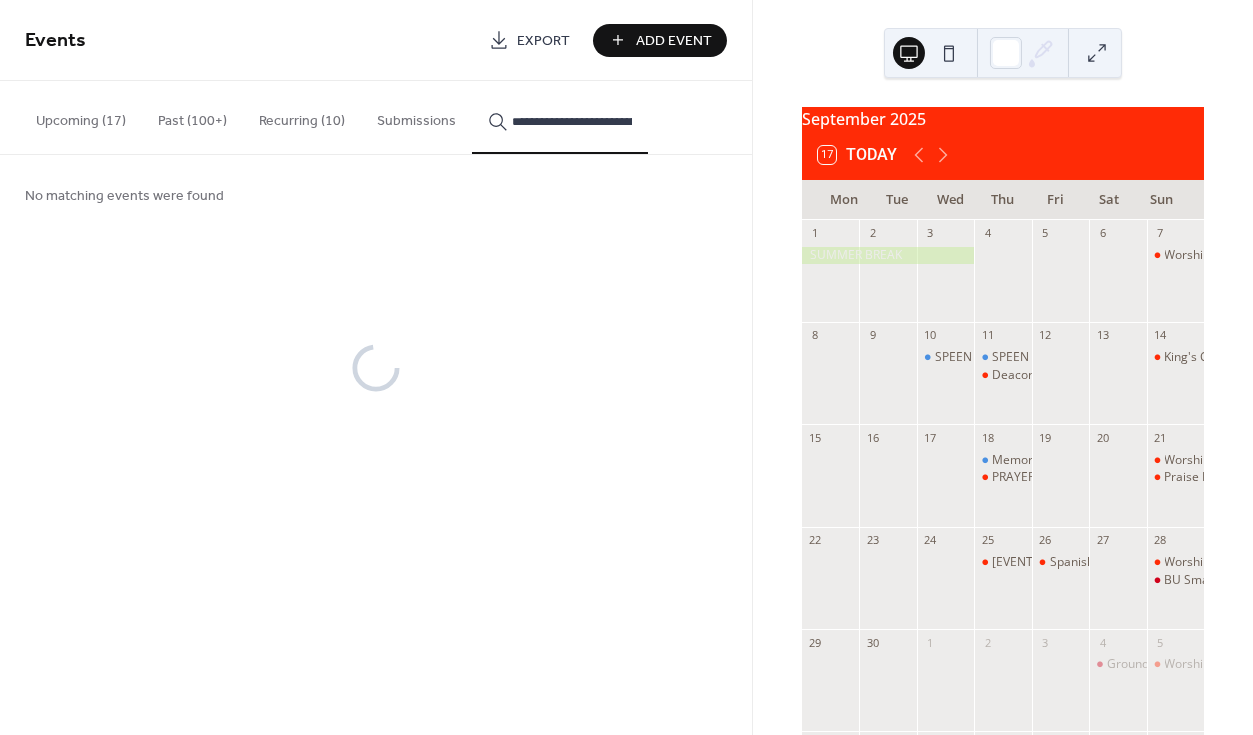 click on "**********" at bounding box center (572, 121) 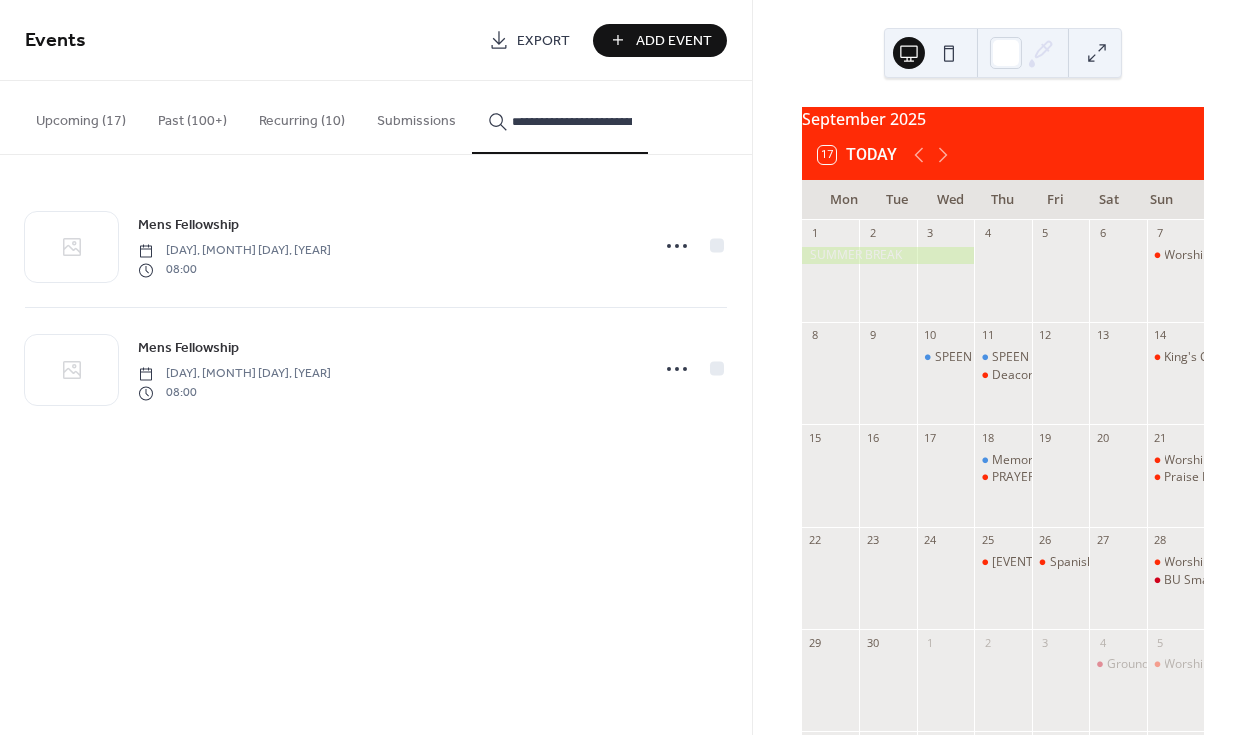drag, startPoint x: 531, startPoint y: 120, endPoint x: 553, endPoint y: 120, distance: 22 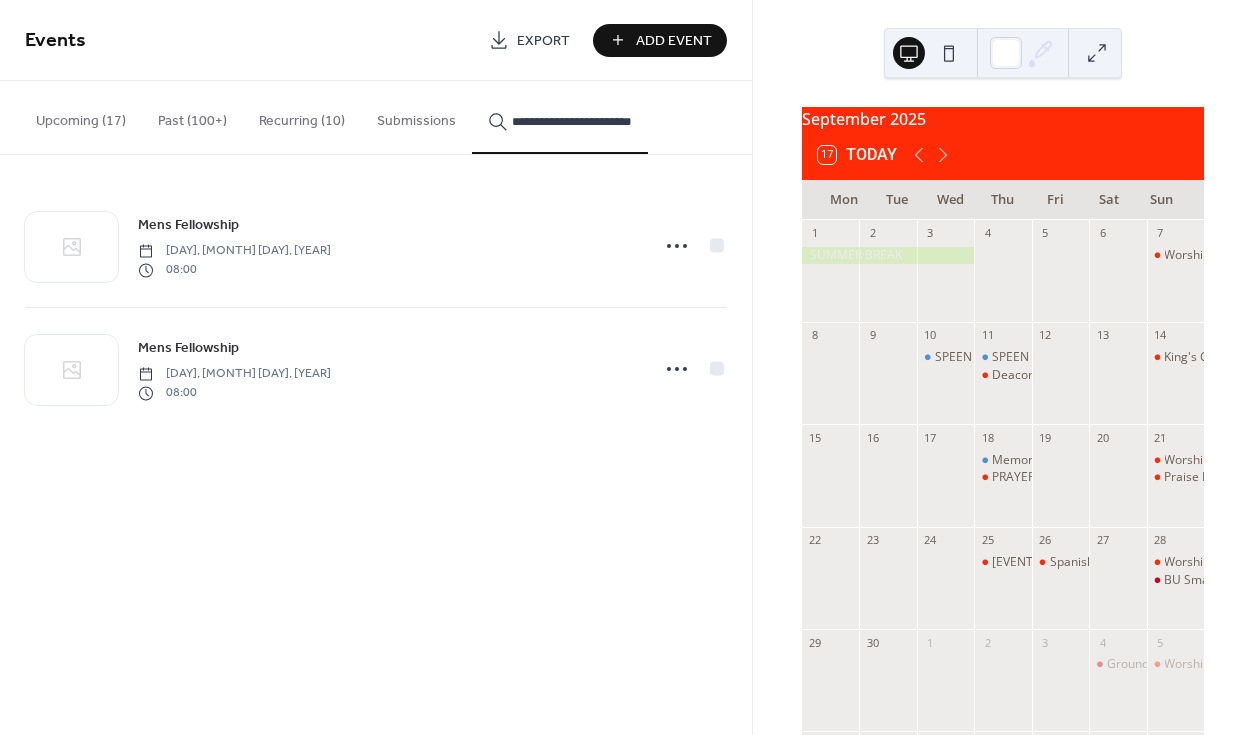 drag, startPoint x: 586, startPoint y: 119, endPoint x: 656, endPoint y: 119, distance: 70 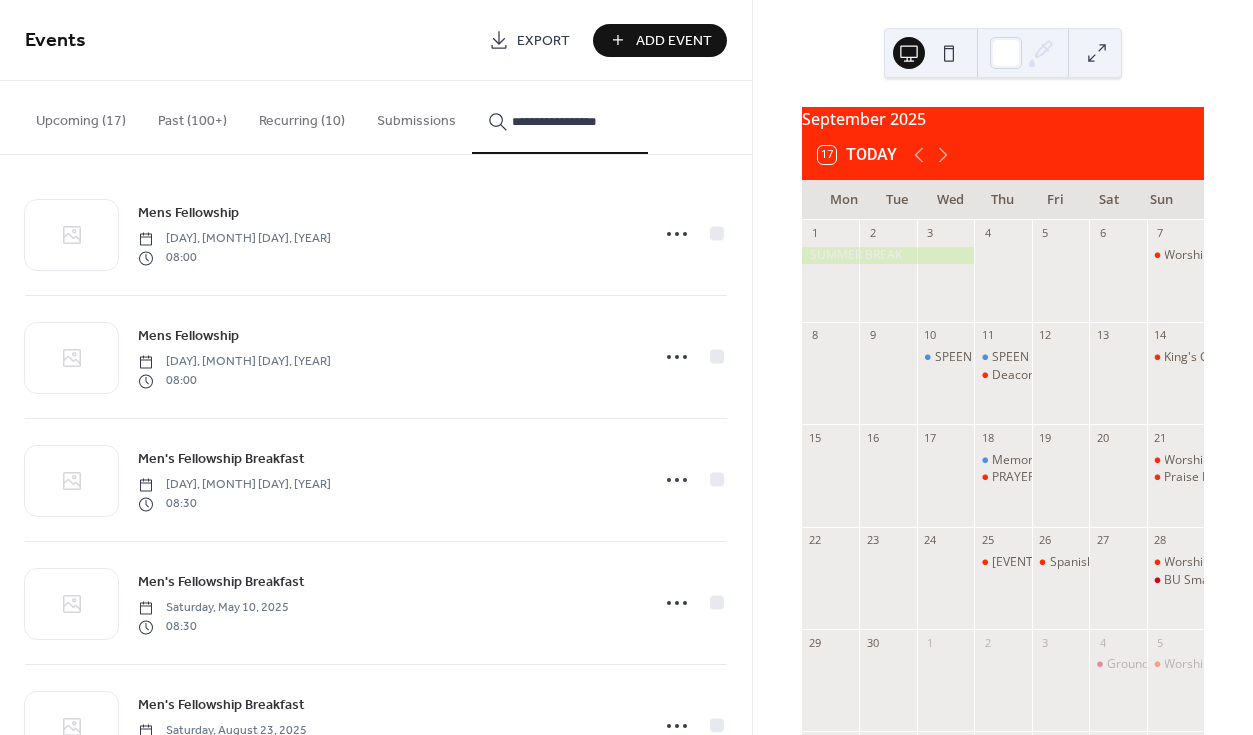 scroll, scrollTop: 95, scrollLeft: 0, axis: vertical 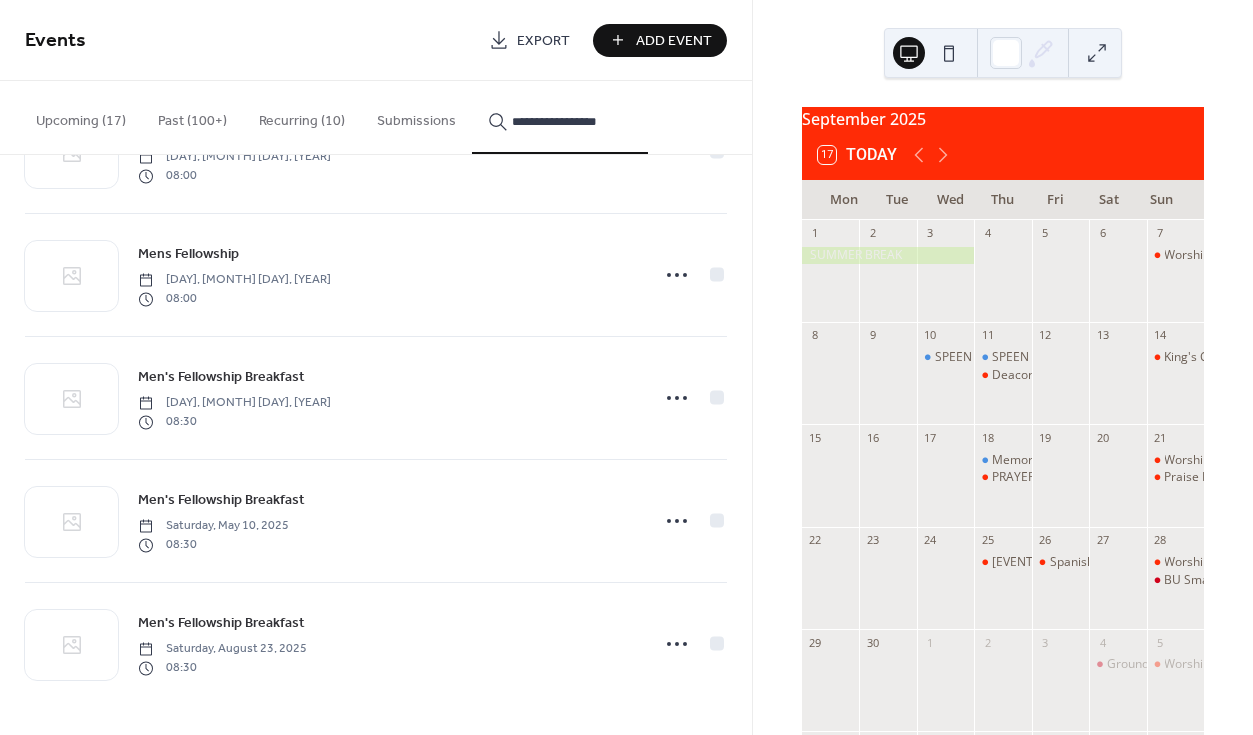 type on "**********" 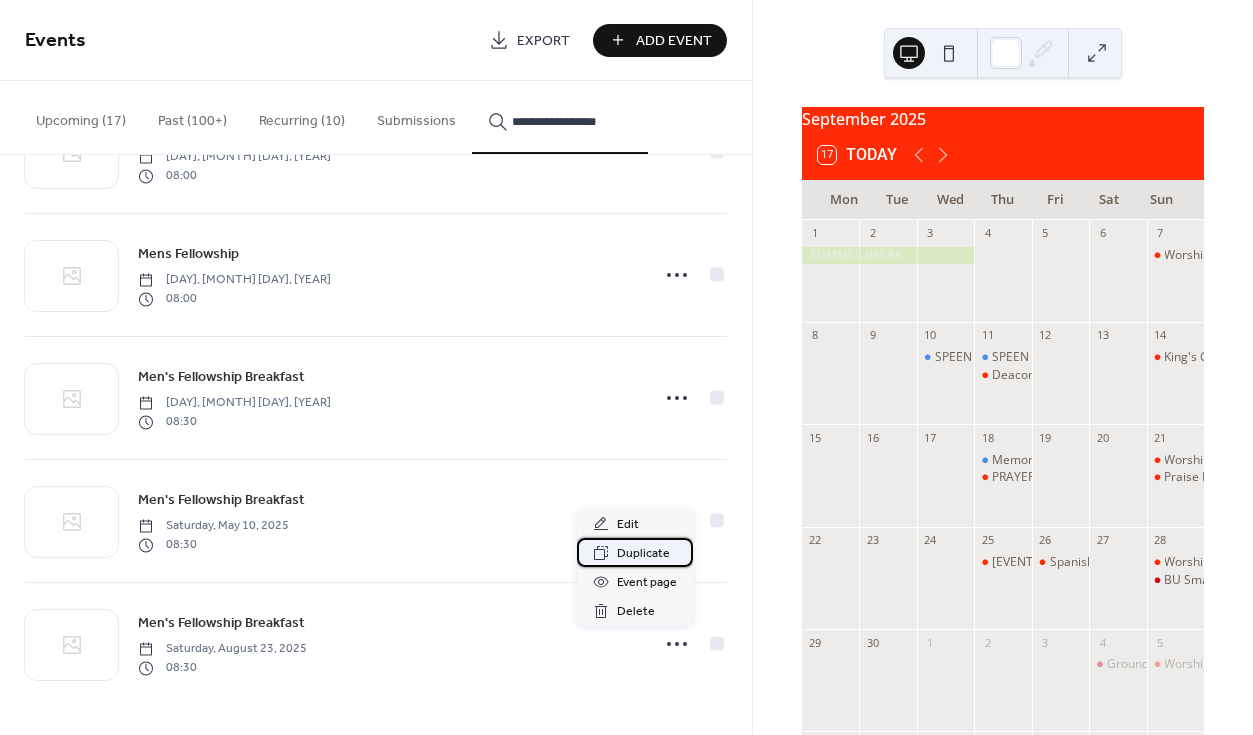 click on "Duplicate" at bounding box center (643, 554) 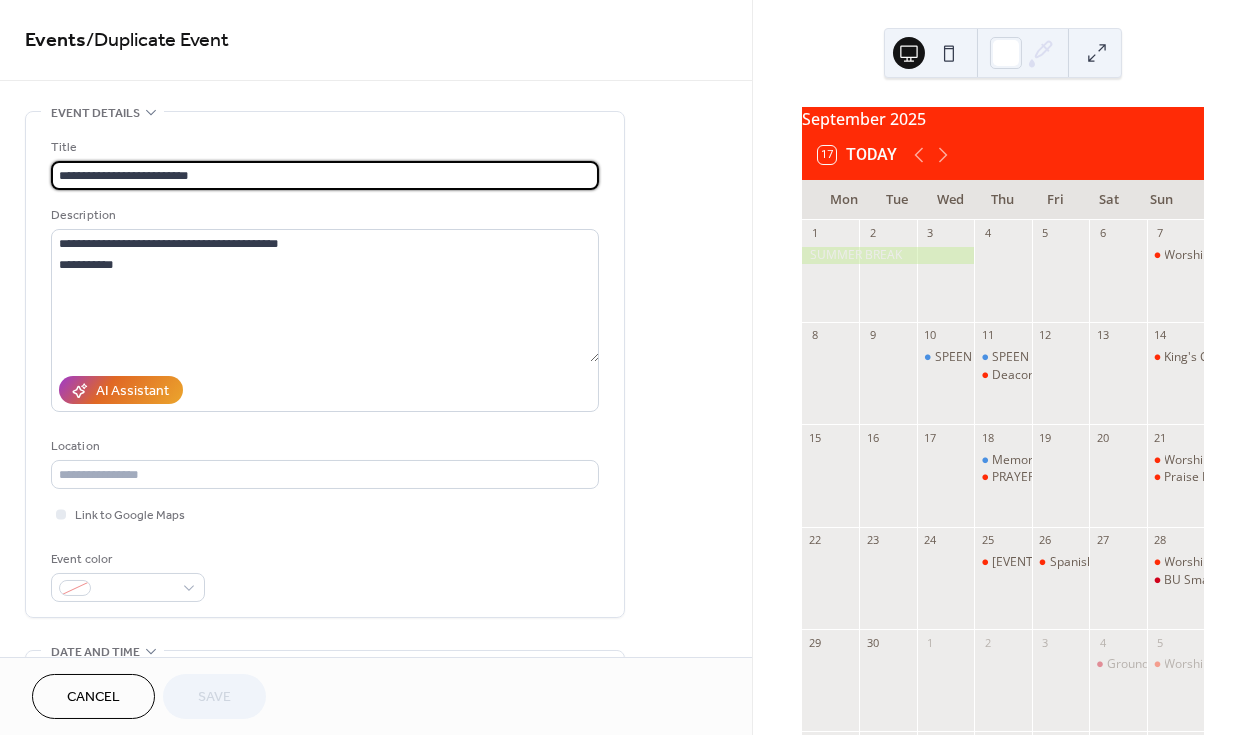 scroll, scrollTop: 553, scrollLeft: 0, axis: vertical 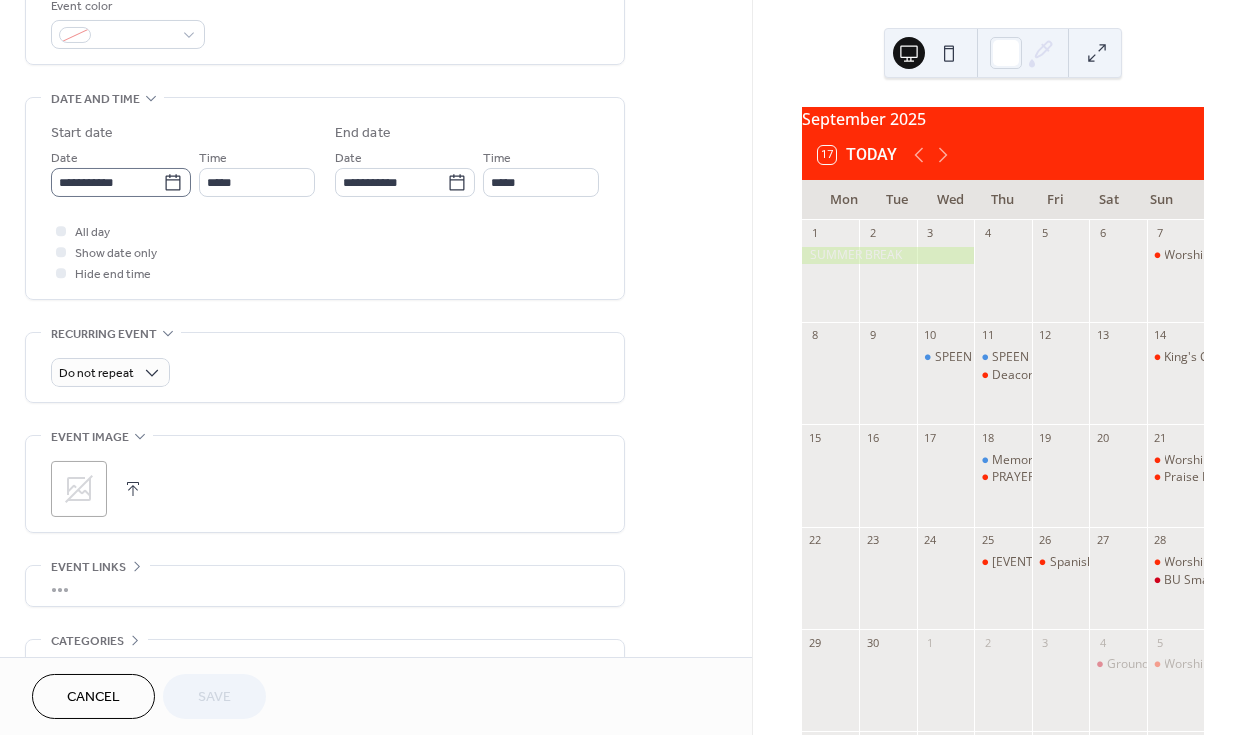 click 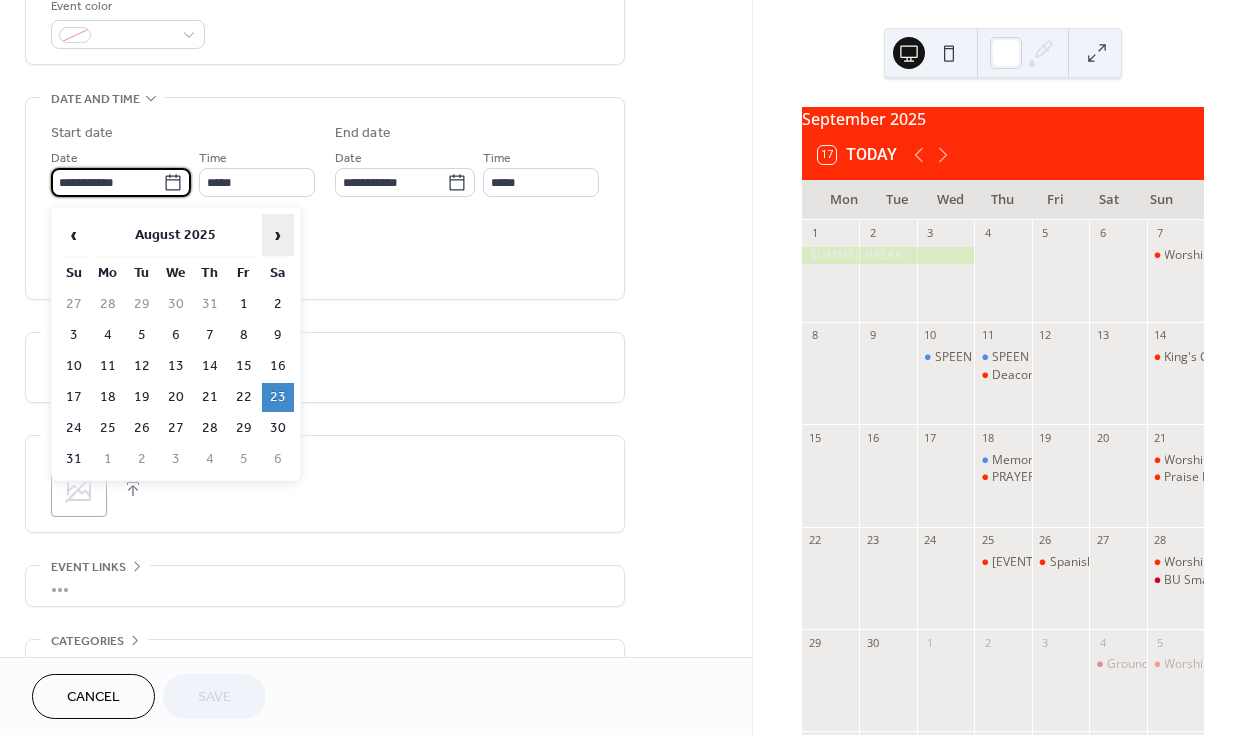 click on "›" at bounding box center (278, 235) 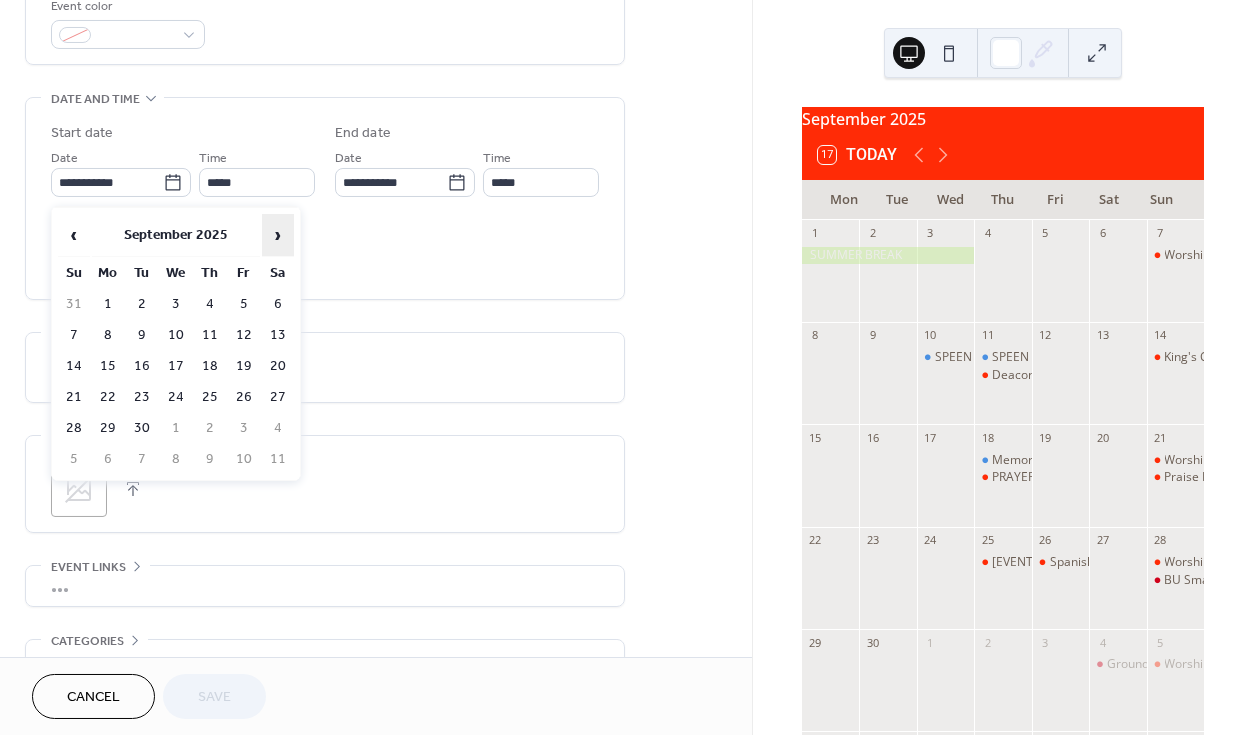 click on "›" at bounding box center [278, 235] 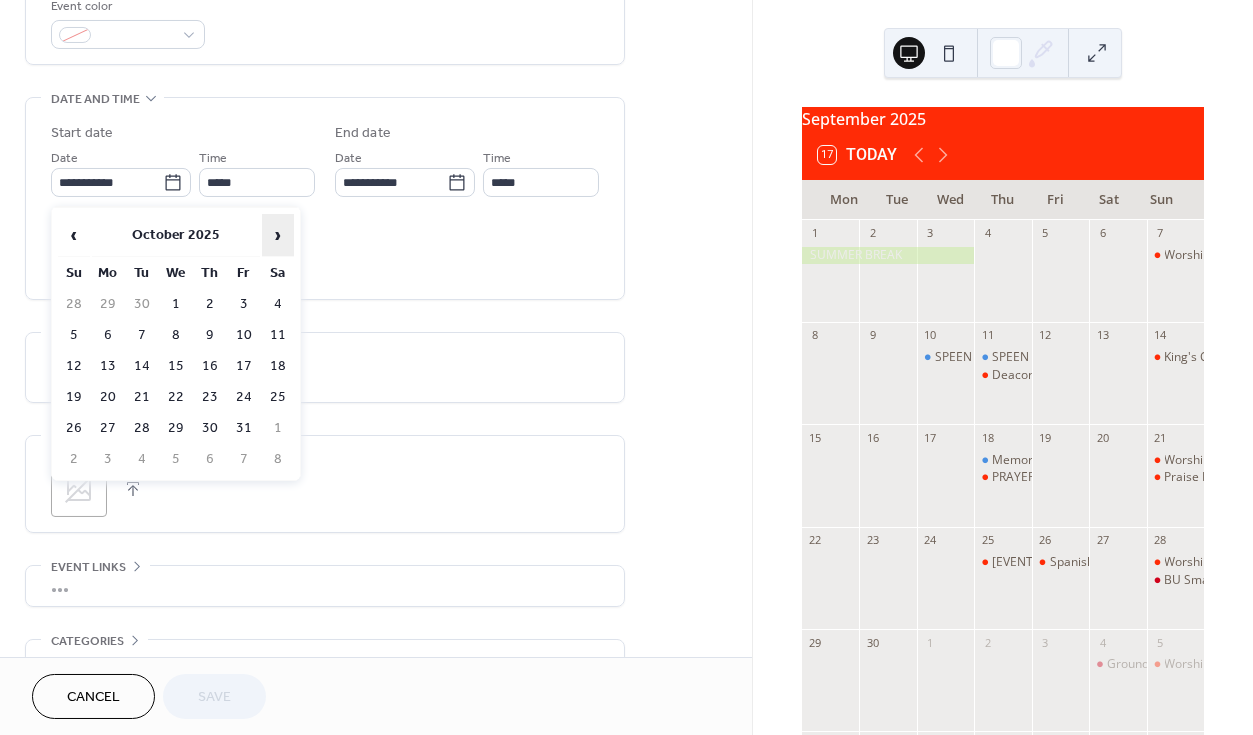 click on "›" at bounding box center (278, 235) 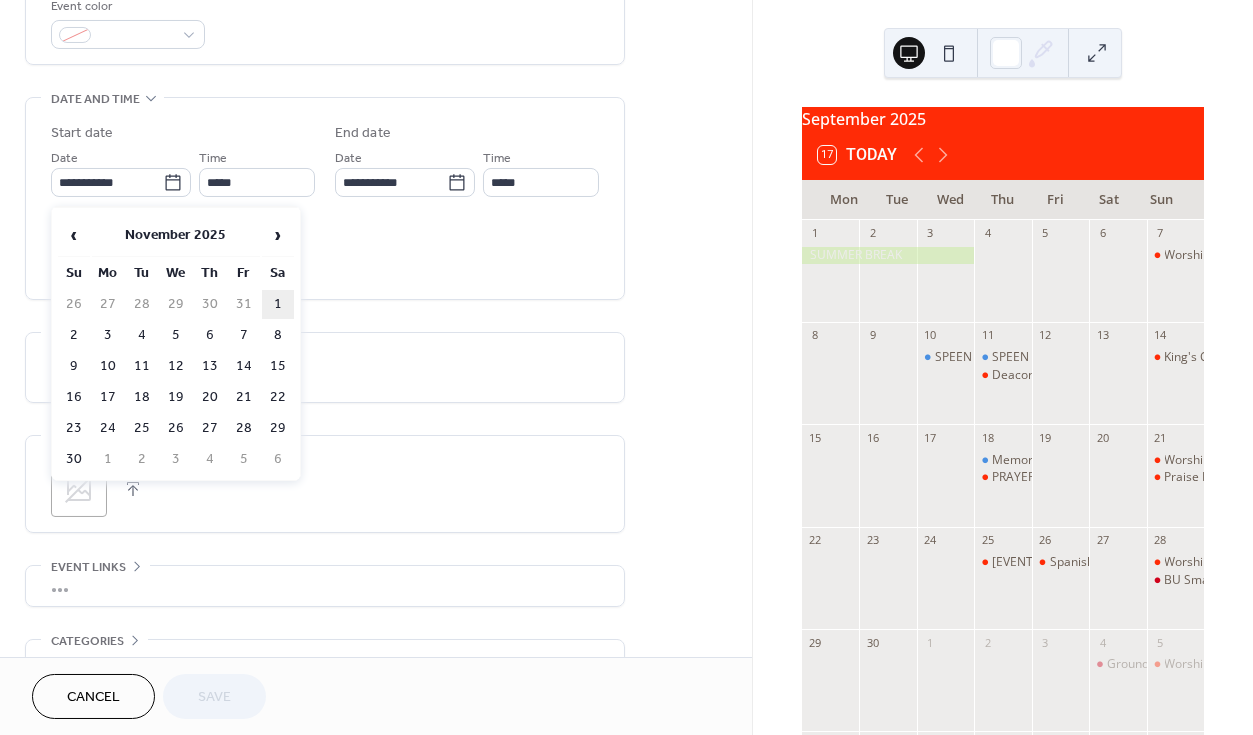 click on "1" at bounding box center (278, 304) 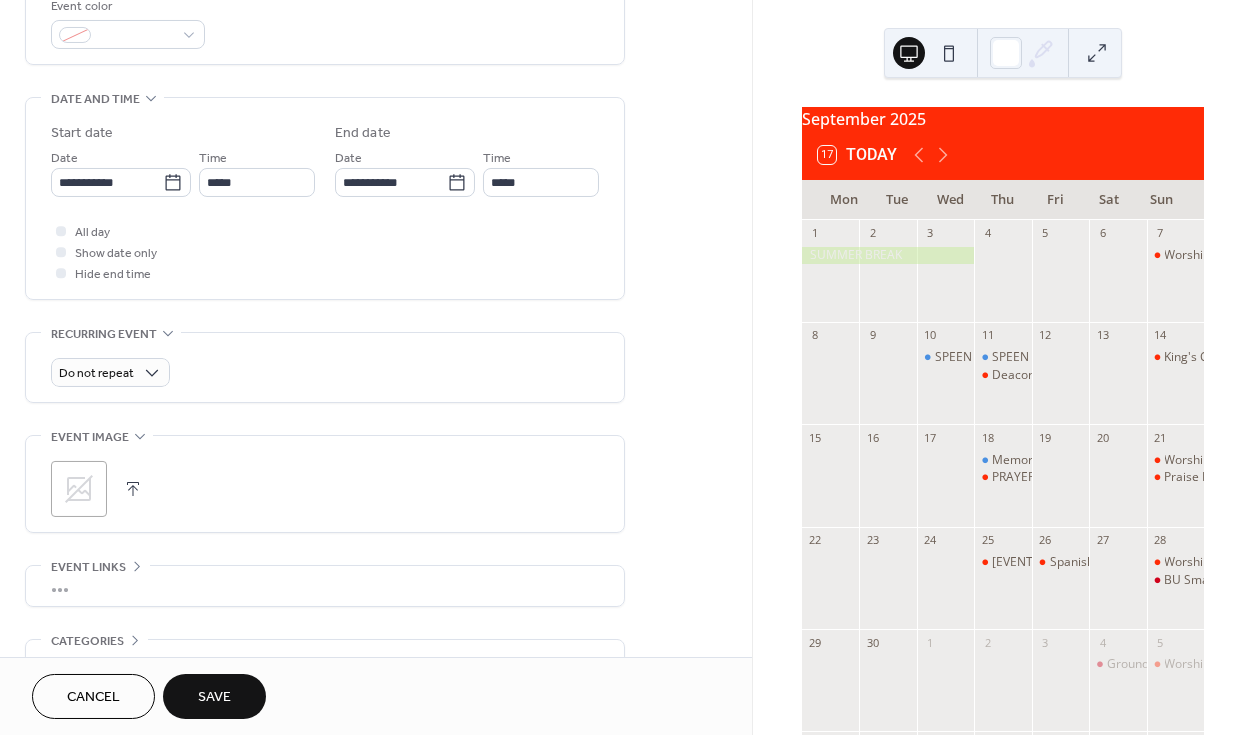 type on "**********" 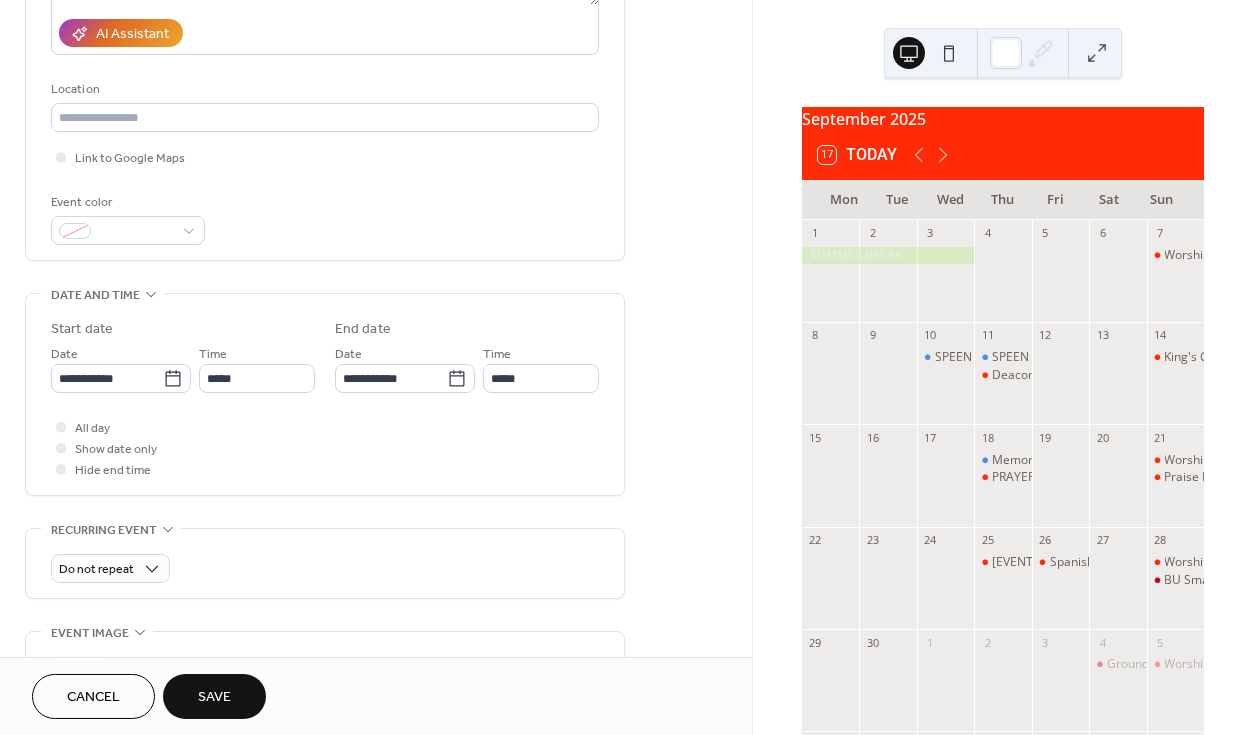 scroll, scrollTop: 674, scrollLeft: 0, axis: vertical 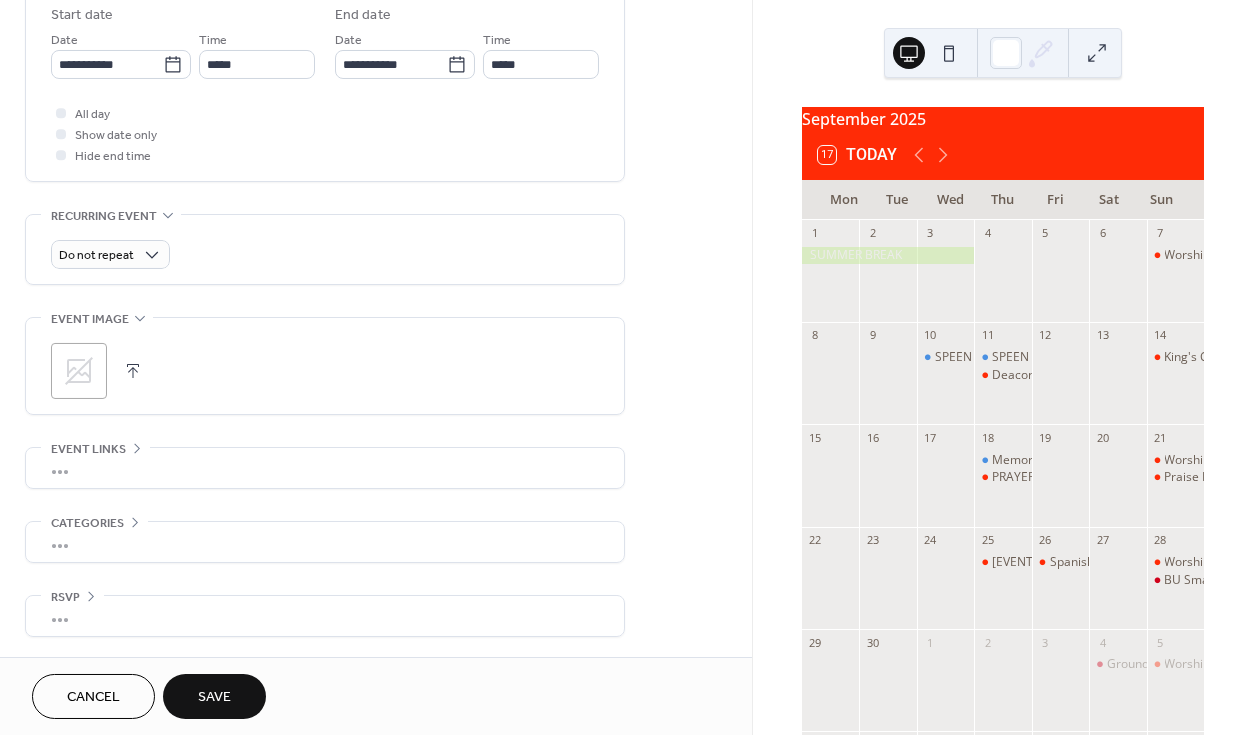 click on "Save" at bounding box center (214, 698) 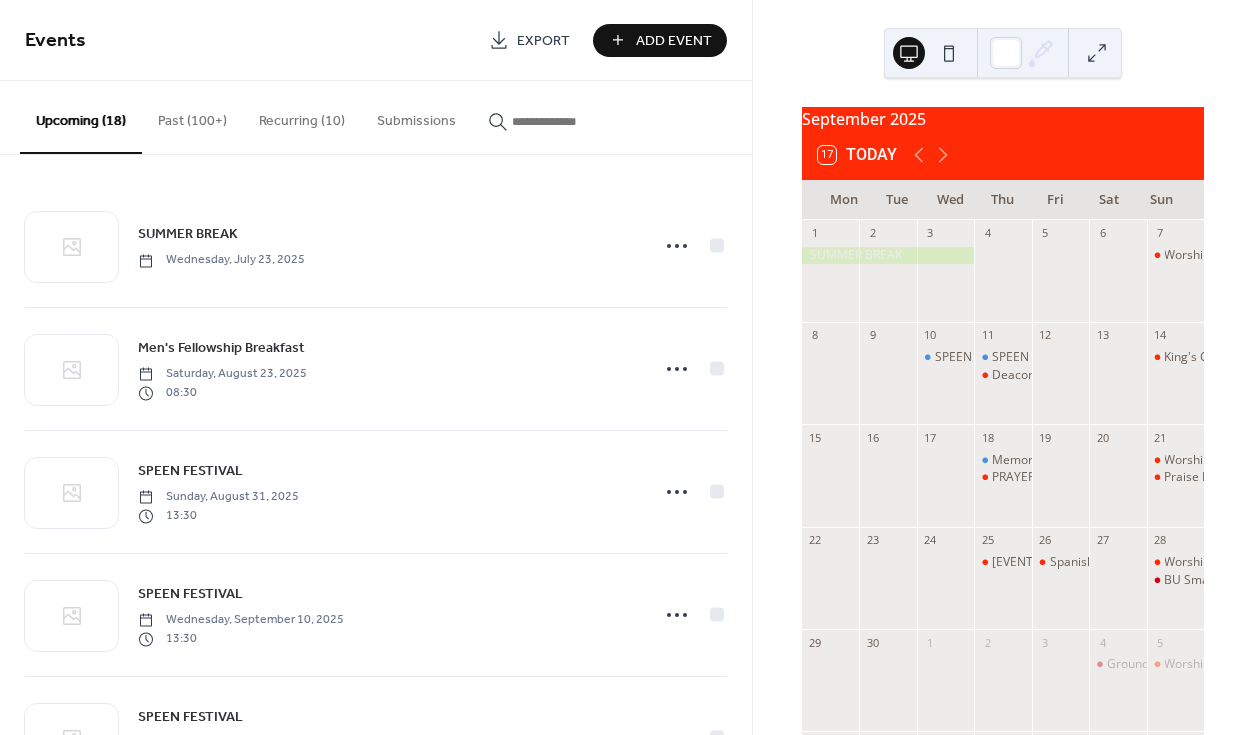 click at bounding box center (560, 116) 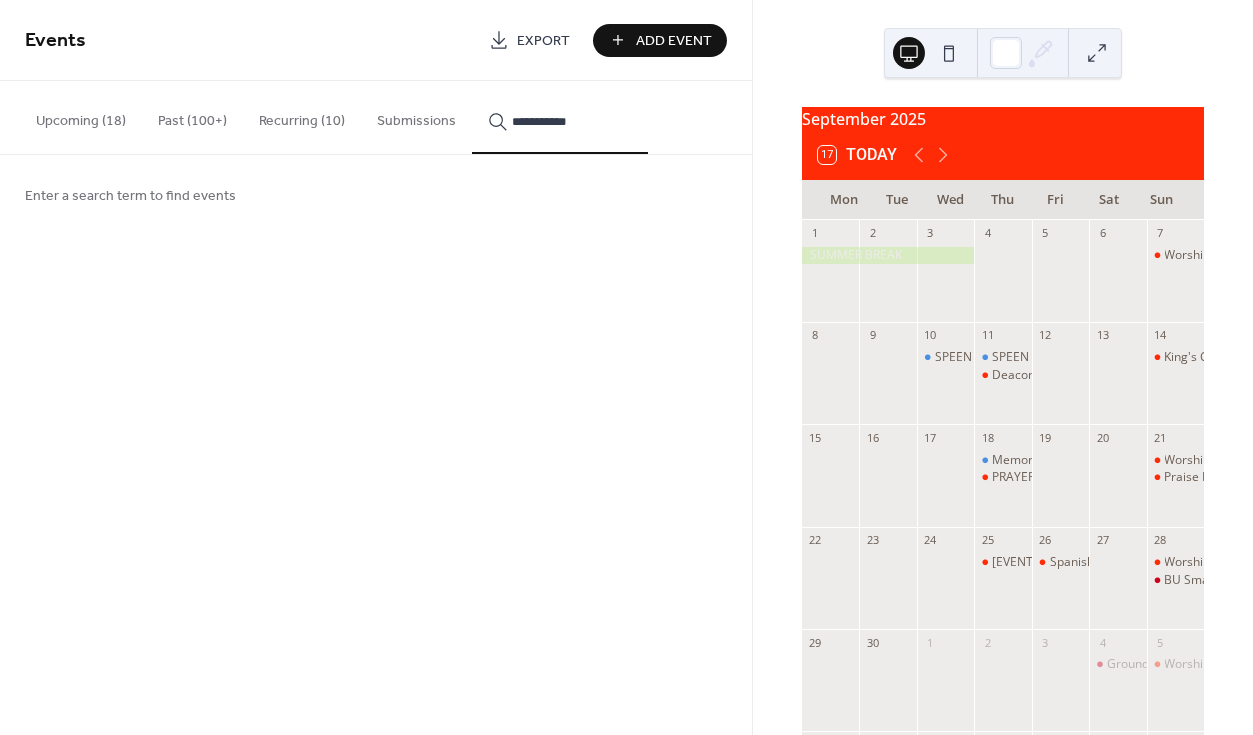 type on "**********" 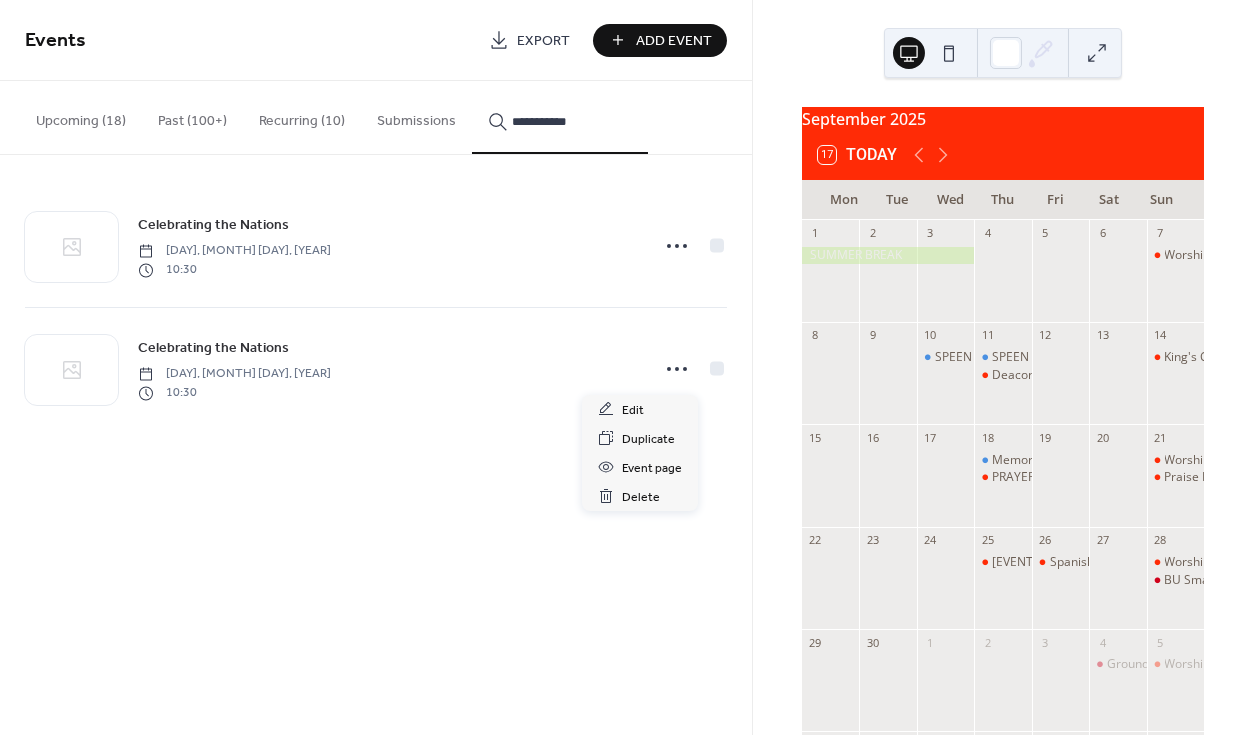 click 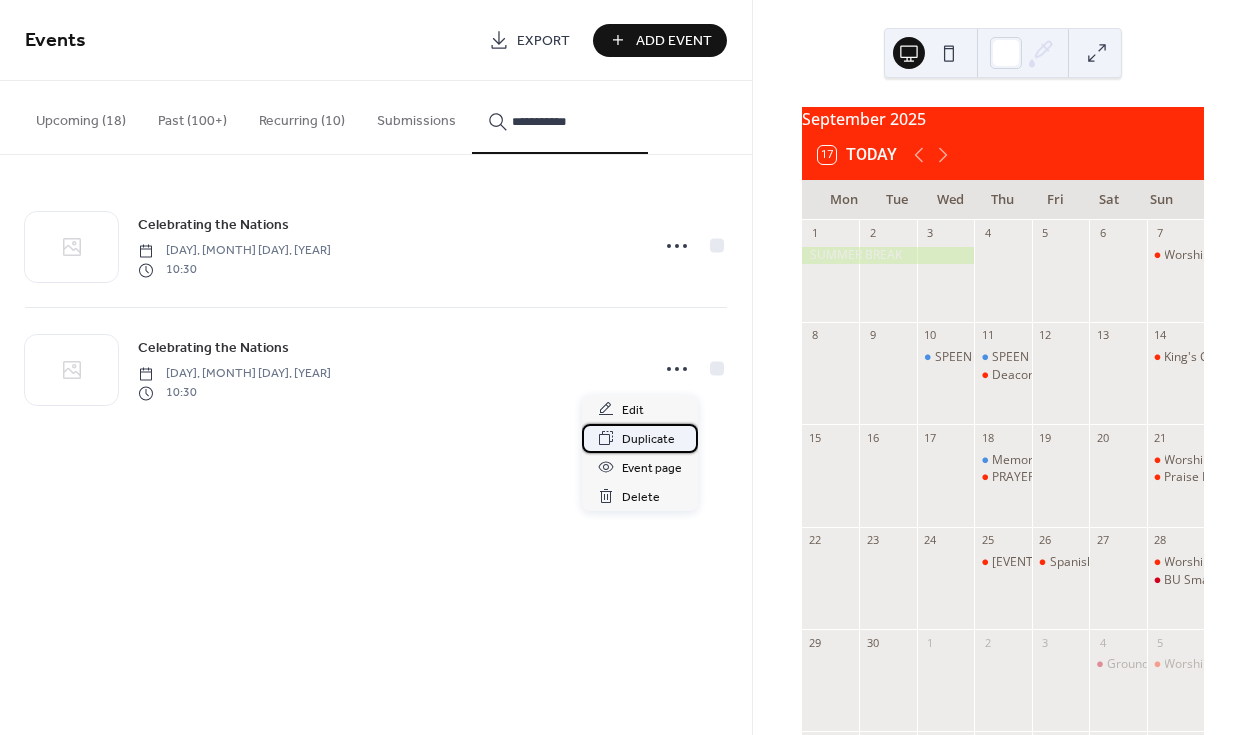 click on "Duplicate" at bounding box center (648, 439) 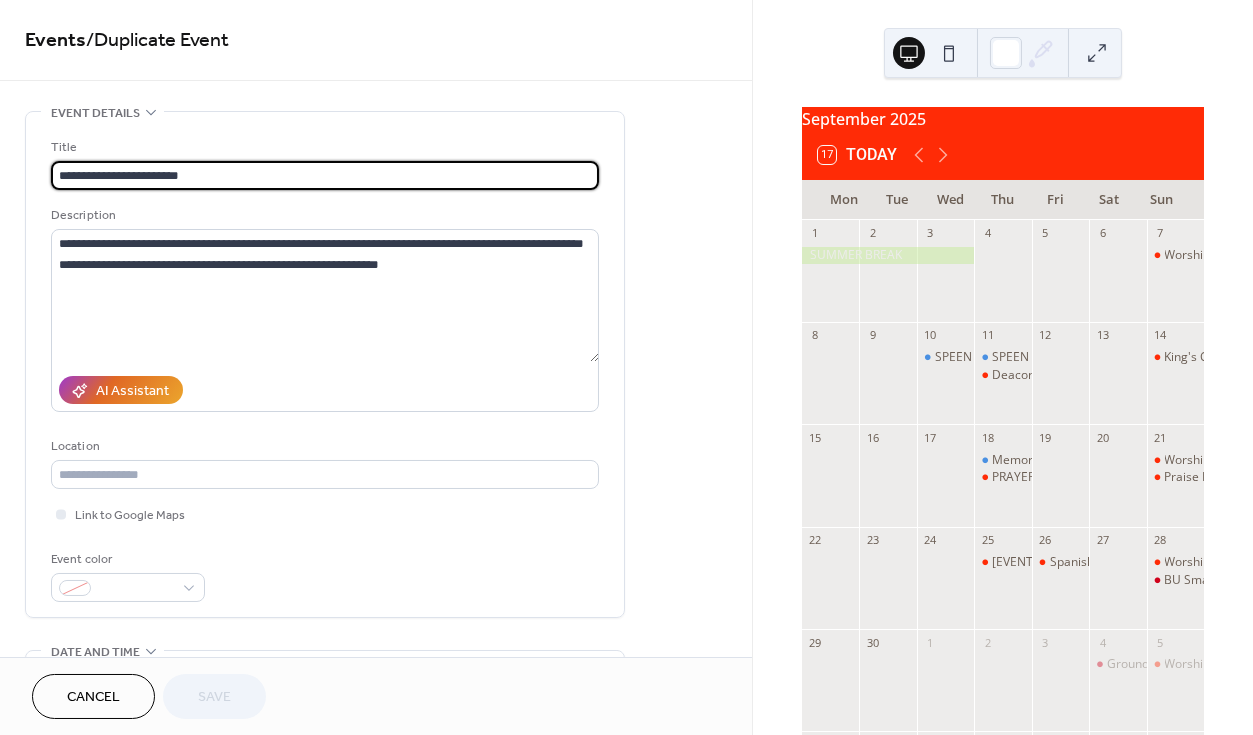 scroll, scrollTop: 309, scrollLeft: 0, axis: vertical 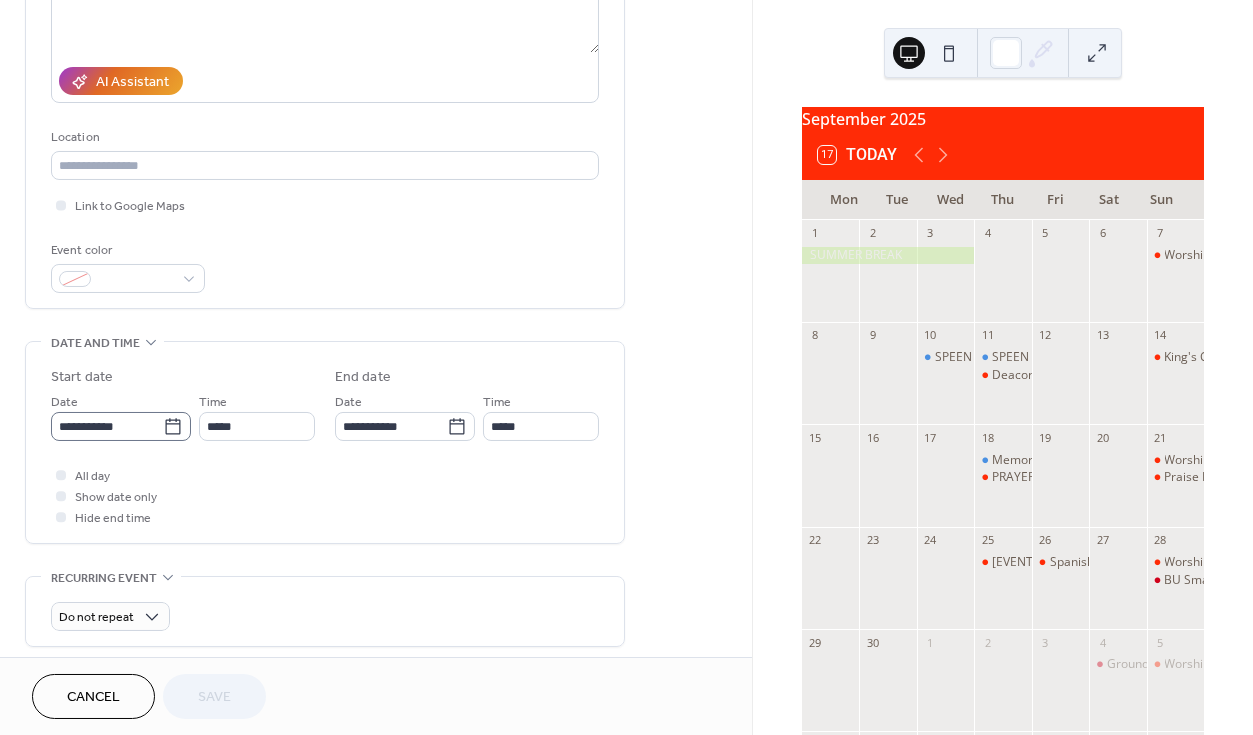 click 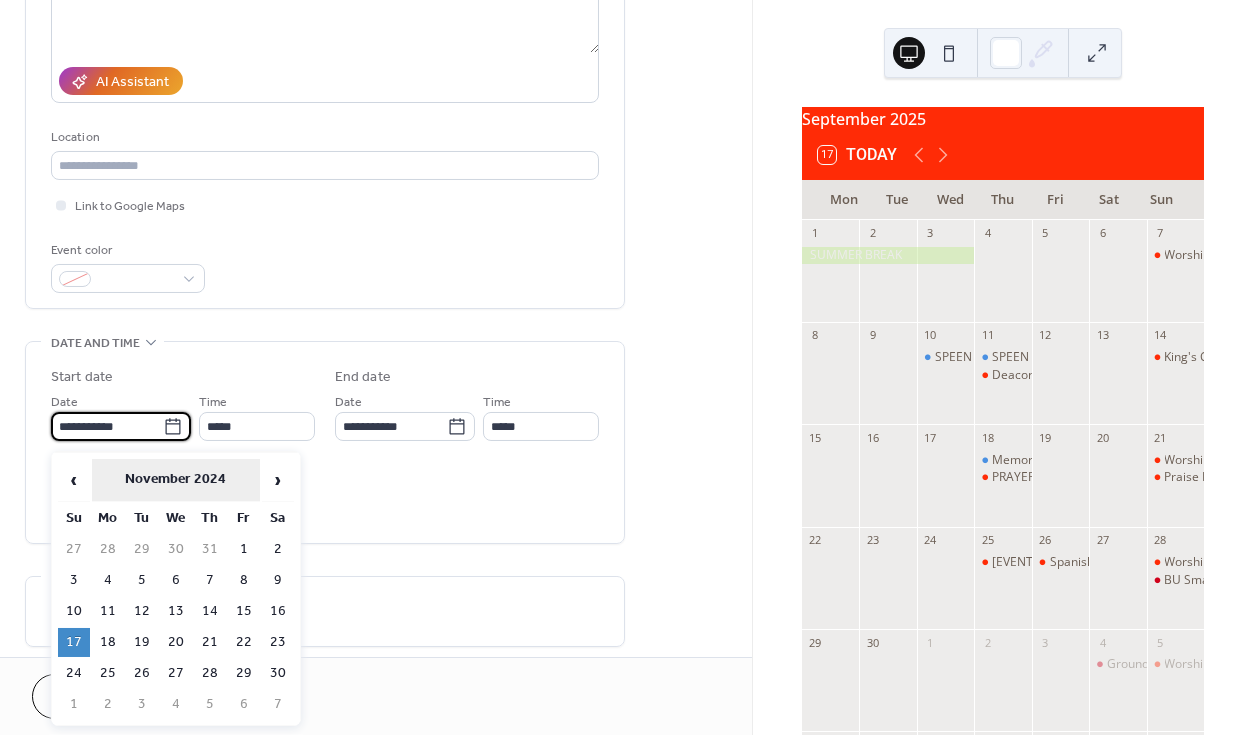 click on "November 2024" at bounding box center (176, 480) 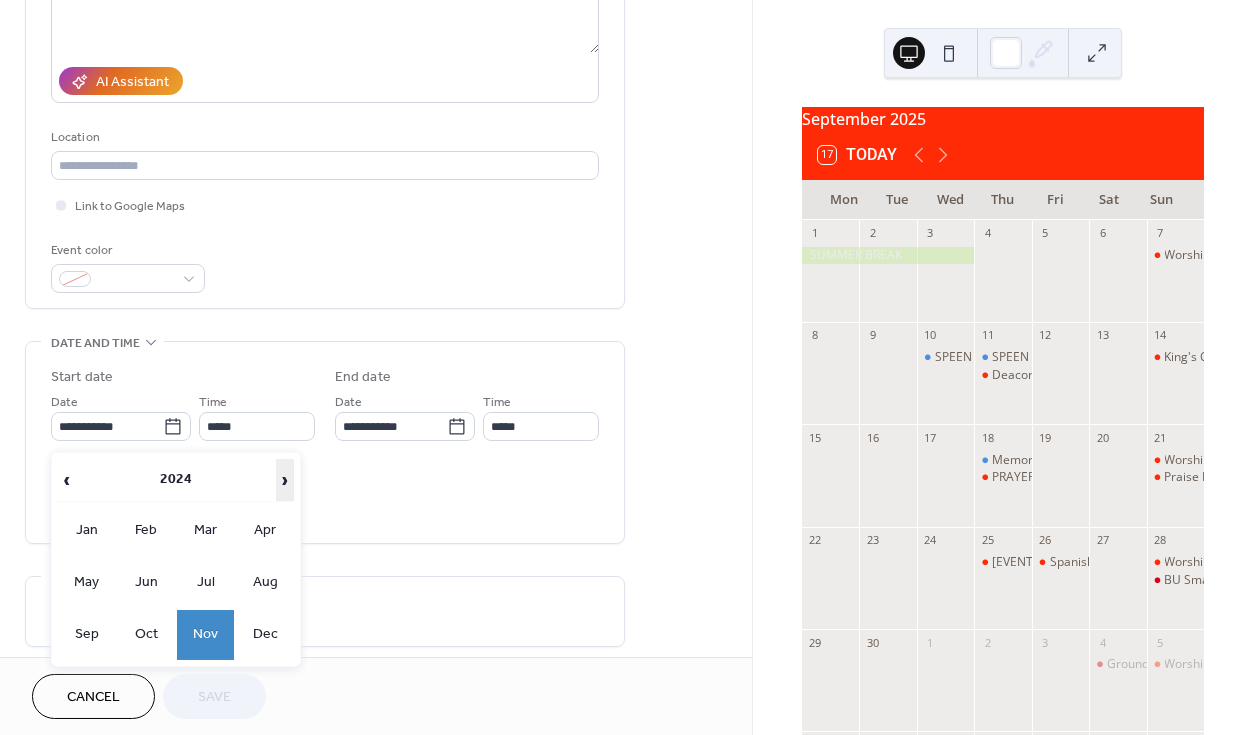 click on "›" at bounding box center (285, 480) 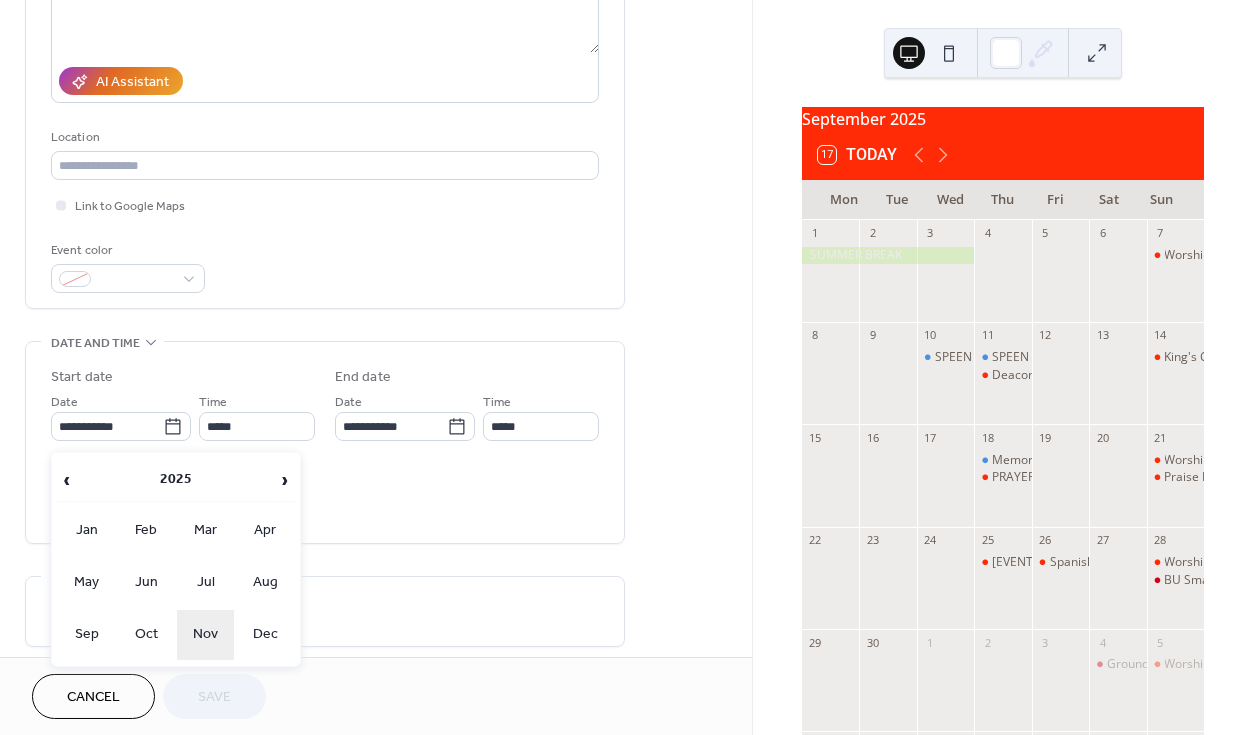 click on "Nov" at bounding box center [206, 635] 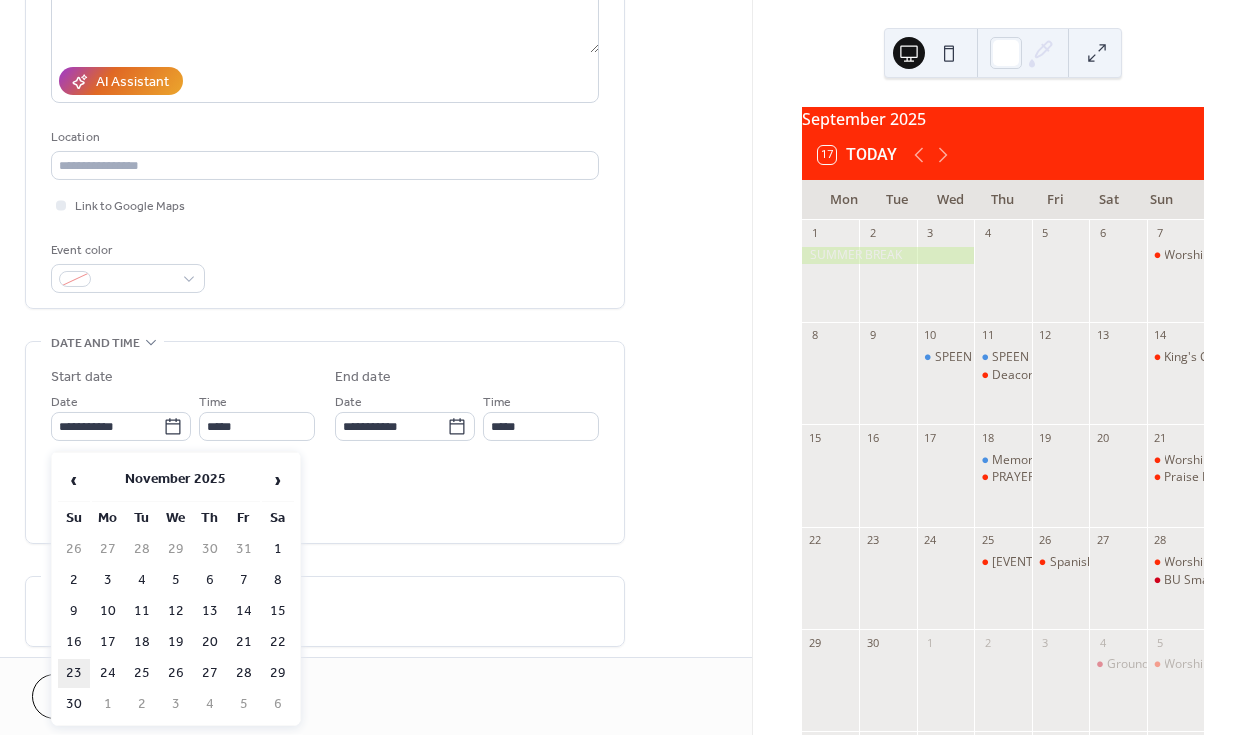 click on "23" at bounding box center [74, 673] 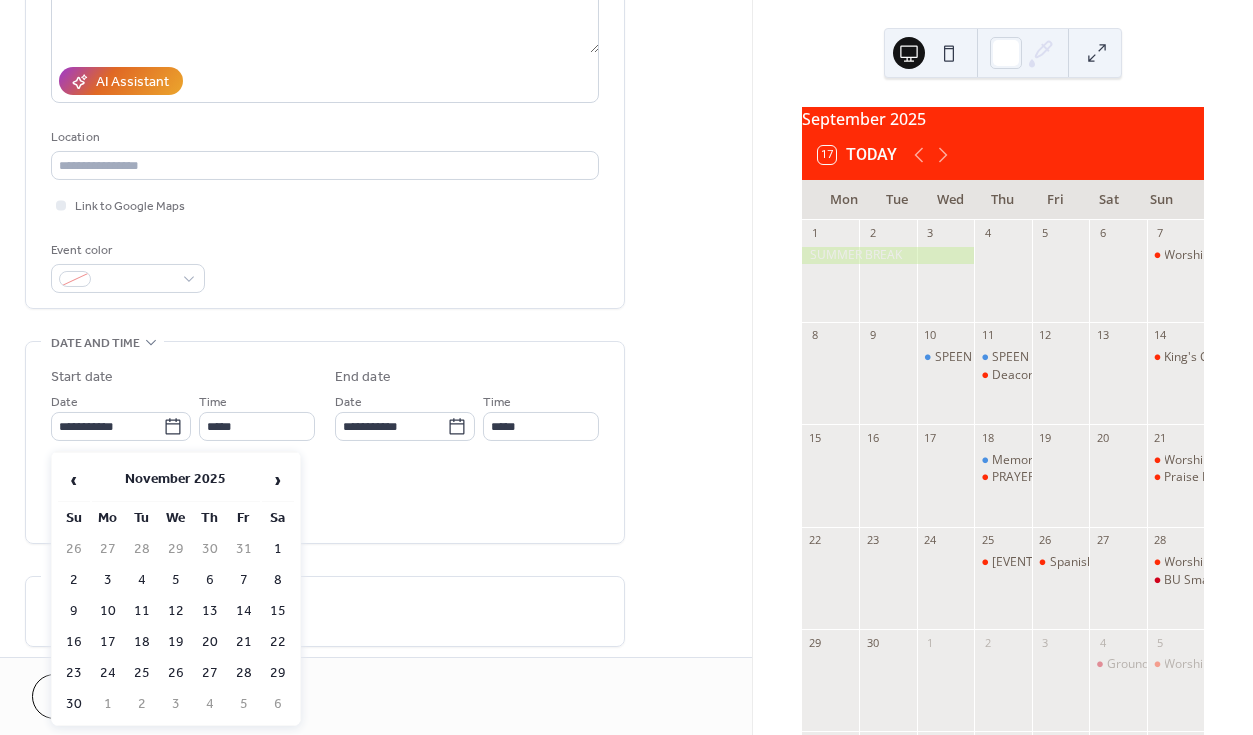 type on "**********" 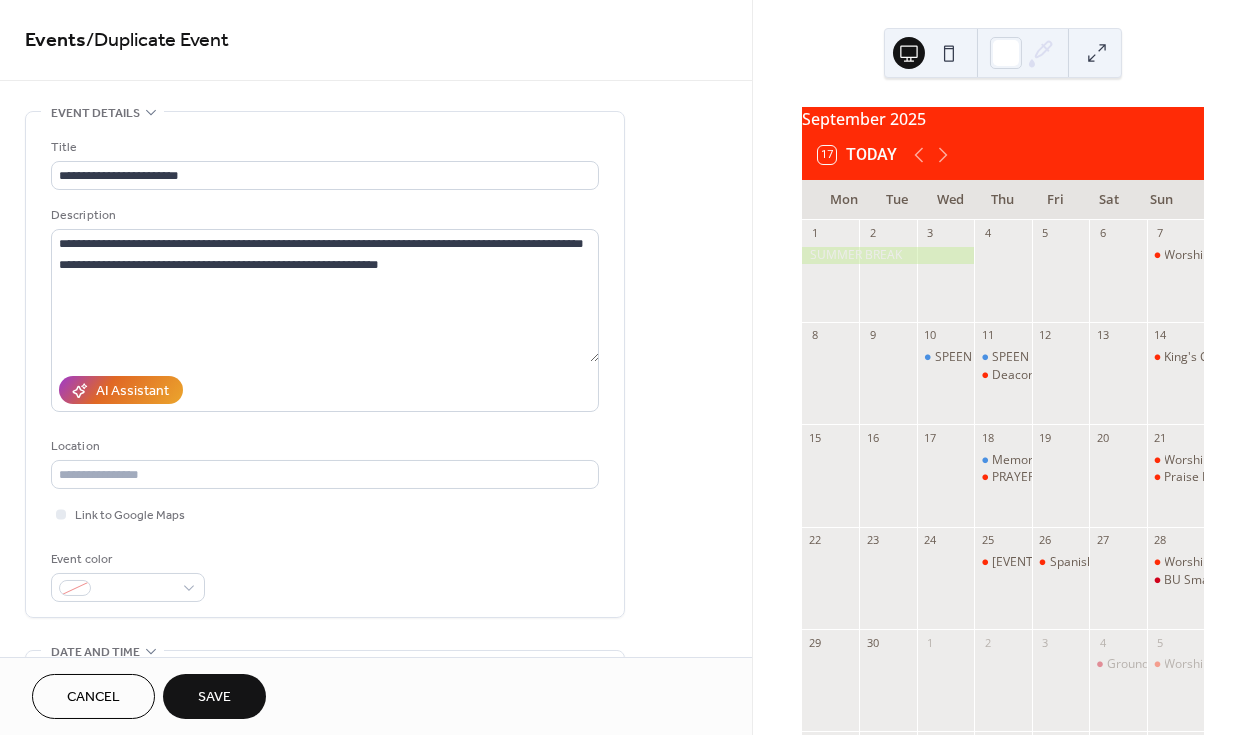 scroll, scrollTop: 674, scrollLeft: 0, axis: vertical 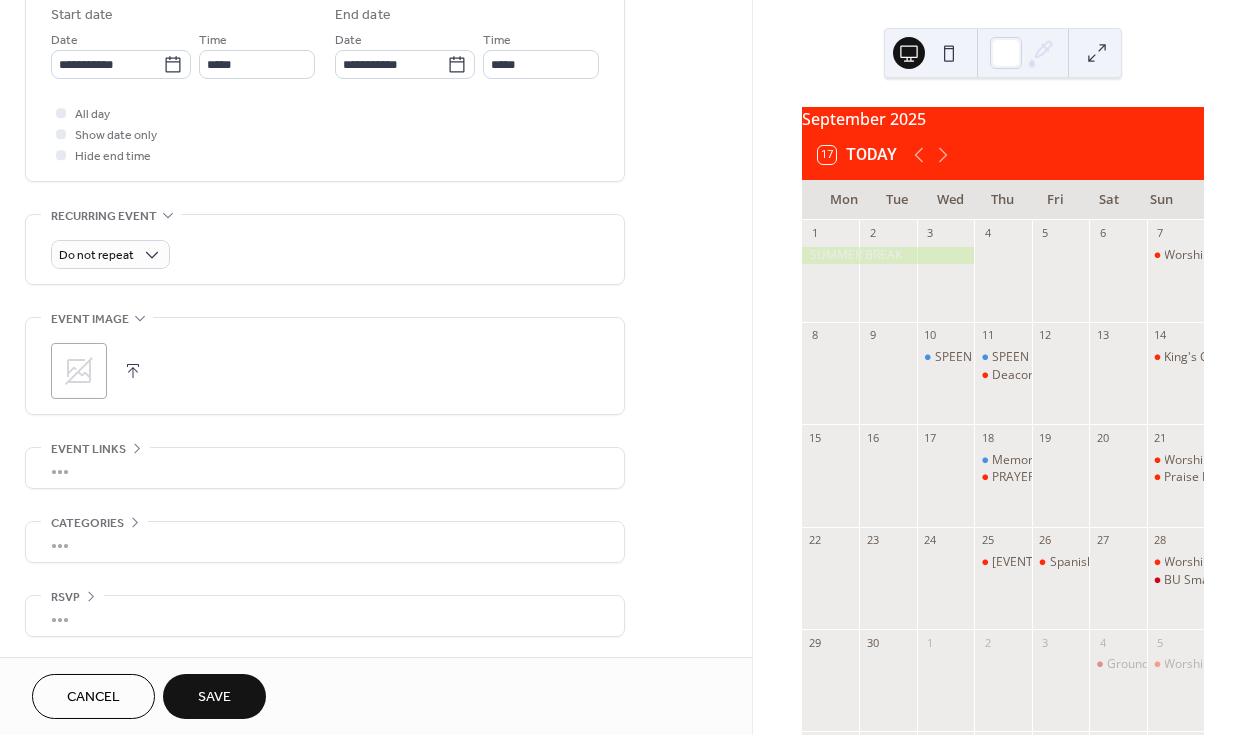 click on "Save" at bounding box center (214, 698) 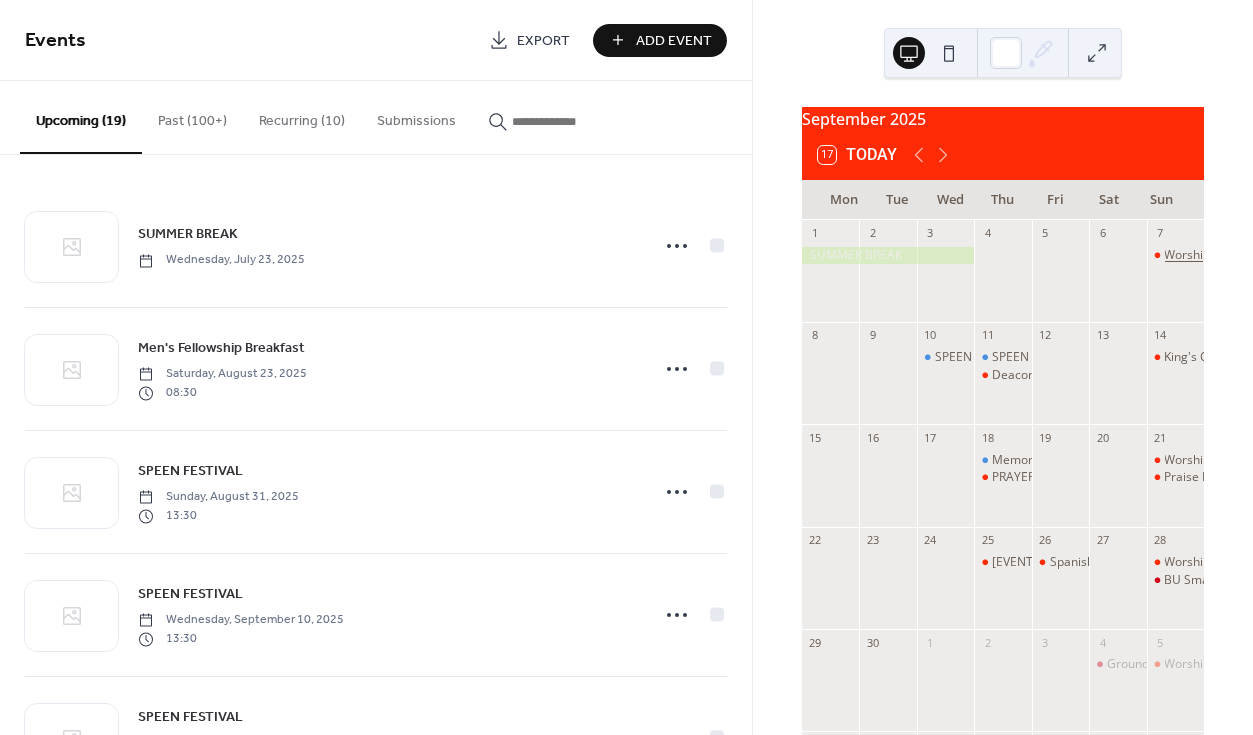 click on "Worship Service with Communion" at bounding box center (1258, 255) 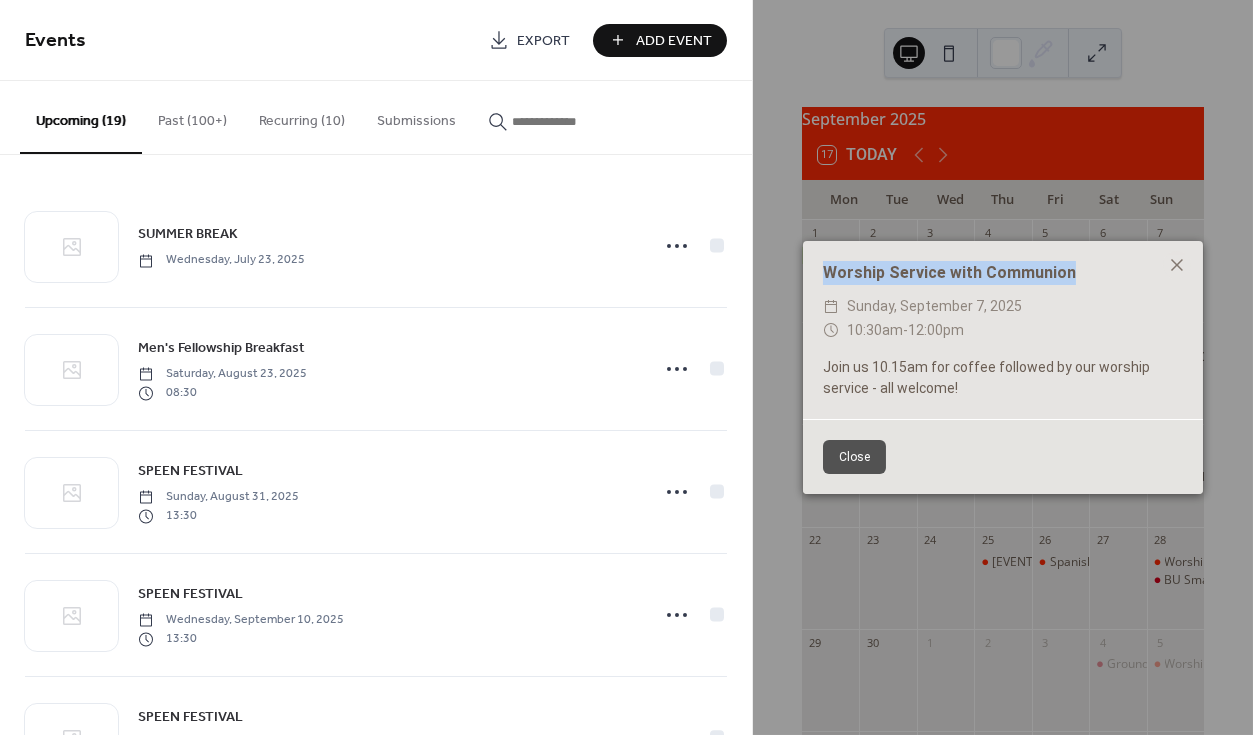 drag, startPoint x: 826, startPoint y: 272, endPoint x: 1068, endPoint y: 272, distance: 242 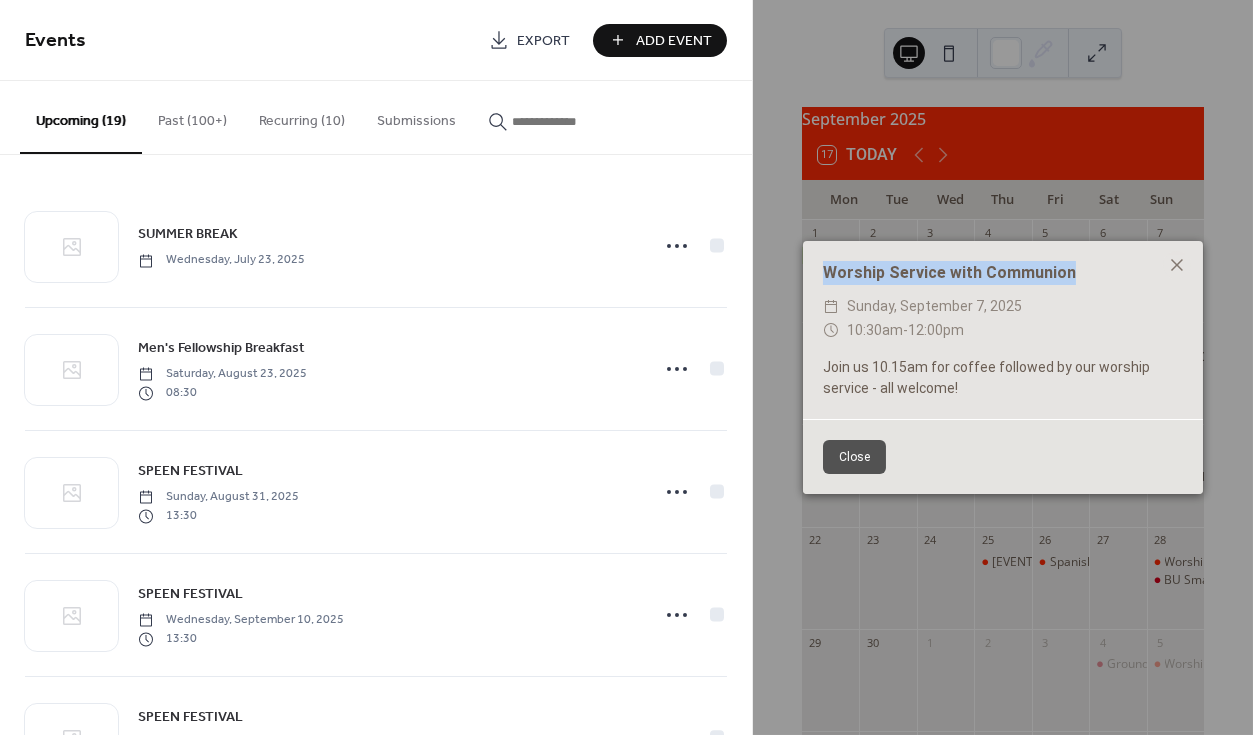copy on "Worship Service with Communion" 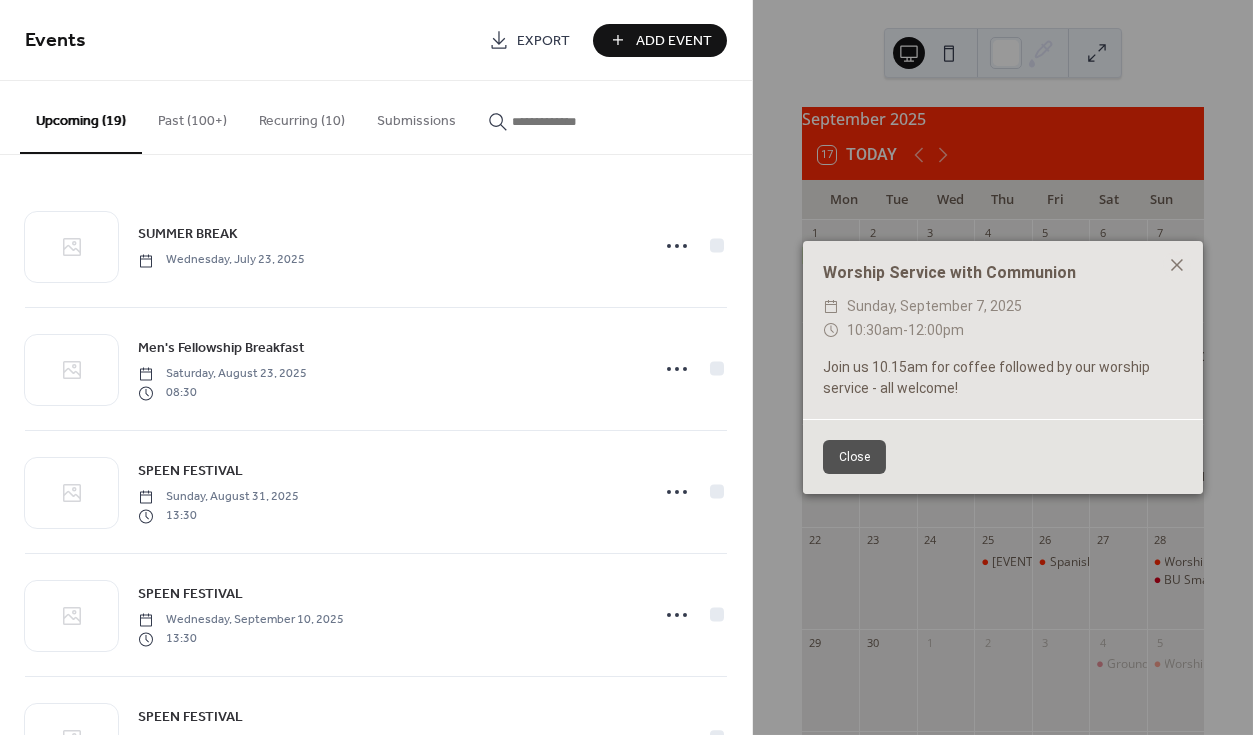 click at bounding box center [572, 121] 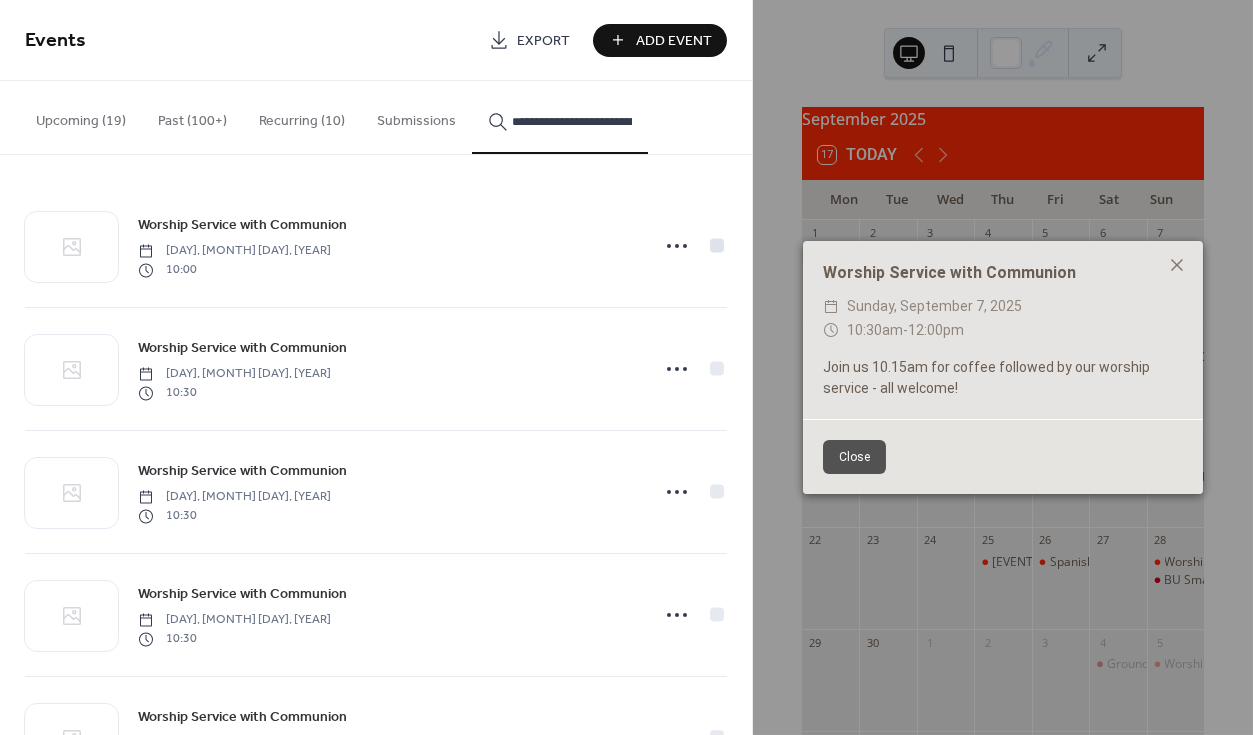 type on "**********" 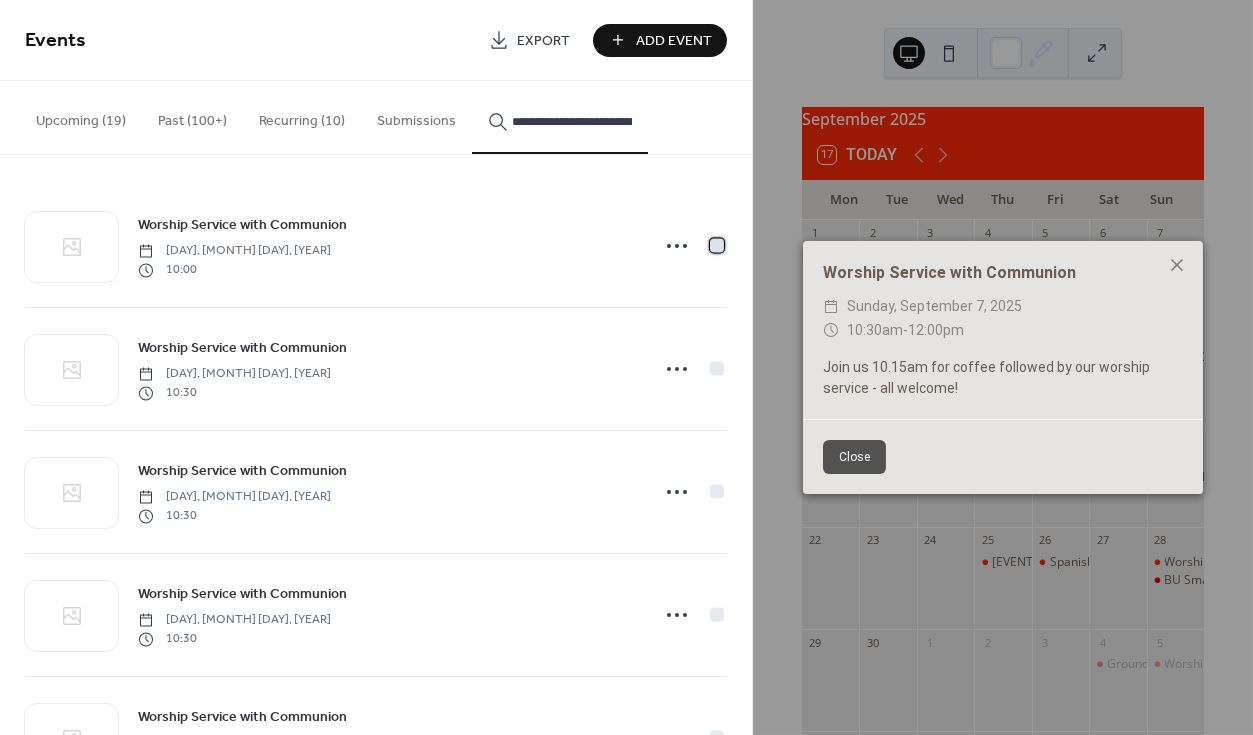 click at bounding box center [717, 245] 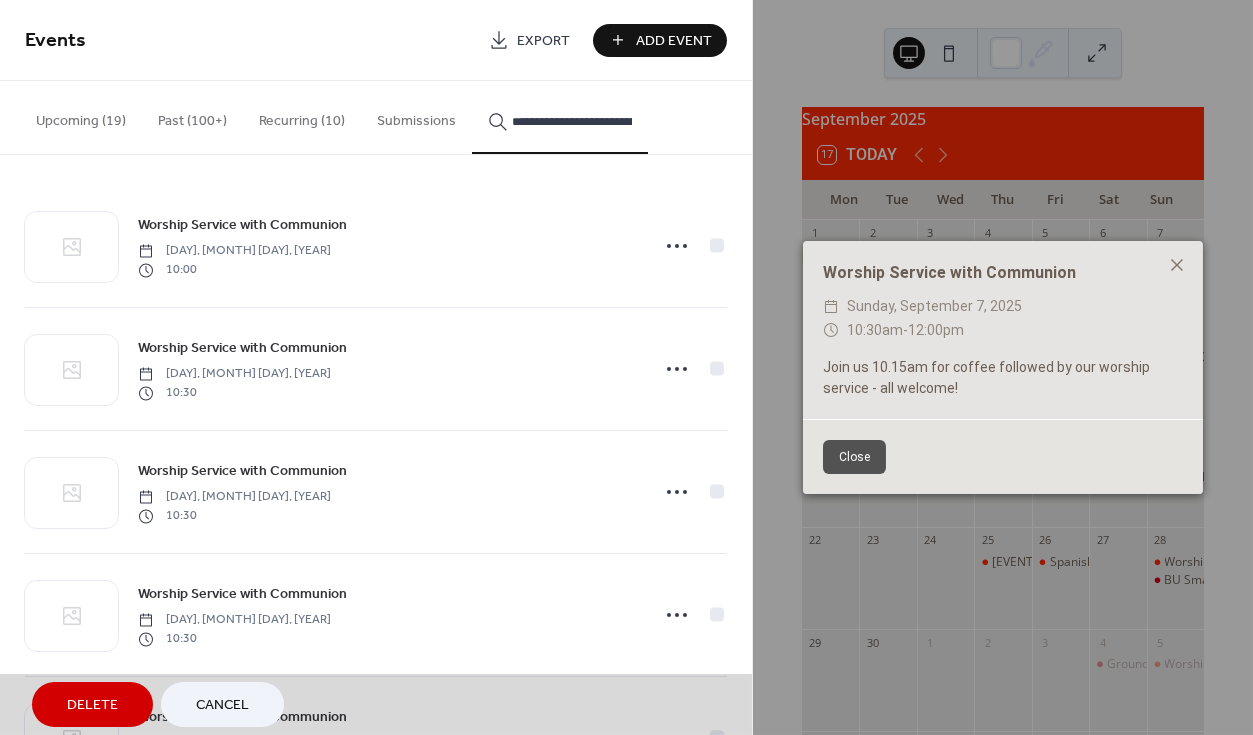 click on "[DAY], [MONTH] [DAY], [YEAR] [TIME]" at bounding box center [376, 369] 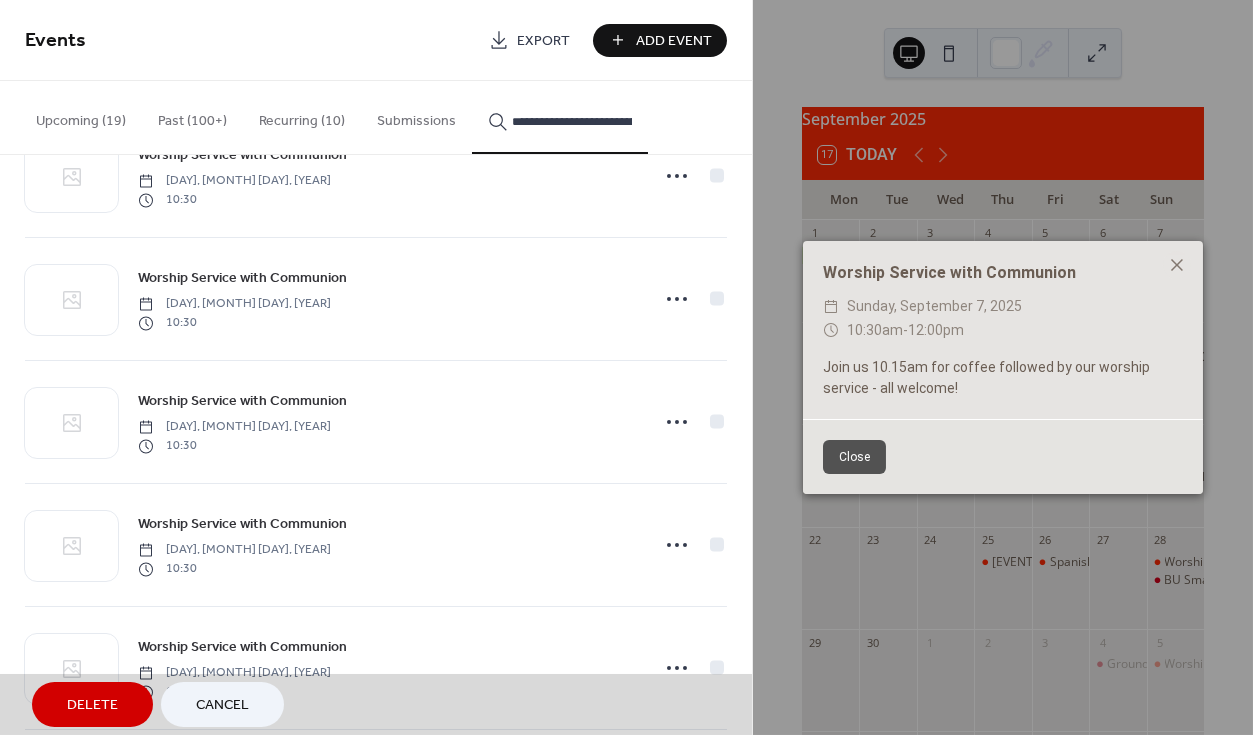 click on "[DAY], [MONTH] [DAY], [YEAR] [TIME]" at bounding box center [376, 422] 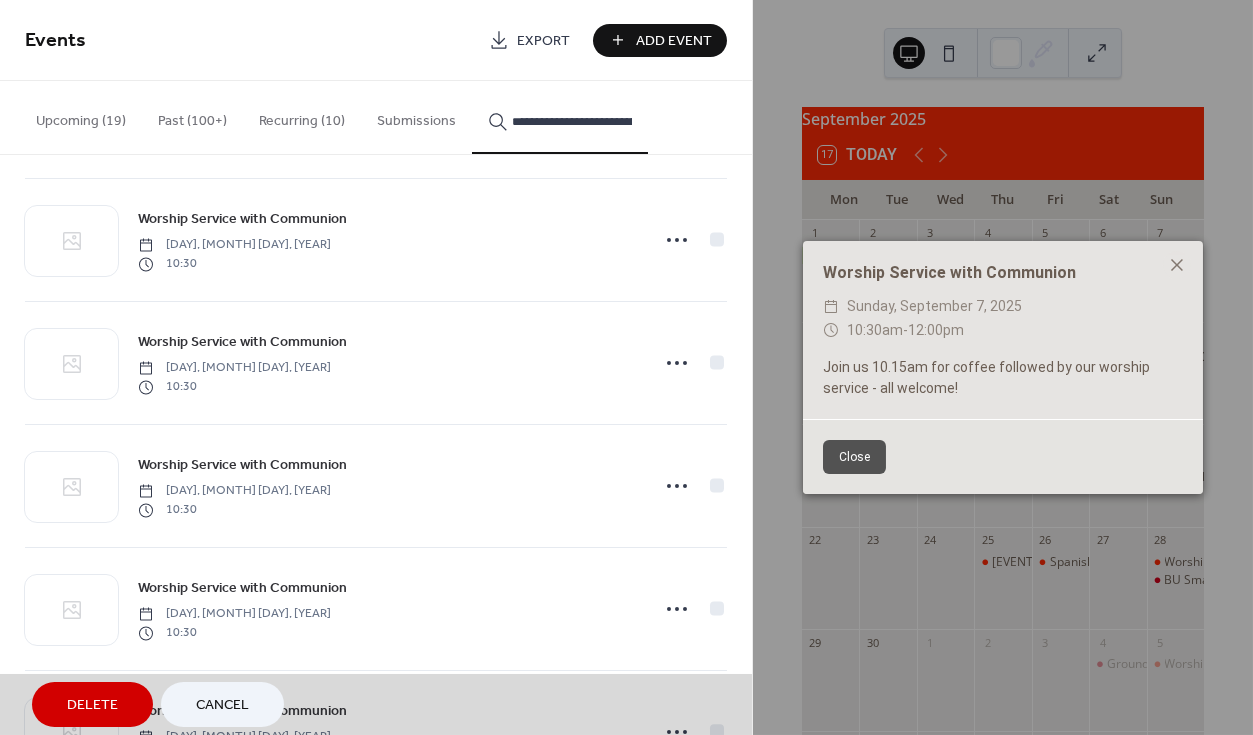 scroll, scrollTop: 660, scrollLeft: 0, axis: vertical 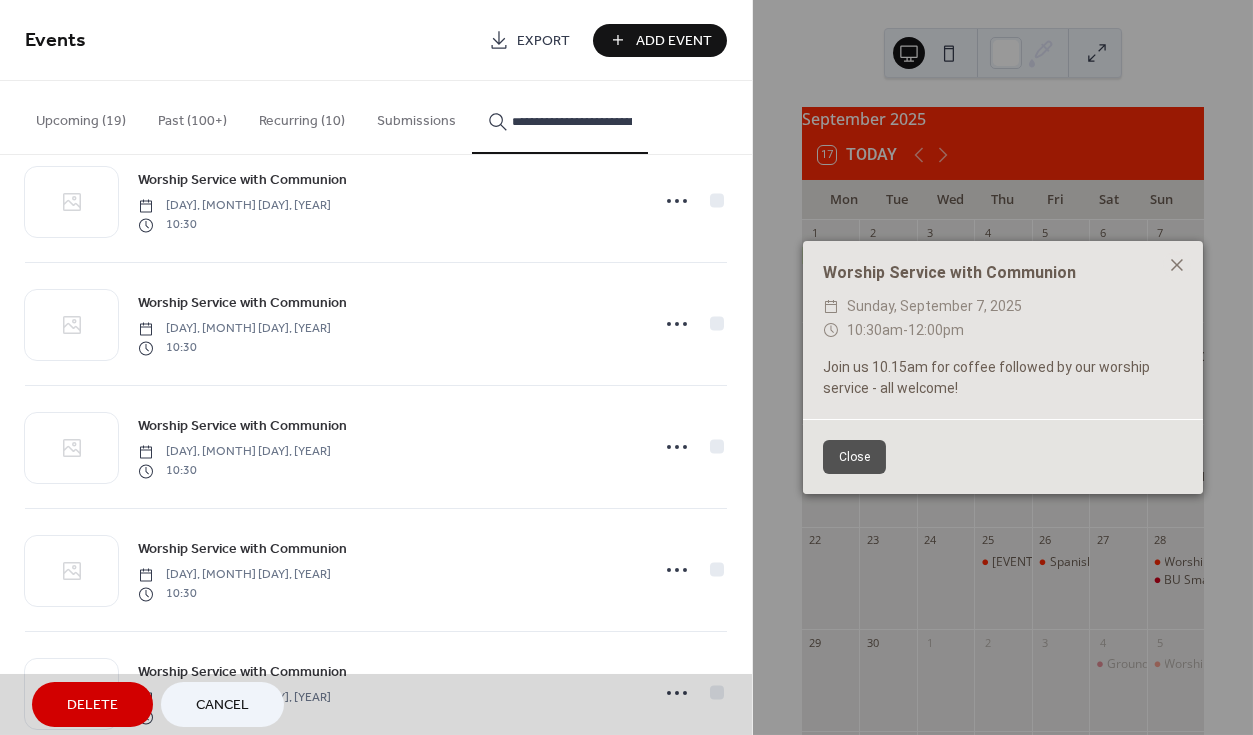 click on "[DAY], [MONTH] [DAY], [YEAR] [TIME]" at bounding box center (376, 201) 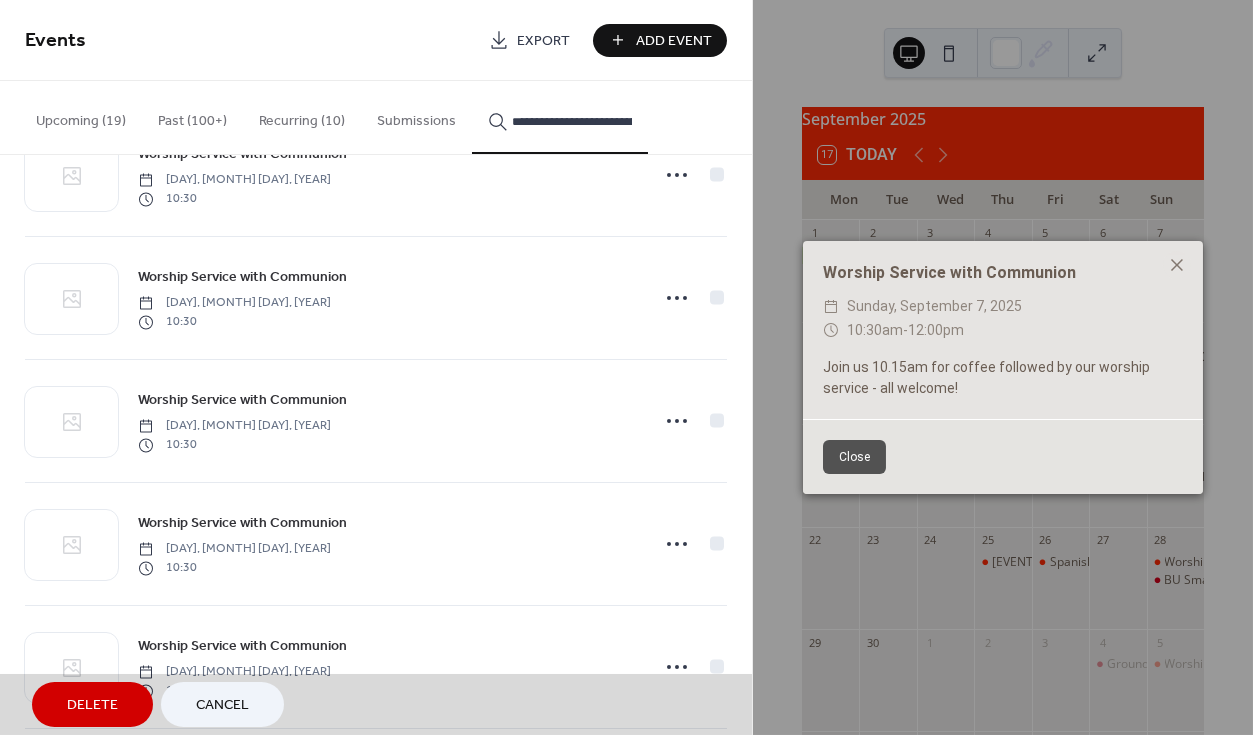 scroll, scrollTop: 1097, scrollLeft: 0, axis: vertical 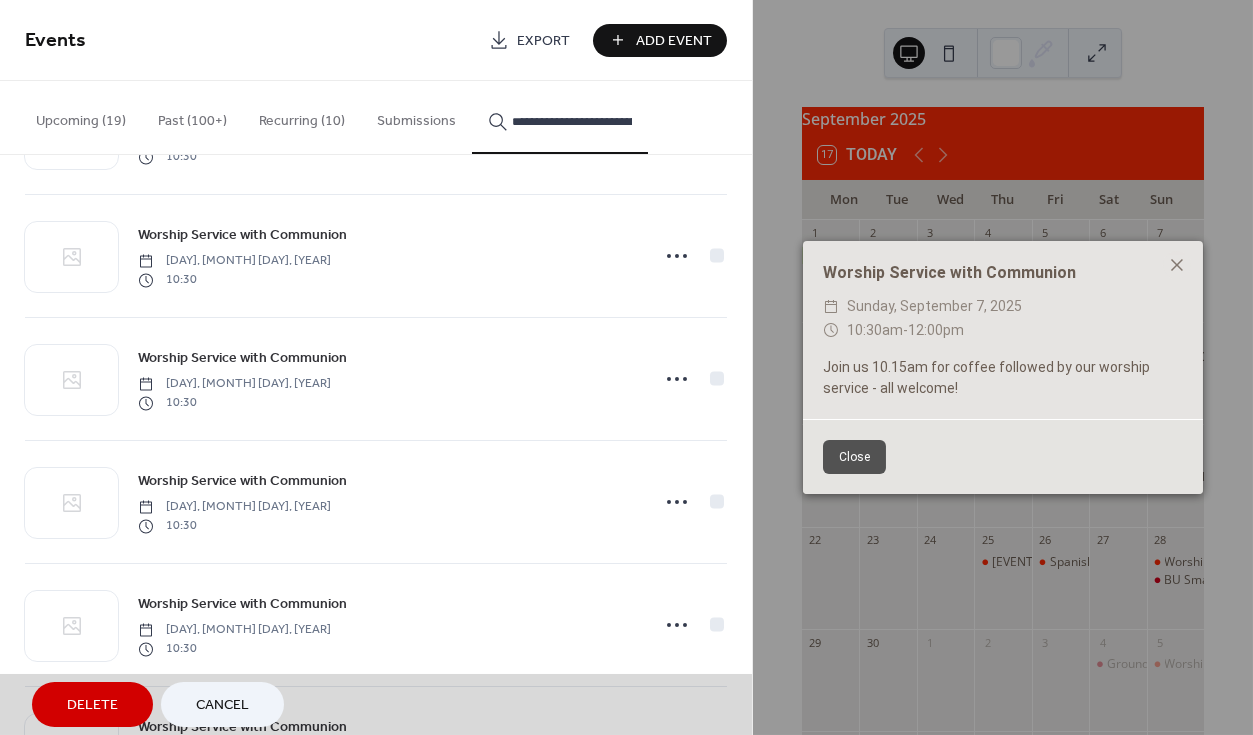 click on "[DAY], [MONTH] [DAY], [YEAR] [TIME]" at bounding box center (376, 379) 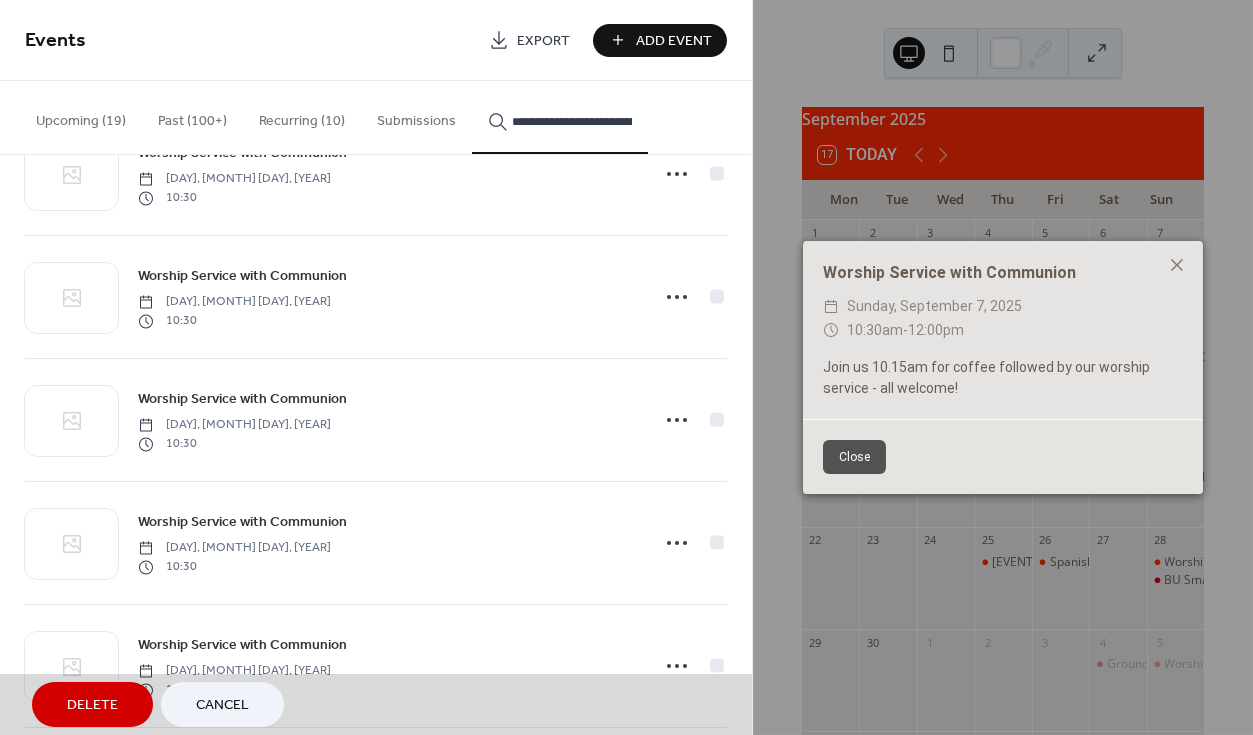 scroll, scrollTop: 1768, scrollLeft: 0, axis: vertical 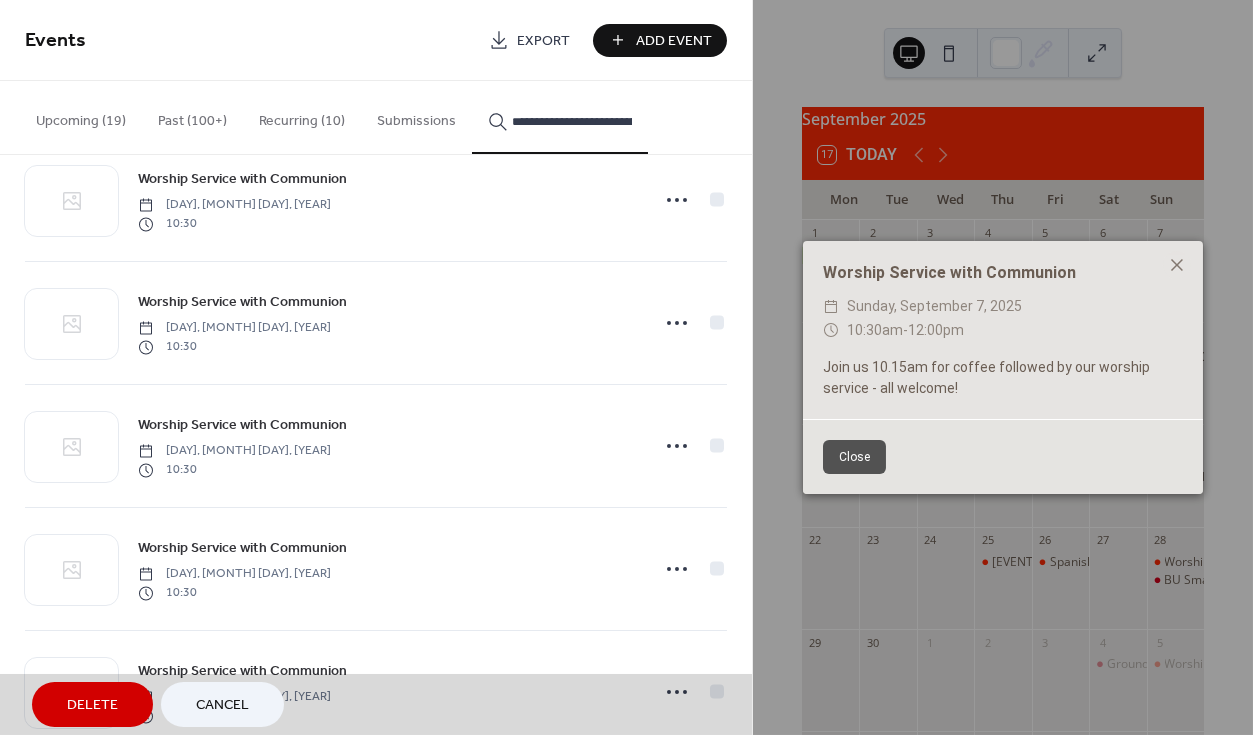 click on "[DAY], [MONTH] [DAY], [YEAR] [TIME]" at bounding box center [376, 200] 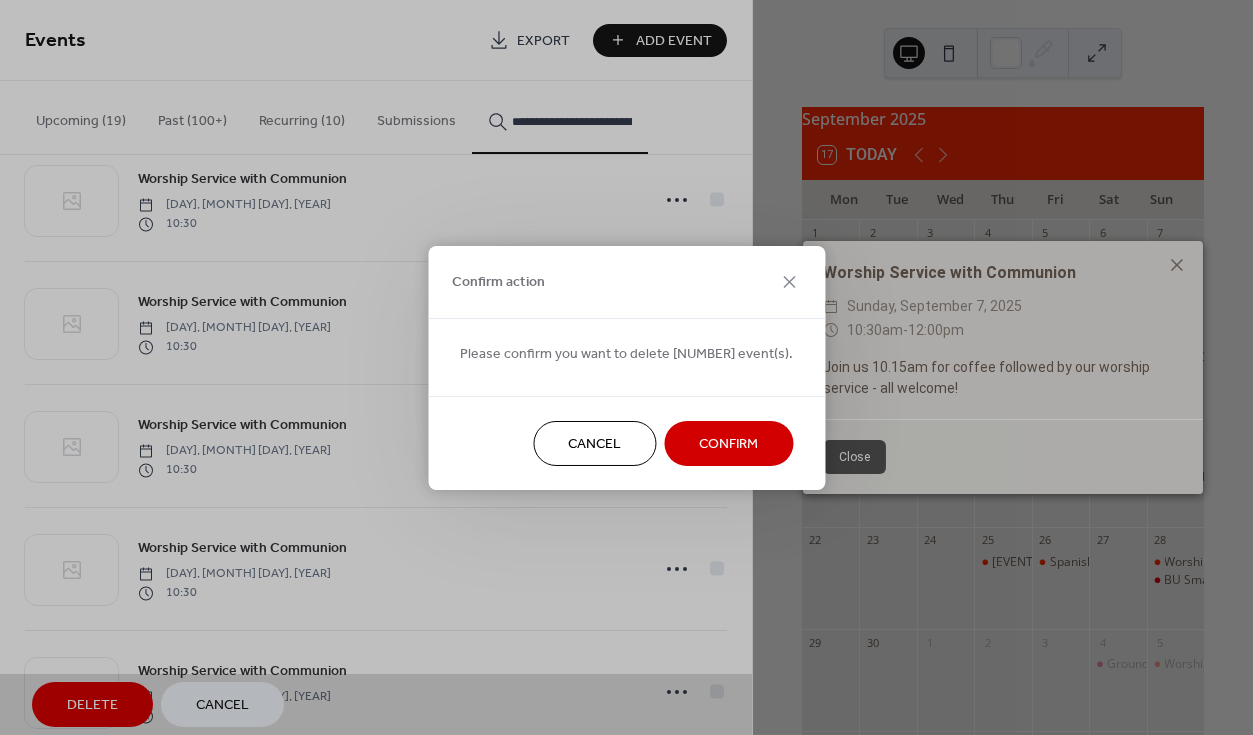 click on "Confirm" at bounding box center (728, 444) 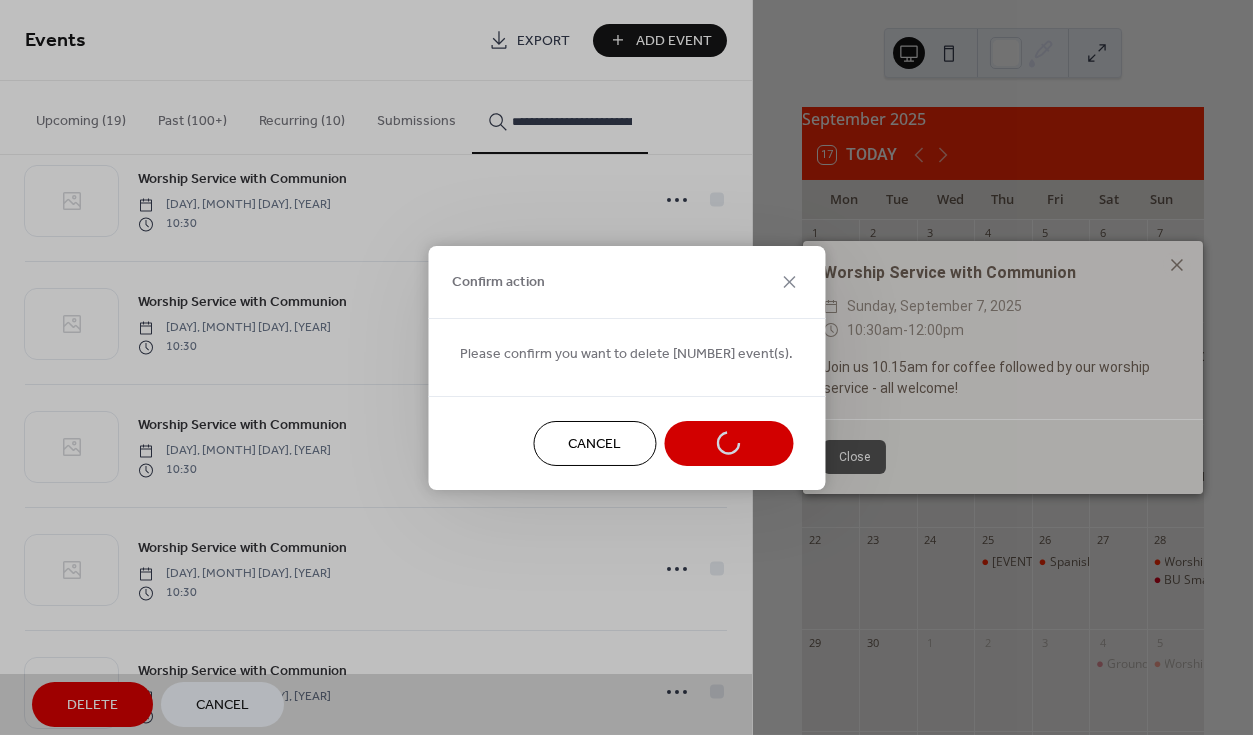 click on "Cancel Confirm" at bounding box center (626, 443) 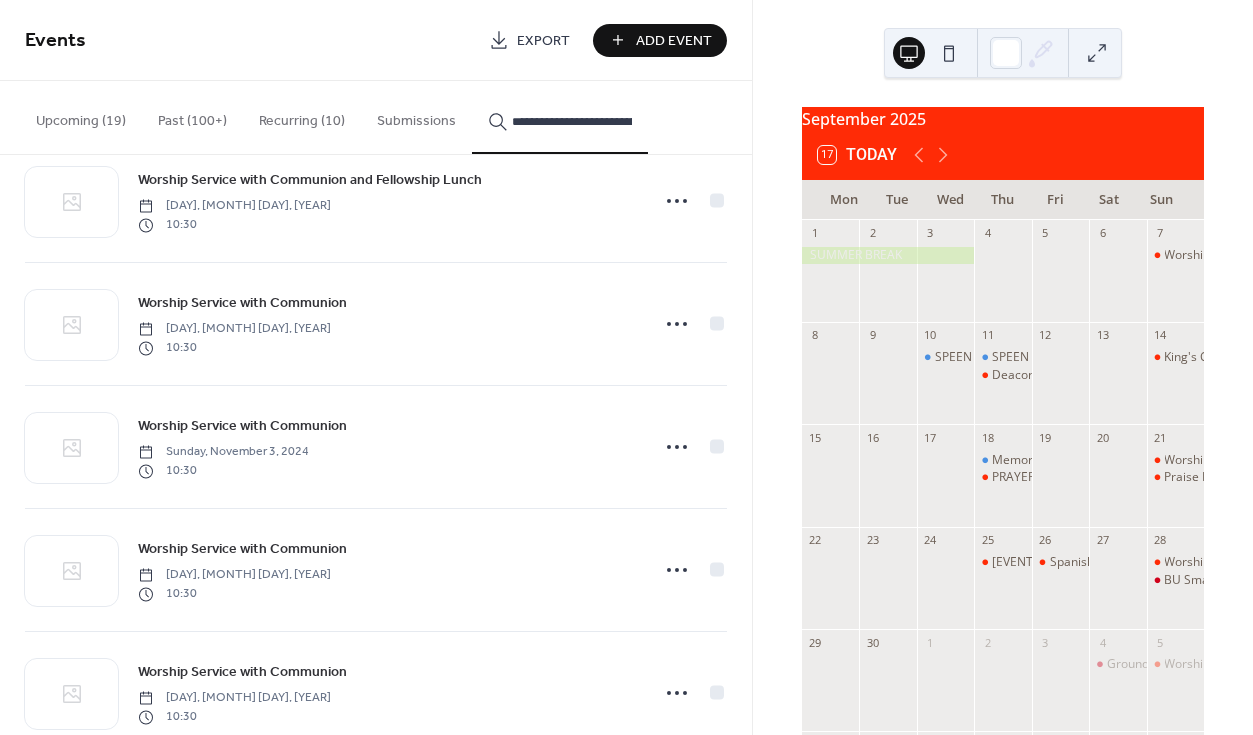 scroll, scrollTop: 8942, scrollLeft: 0, axis: vertical 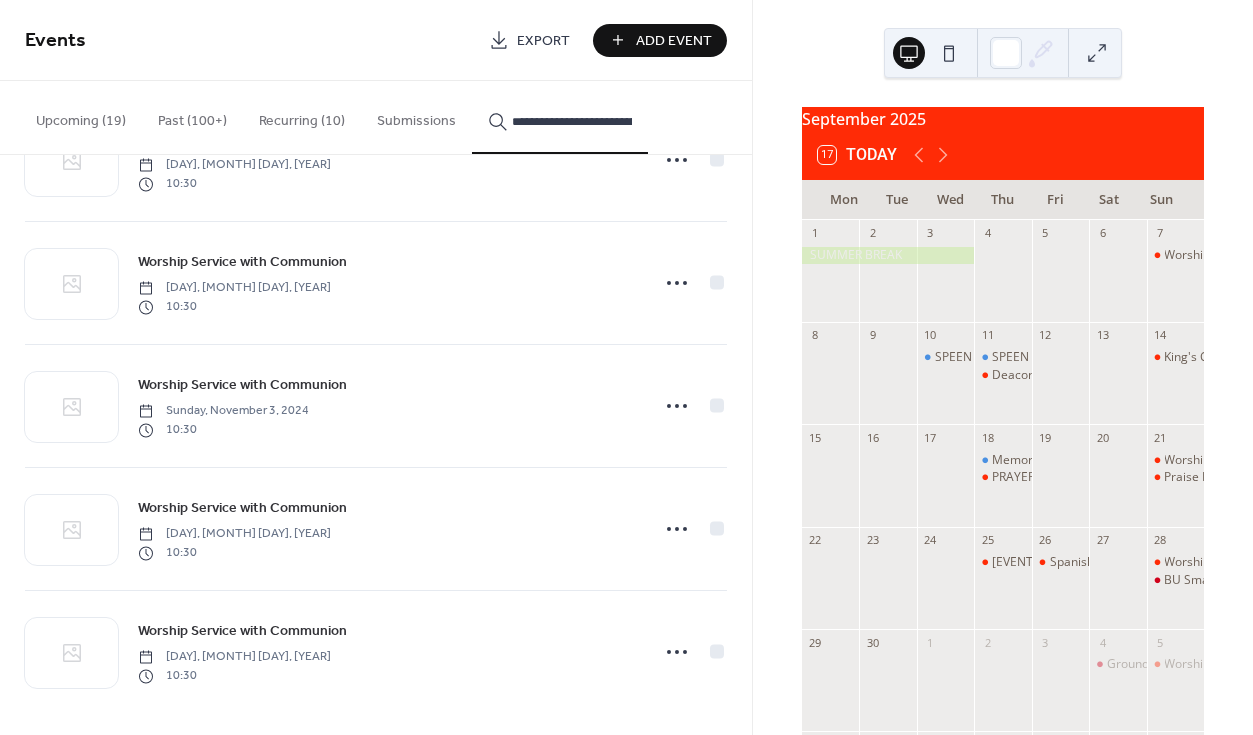 click on "Upcoming (19)" at bounding box center [81, 116] 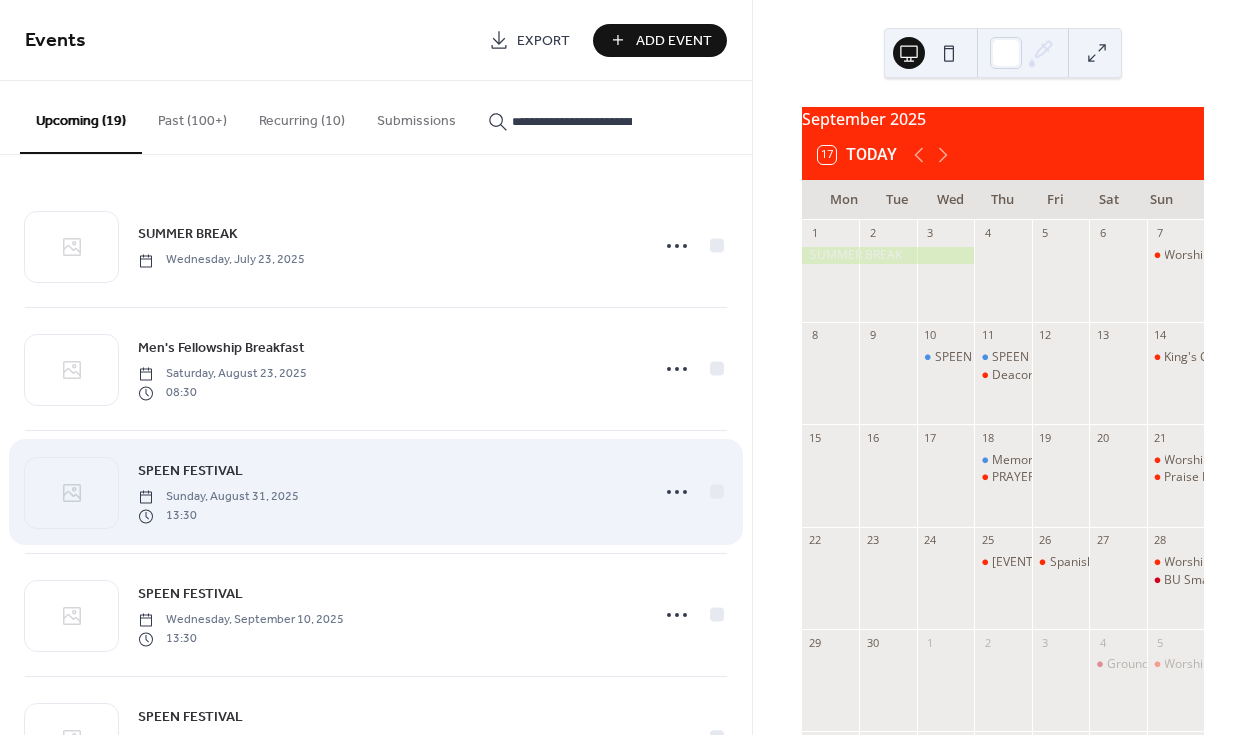 scroll, scrollTop: 4, scrollLeft: 0, axis: vertical 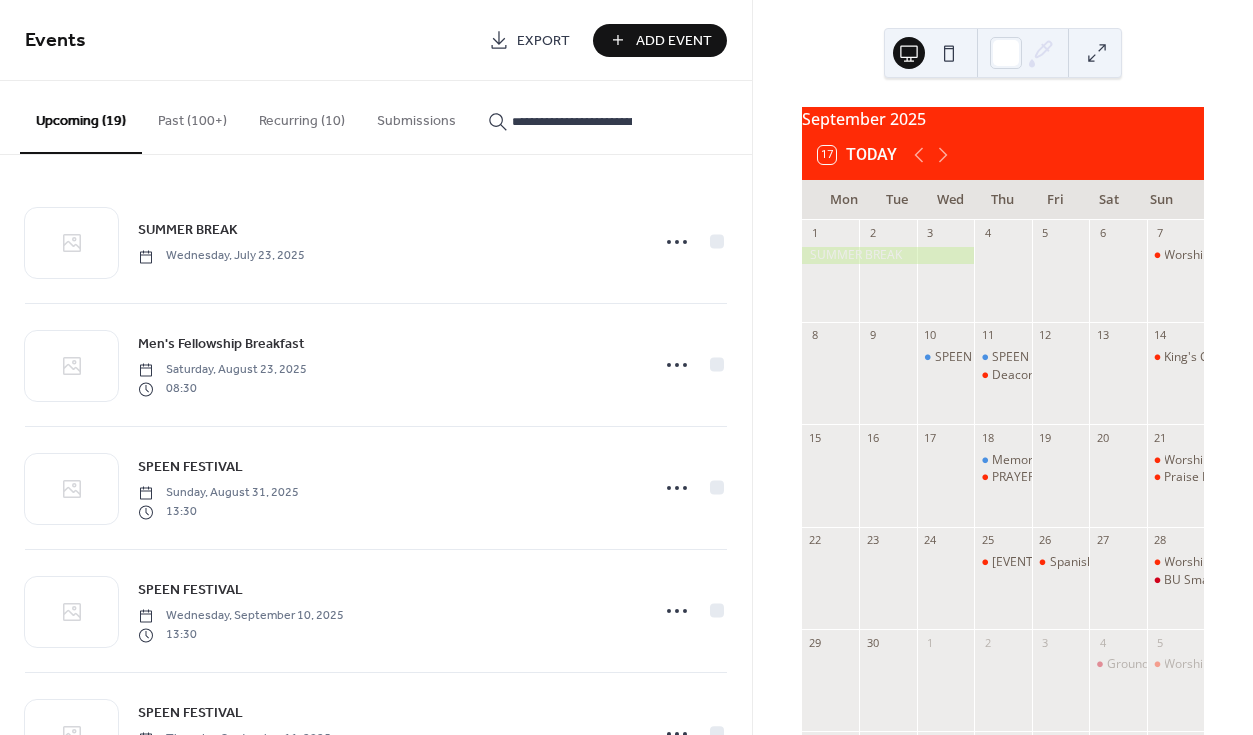 click on "Recurring (10)" at bounding box center (302, 116) 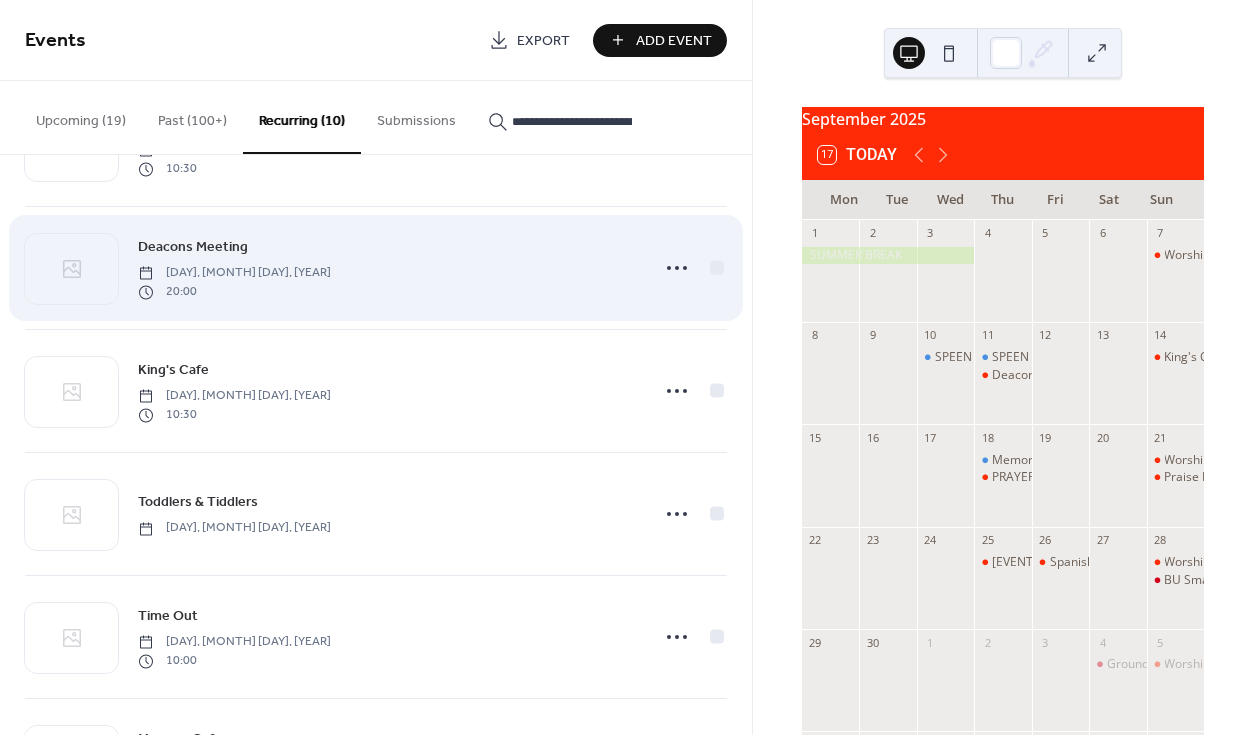 scroll, scrollTop: 0, scrollLeft: 0, axis: both 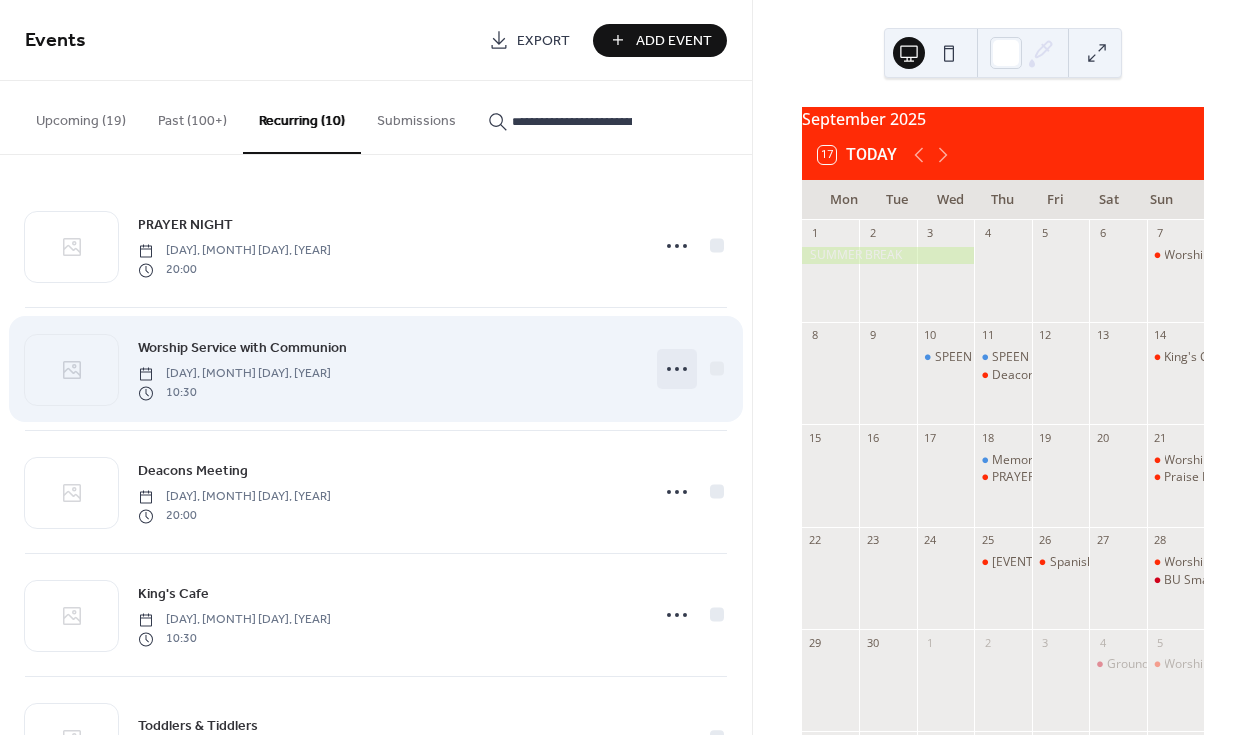 click 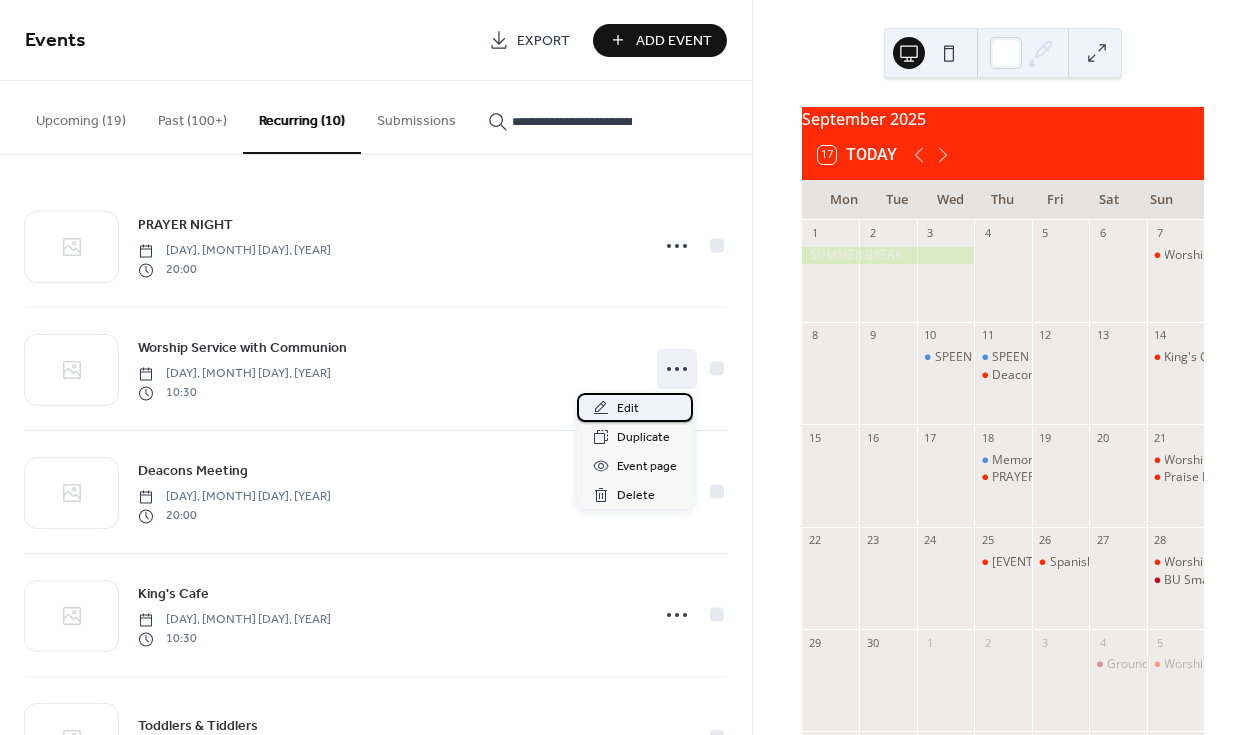 click on "Edit" at bounding box center (628, 409) 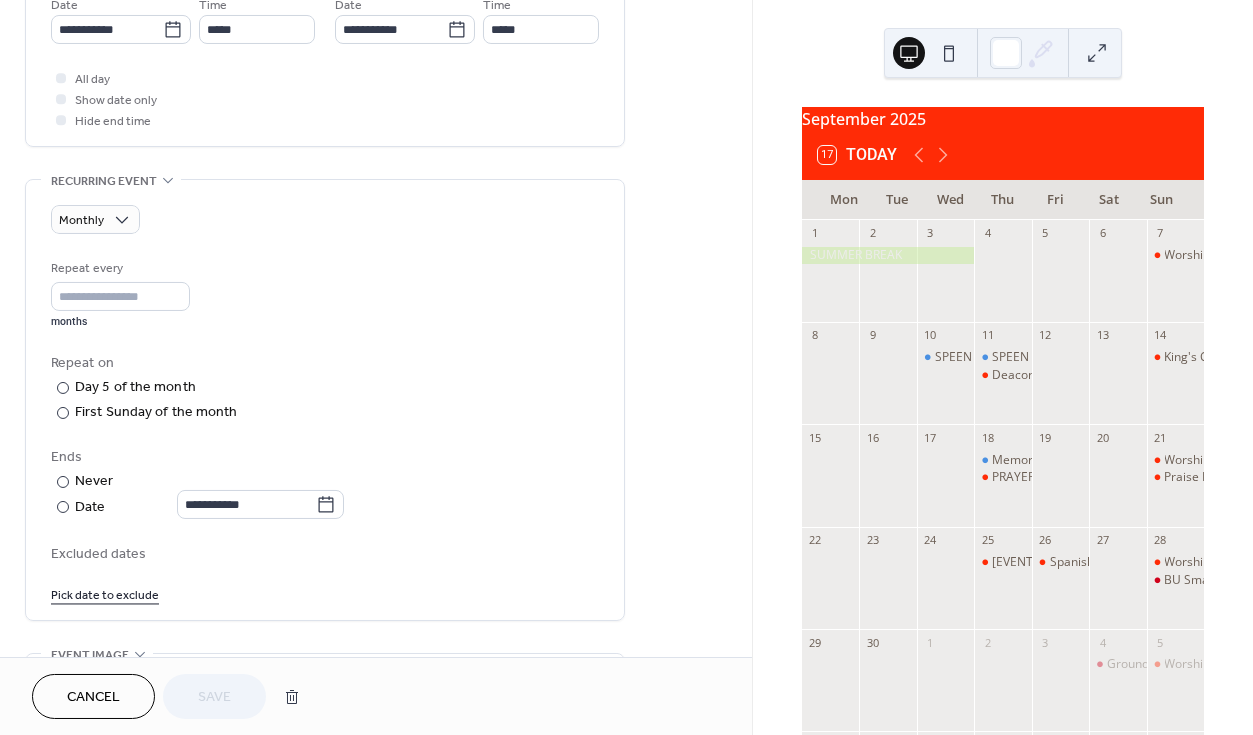 scroll, scrollTop: 796, scrollLeft: 0, axis: vertical 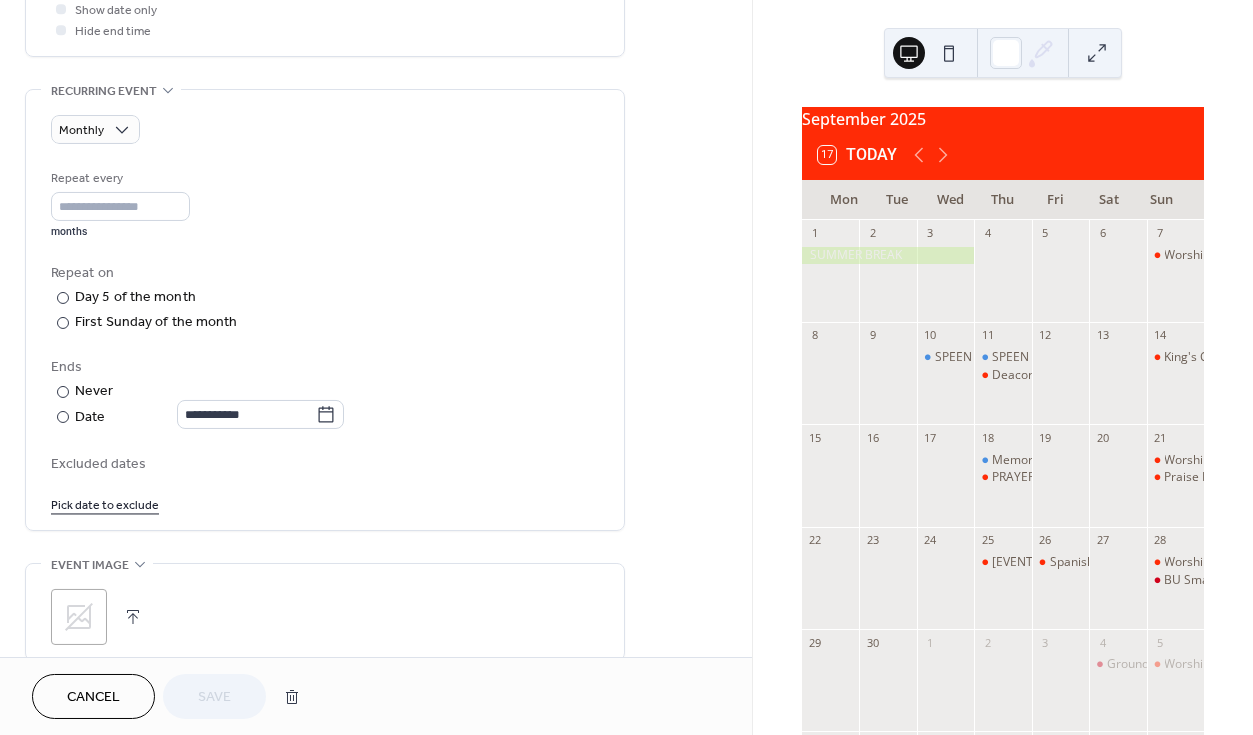 click on "Pick date to exclude" at bounding box center [105, 504] 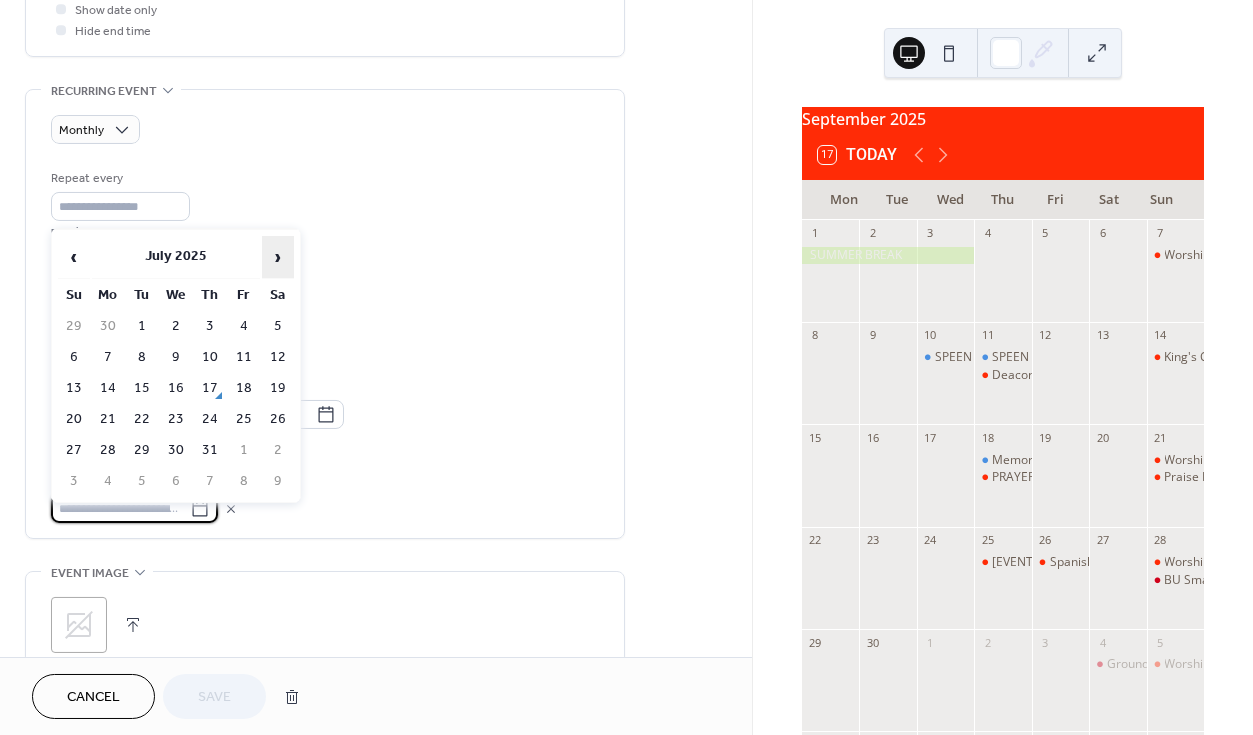 click on "›" at bounding box center [278, 257] 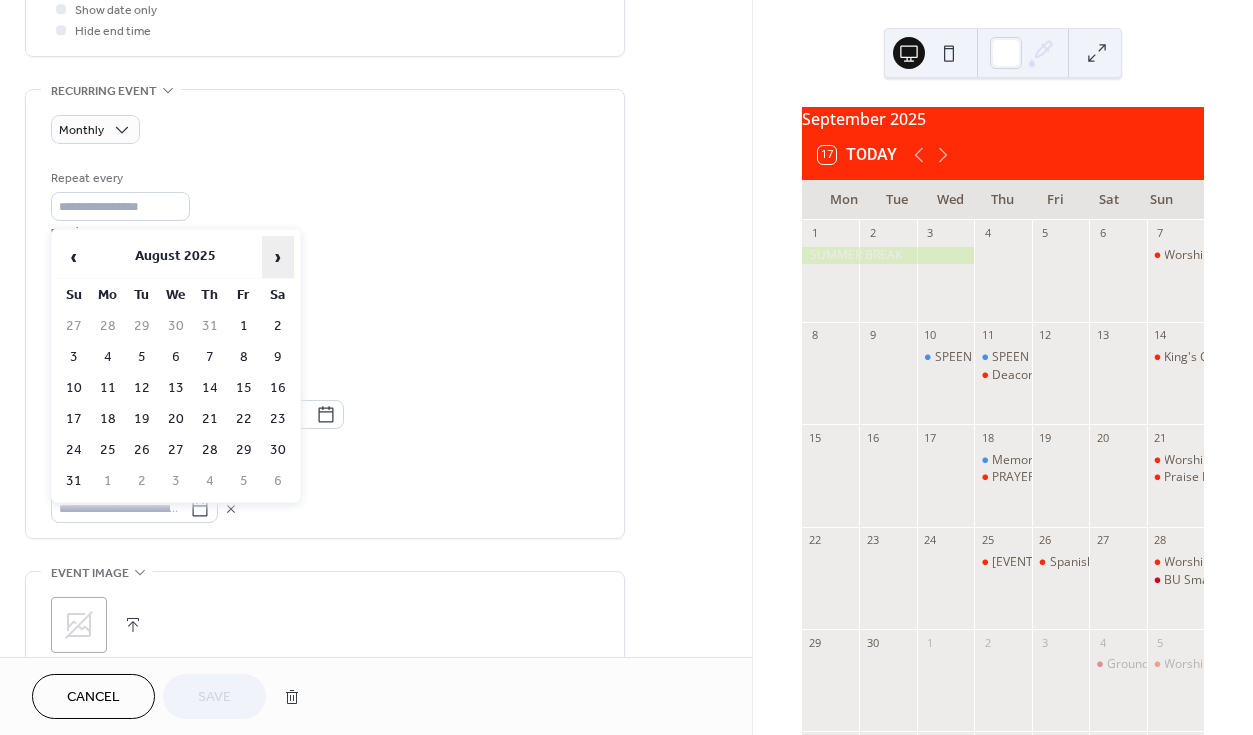 click on "›" at bounding box center [278, 257] 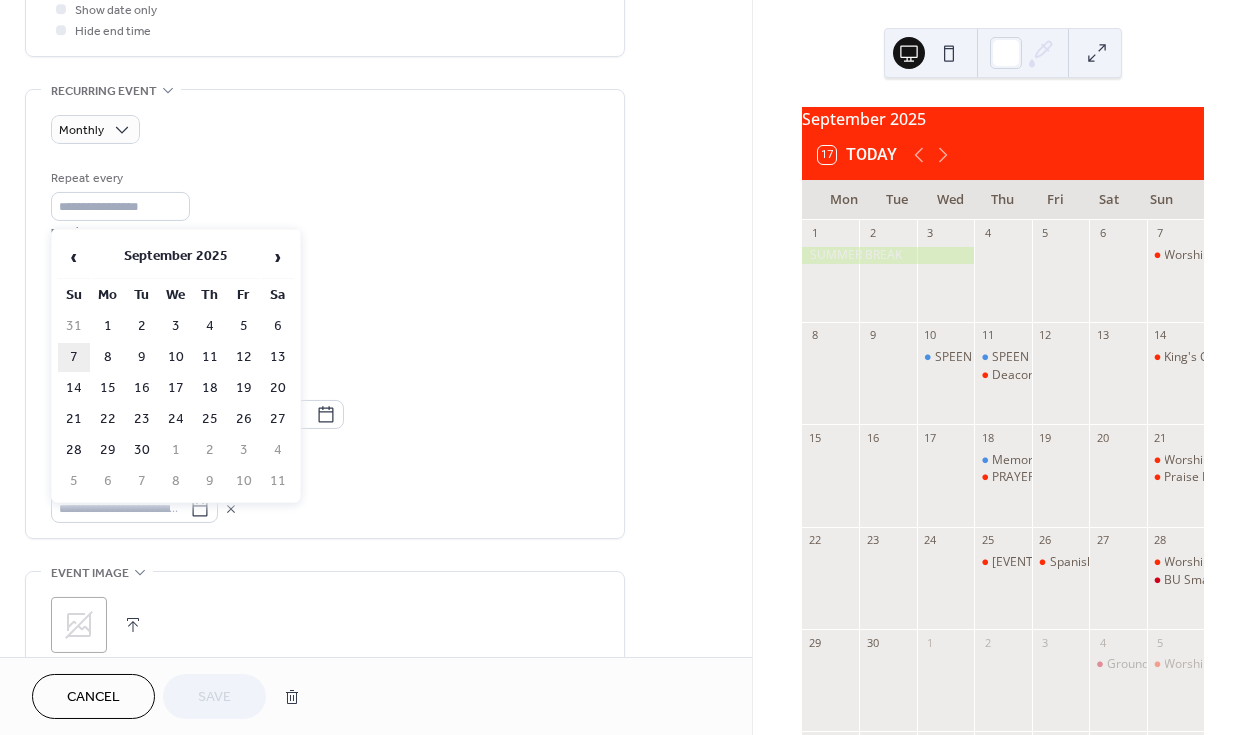click on "7" at bounding box center (74, 357) 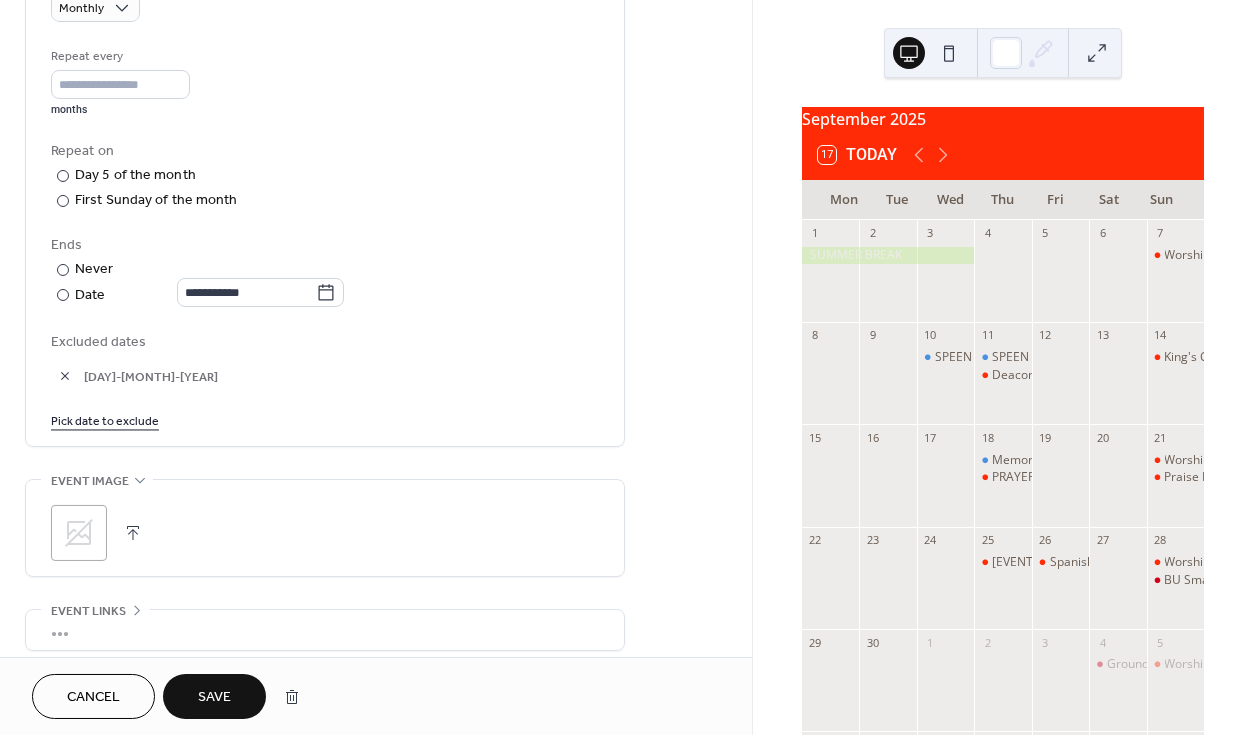 scroll, scrollTop: 1062, scrollLeft: 0, axis: vertical 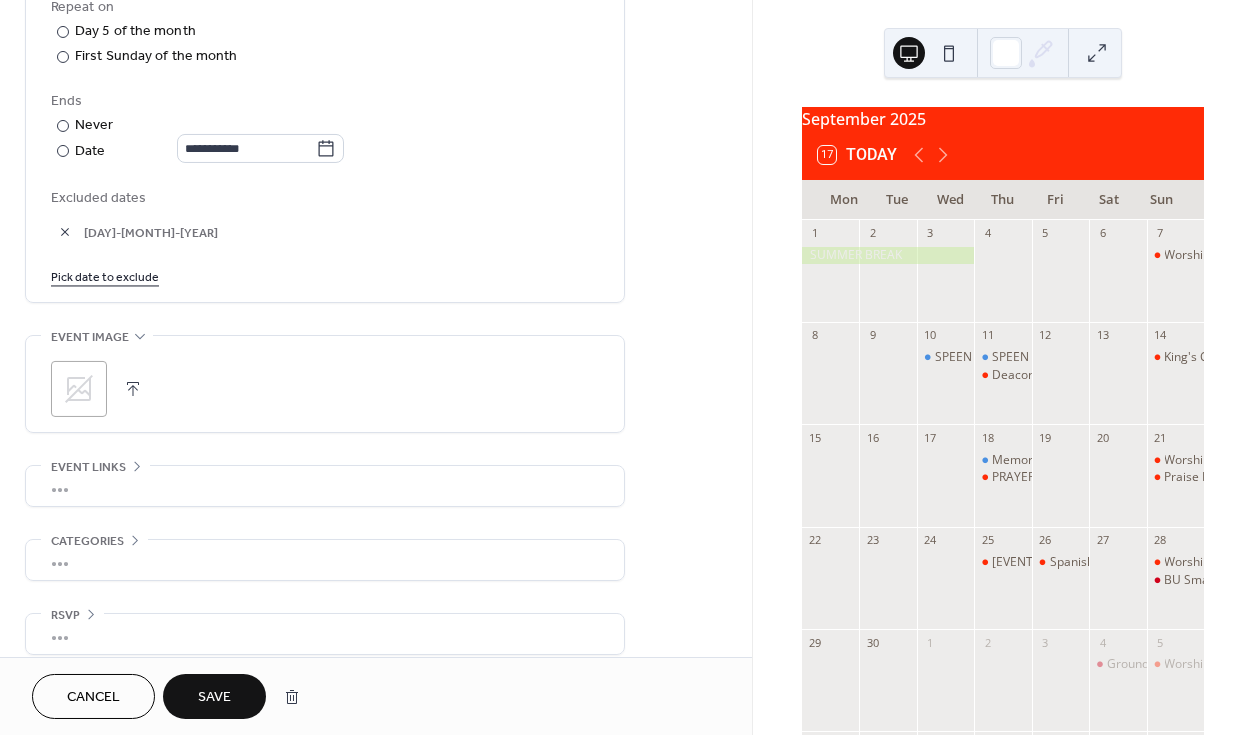 click on "Save" at bounding box center [214, 698] 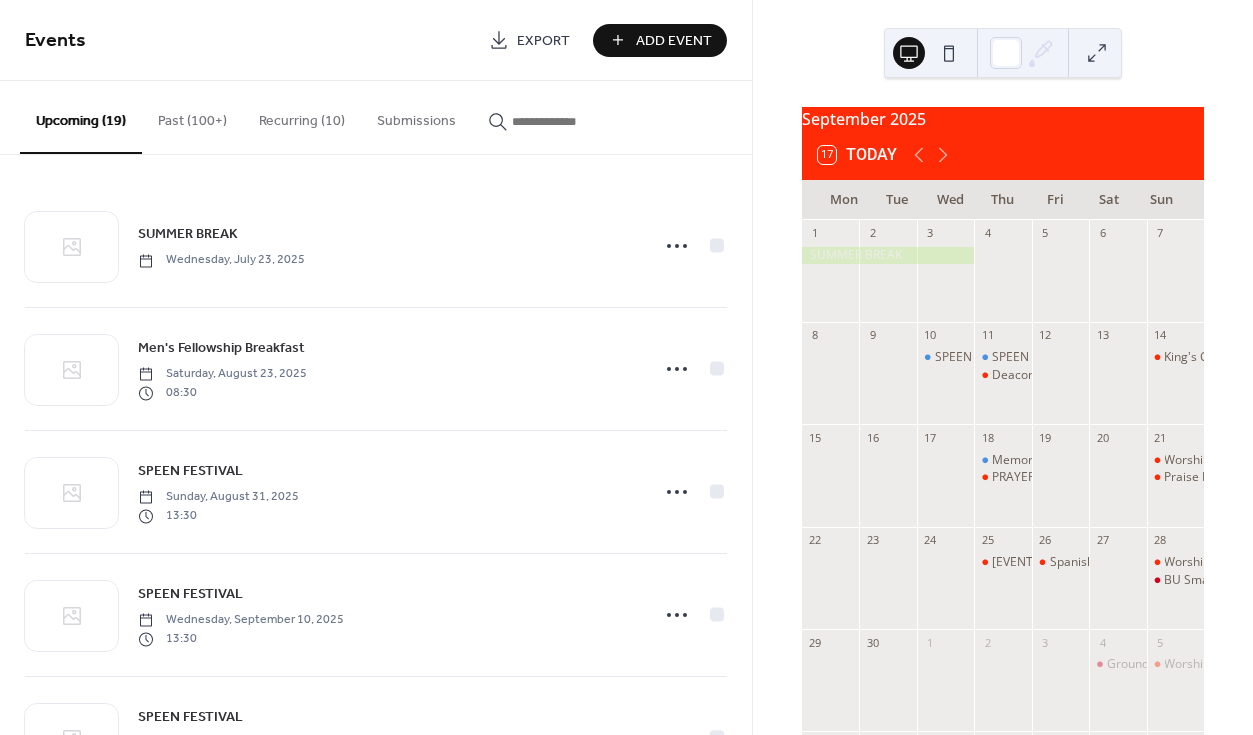 click at bounding box center (572, 121) 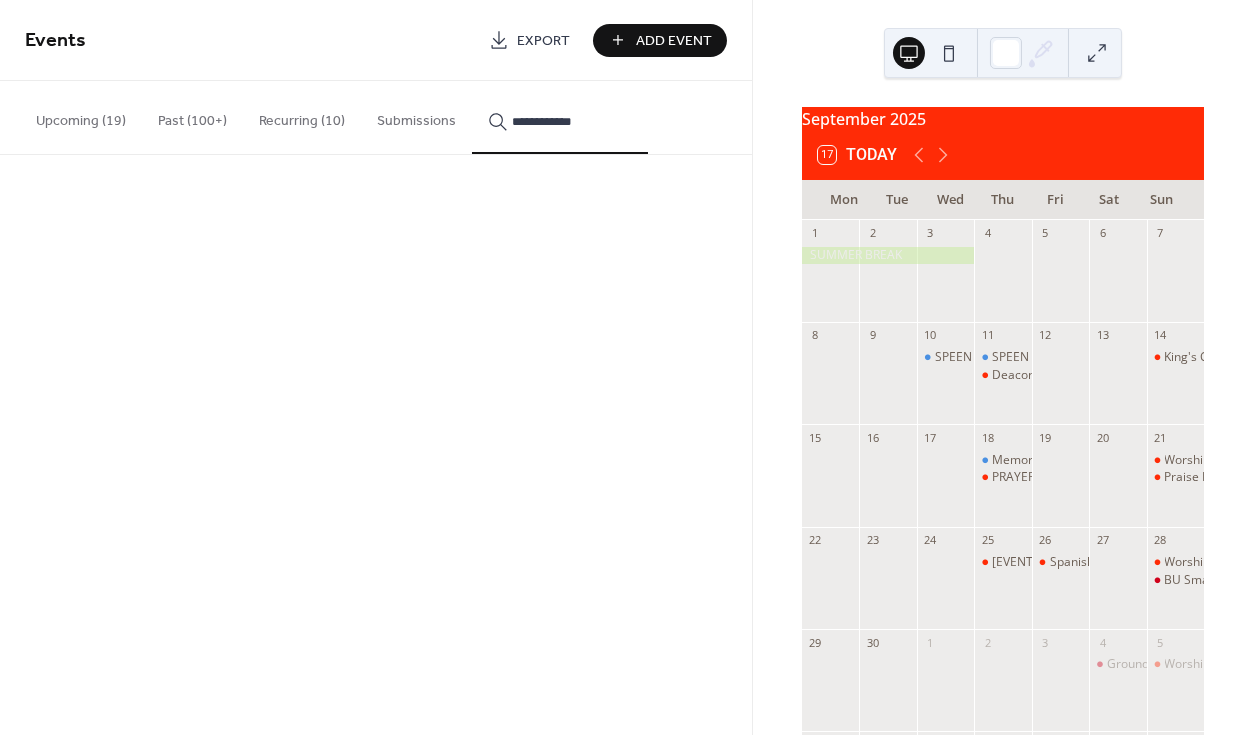 click on "**********" at bounding box center [560, 117] 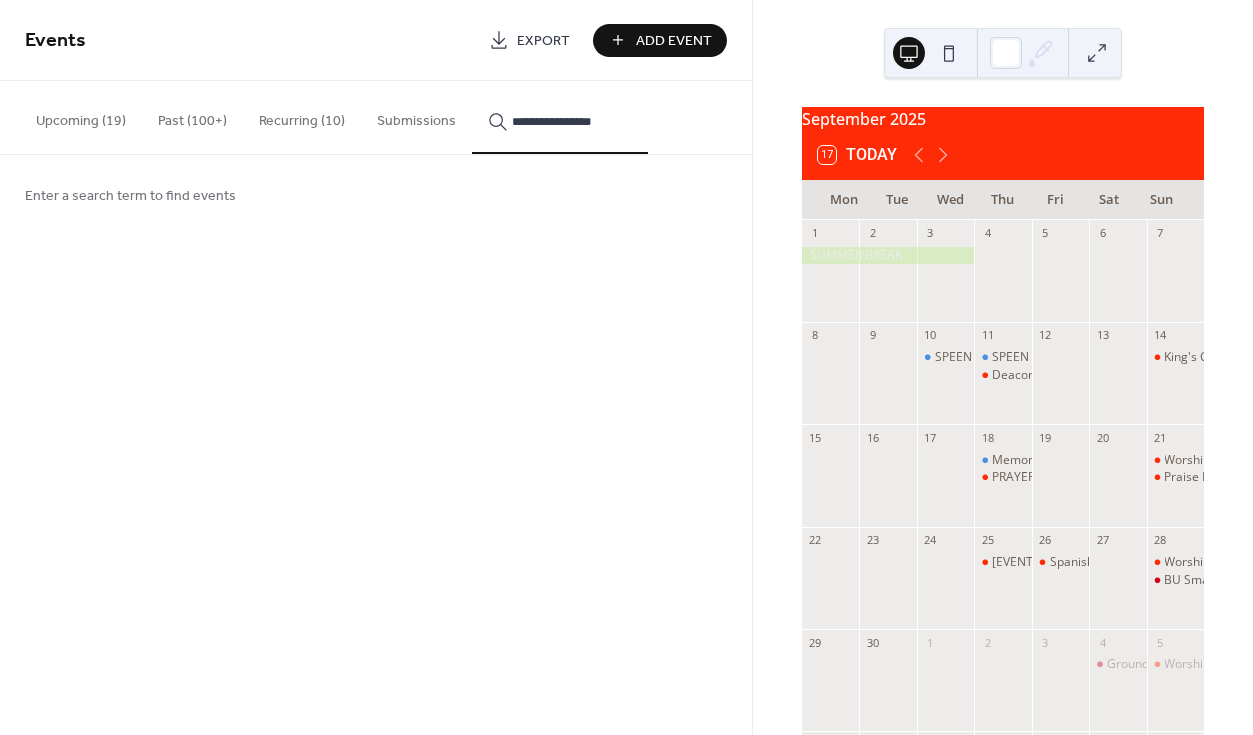 type on "**********" 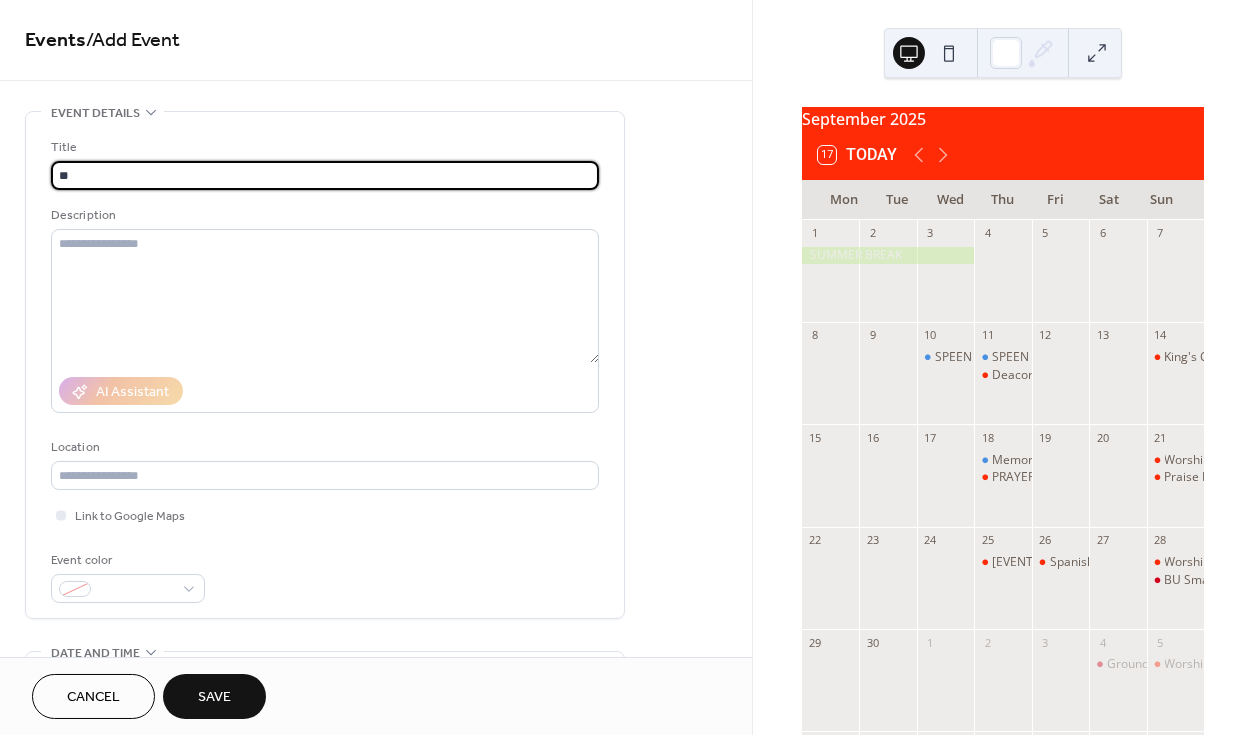 type on "*" 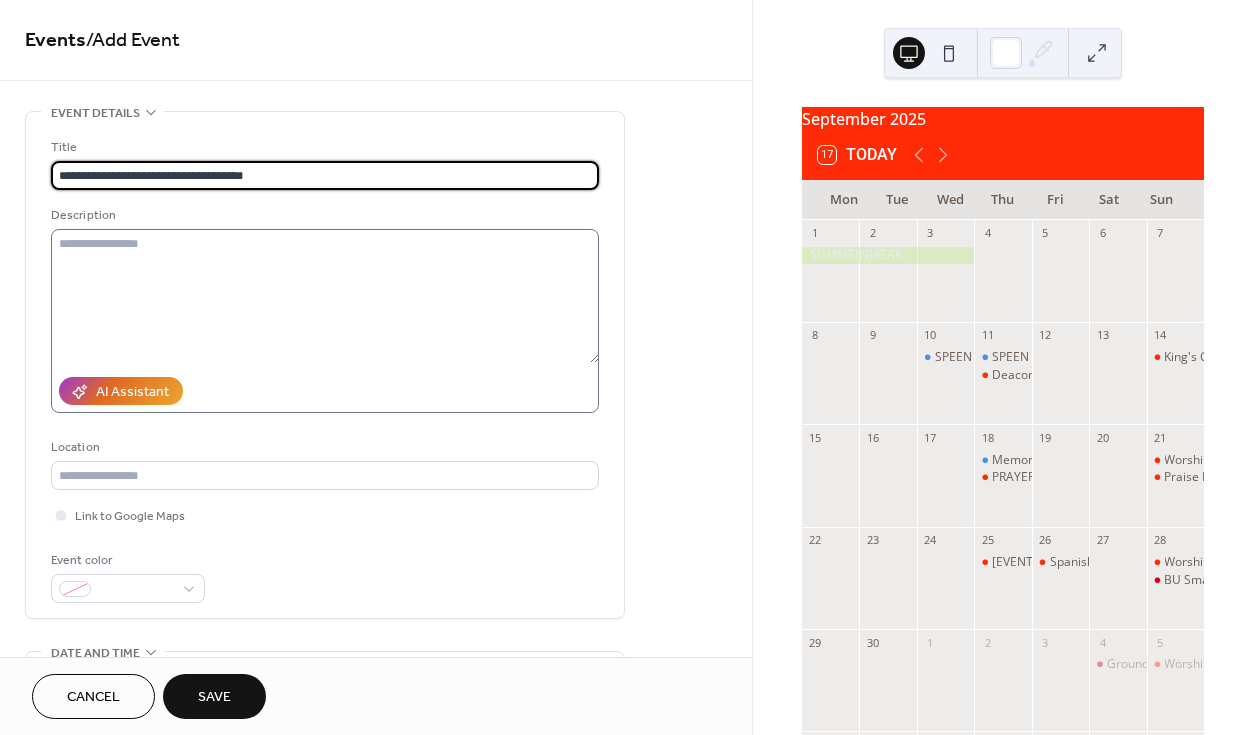type on "**********" 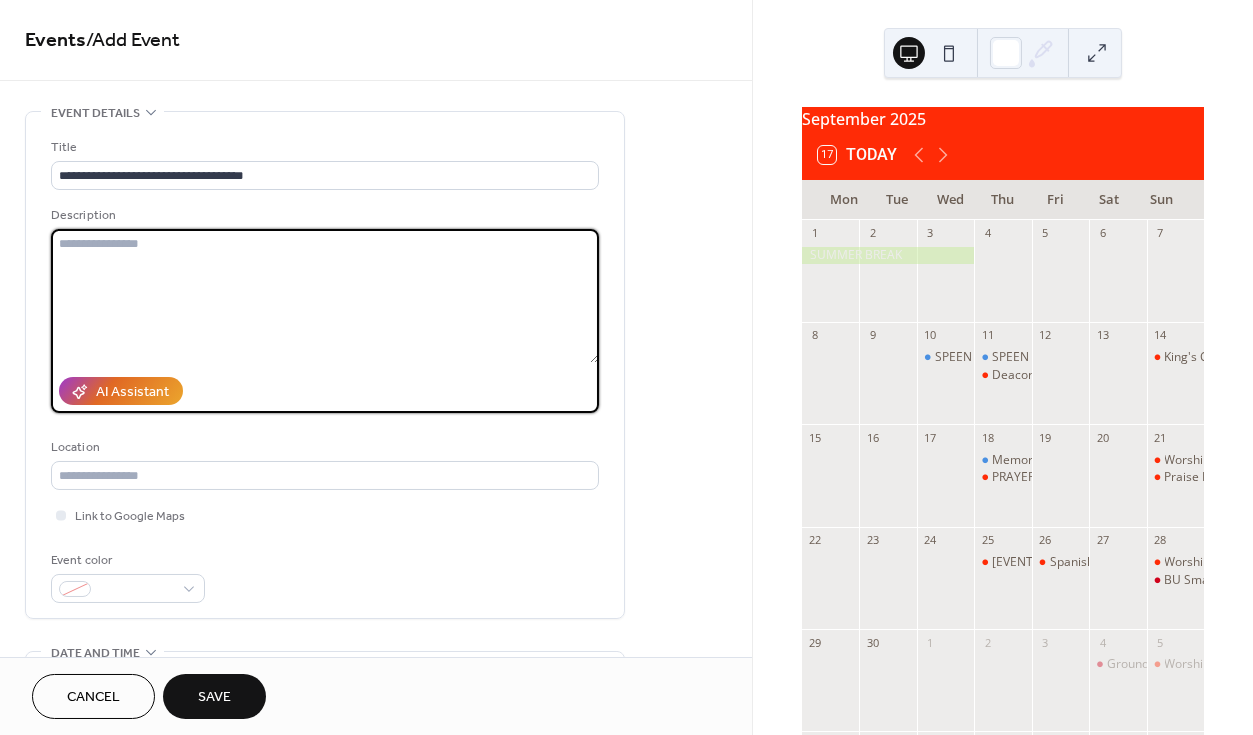 click at bounding box center (325, 296) 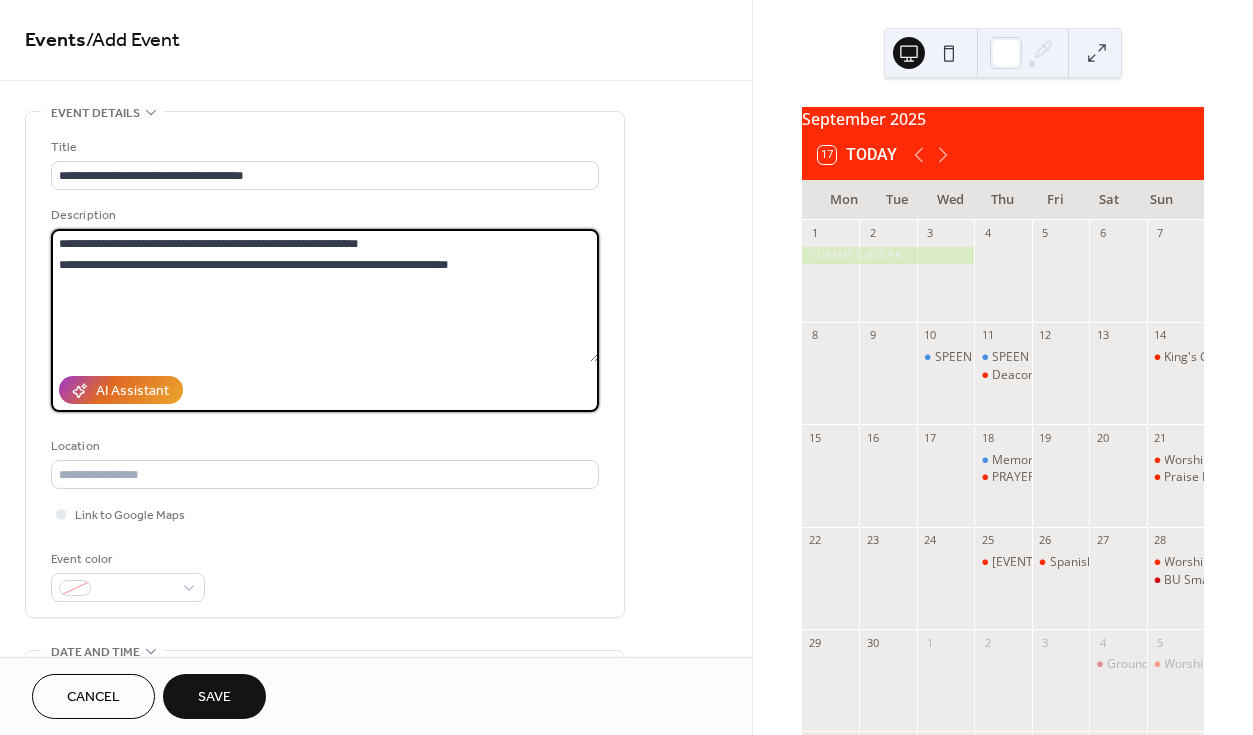 scroll, scrollTop: 367, scrollLeft: 0, axis: vertical 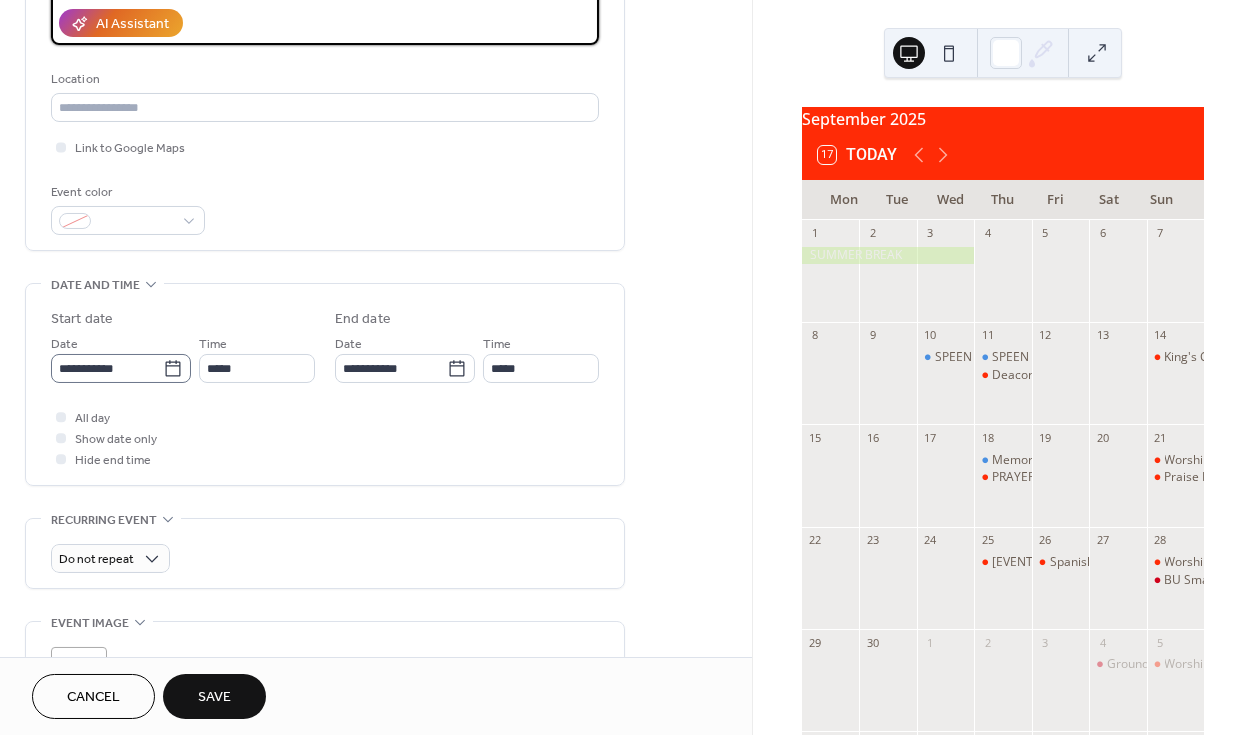 type on "**********" 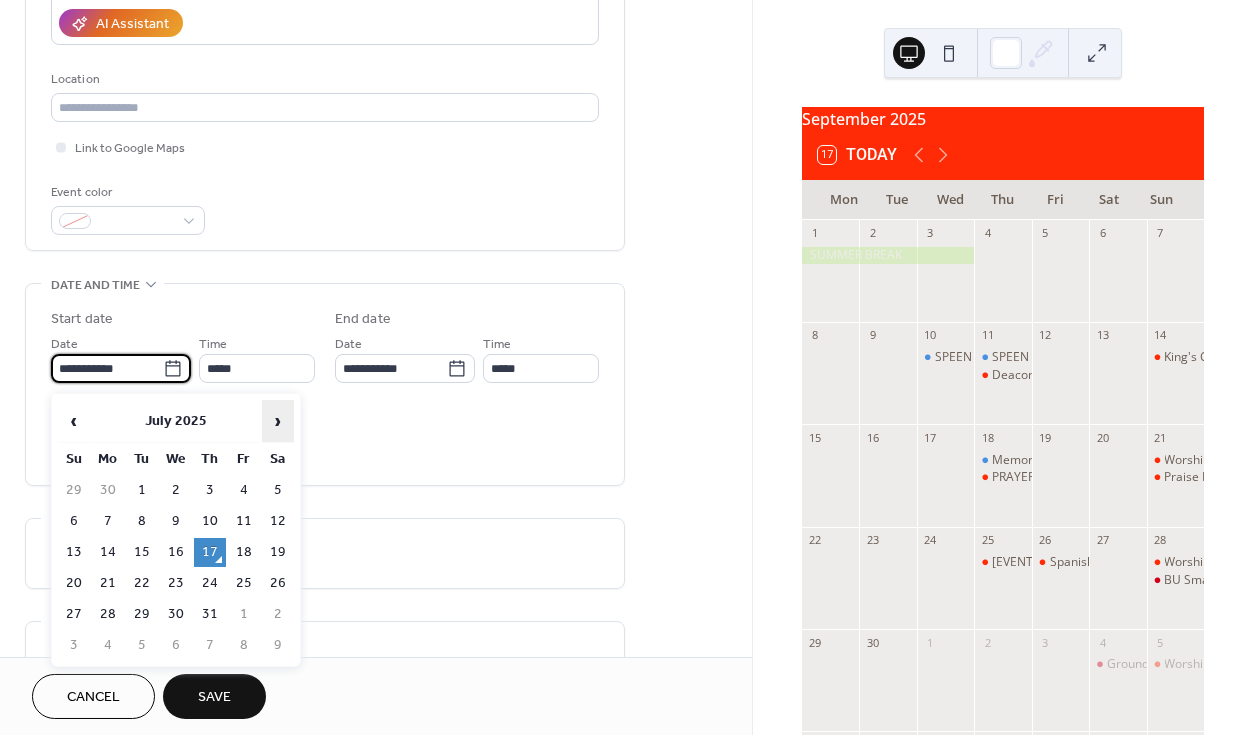 click on "›" at bounding box center (278, 421) 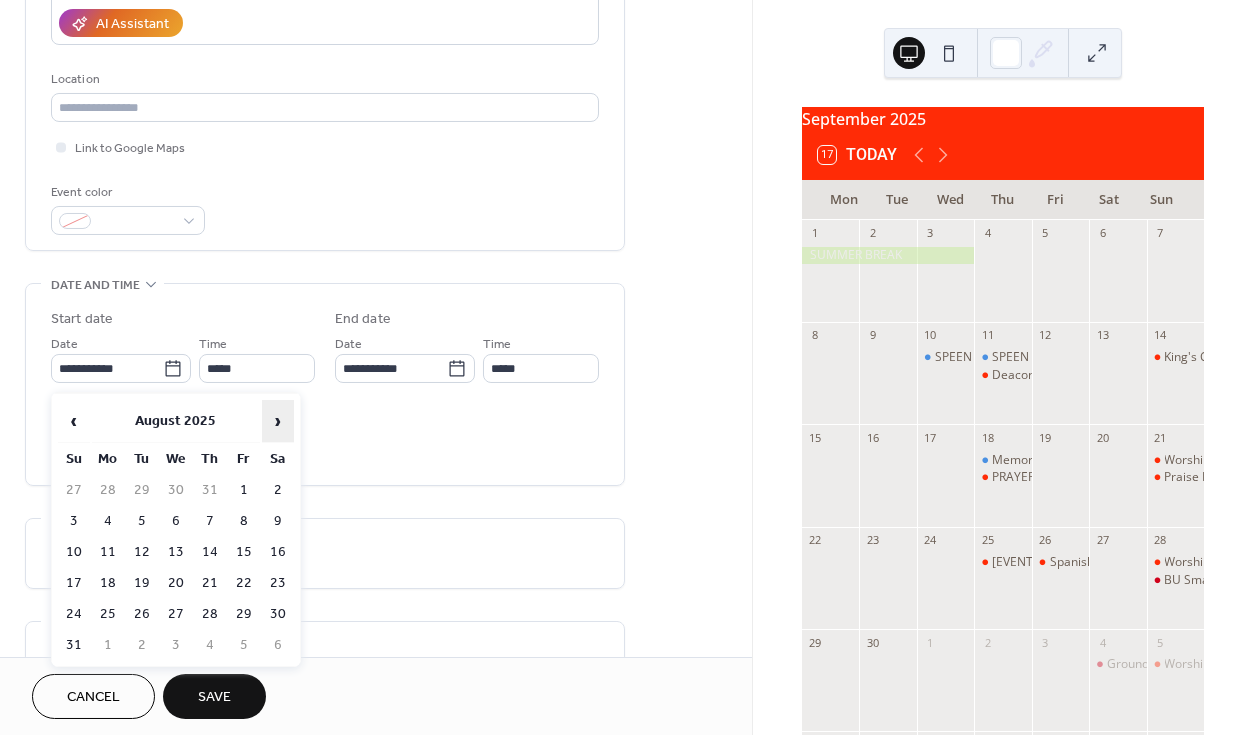 click on "›" at bounding box center (278, 421) 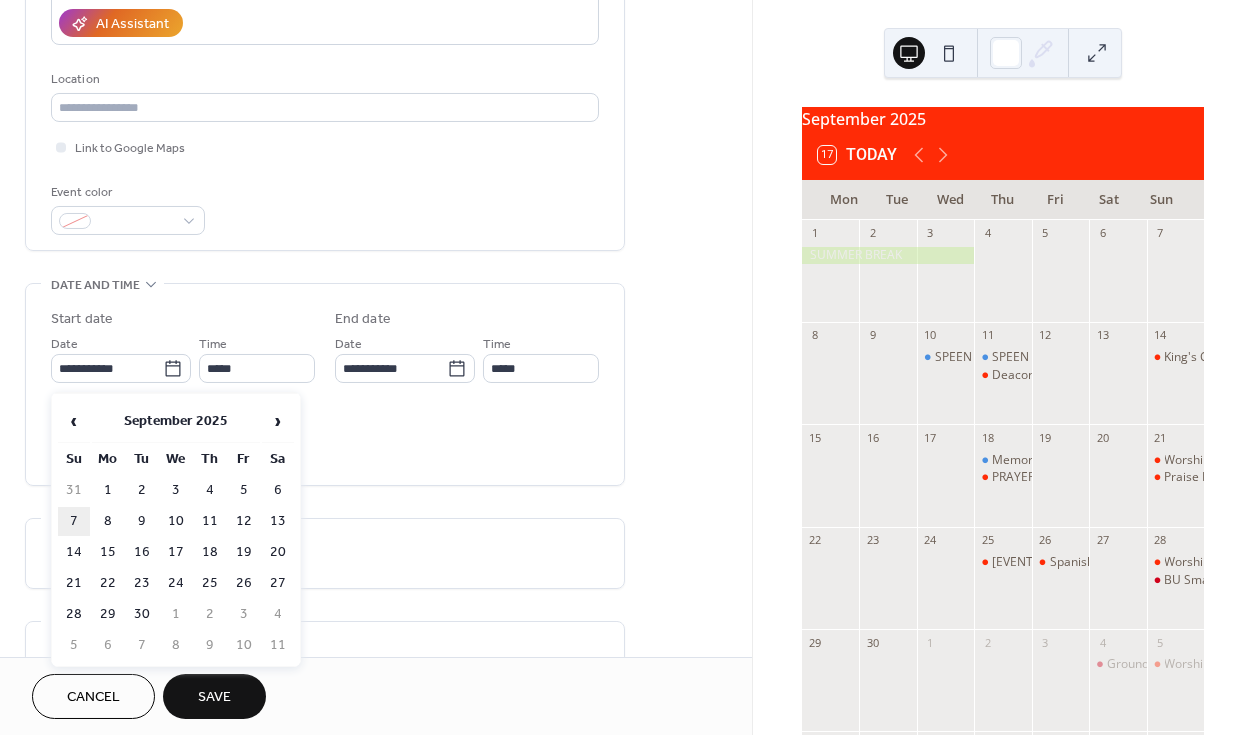 click on "7" at bounding box center (74, 521) 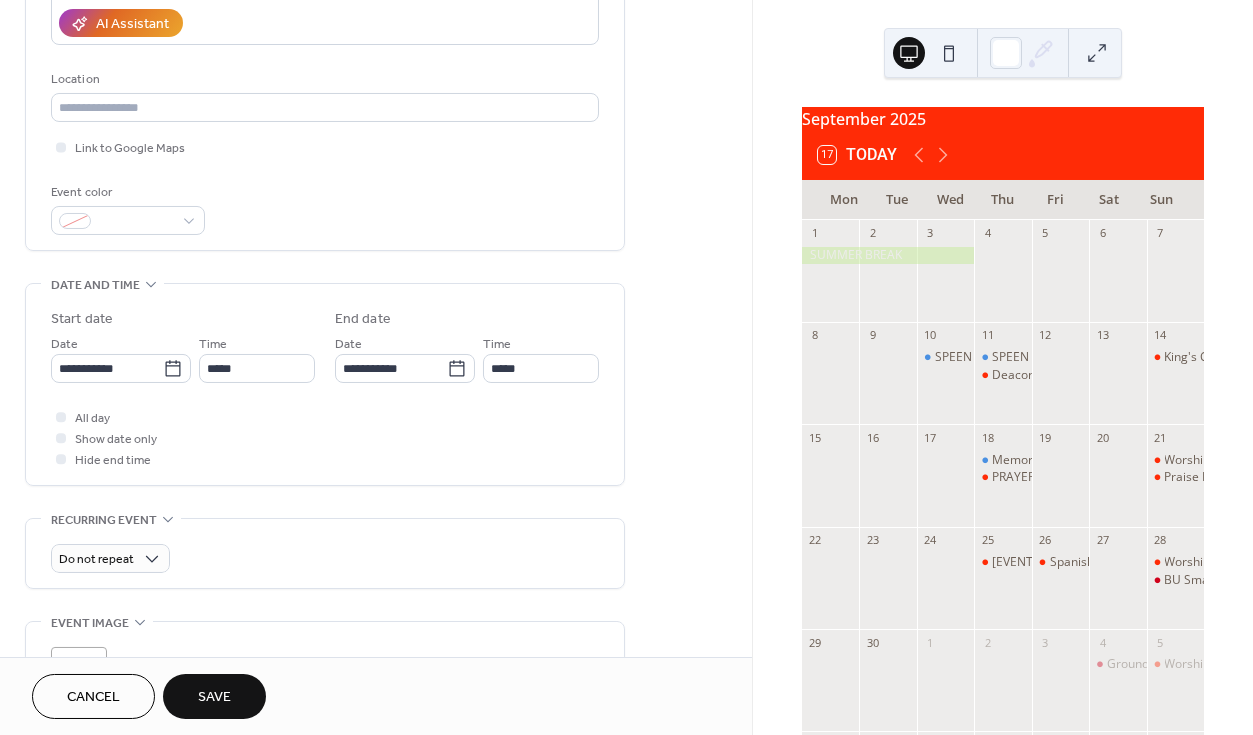 type on "**********" 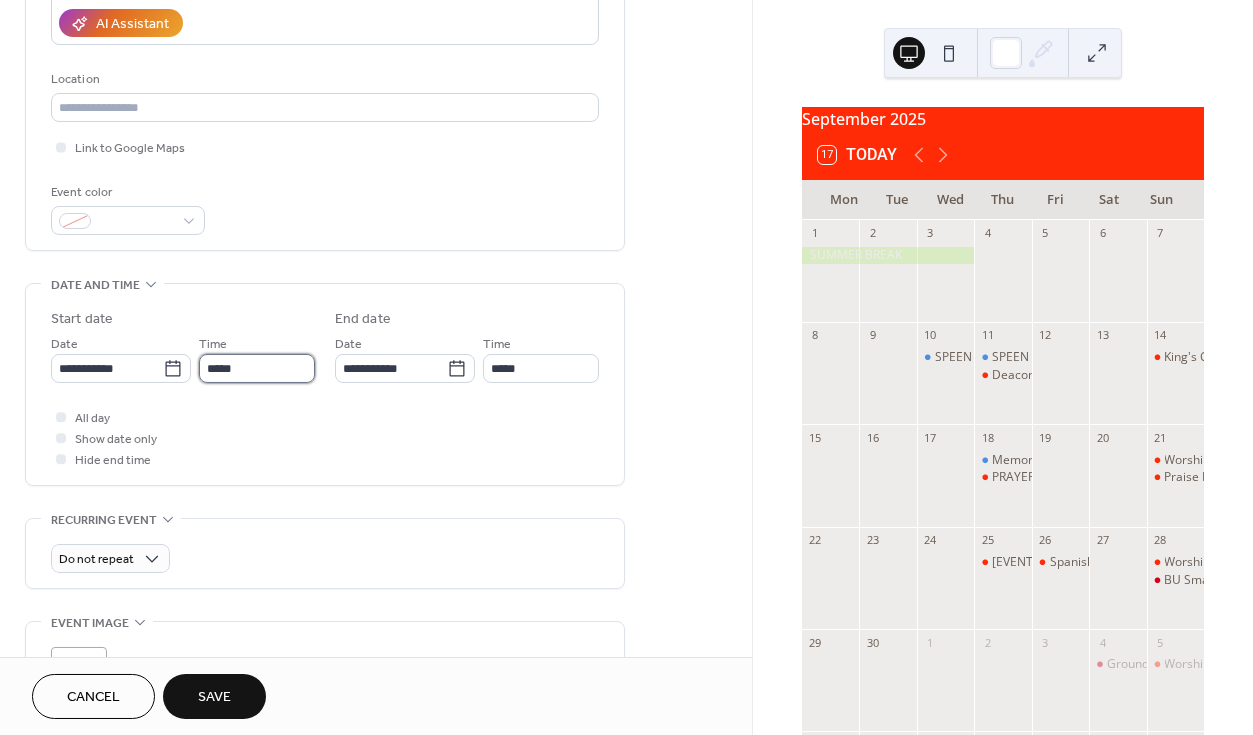 click on "*****" at bounding box center (257, 368) 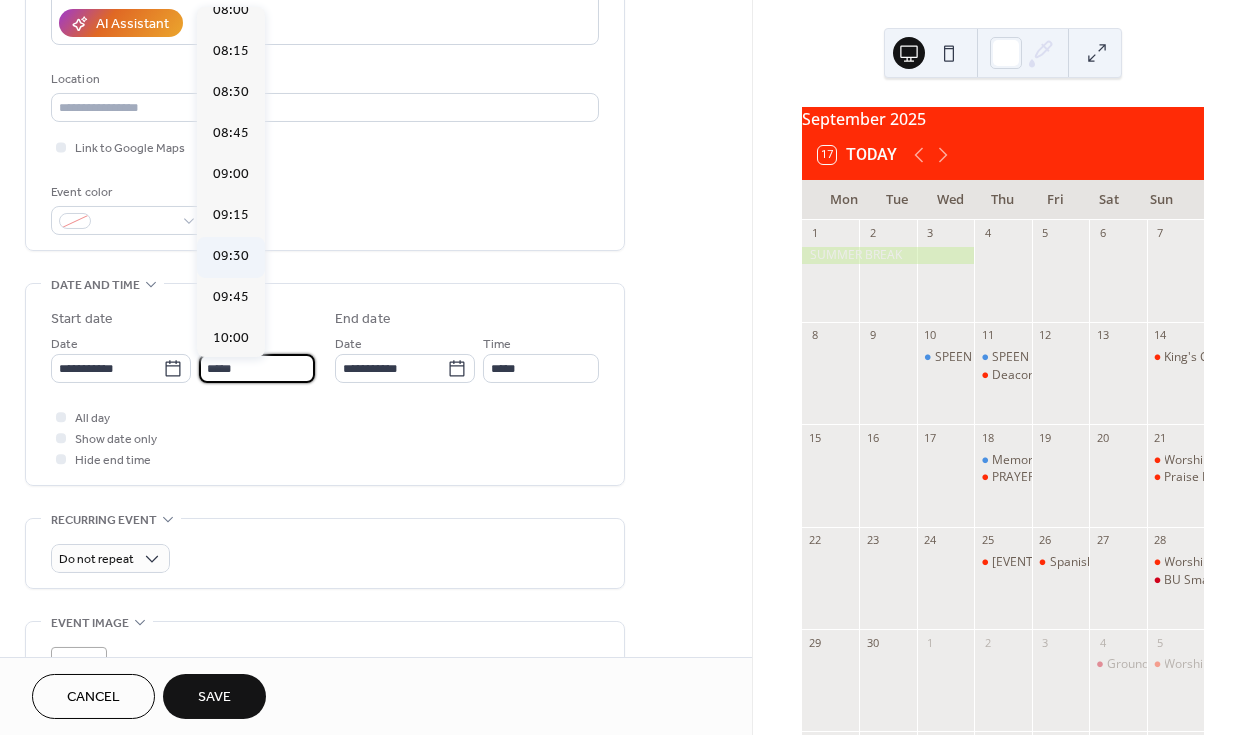 scroll, scrollTop: 1364, scrollLeft: 0, axis: vertical 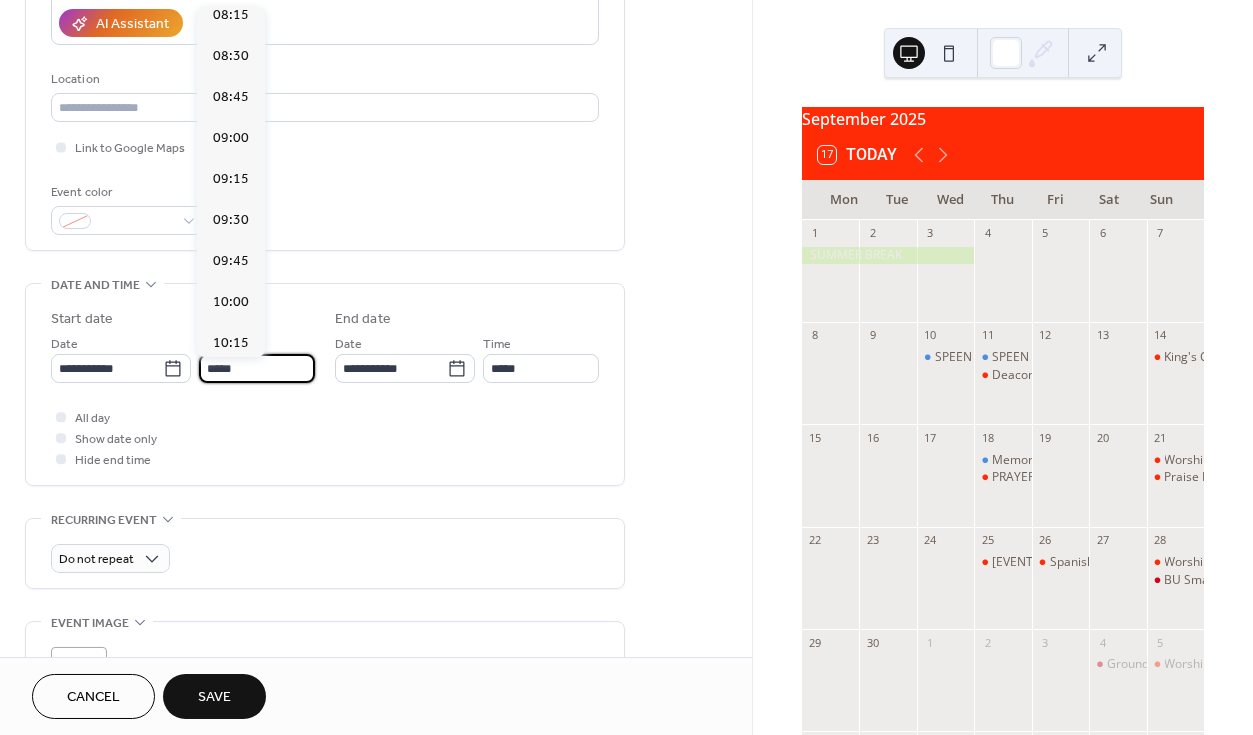 click on "10:30" at bounding box center (231, 385) 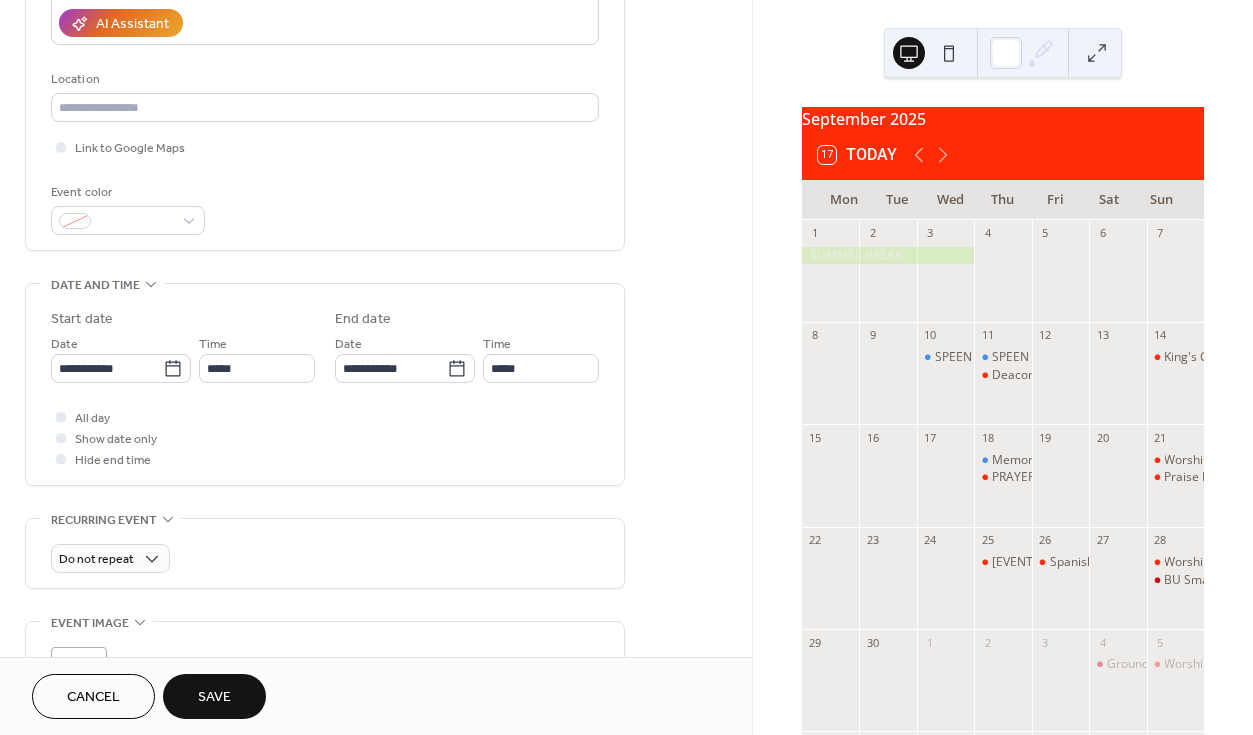 type on "*****" 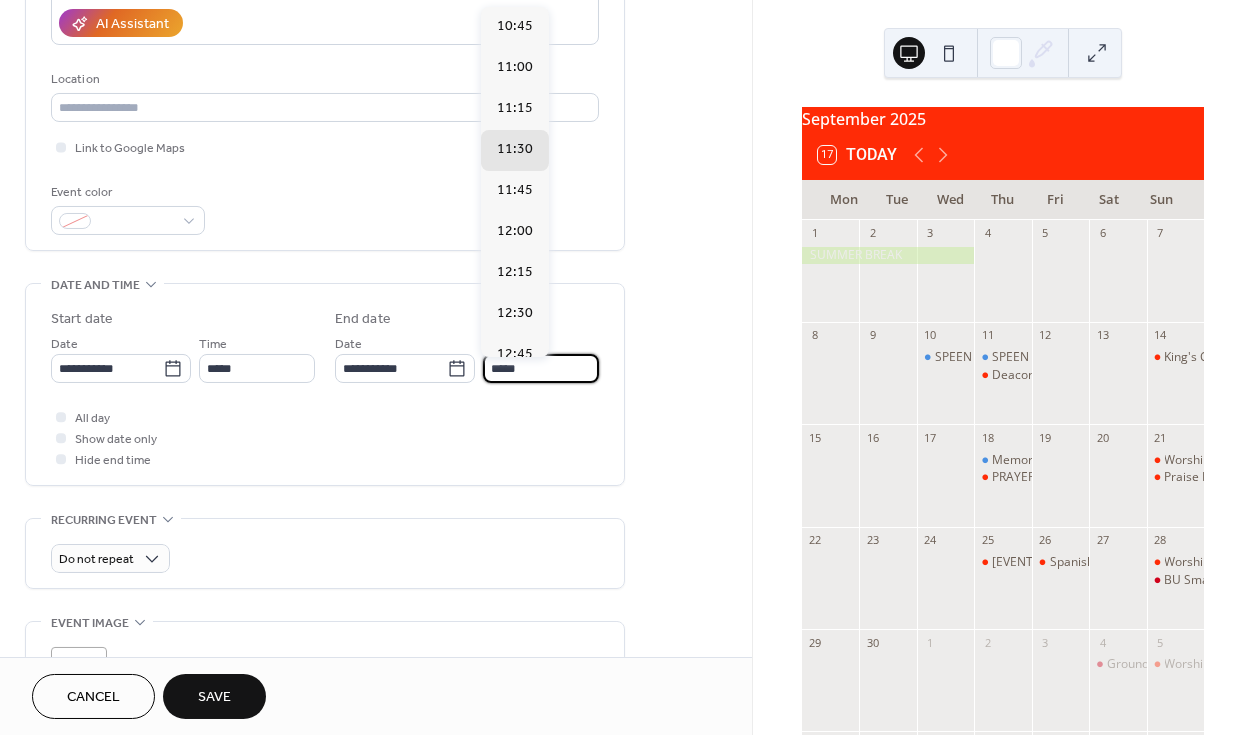 click on "*****" at bounding box center (541, 368) 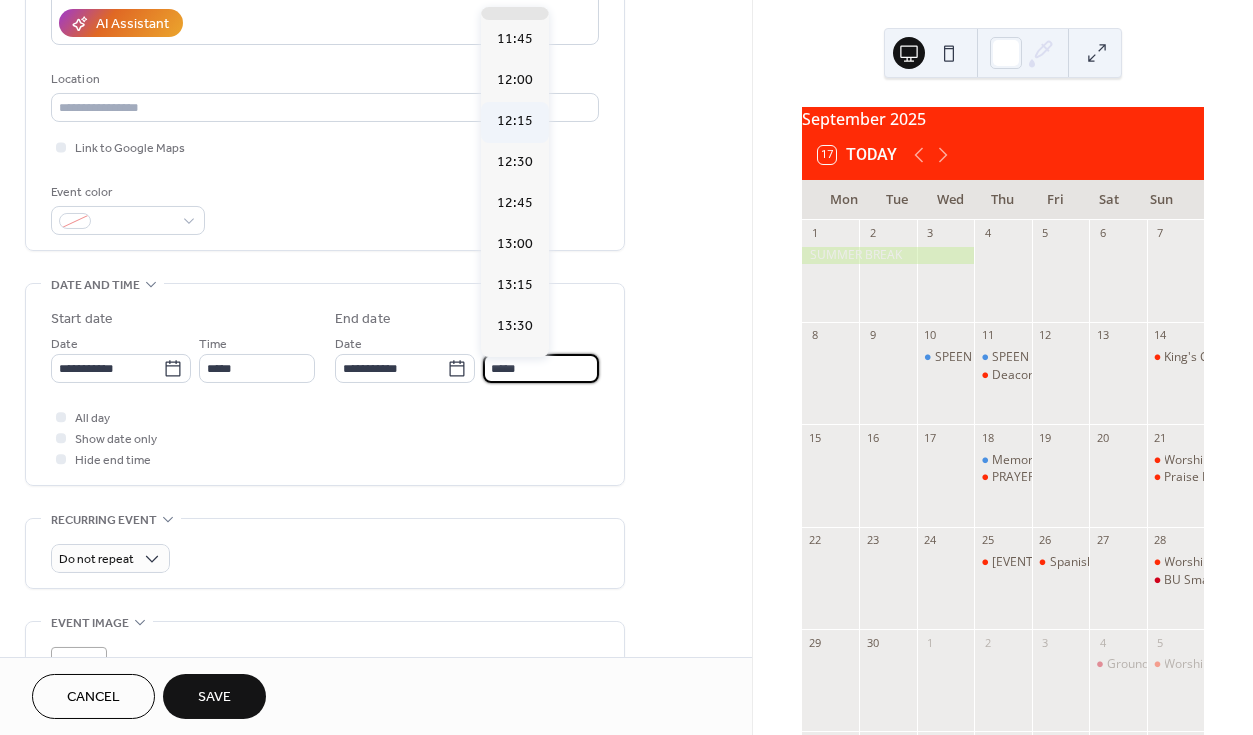 scroll, scrollTop: 303, scrollLeft: 0, axis: vertical 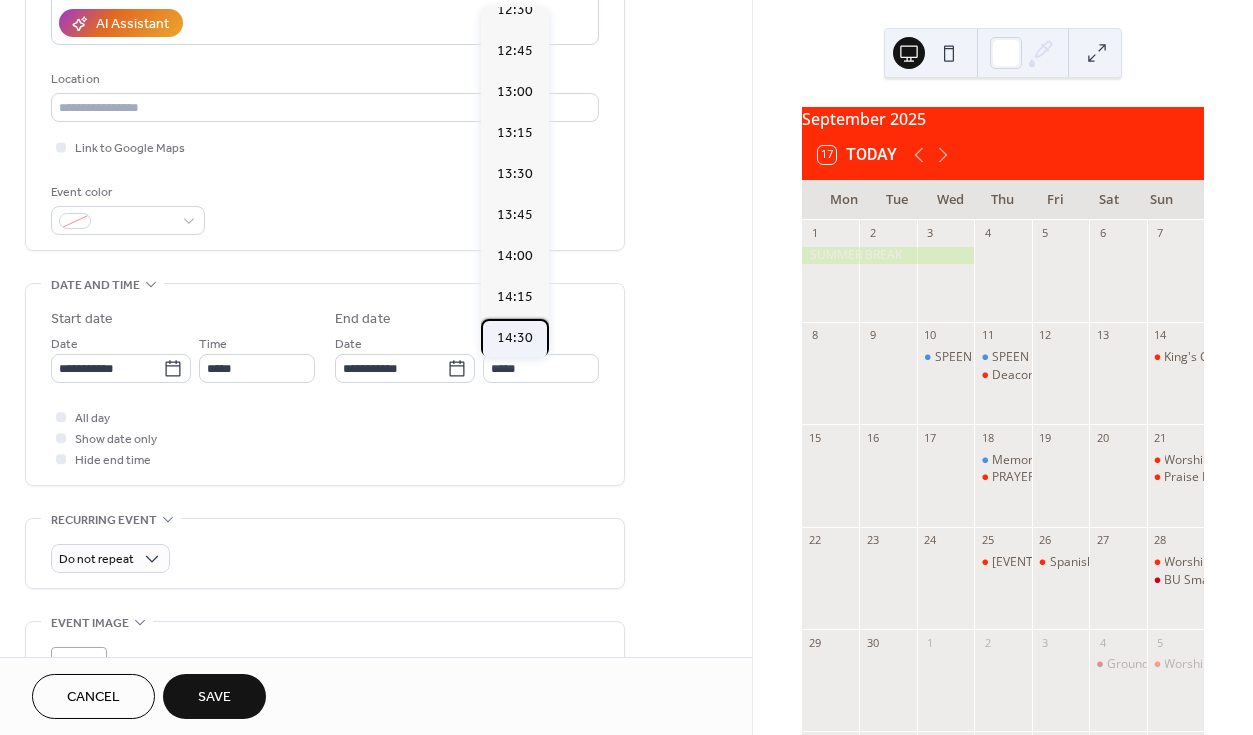 click on "14:30" at bounding box center (515, 339) 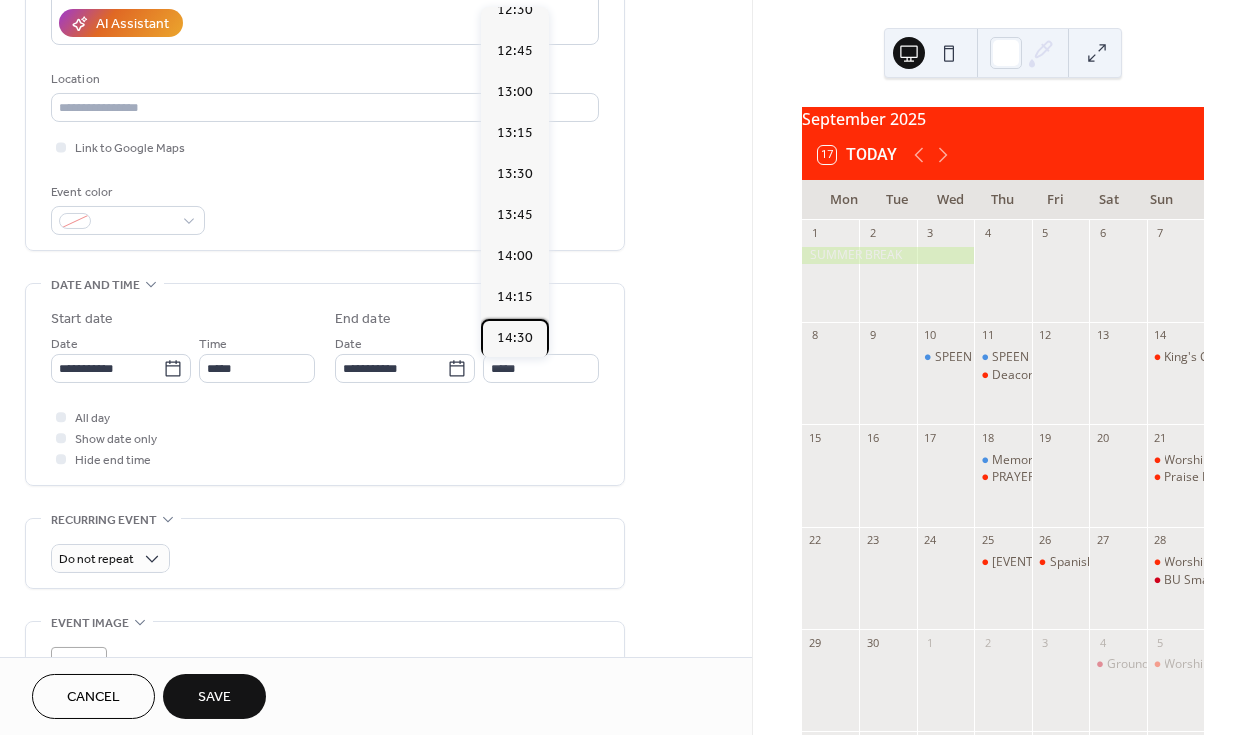 type on "*****" 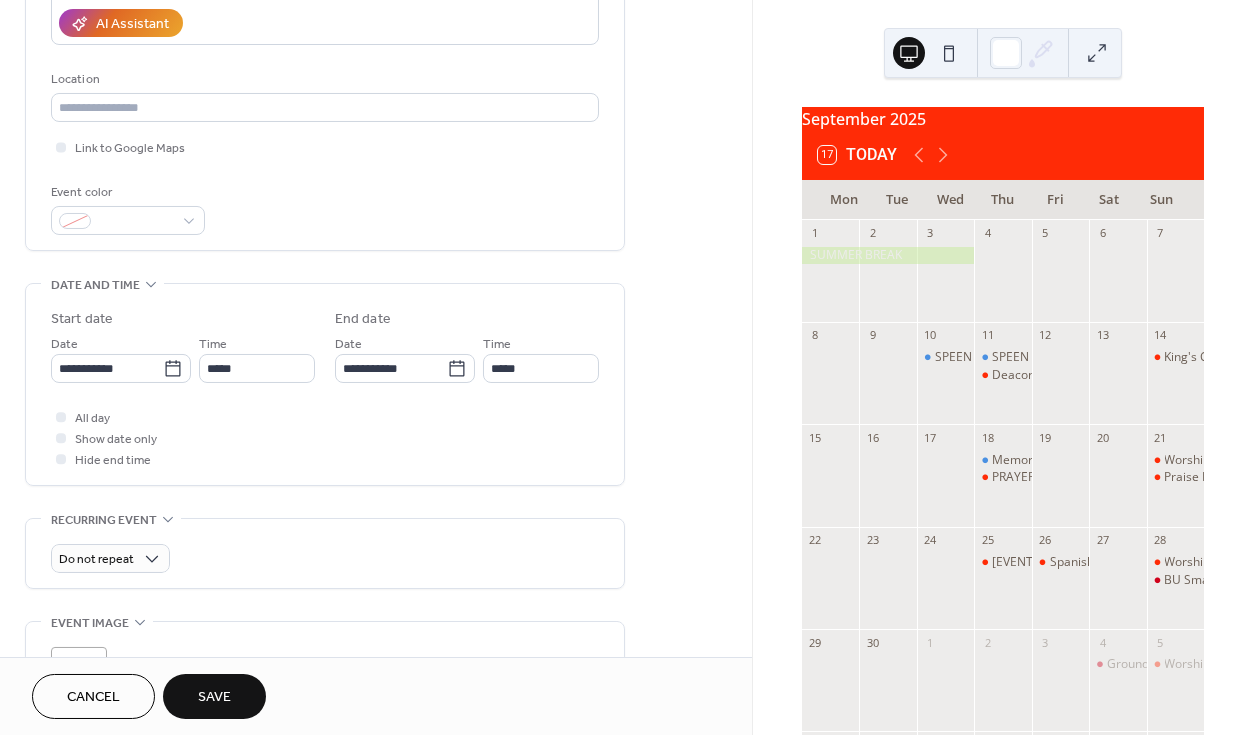 click on "Save" at bounding box center (214, 698) 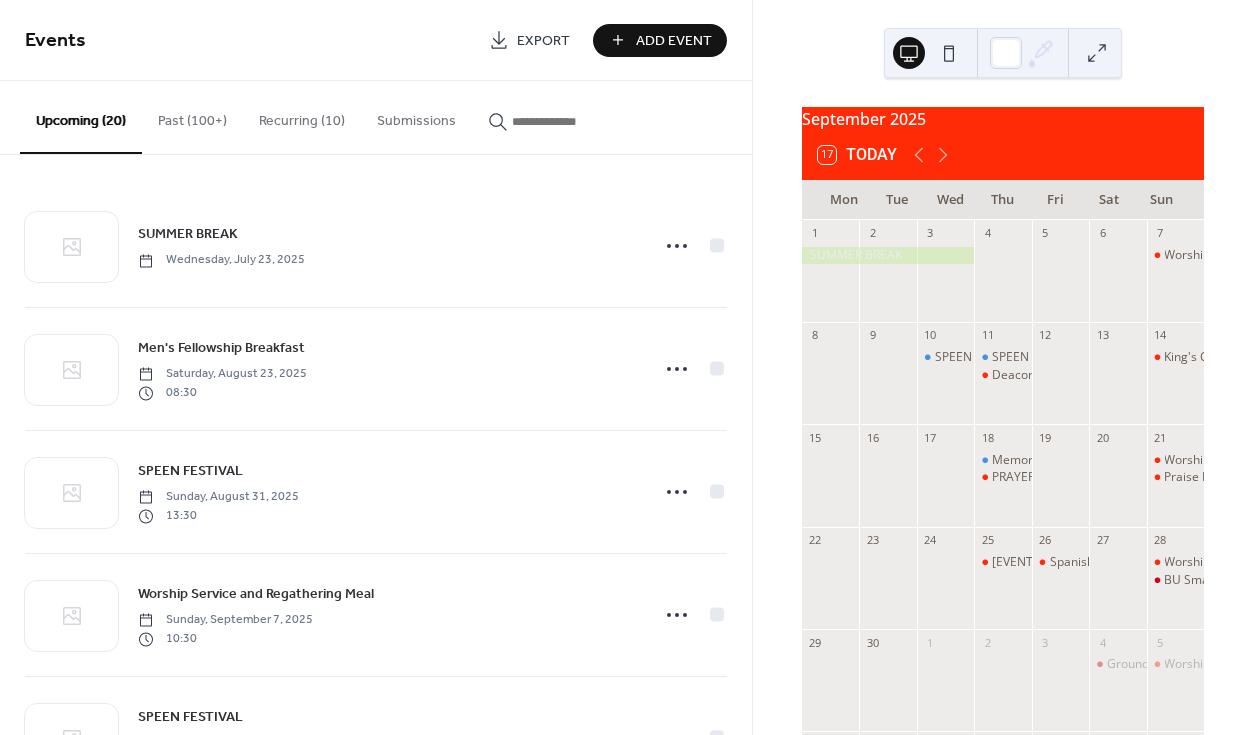 click at bounding box center [572, 121] 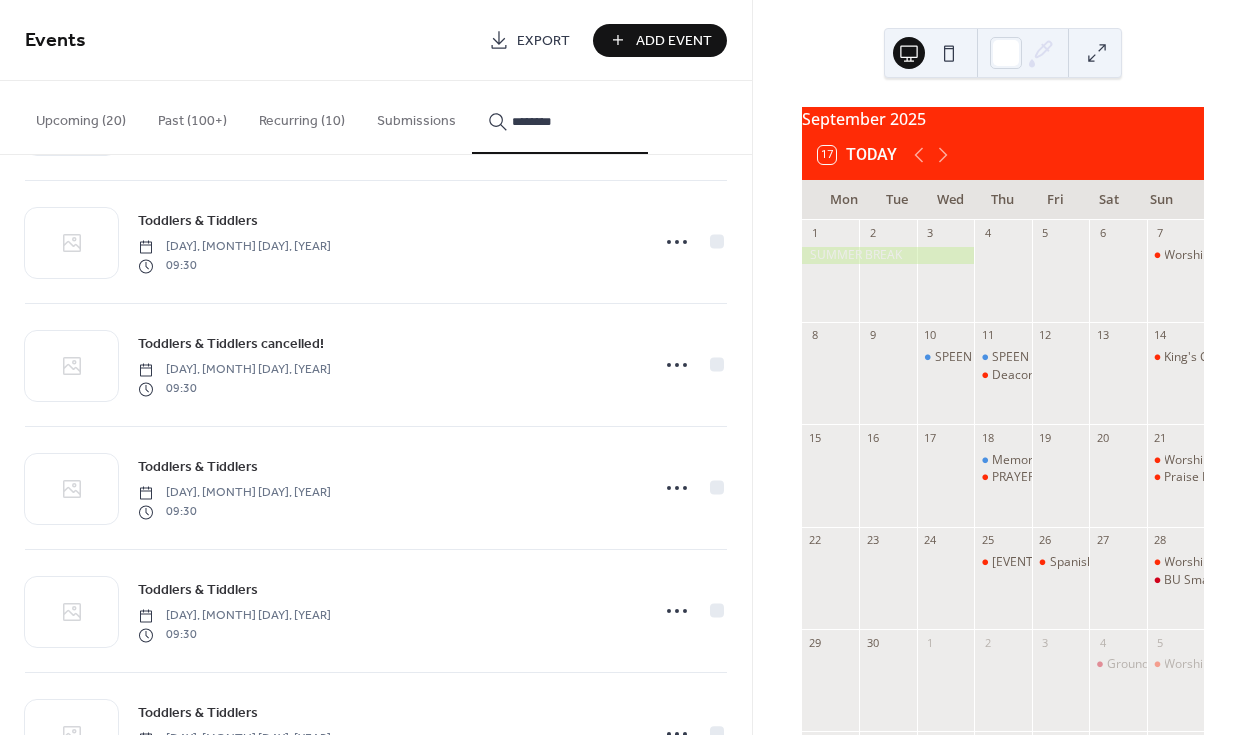 scroll, scrollTop: 189, scrollLeft: 0, axis: vertical 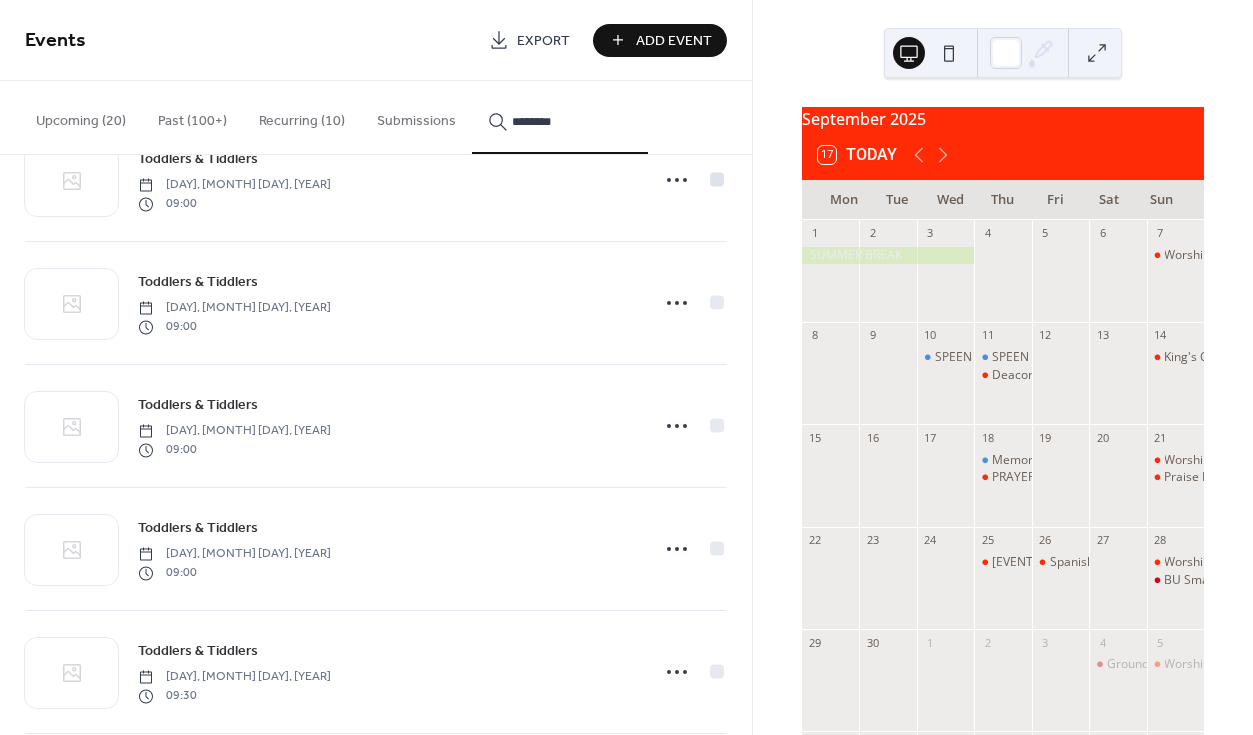 type on "********" 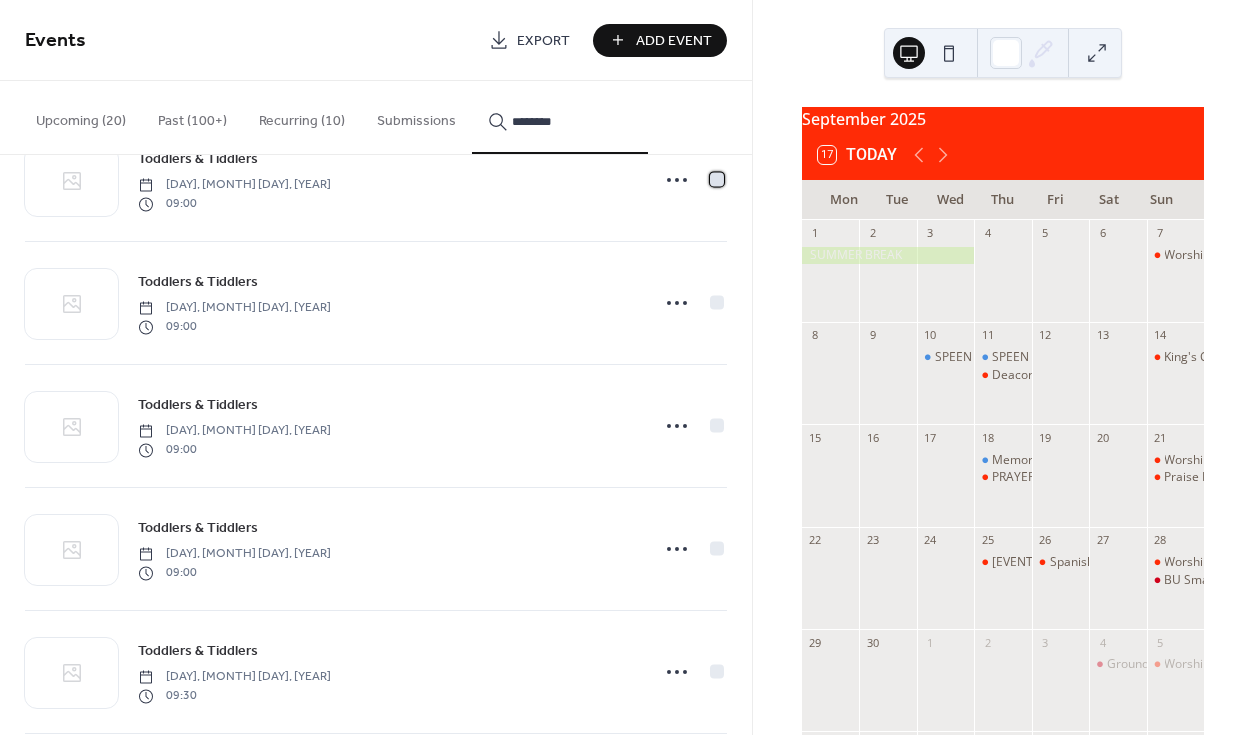 click at bounding box center (717, 179) 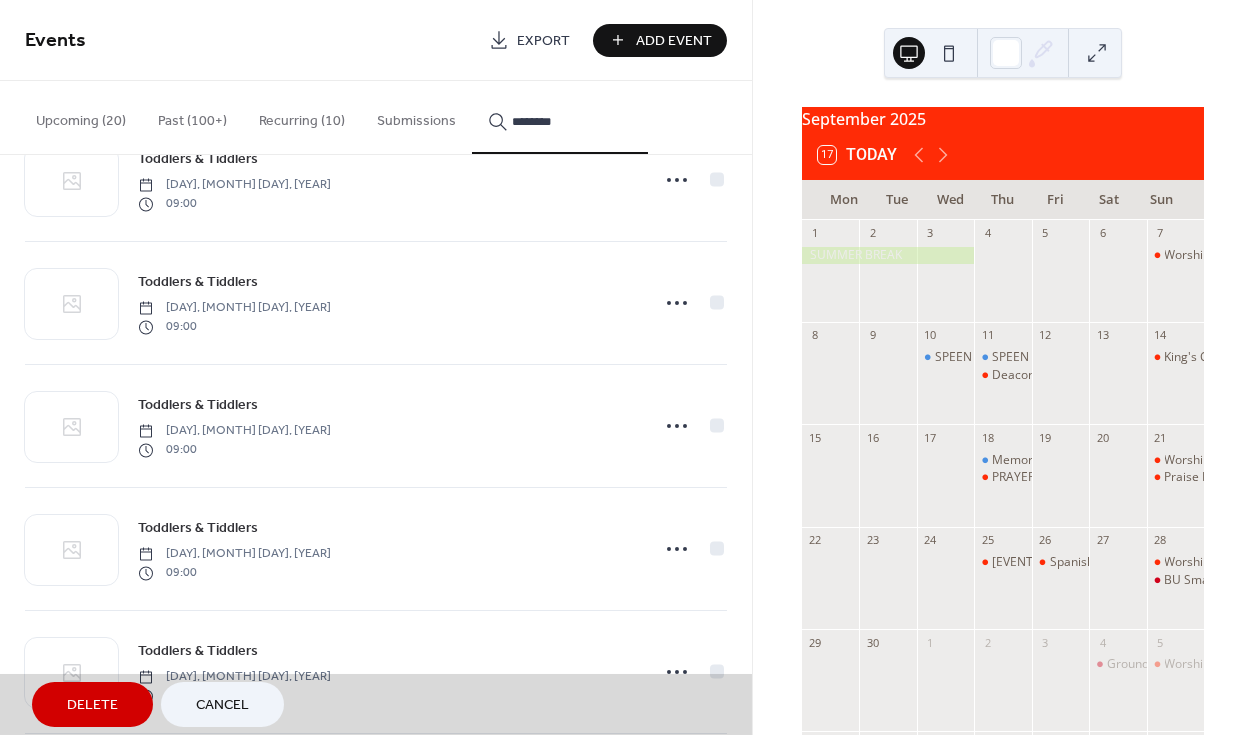 click on "[EVENT] [EVENT] [DAY], [MONTH] [DAY], [YEAR] [TIME]" at bounding box center [376, 303] 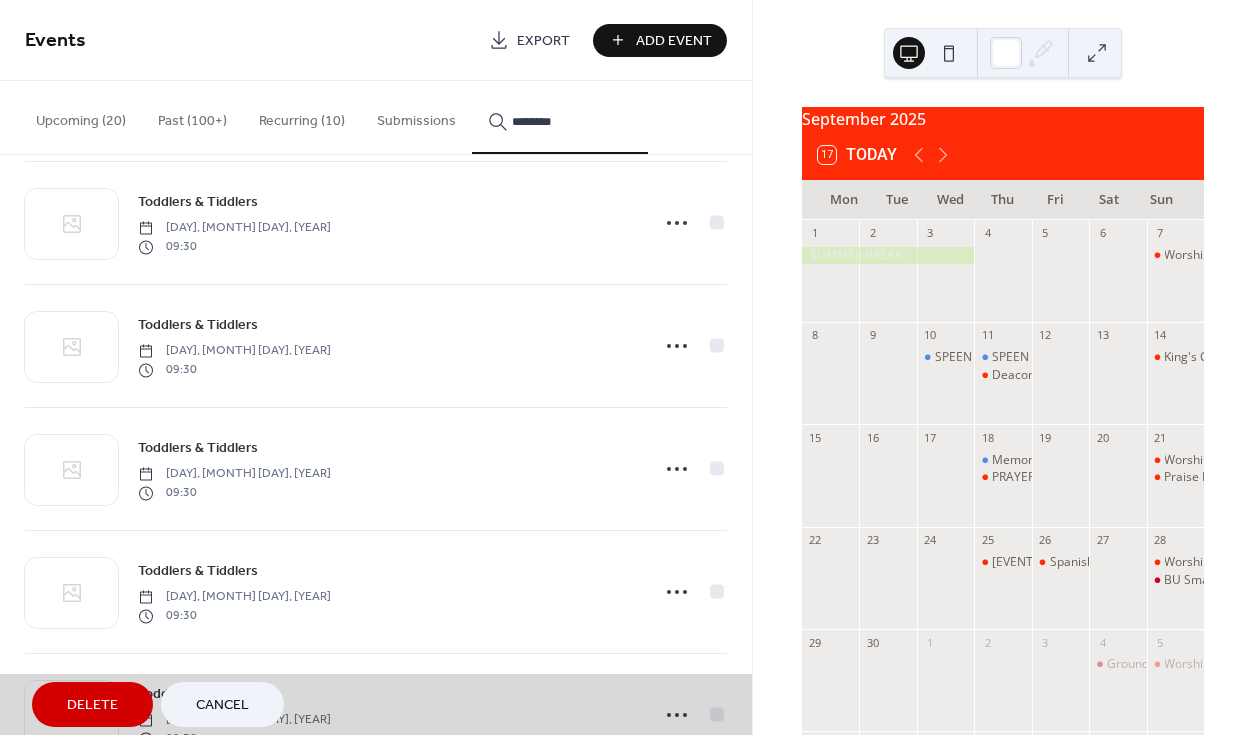 click on "[EVENT] [EVENT] [DAY], [MONTH] [DAY], [YEAR] [TIME]" at bounding box center (376, 469) 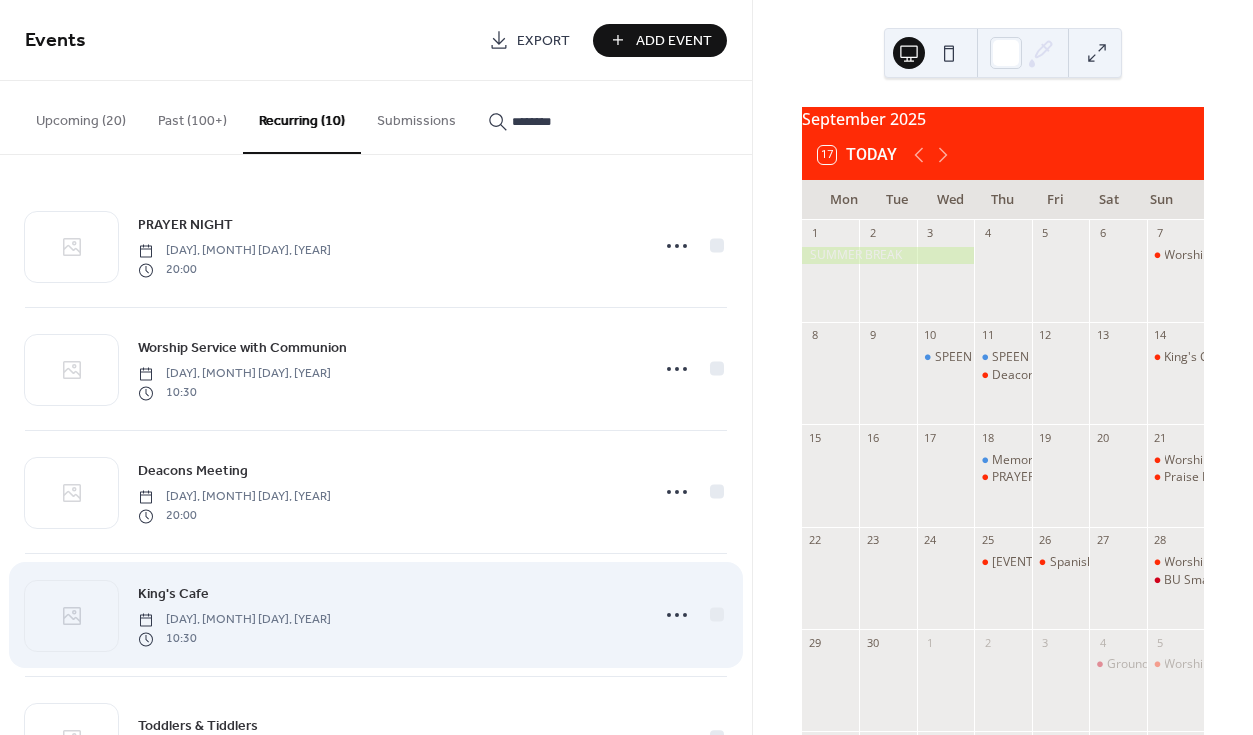 scroll, scrollTop: 303, scrollLeft: 0, axis: vertical 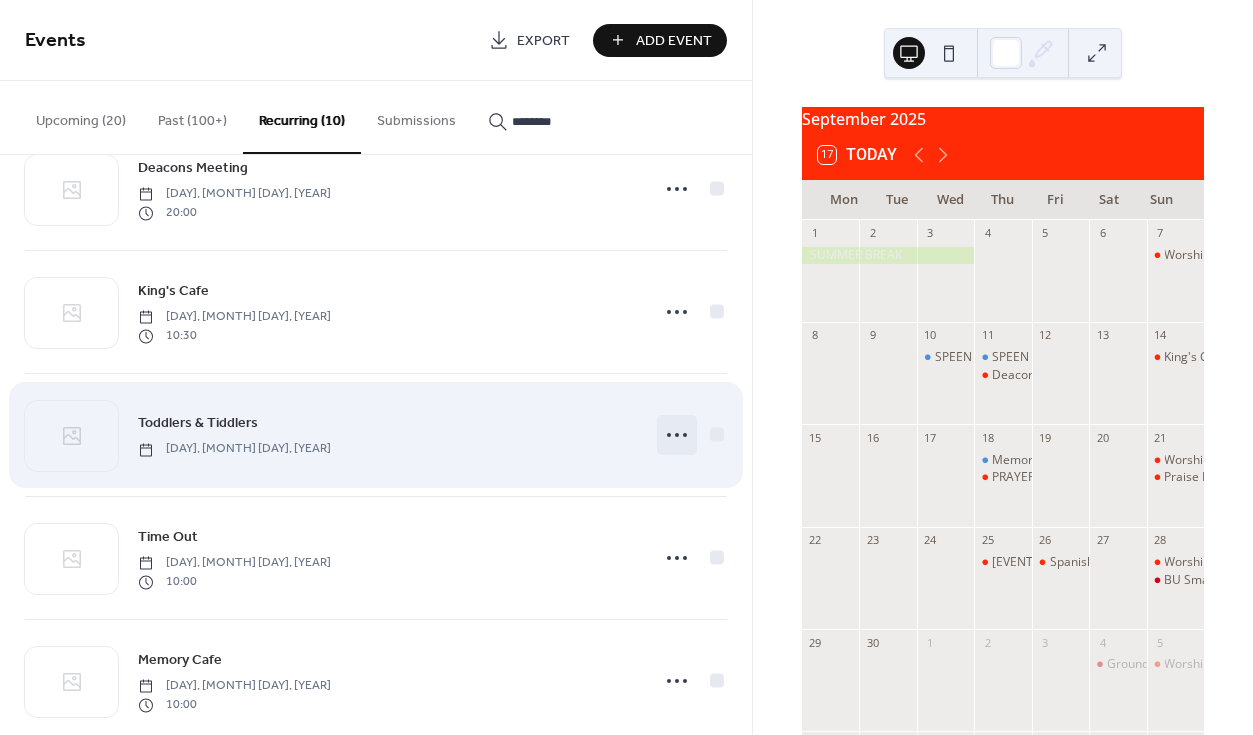 click 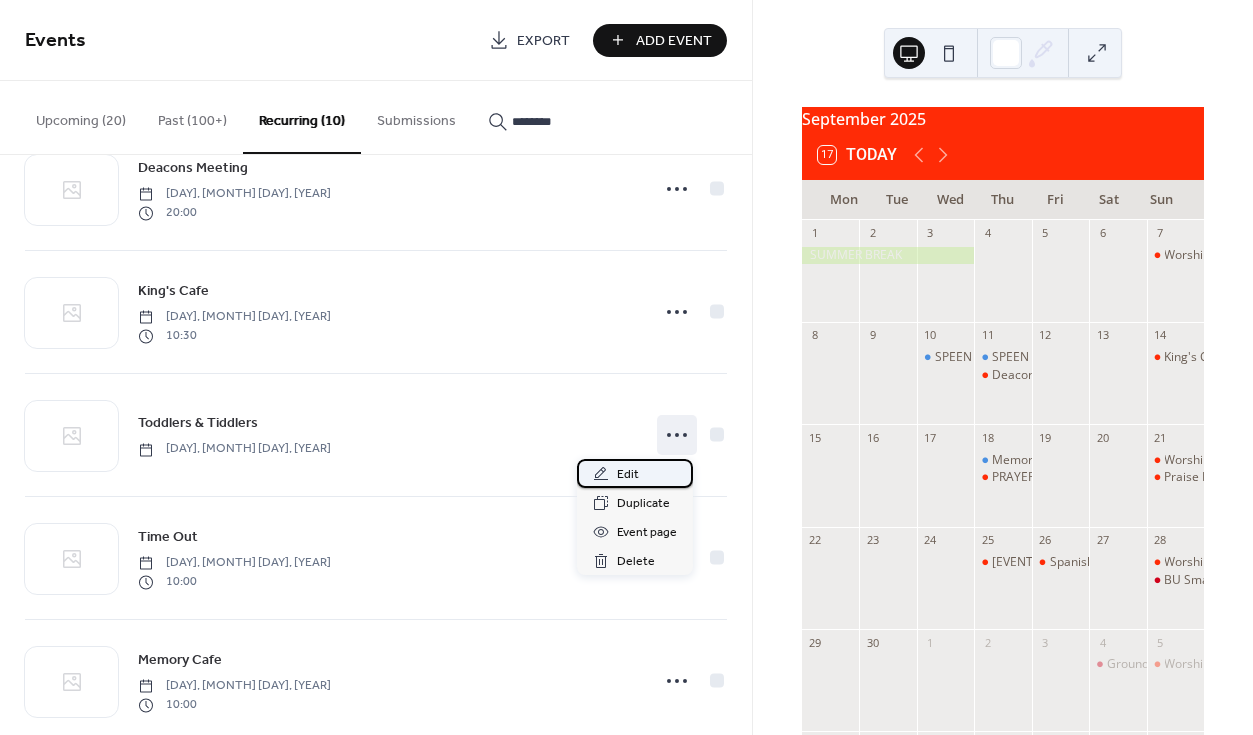 click on "Edit" at bounding box center [628, 475] 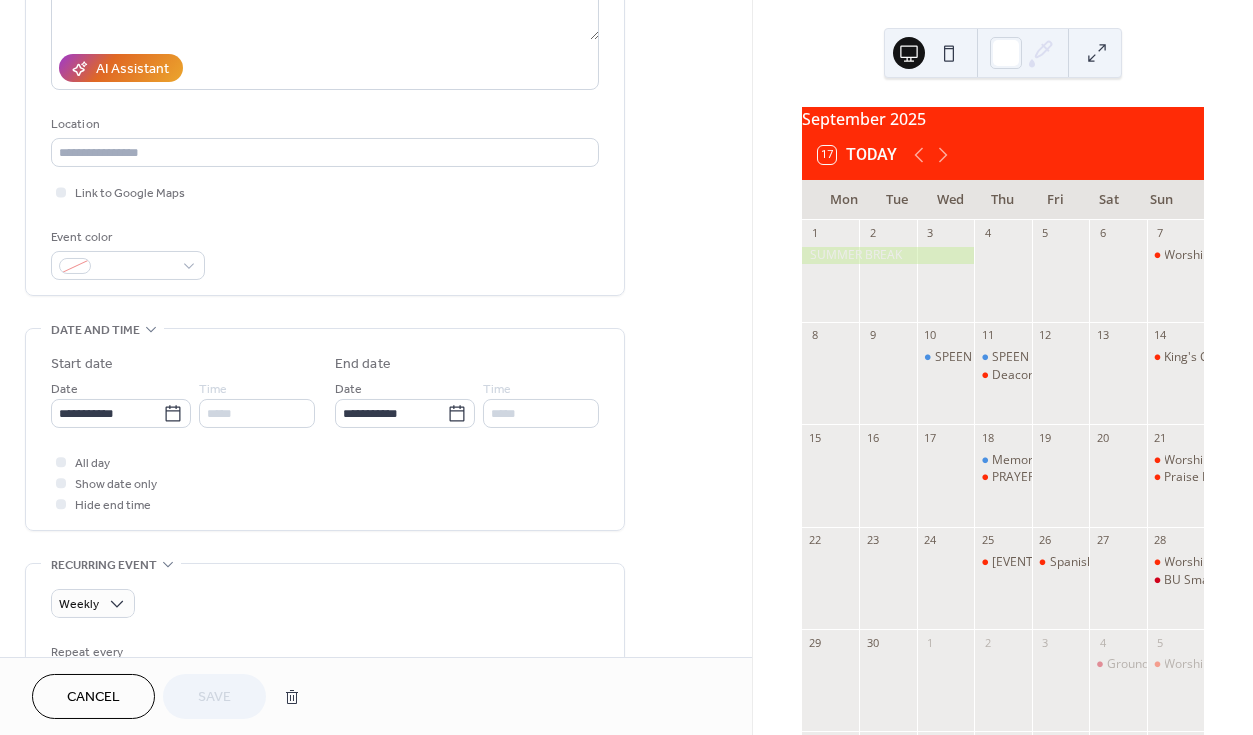 scroll, scrollTop: 413, scrollLeft: 0, axis: vertical 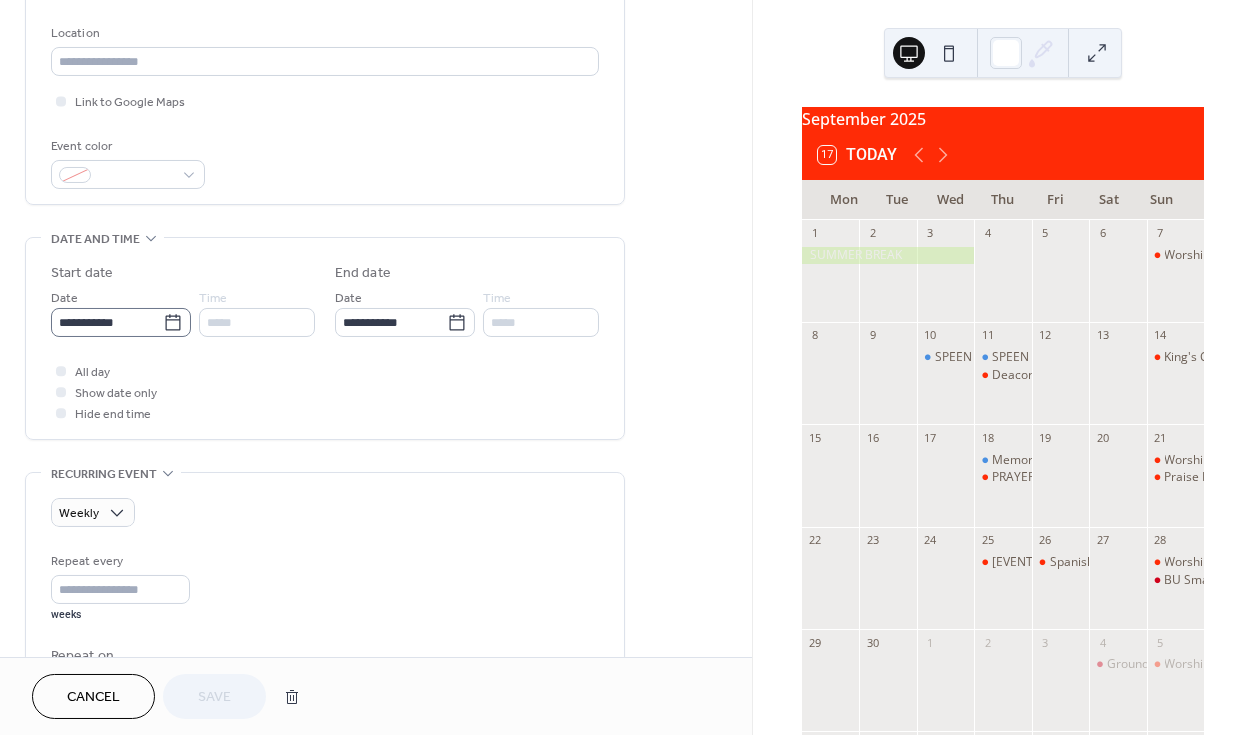 click 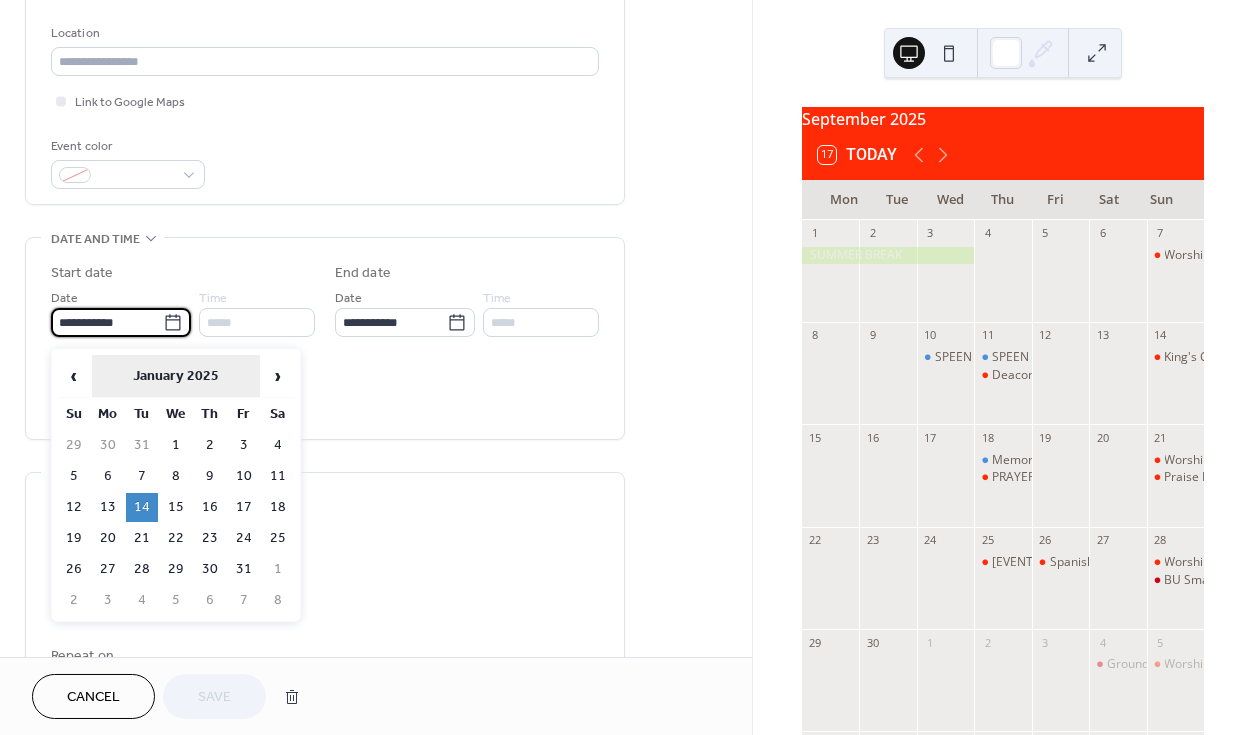 click on "January 2025" at bounding box center (176, 376) 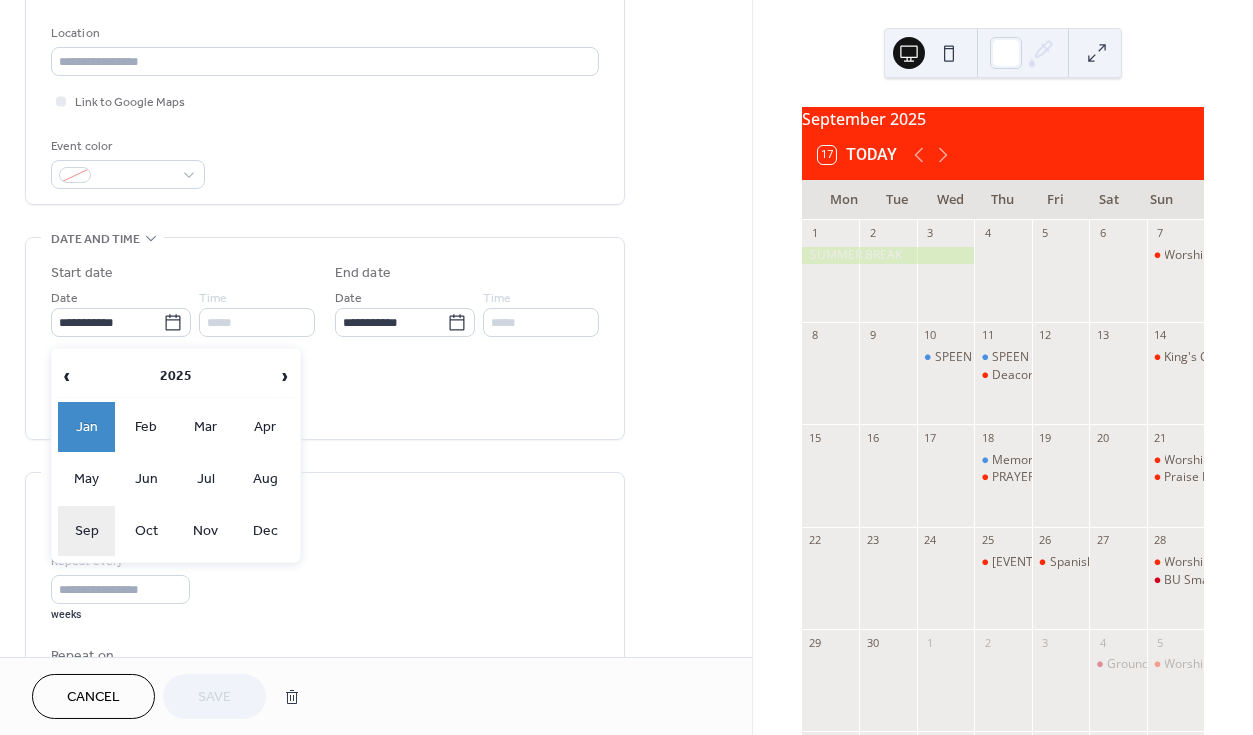 click on "Sep" at bounding box center (87, 531) 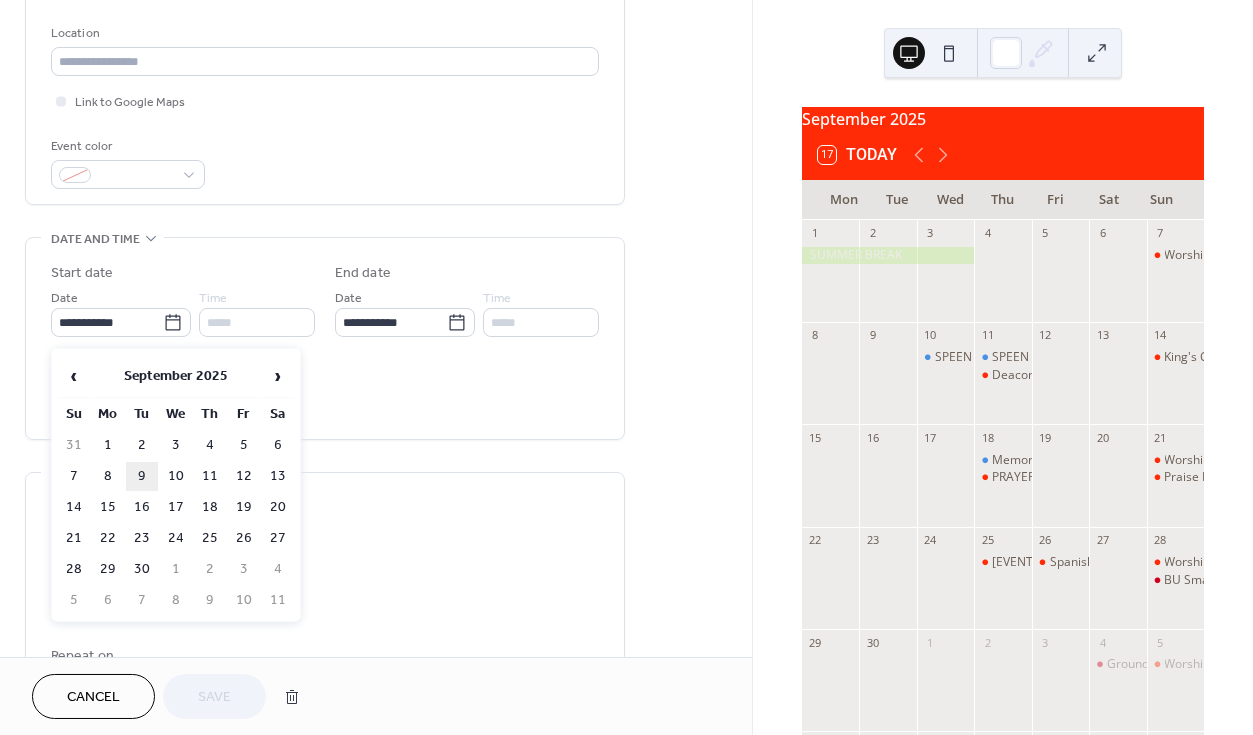 click on "9" at bounding box center (142, 476) 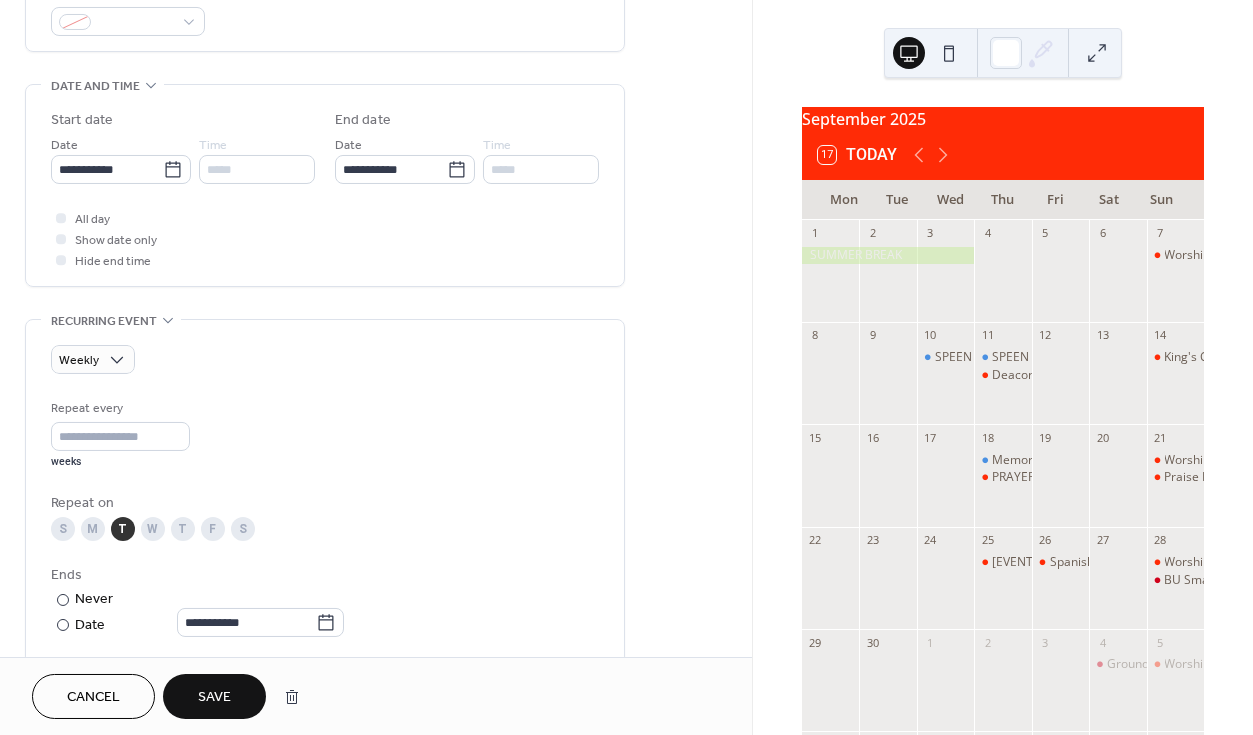 scroll, scrollTop: 672, scrollLeft: 0, axis: vertical 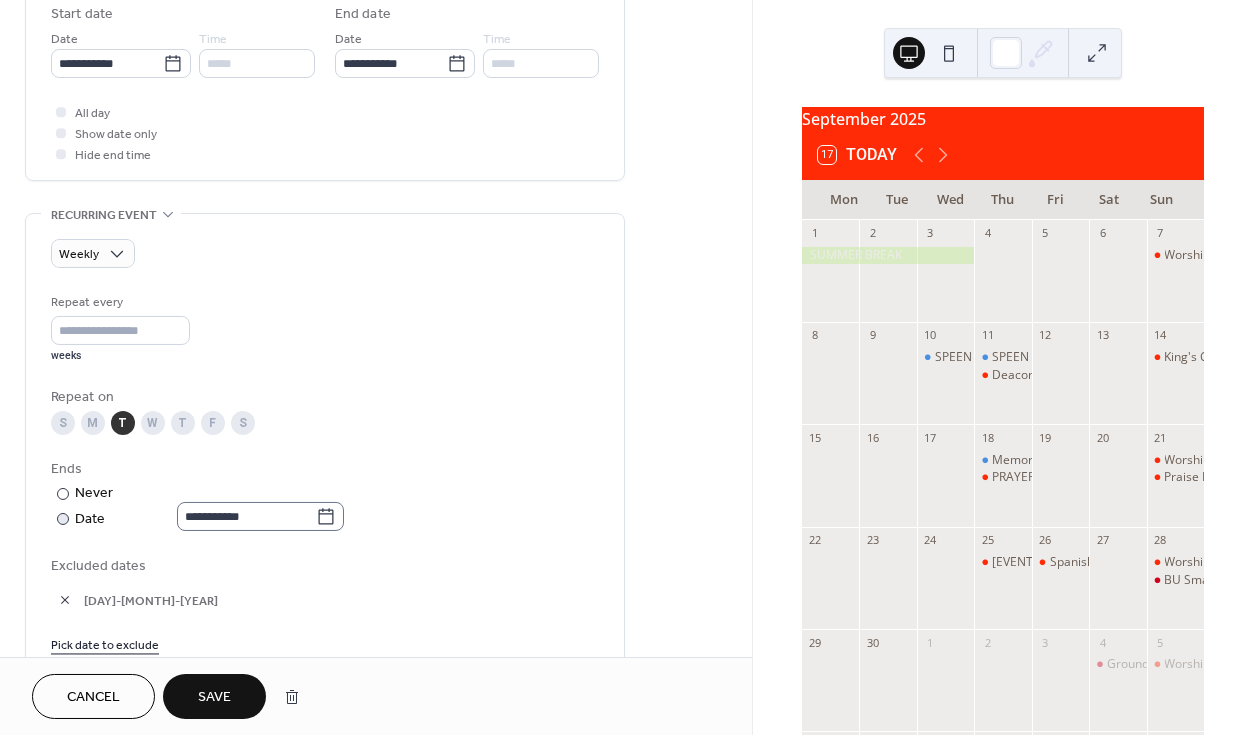 click 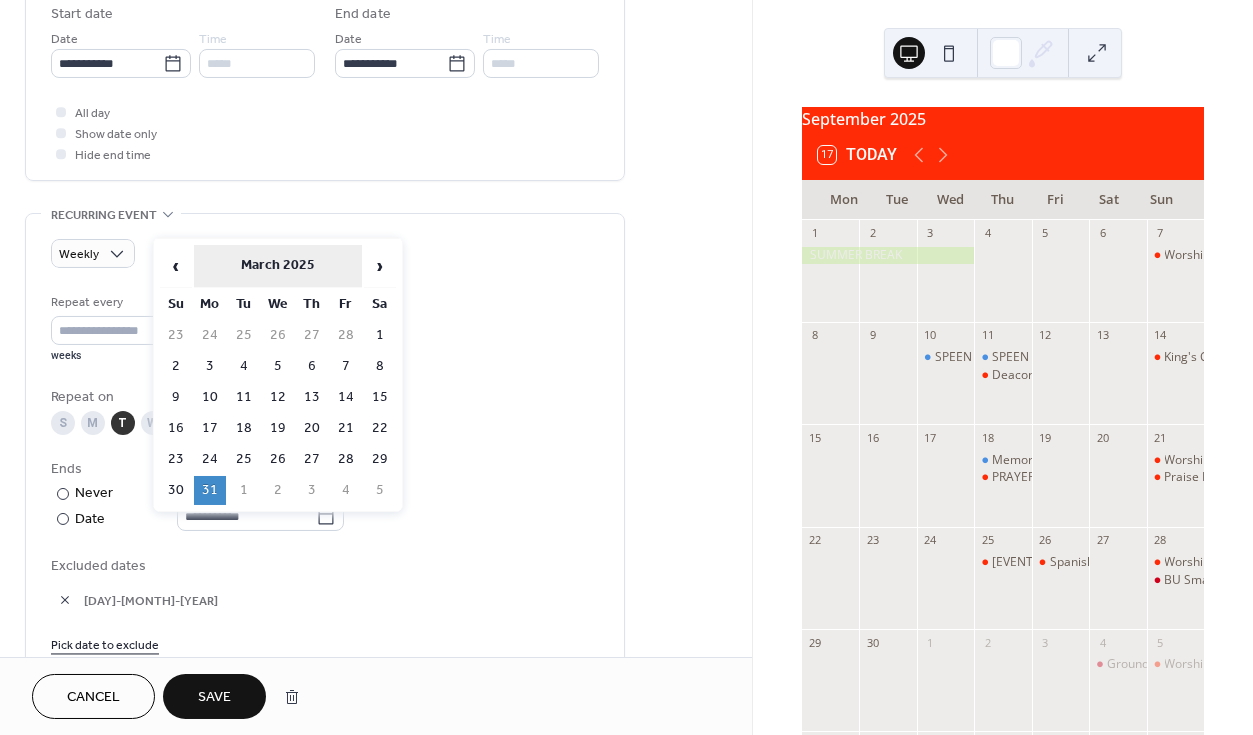 click on "March 2025" at bounding box center (278, 266) 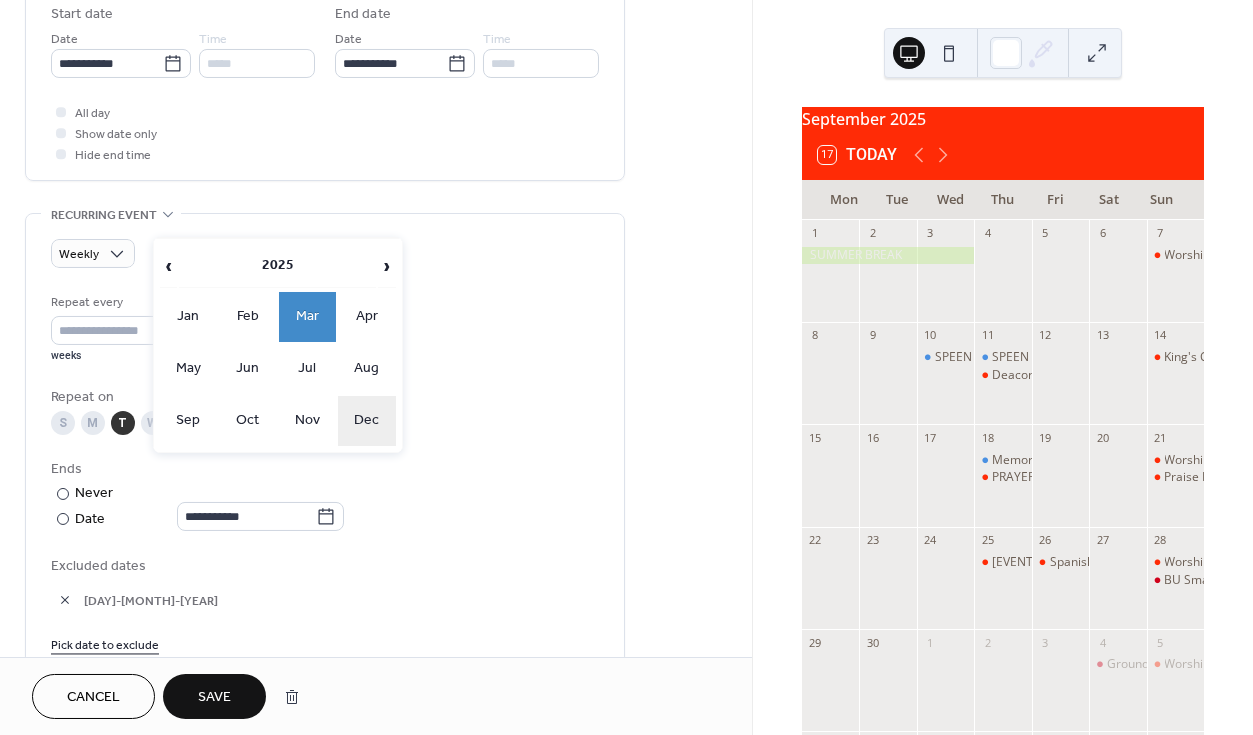click on "Dec" at bounding box center [367, 421] 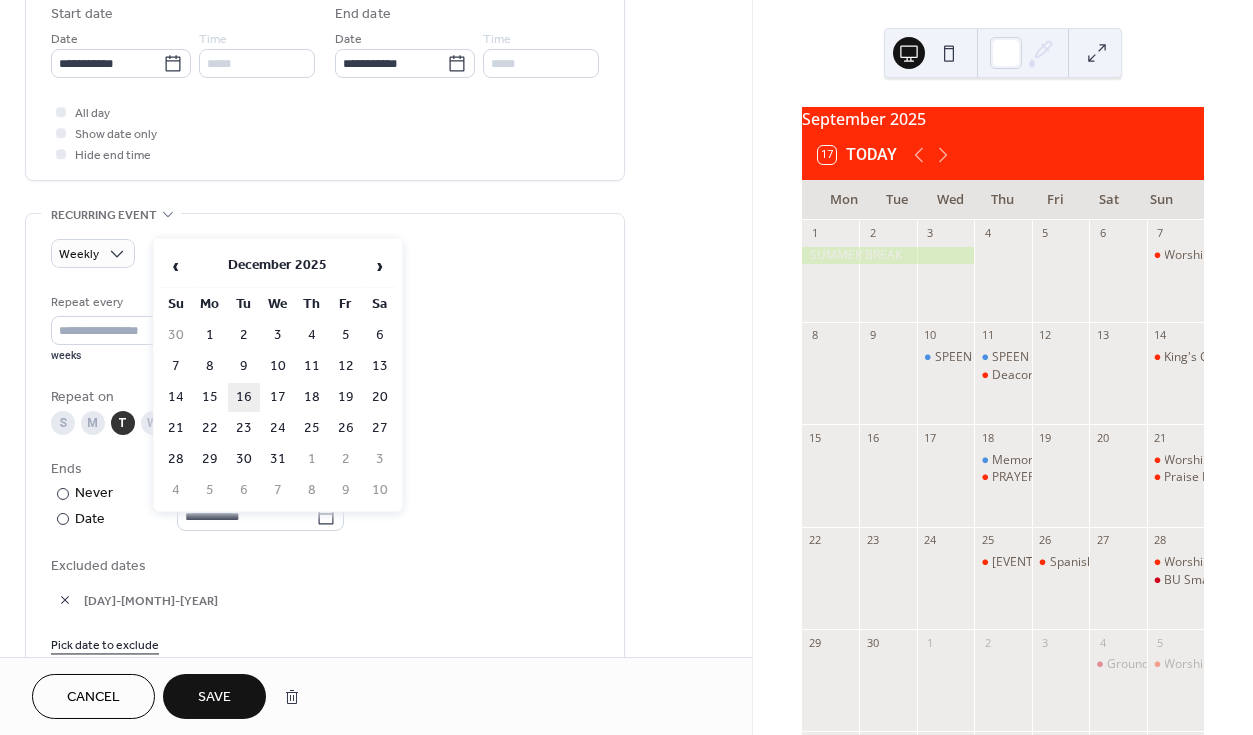 click on "16" at bounding box center (244, 397) 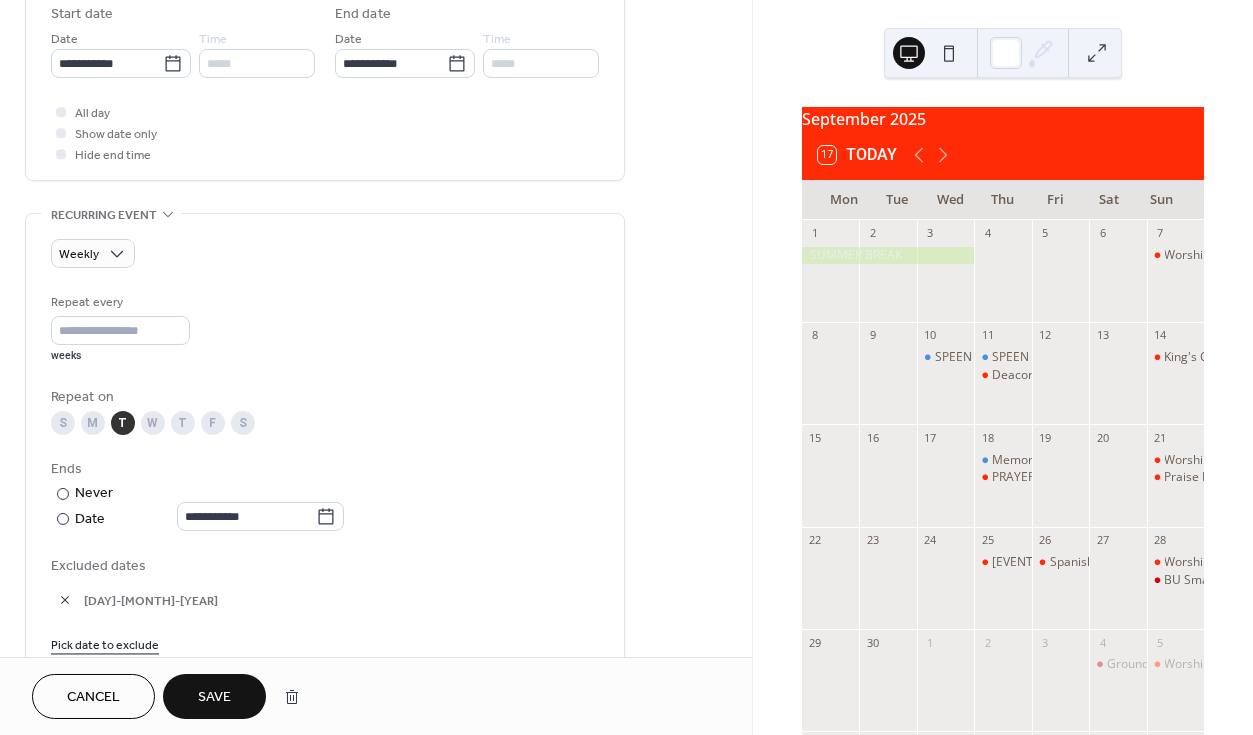 type on "**********" 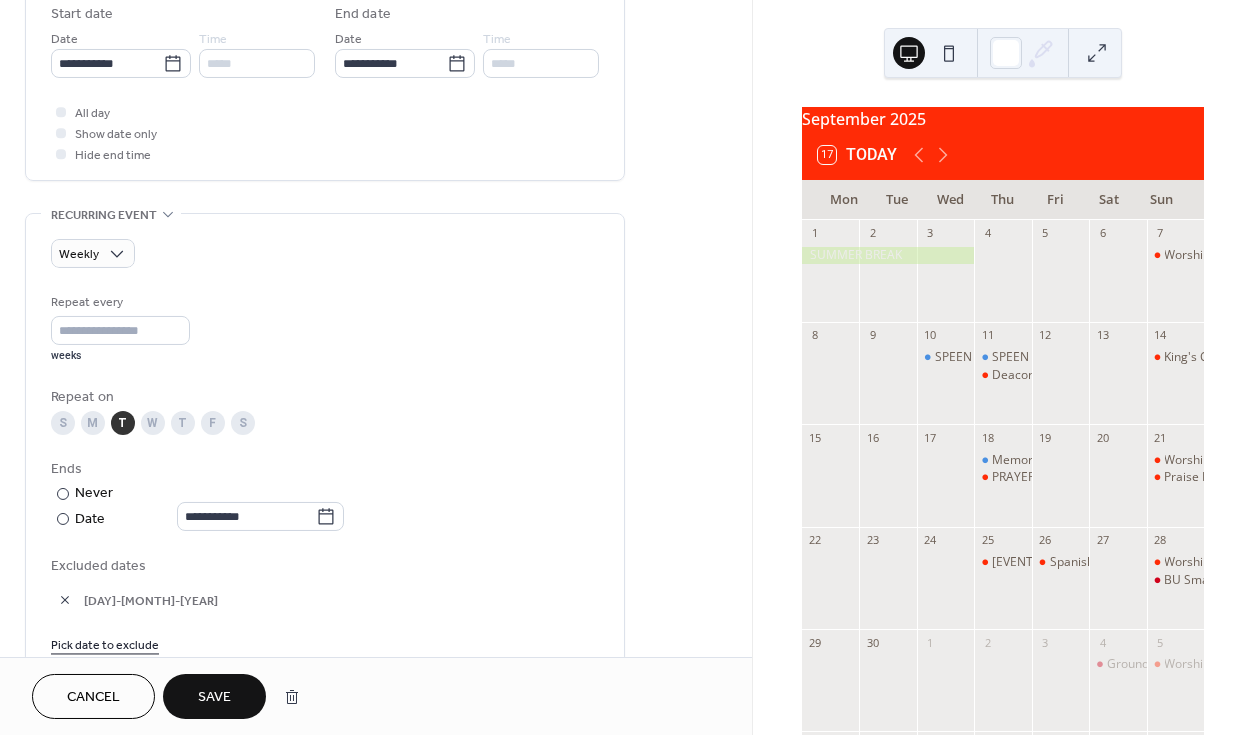 scroll, scrollTop: 825, scrollLeft: 0, axis: vertical 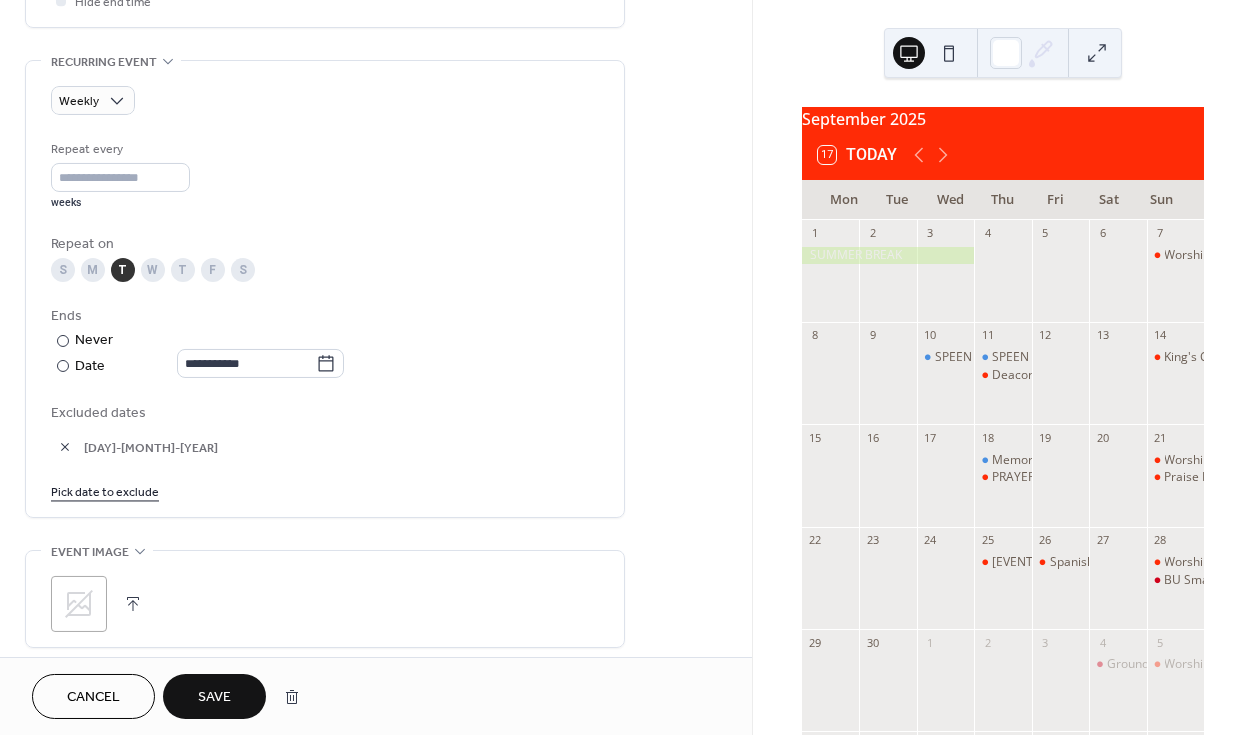 click at bounding box center (65, 447) 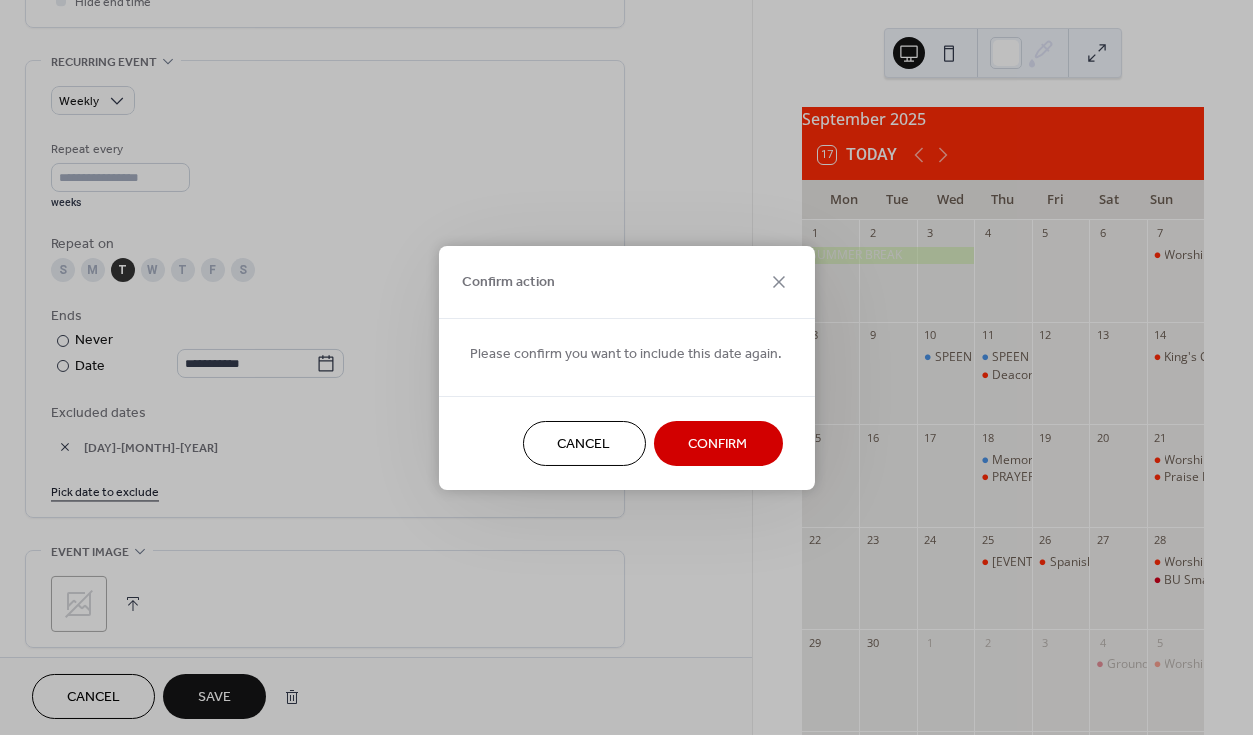 click on "Cancel" at bounding box center [584, 444] 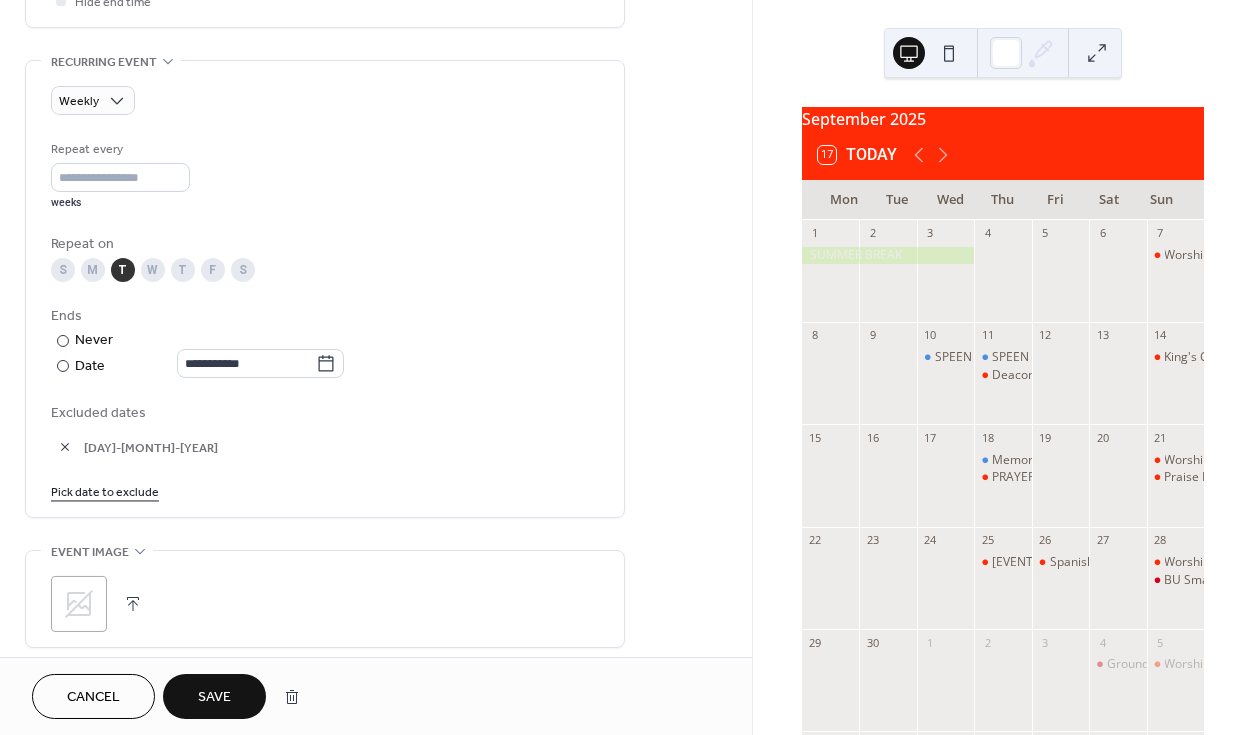 click on "Pick date to exclude" at bounding box center (105, 491) 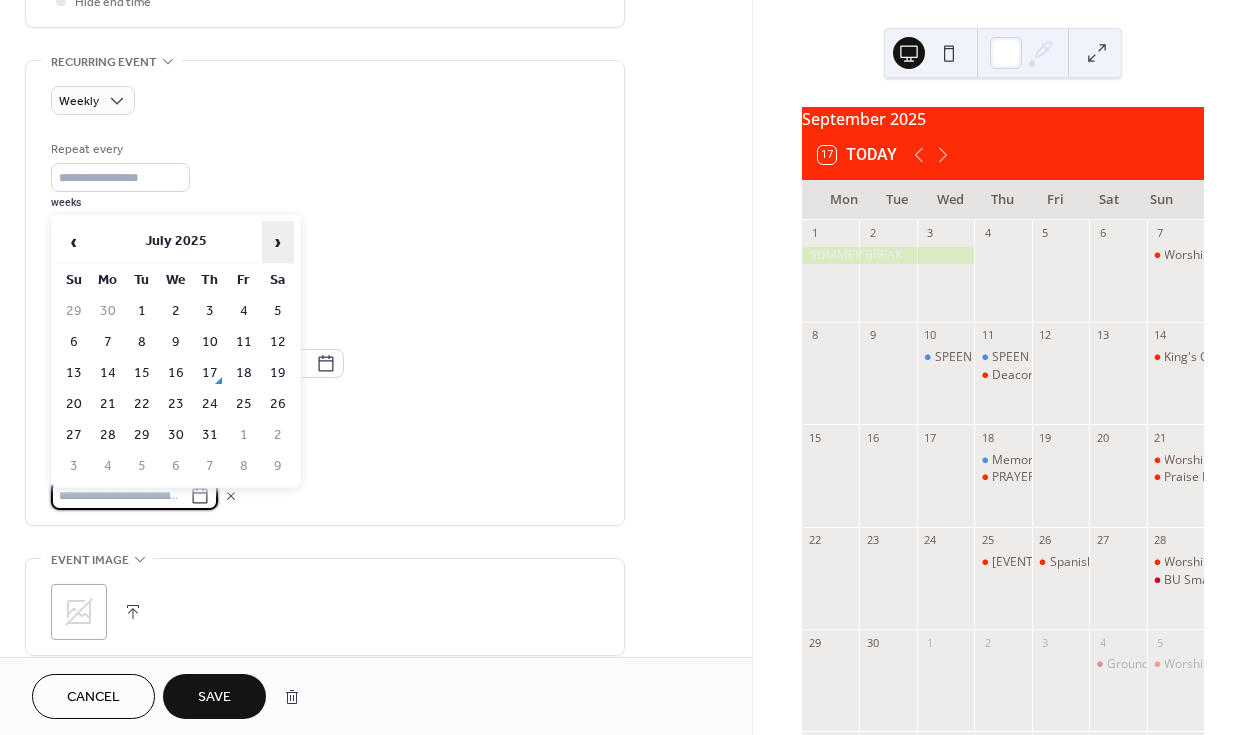click on "›" at bounding box center (278, 242) 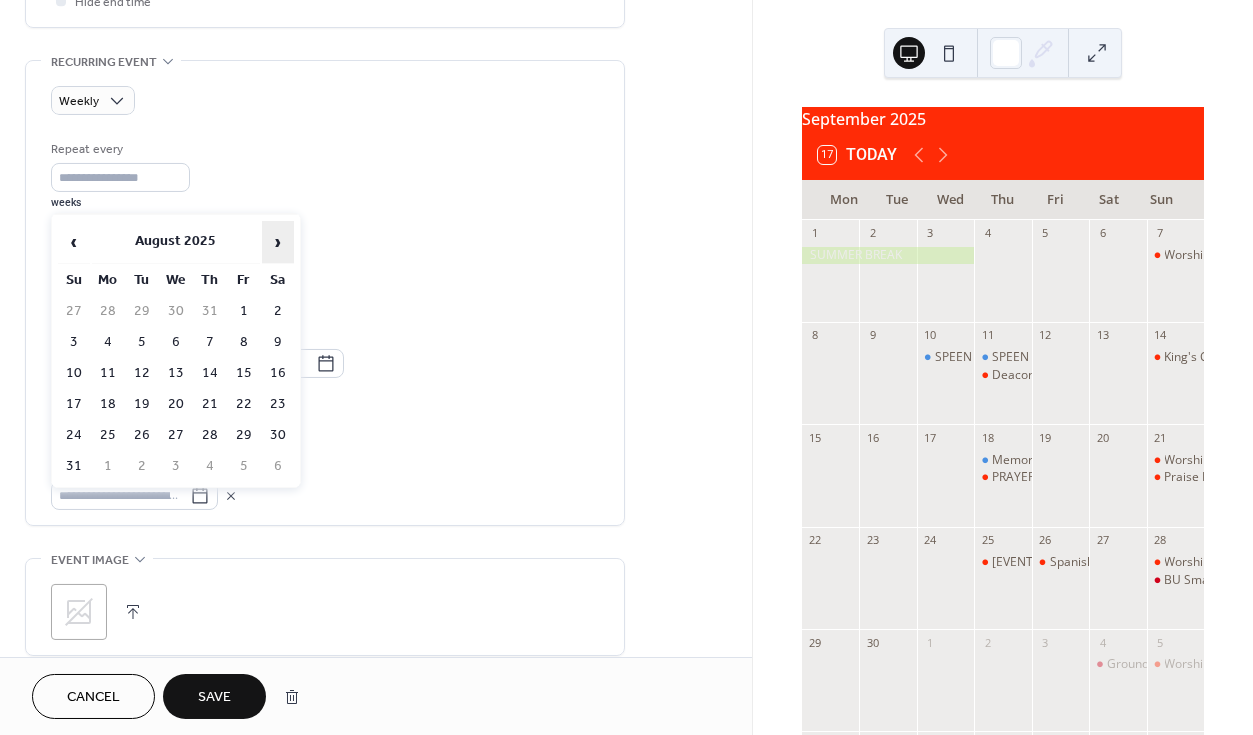 click on "›" at bounding box center [278, 242] 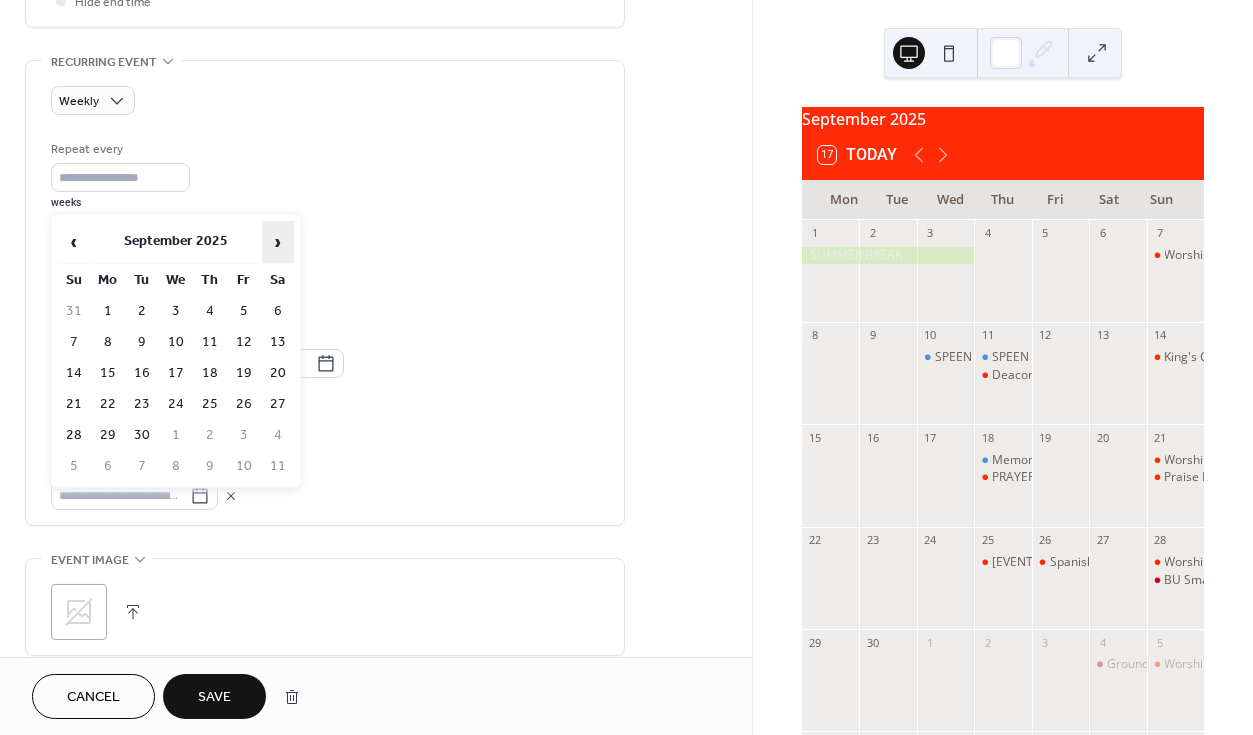 click on "›" at bounding box center [278, 242] 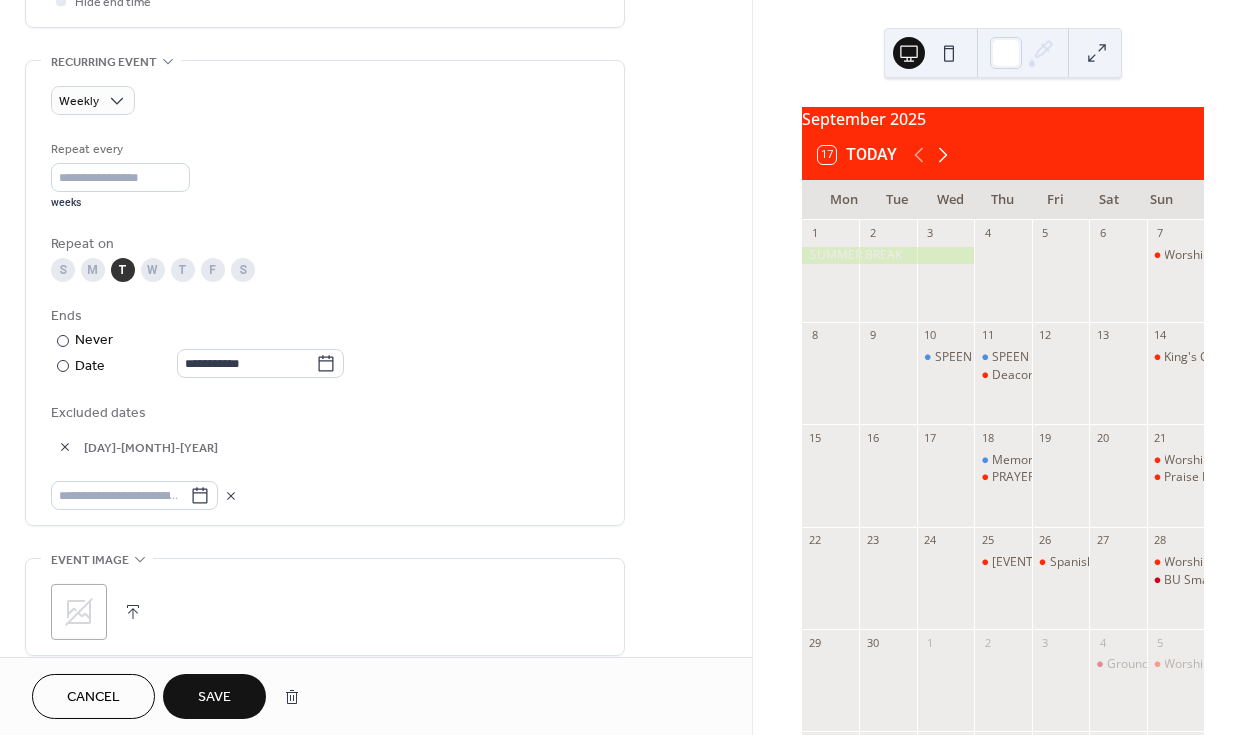 click 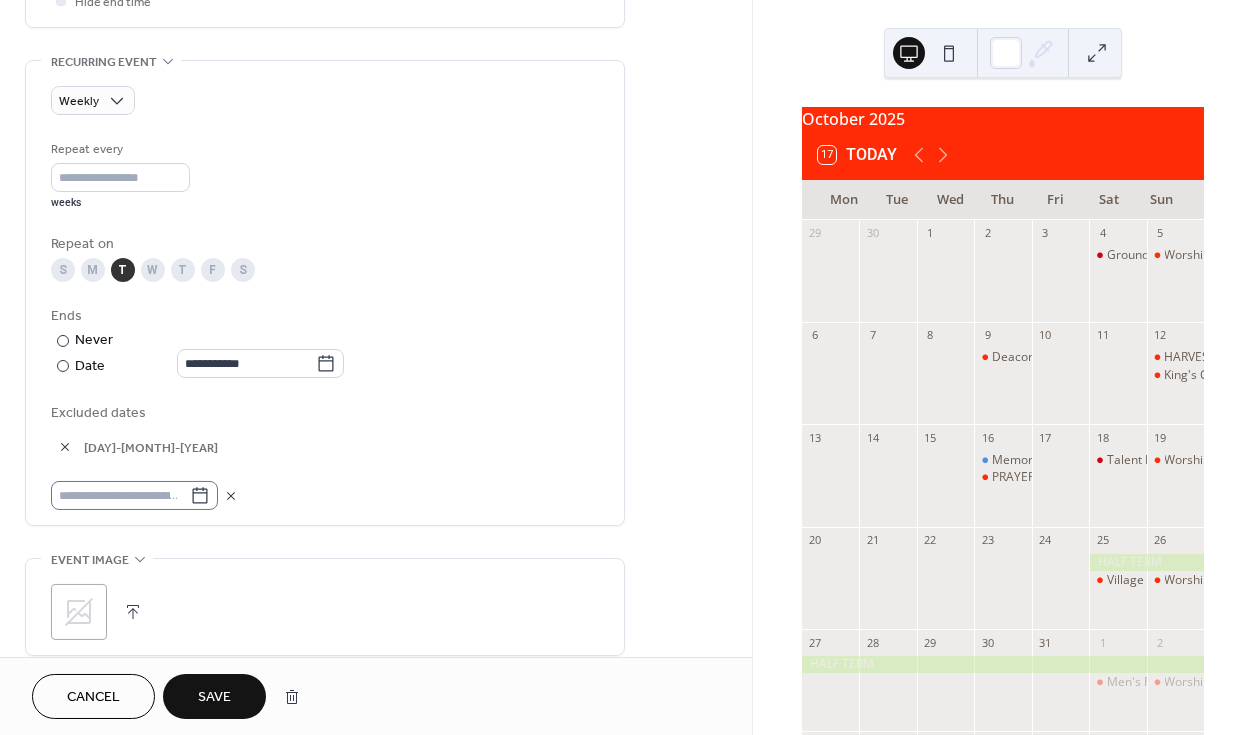 click 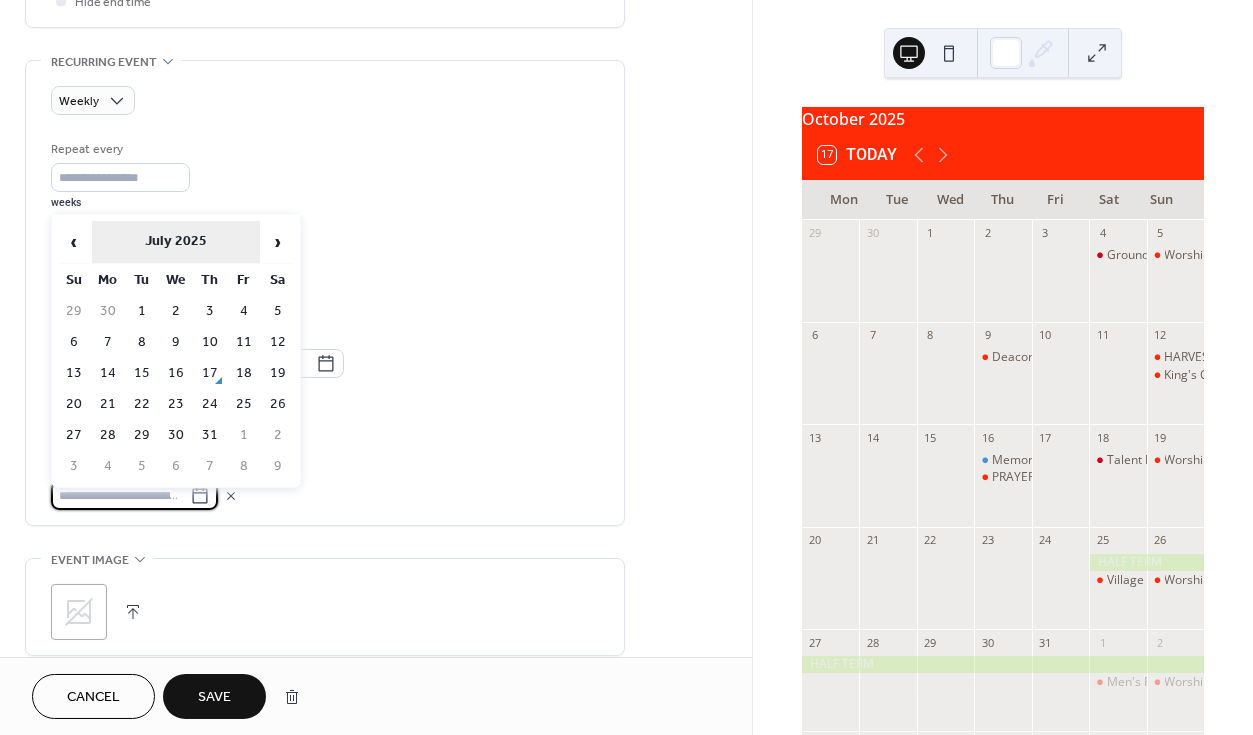 click on "July 2025" at bounding box center (176, 242) 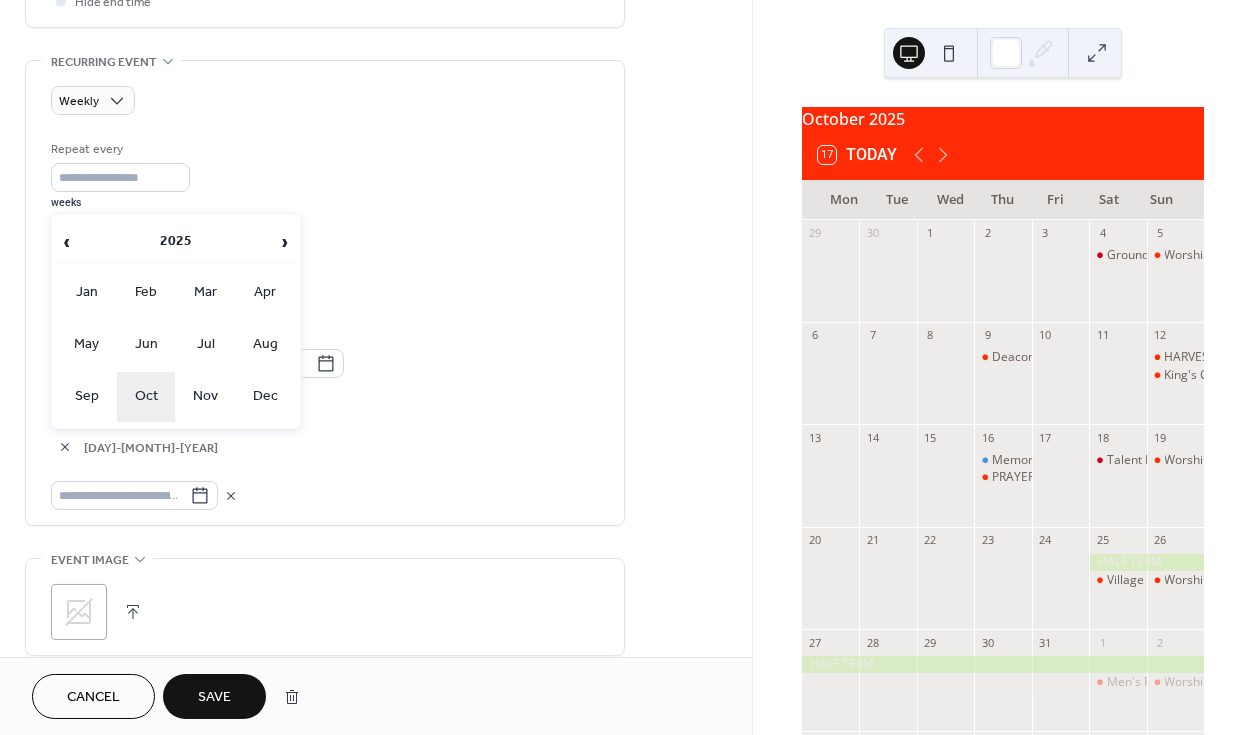 click on "Oct" at bounding box center (146, 397) 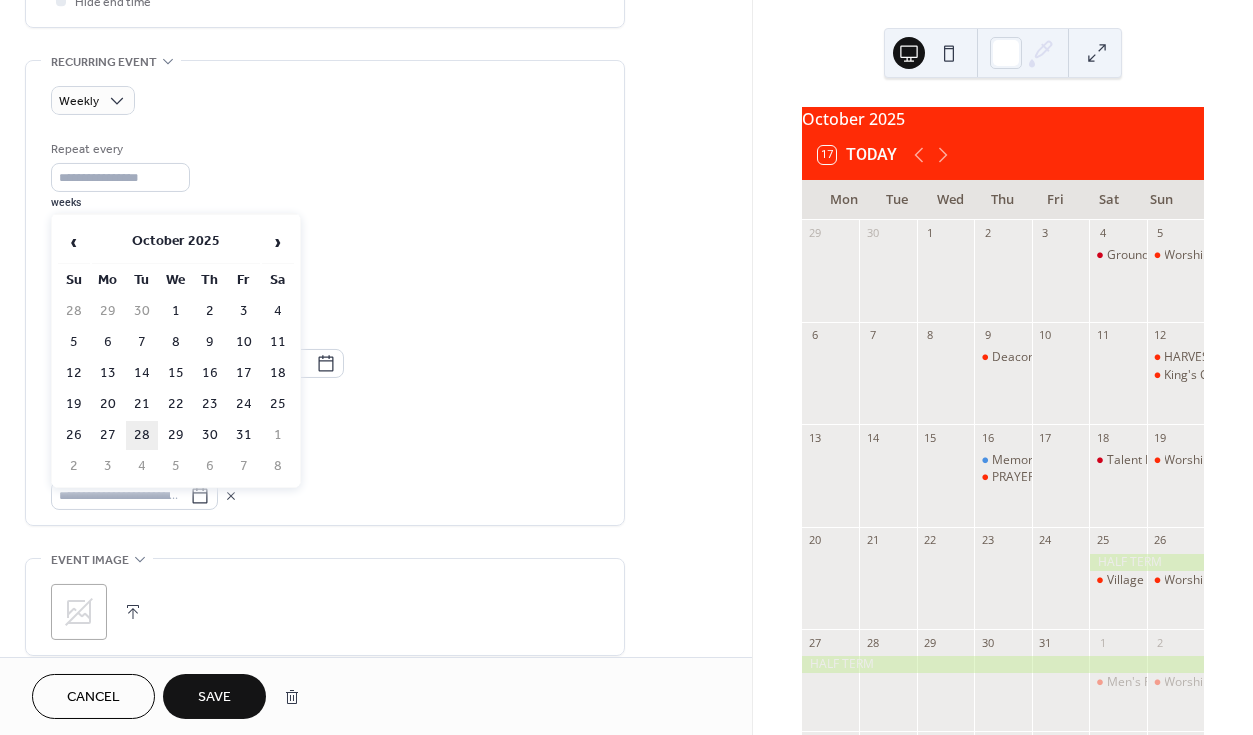click on "28" at bounding box center (142, 435) 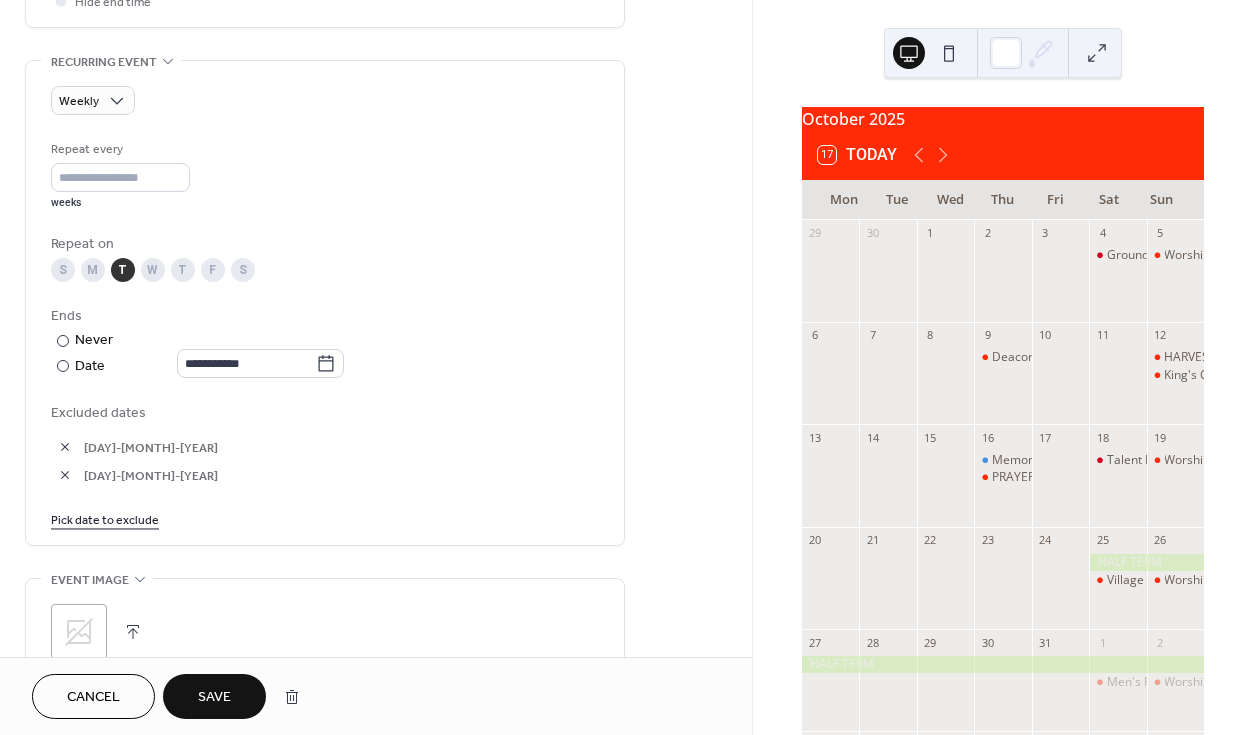click on "Save" at bounding box center [214, 698] 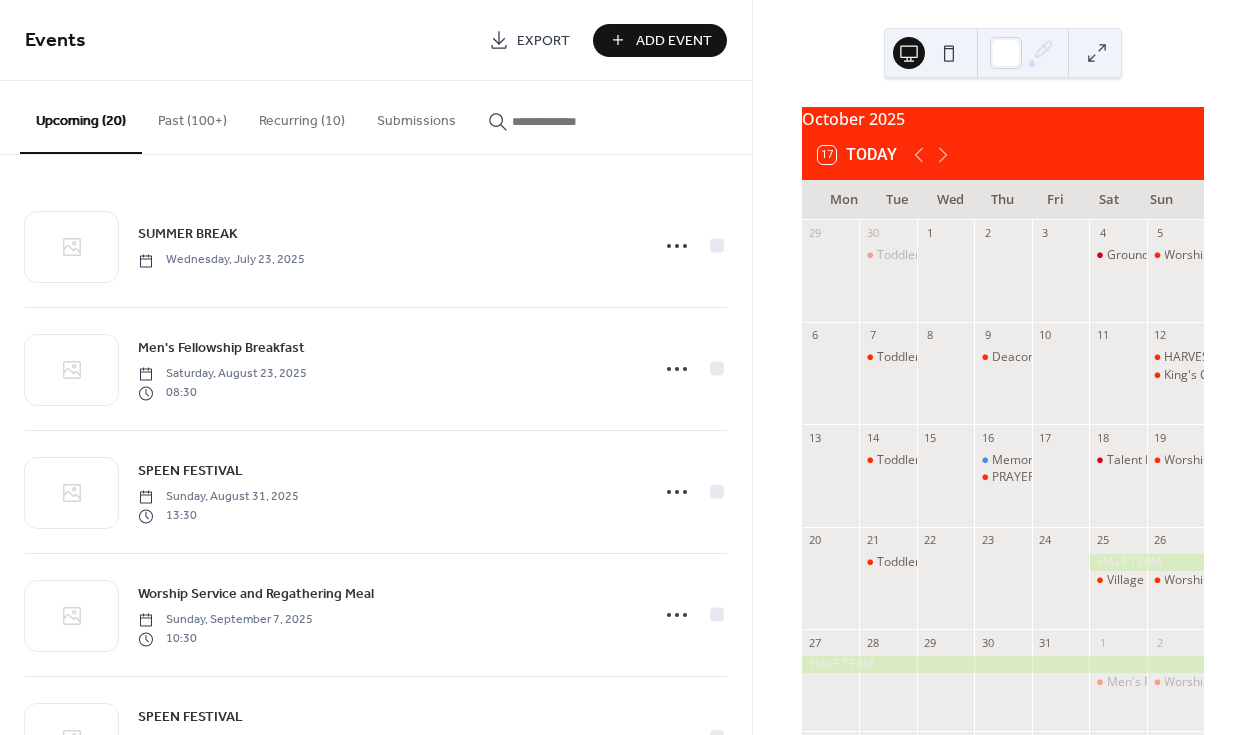click on "Recurring (10)" at bounding box center [302, 116] 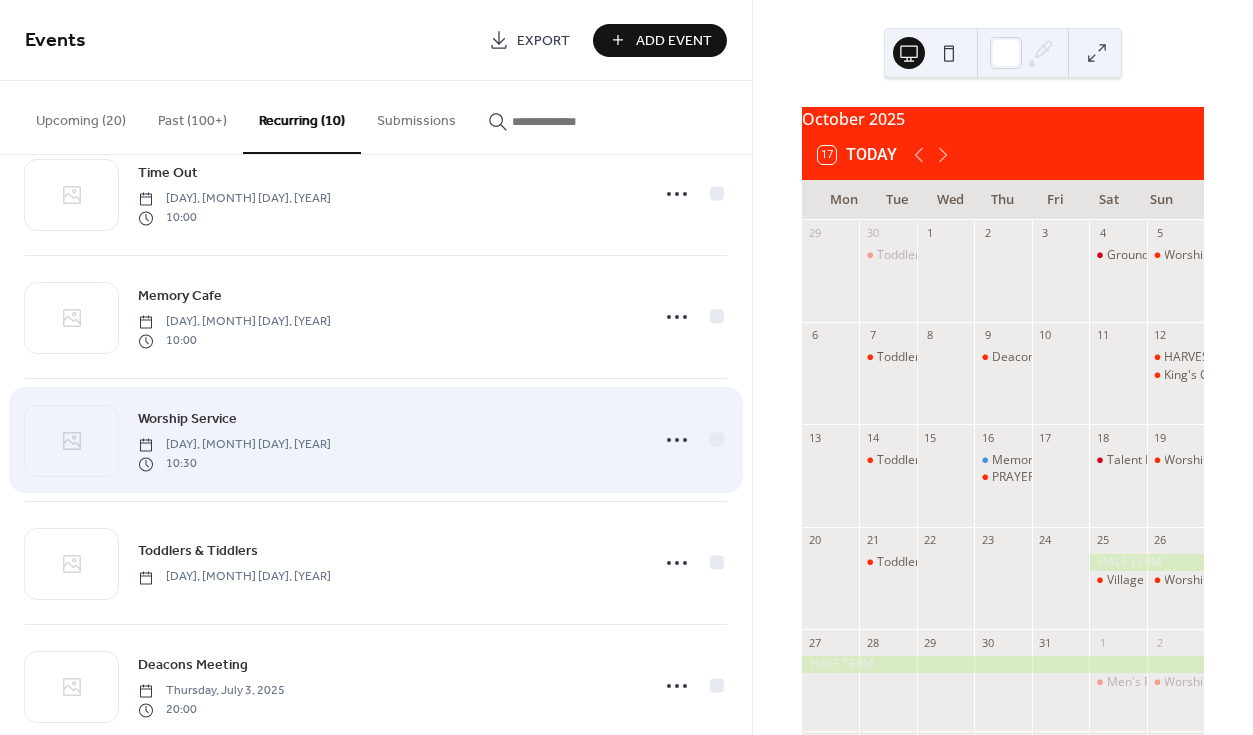 scroll, scrollTop: 618, scrollLeft: 0, axis: vertical 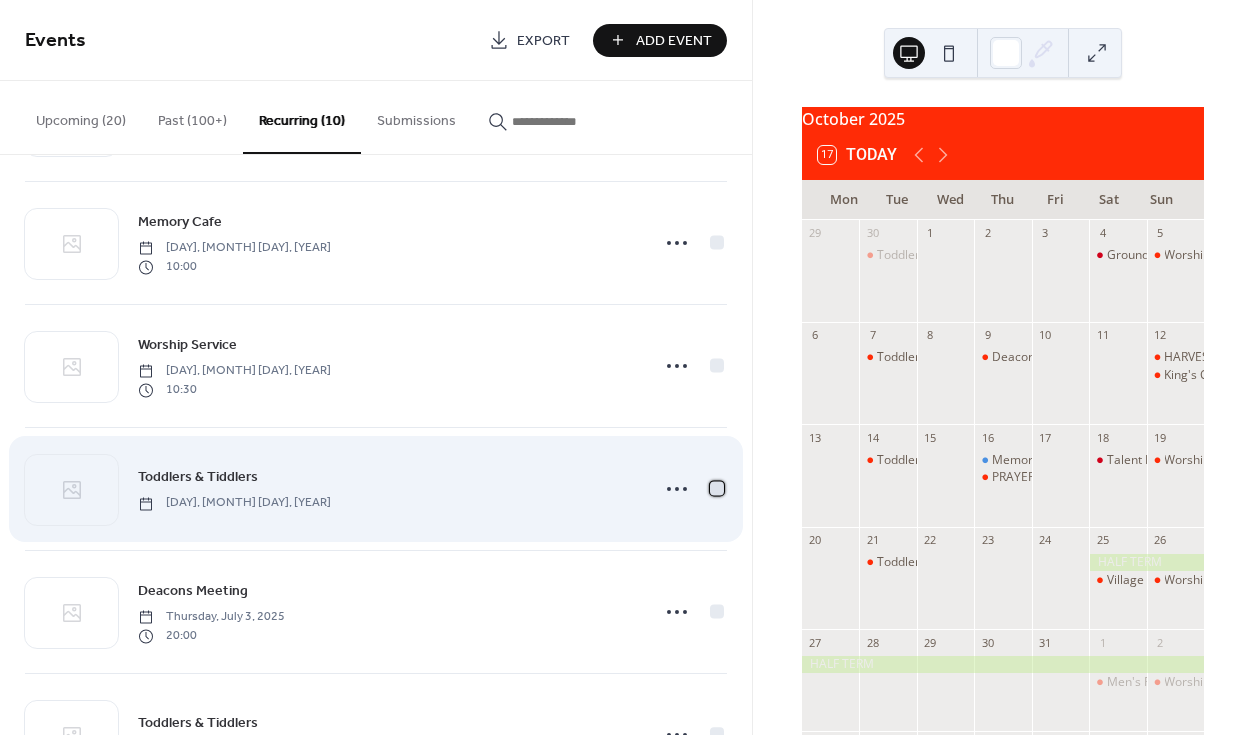 click at bounding box center (717, 488) 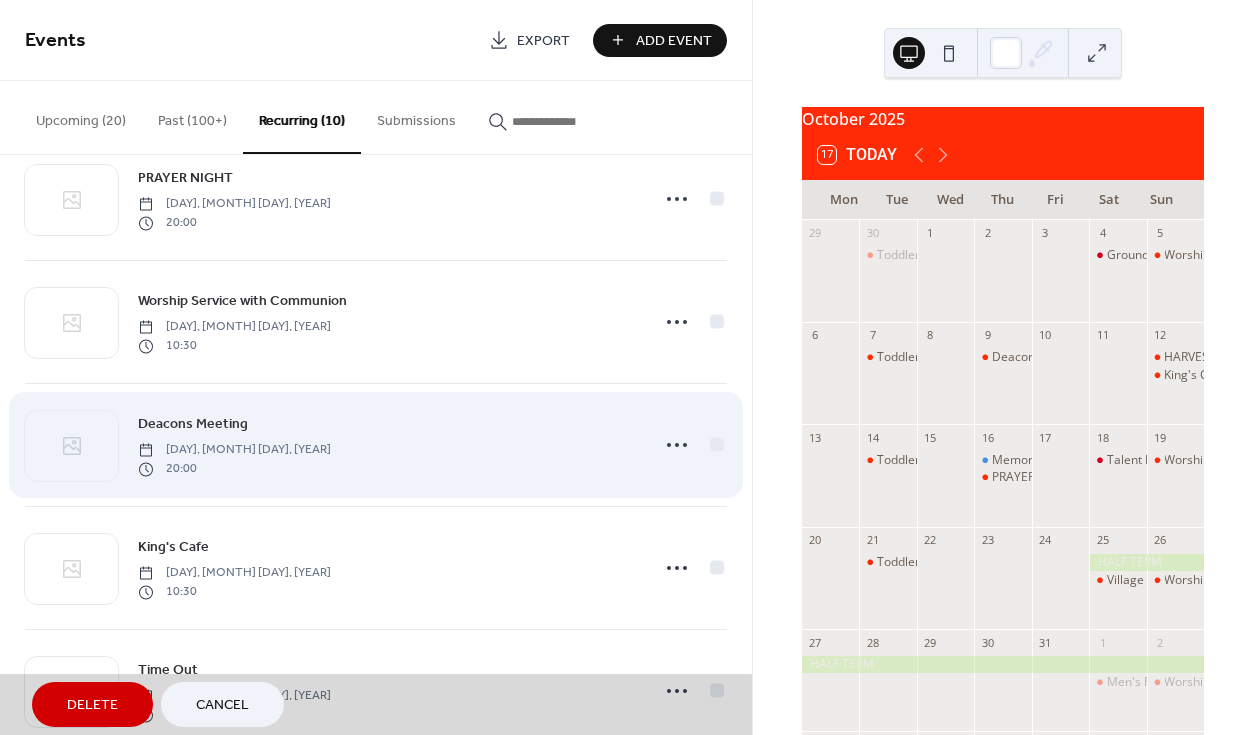 scroll, scrollTop: 22, scrollLeft: 0, axis: vertical 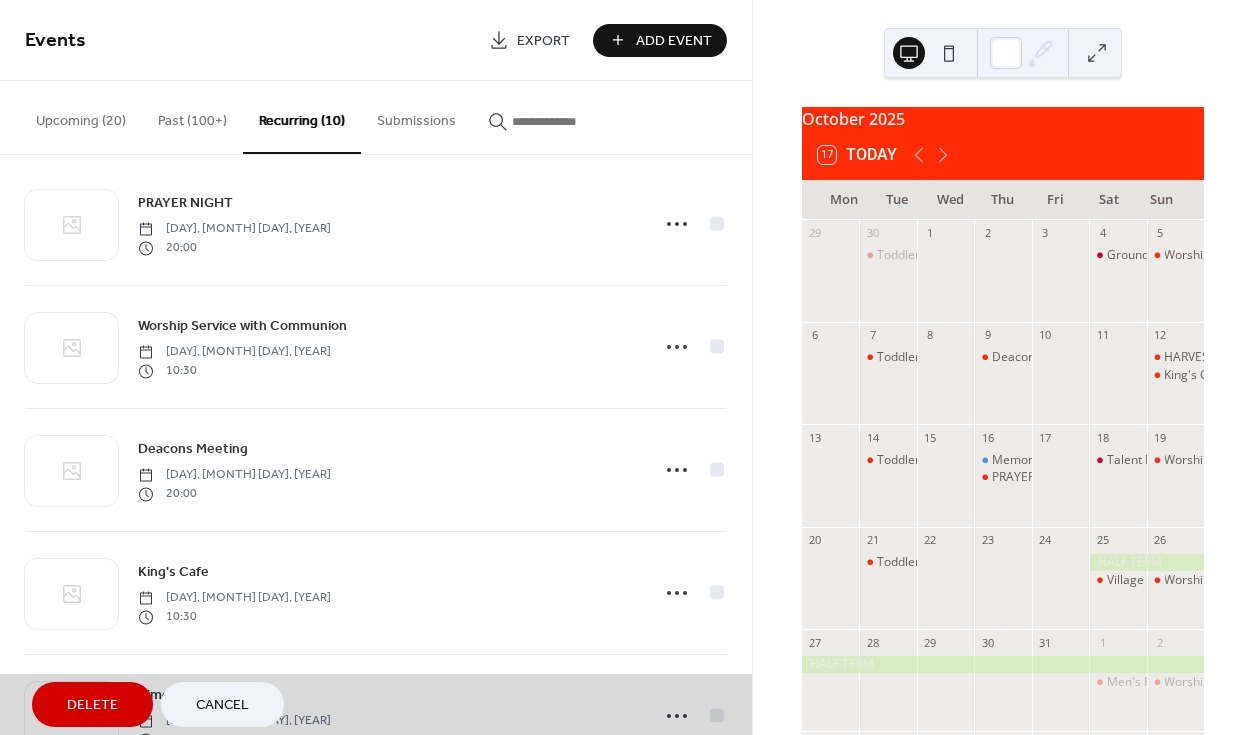 click on "Delete" at bounding box center [92, 706] 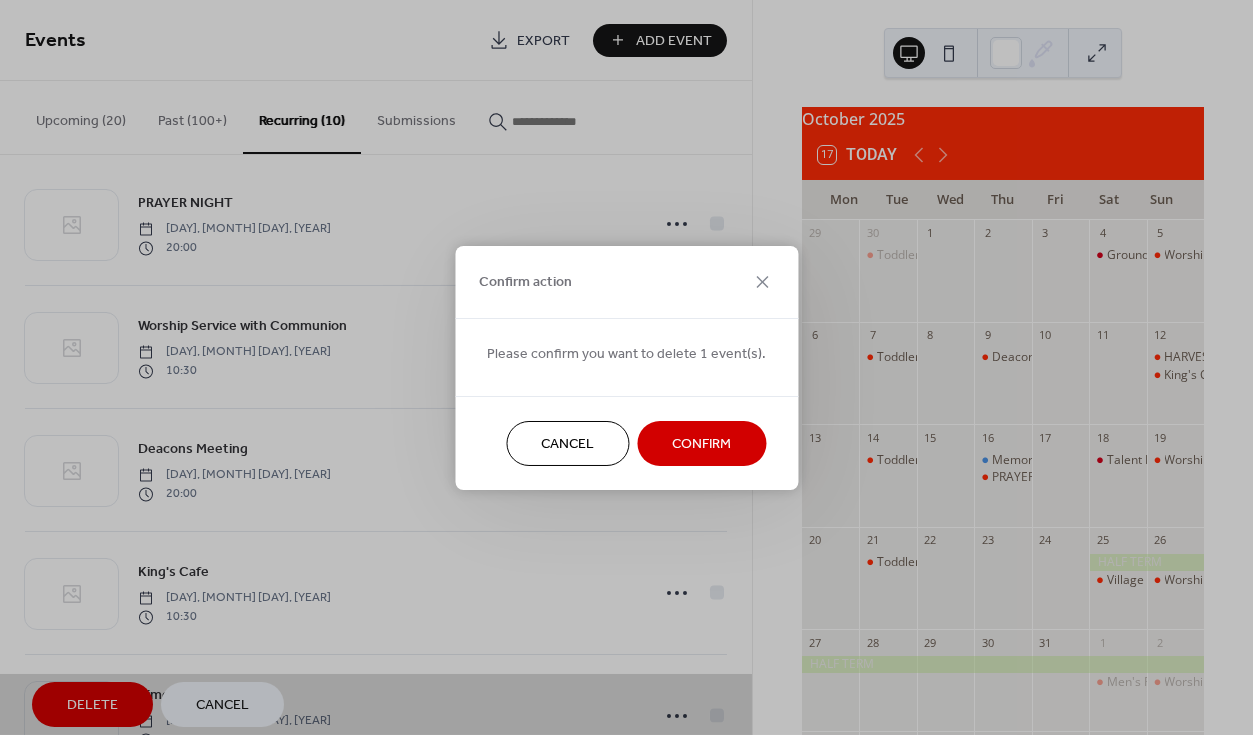 click on "Confirm" at bounding box center (701, 444) 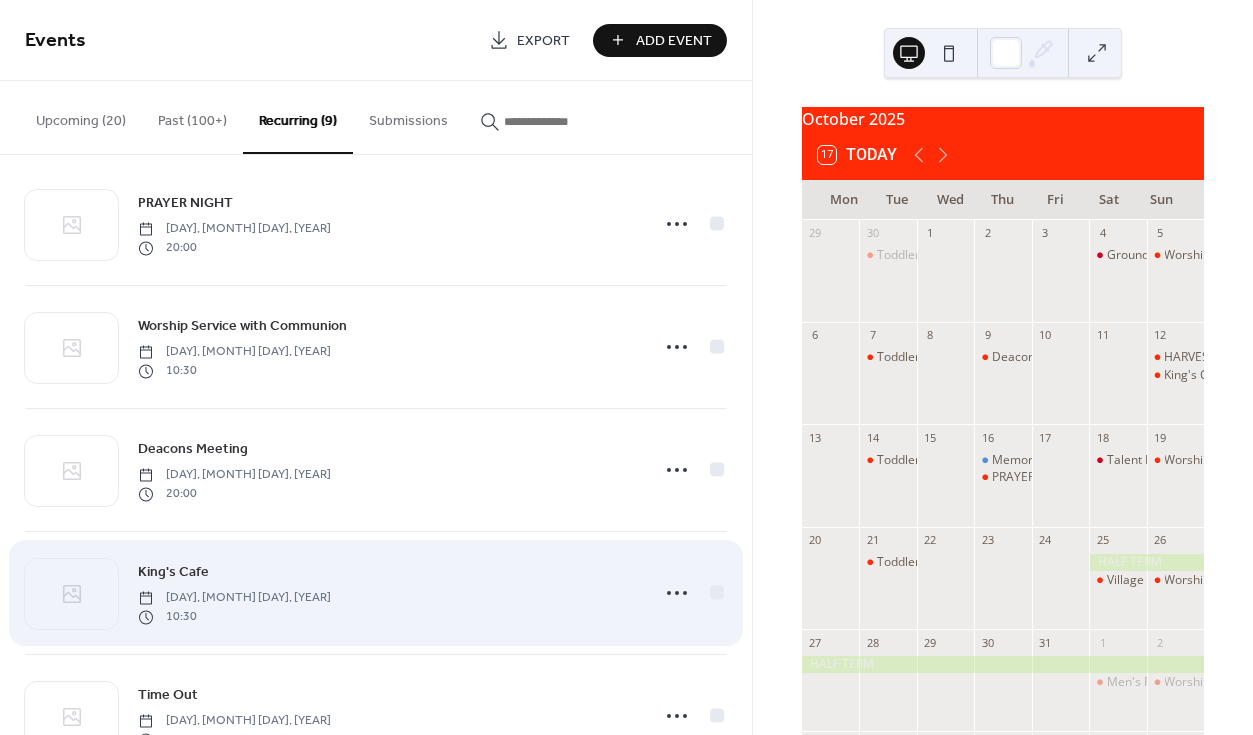 scroll, scrollTop: 47, scrollLeft: 0, axis: vertical 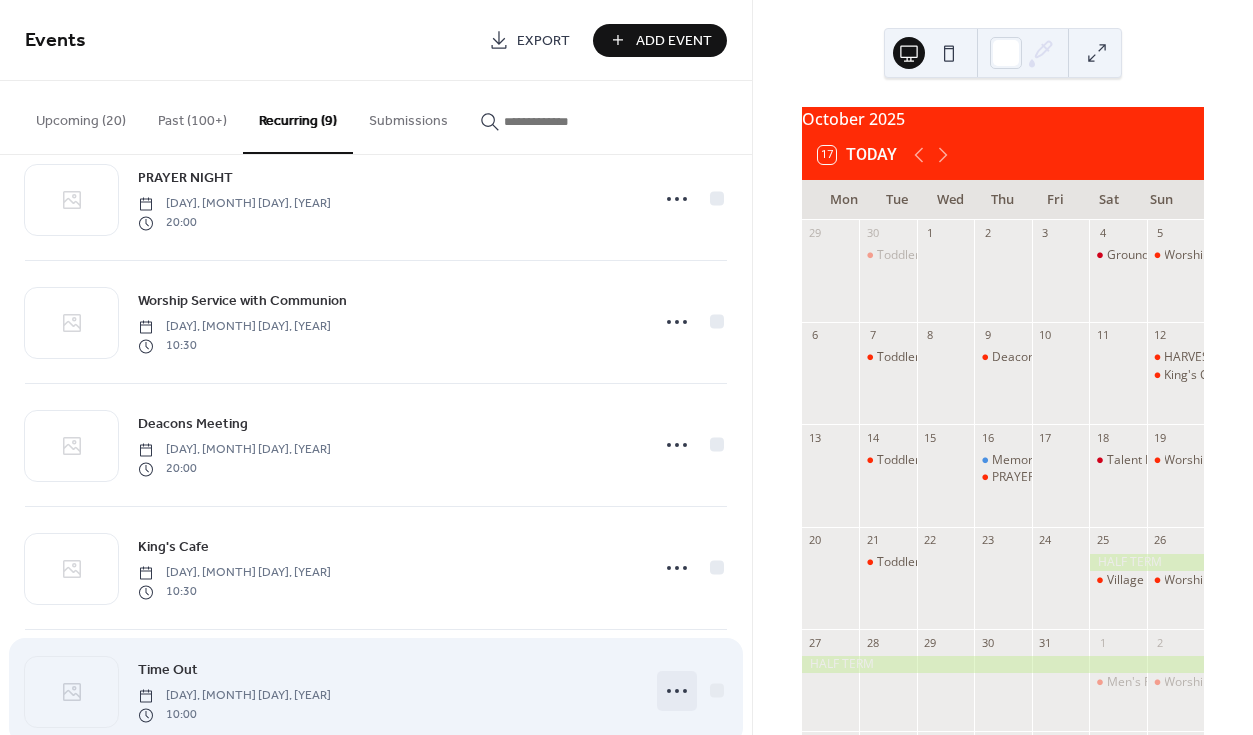 click 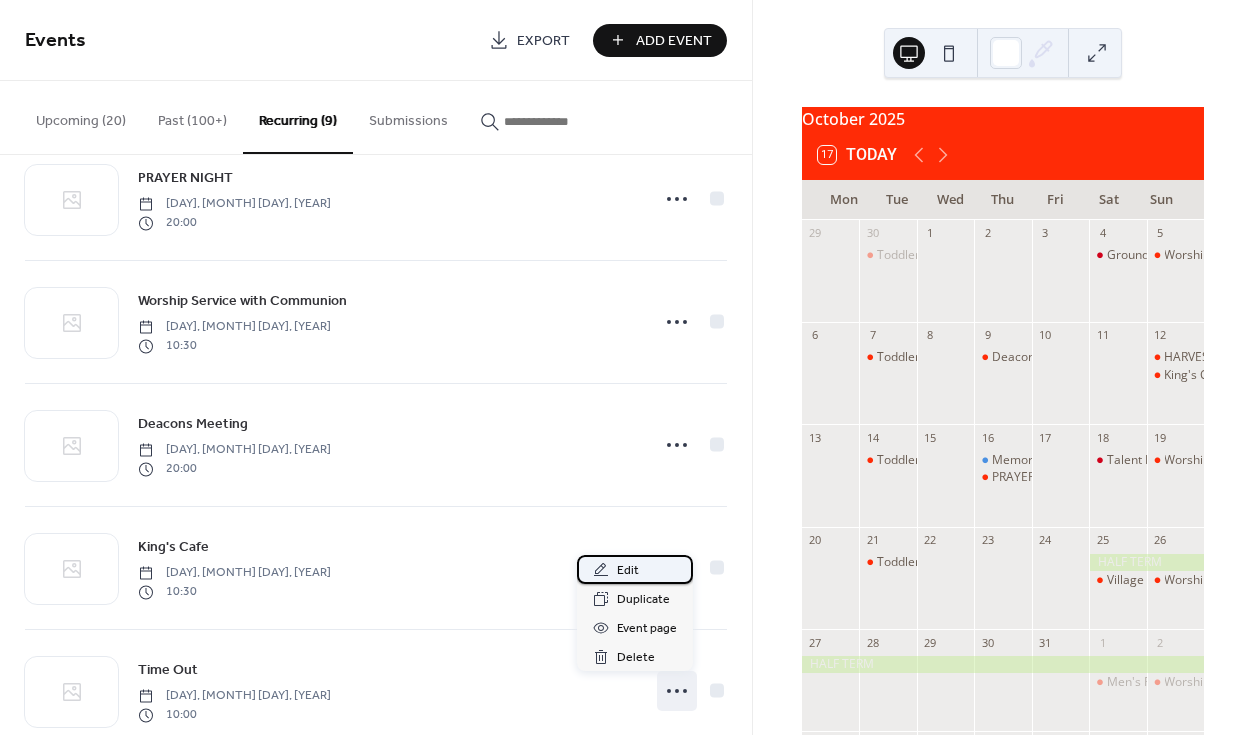 click on "Edit" at bounding box center (628, 571) 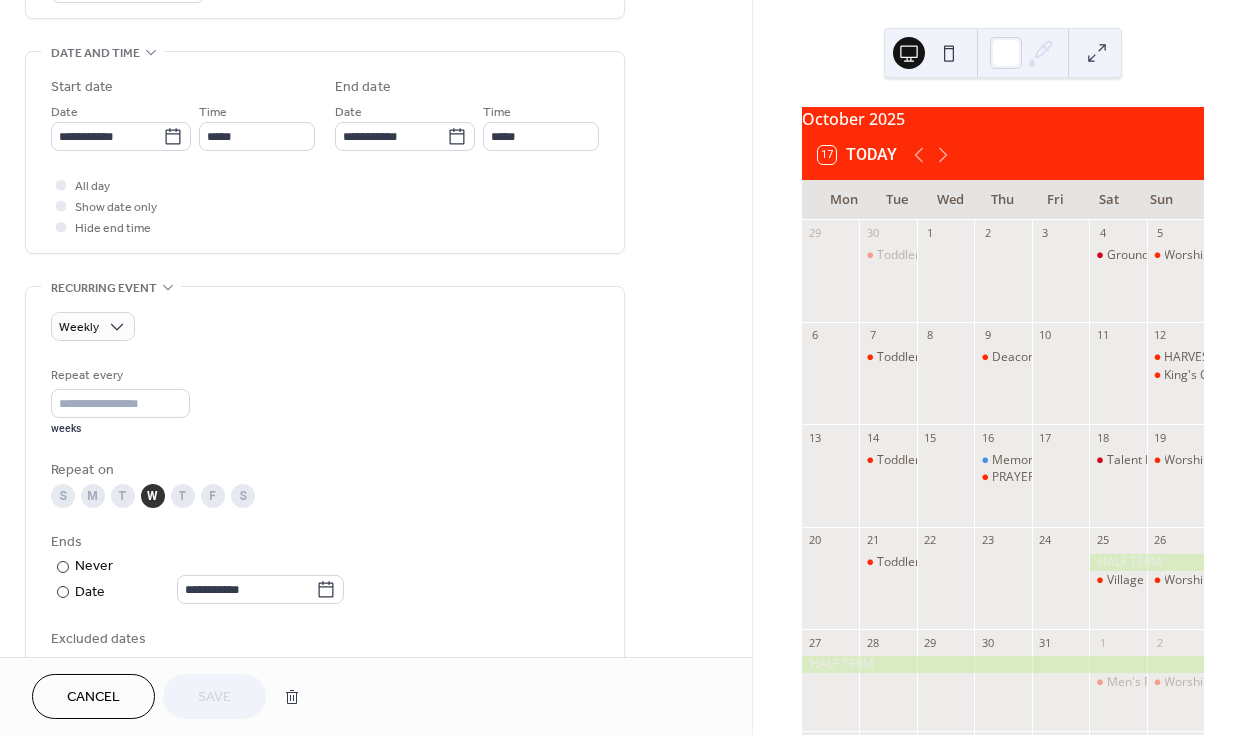 scroll, scrollTop: 452, scrollLeft: 0, axis: vertical 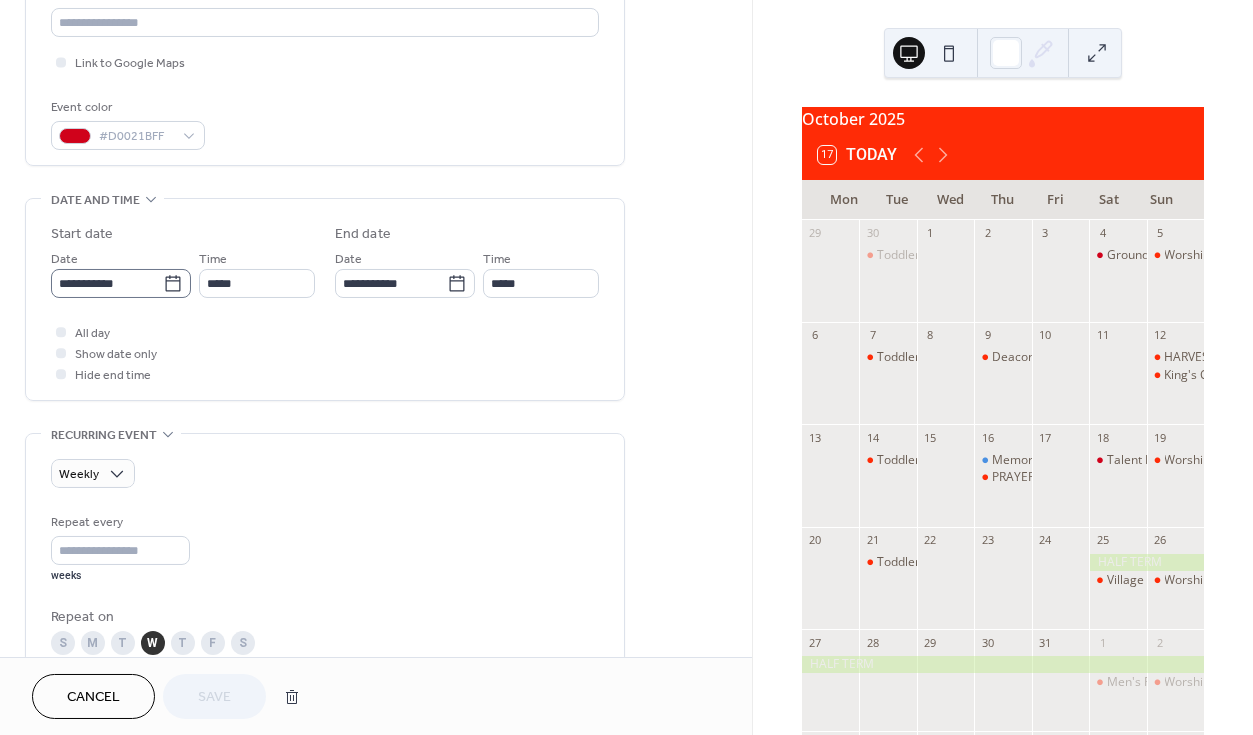 click 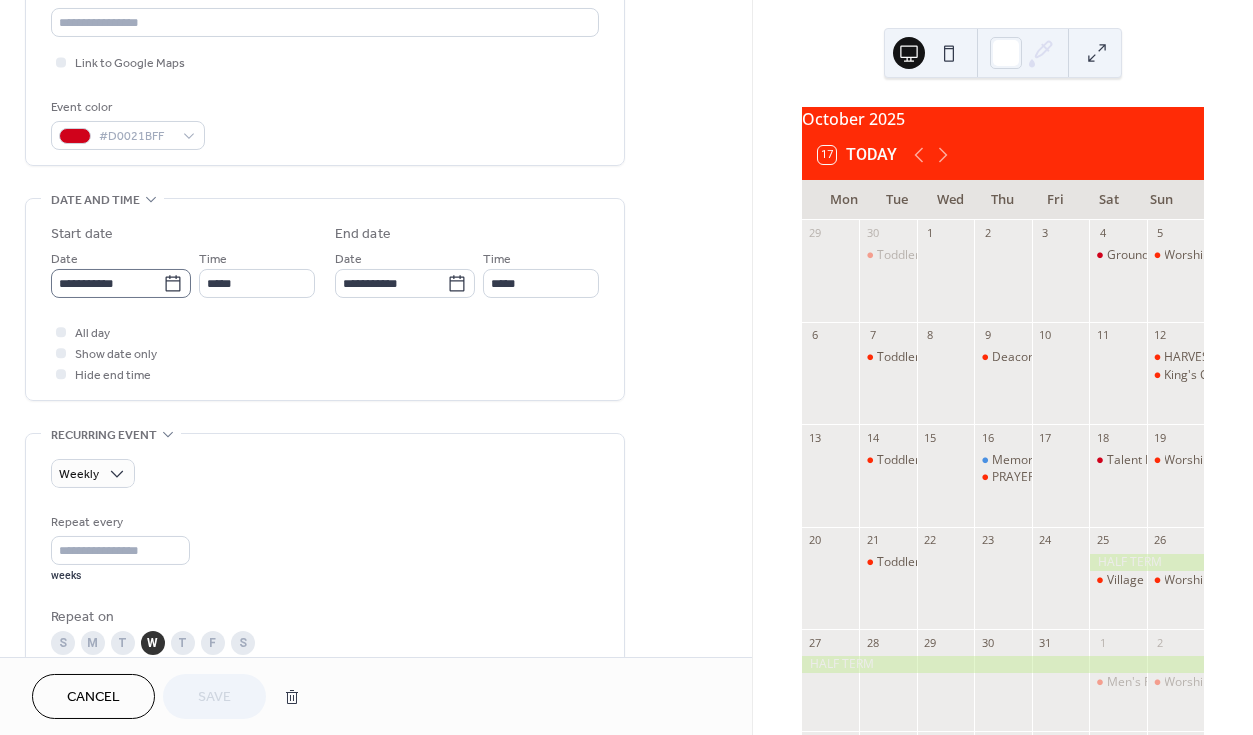 click on "**********" at bounding box center (107, 283) 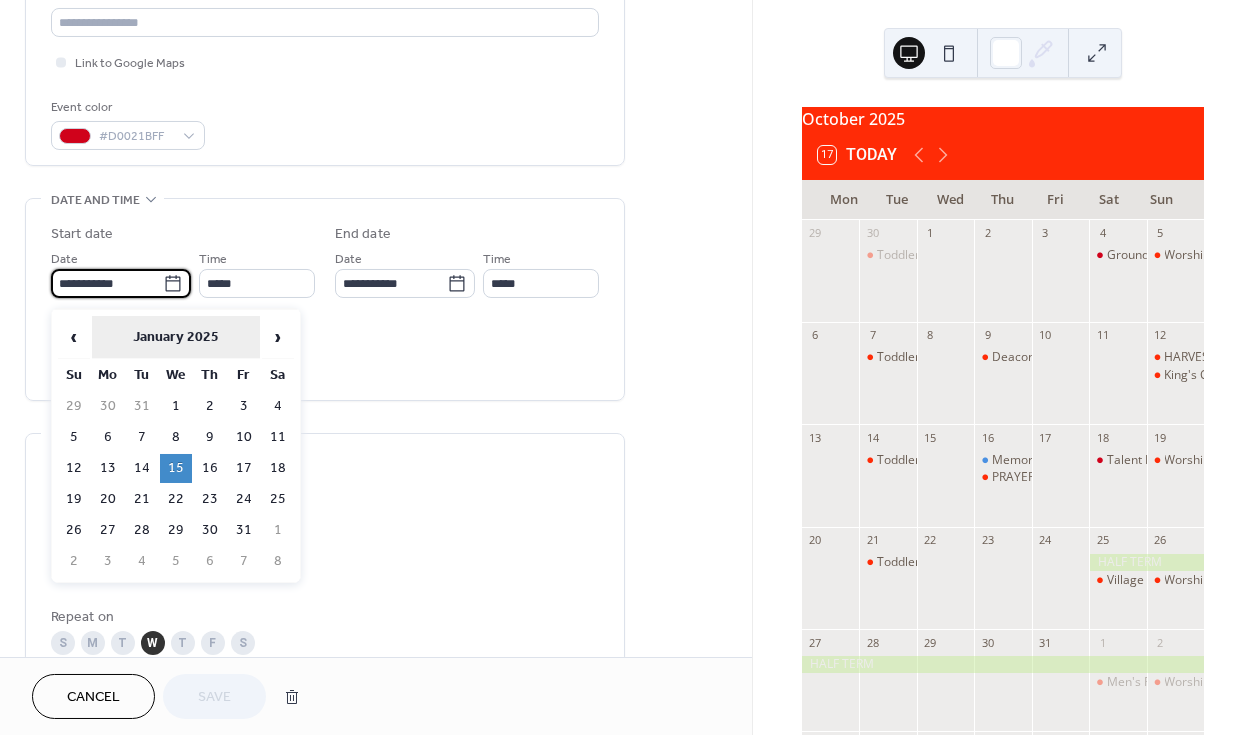 click on "January 2025" at bounding box center (176, 337) 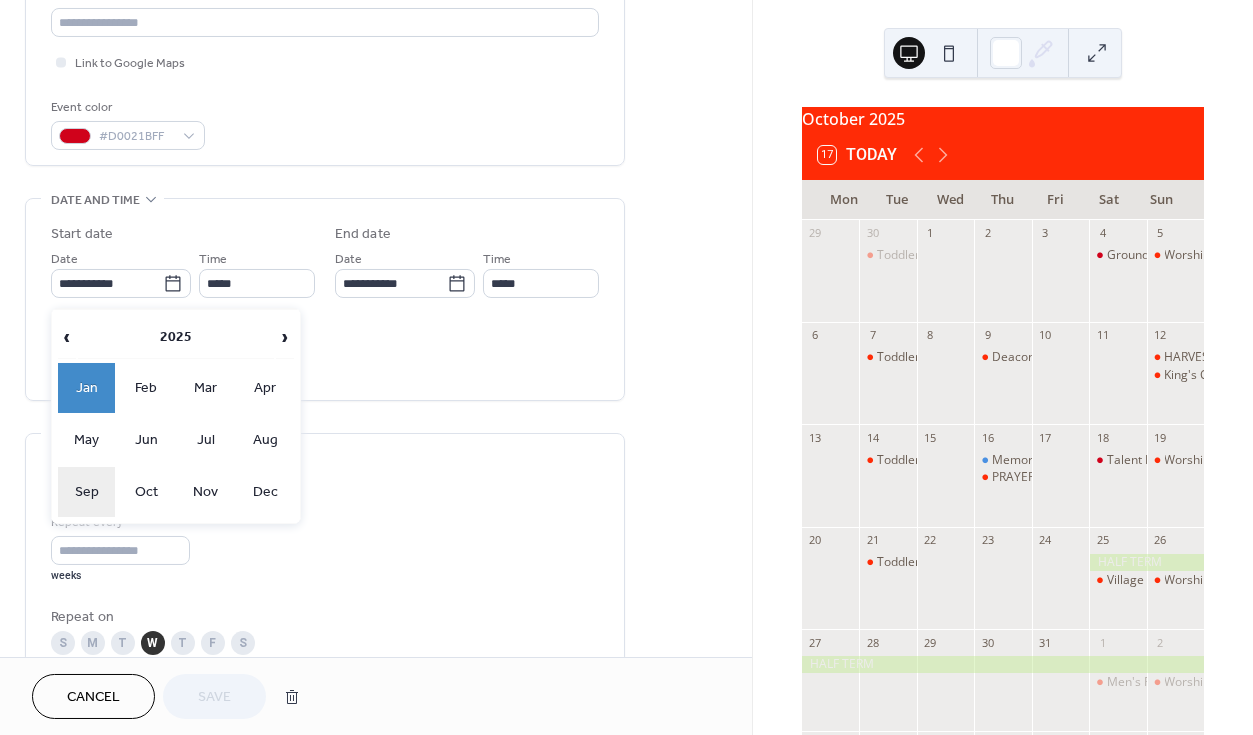 click on "Sep" at bounding box center [87, 492] 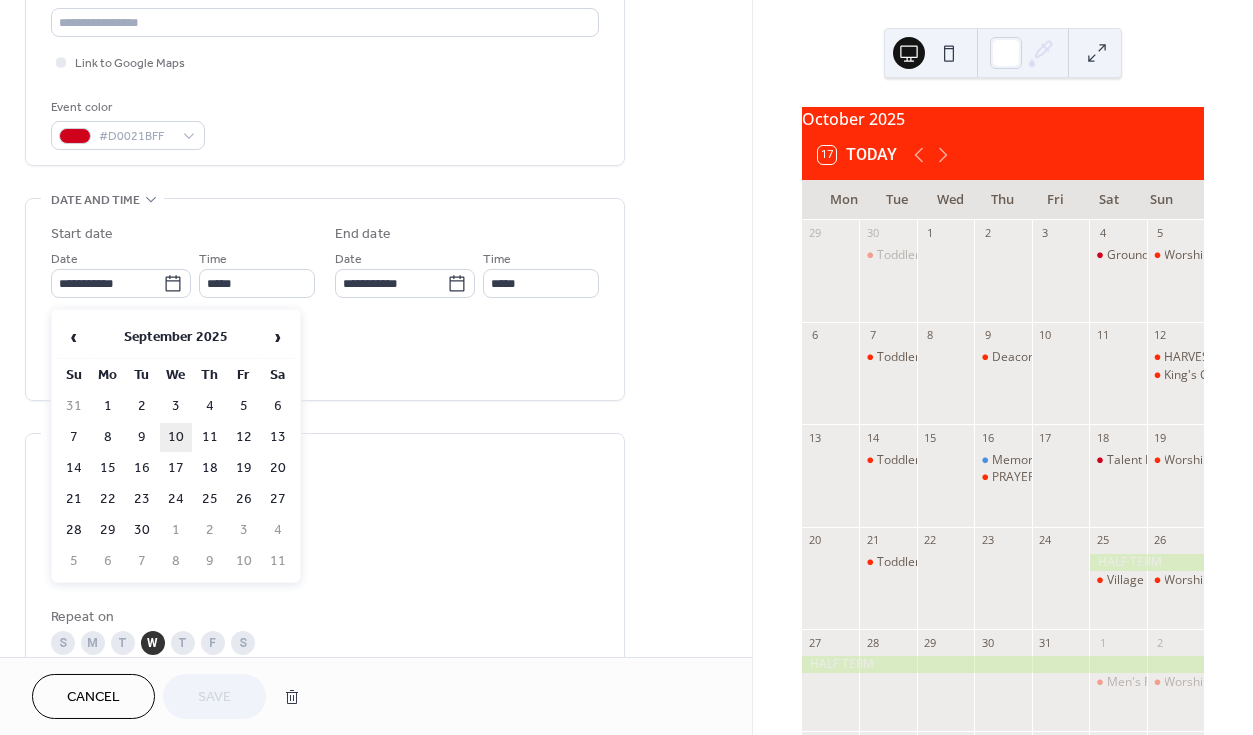 click on "10" at bounding box center (176, 437) 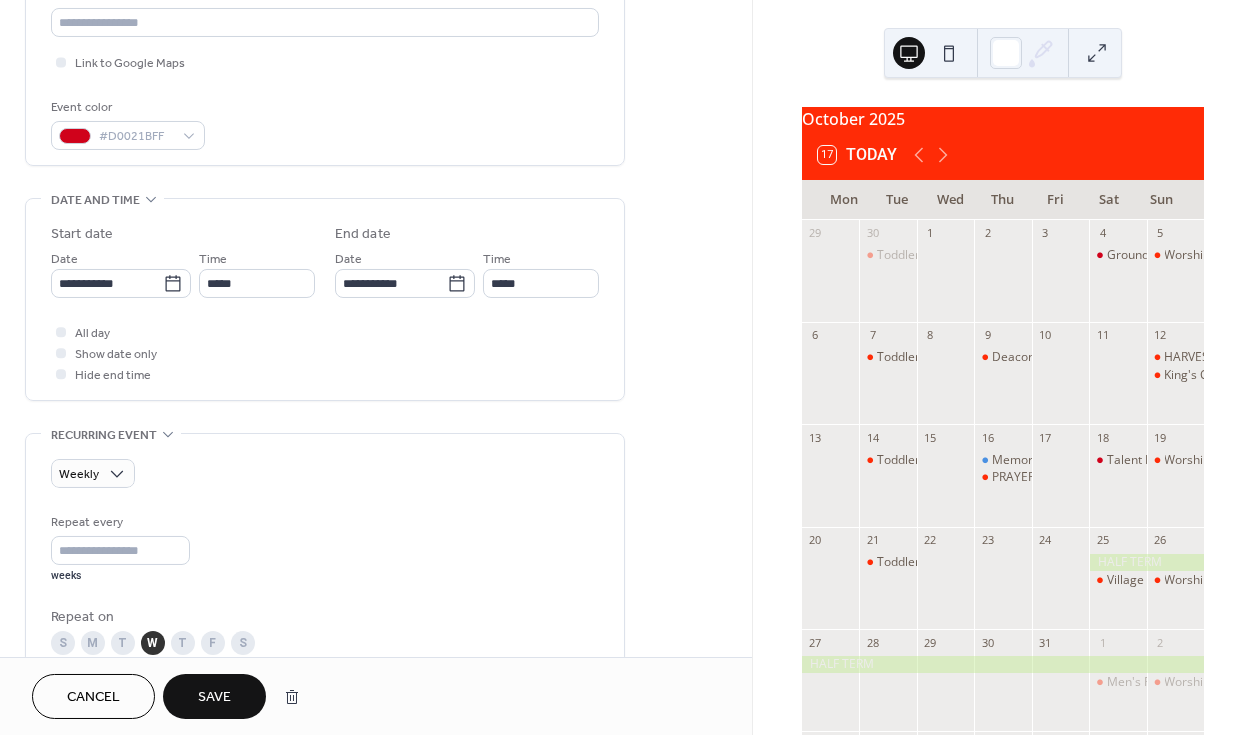 type on "**********" 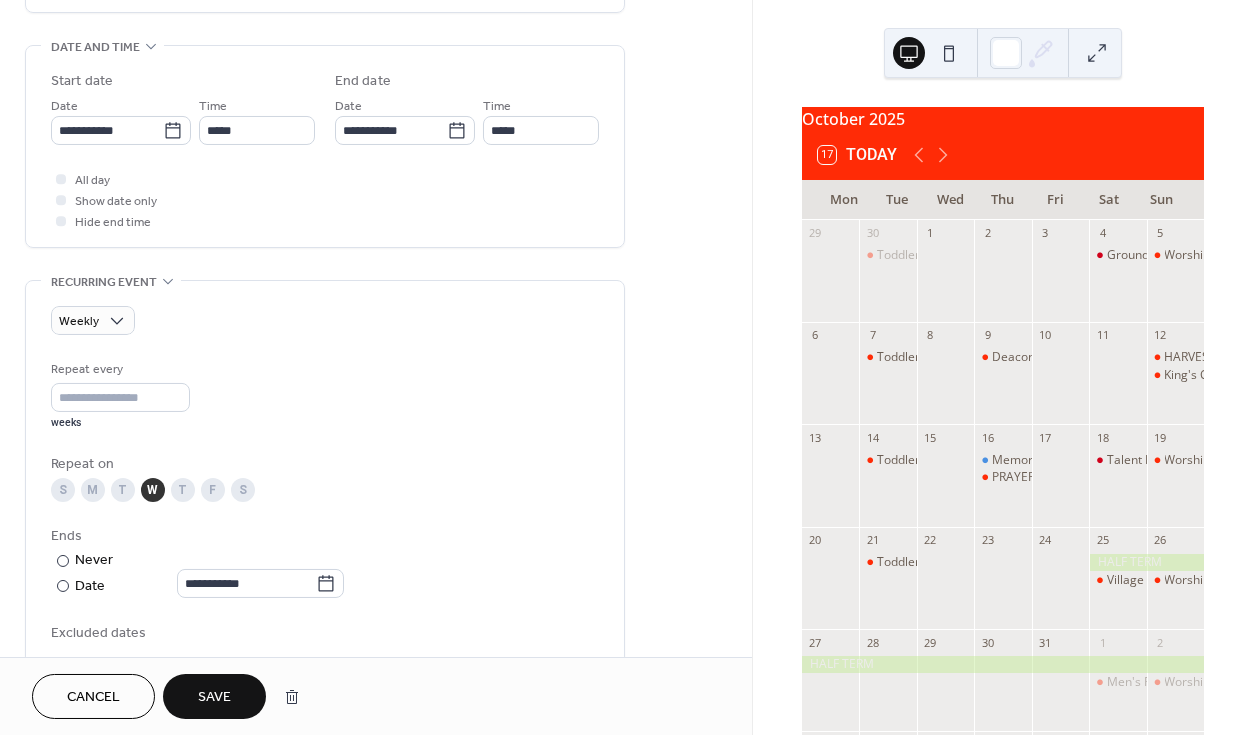 scroll, scrollTop: 722, scrollLeft: 0, axis: vertical 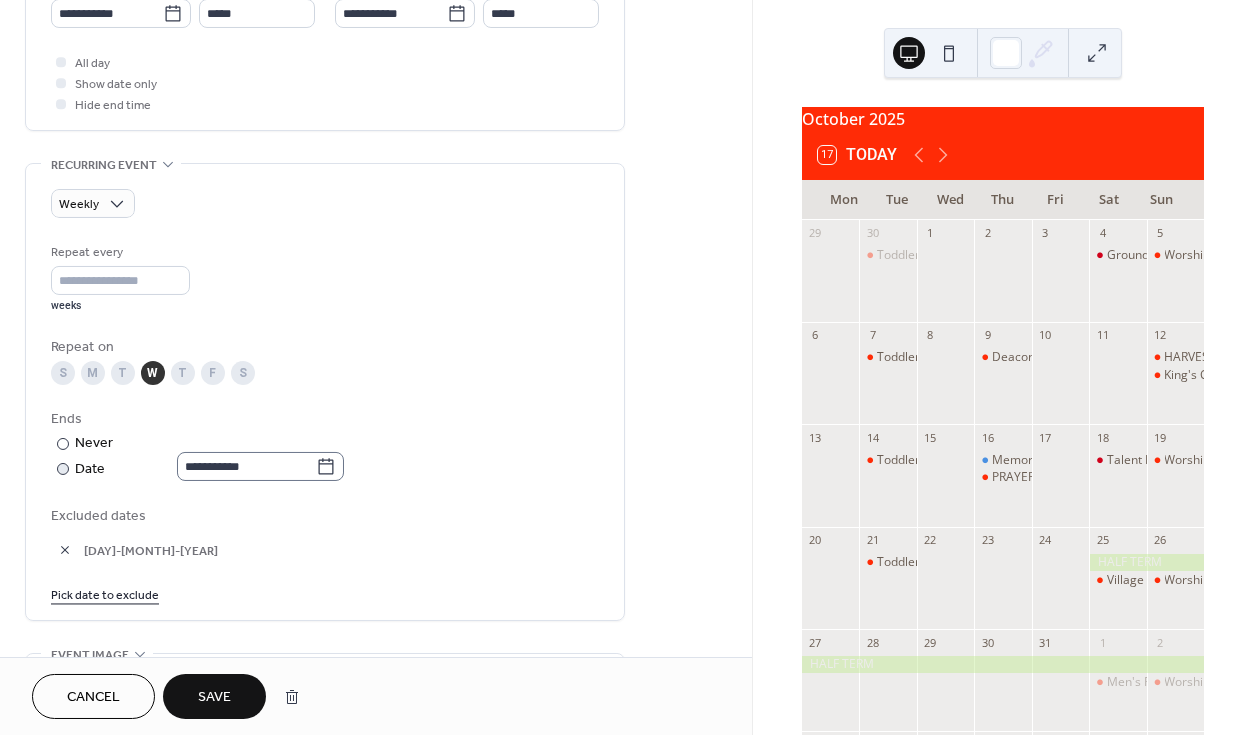 click 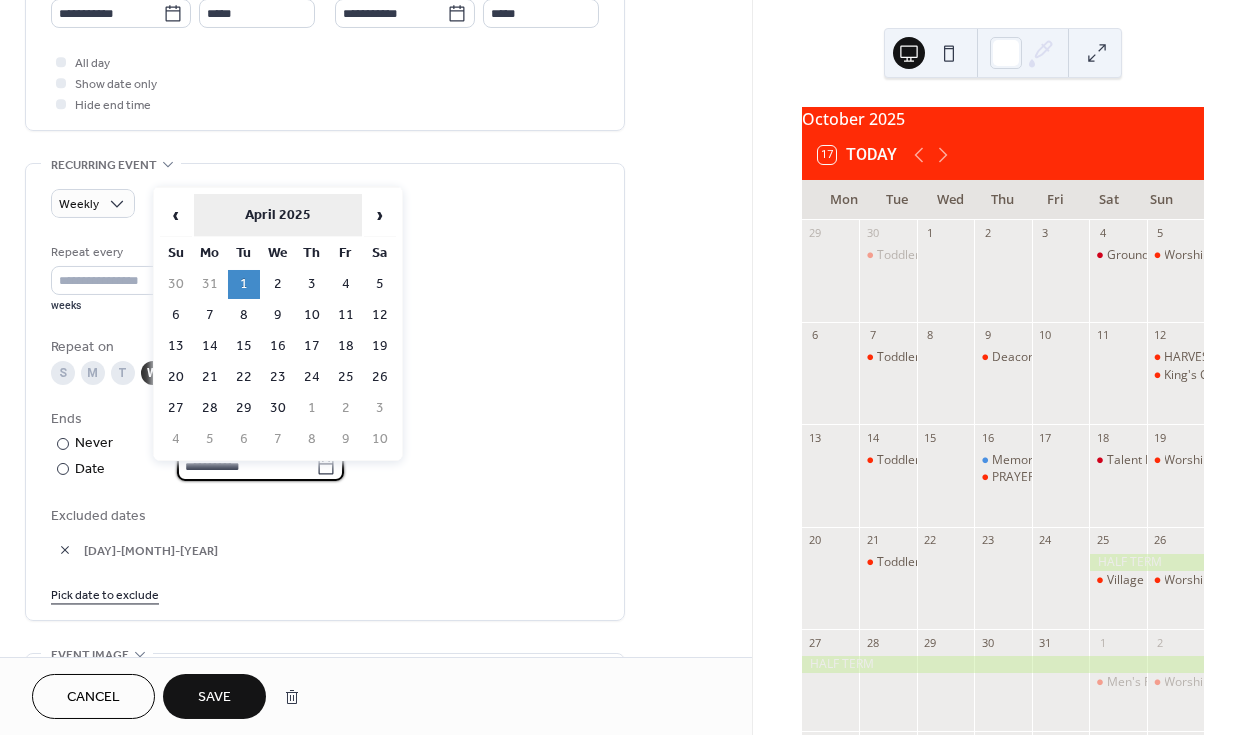 click on "April 2025" at bounding box center [278, 215] 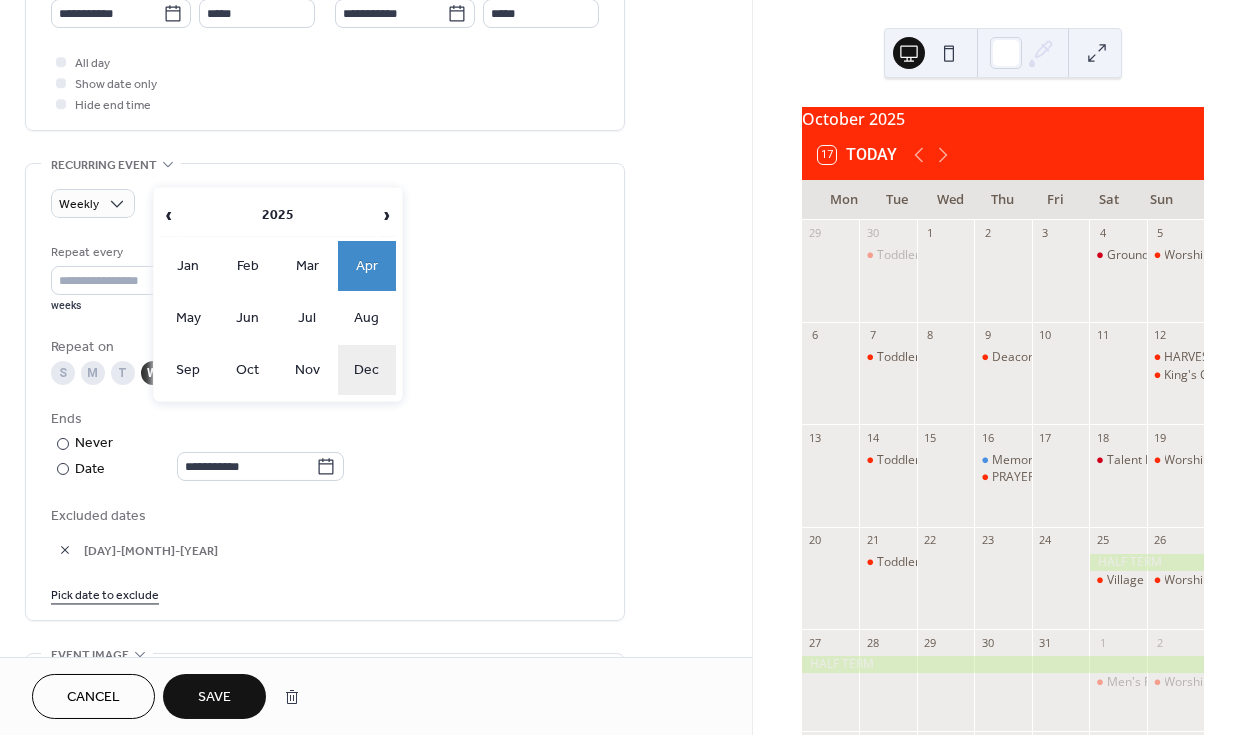 click on "Dec" at bounding box center (367, 370) 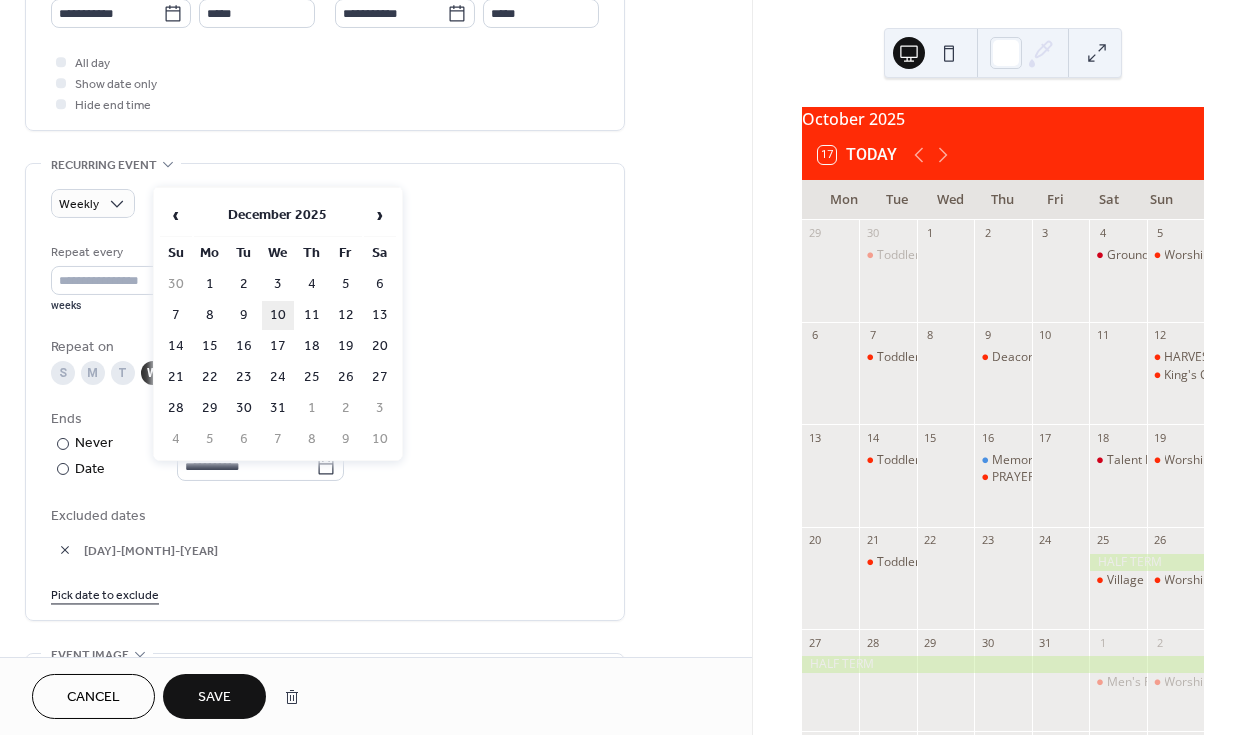 click on "10" at bounding box center (278, 315) 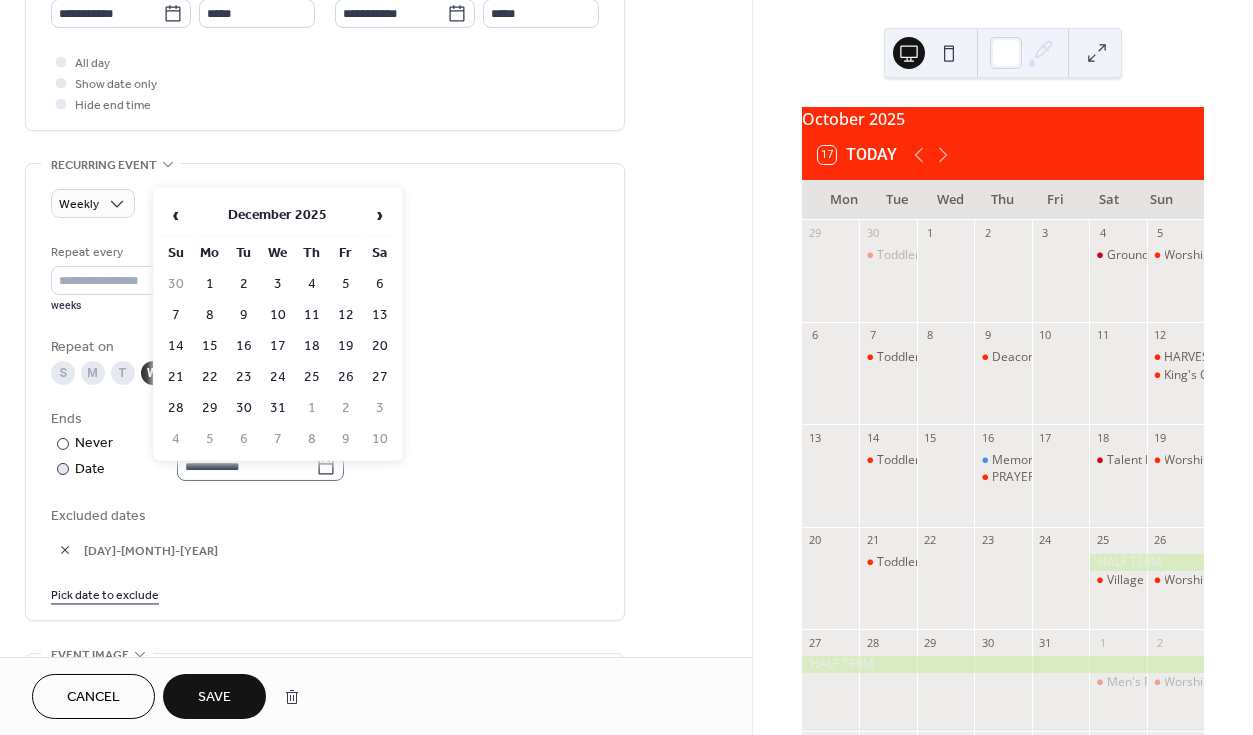 type on "**********" 